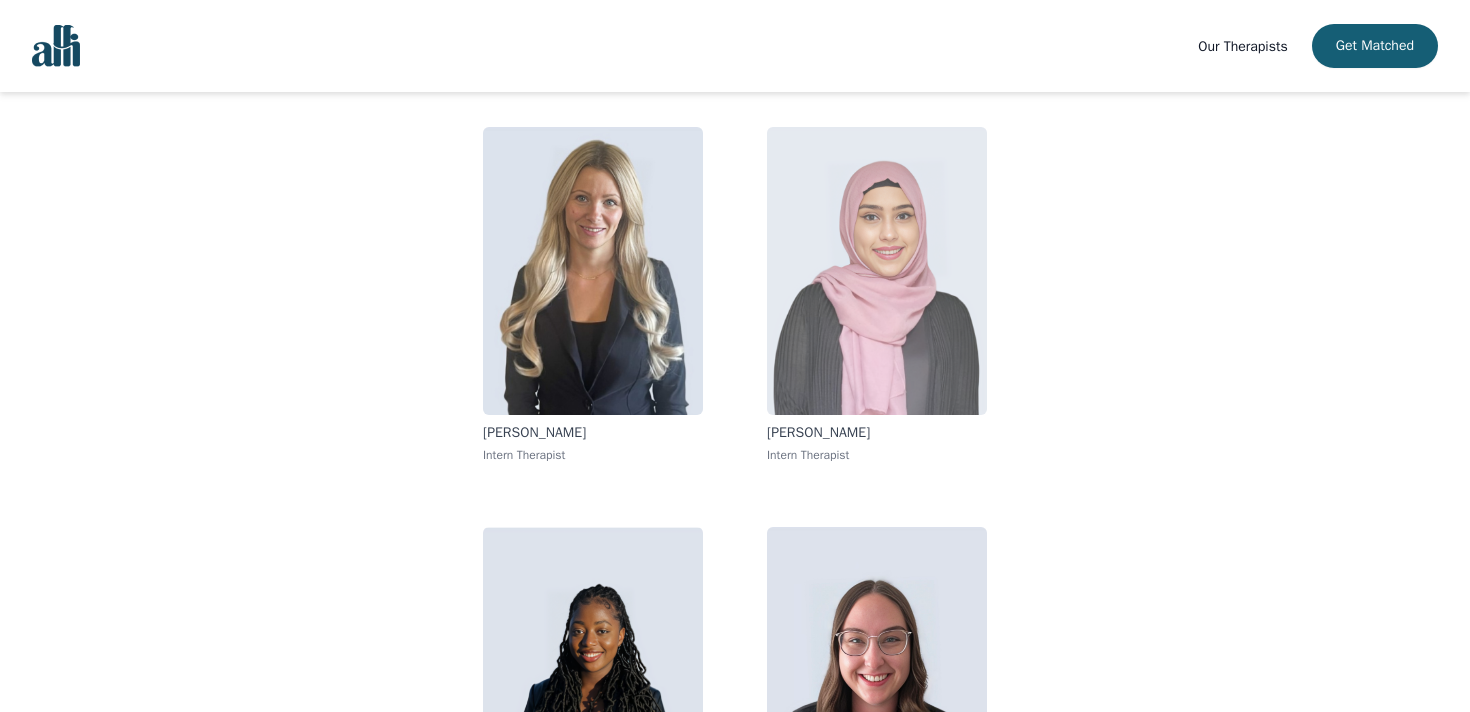 scroll, scrollTop: 0, scrollLeft: 0, axis: both 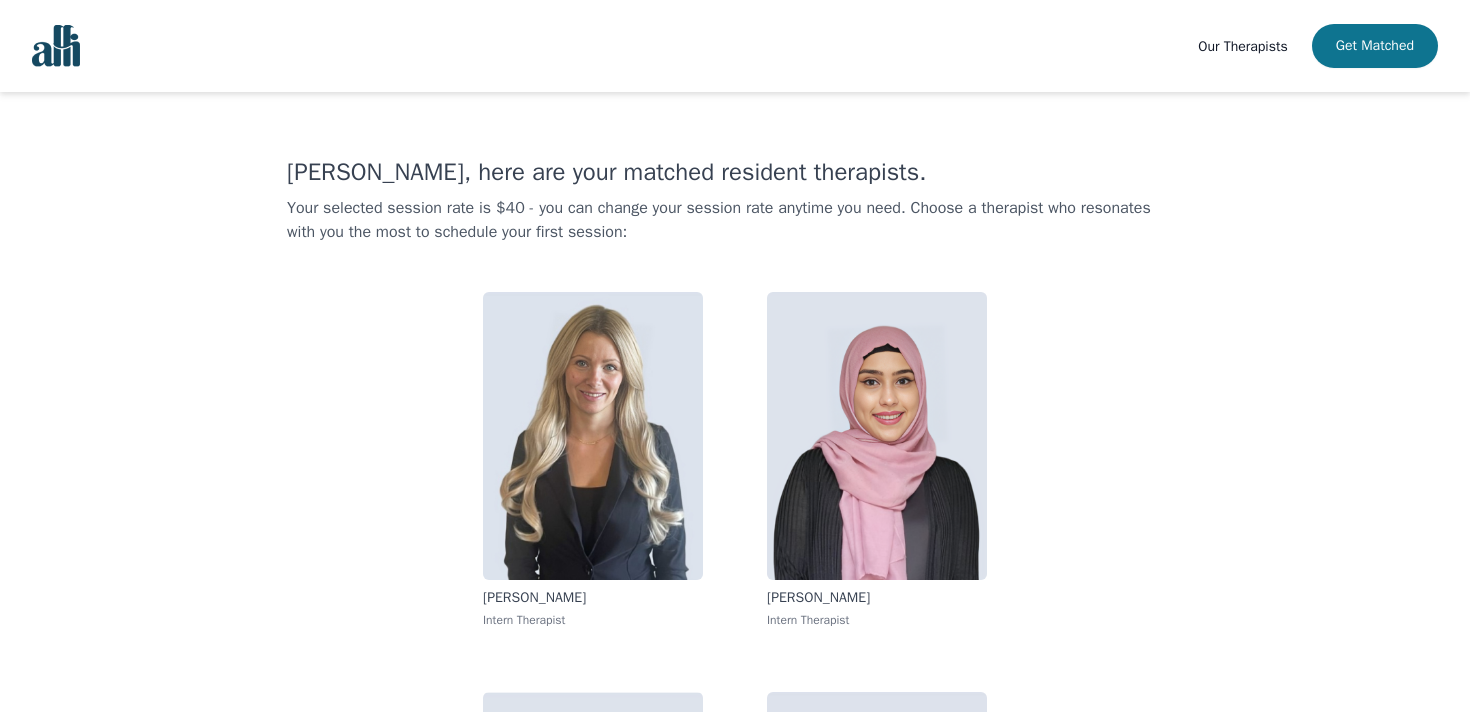 click on "Get Matched" at bounding box center (1375, 46) 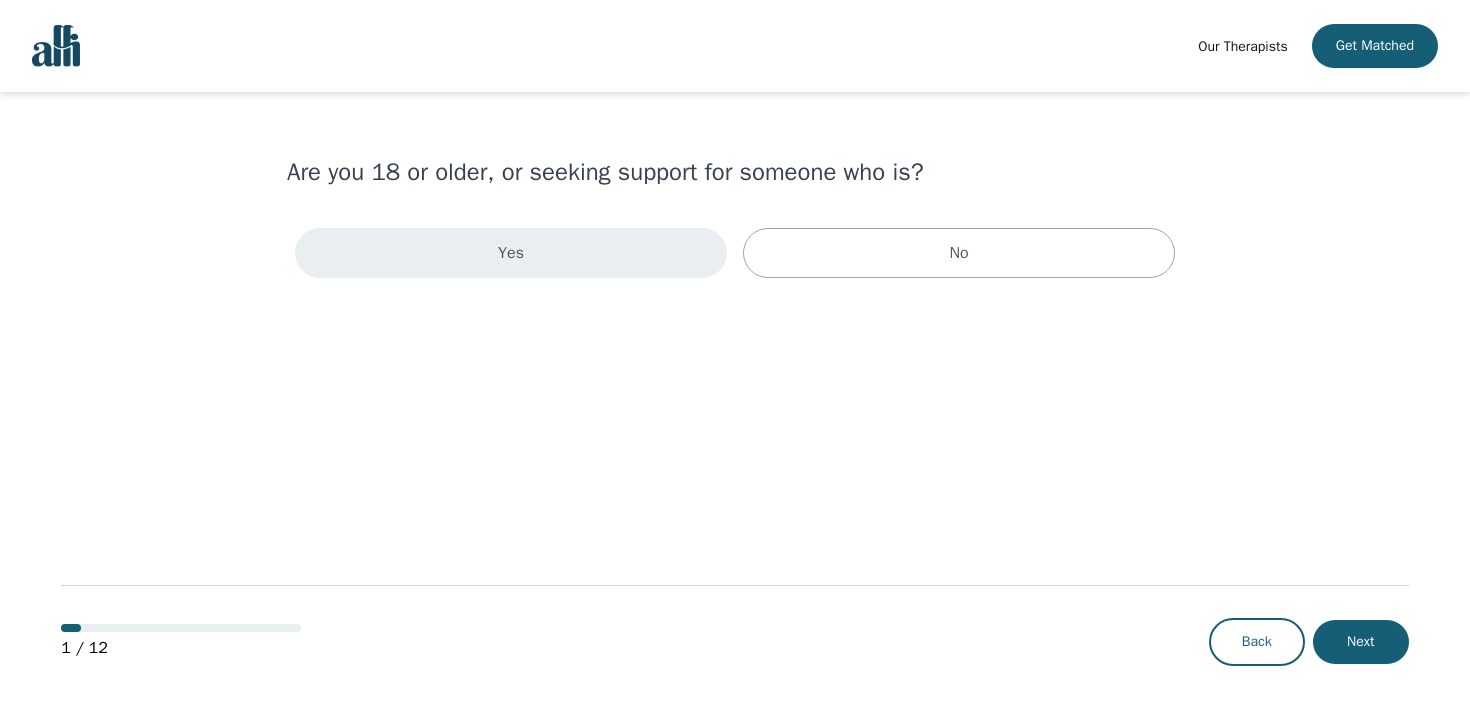 click on "Yes" at bounding box center [511, 253] 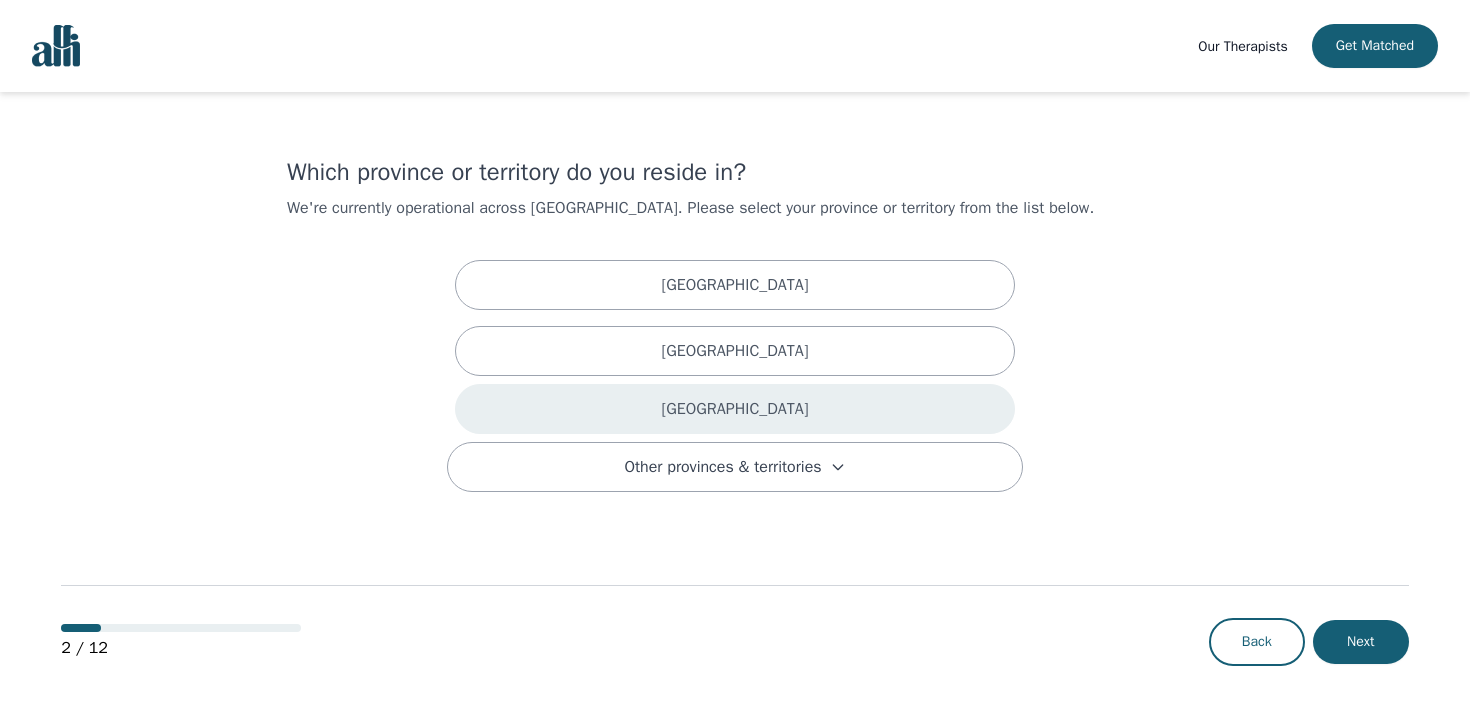 click on "Ontario" at bounding box center [735, 409] 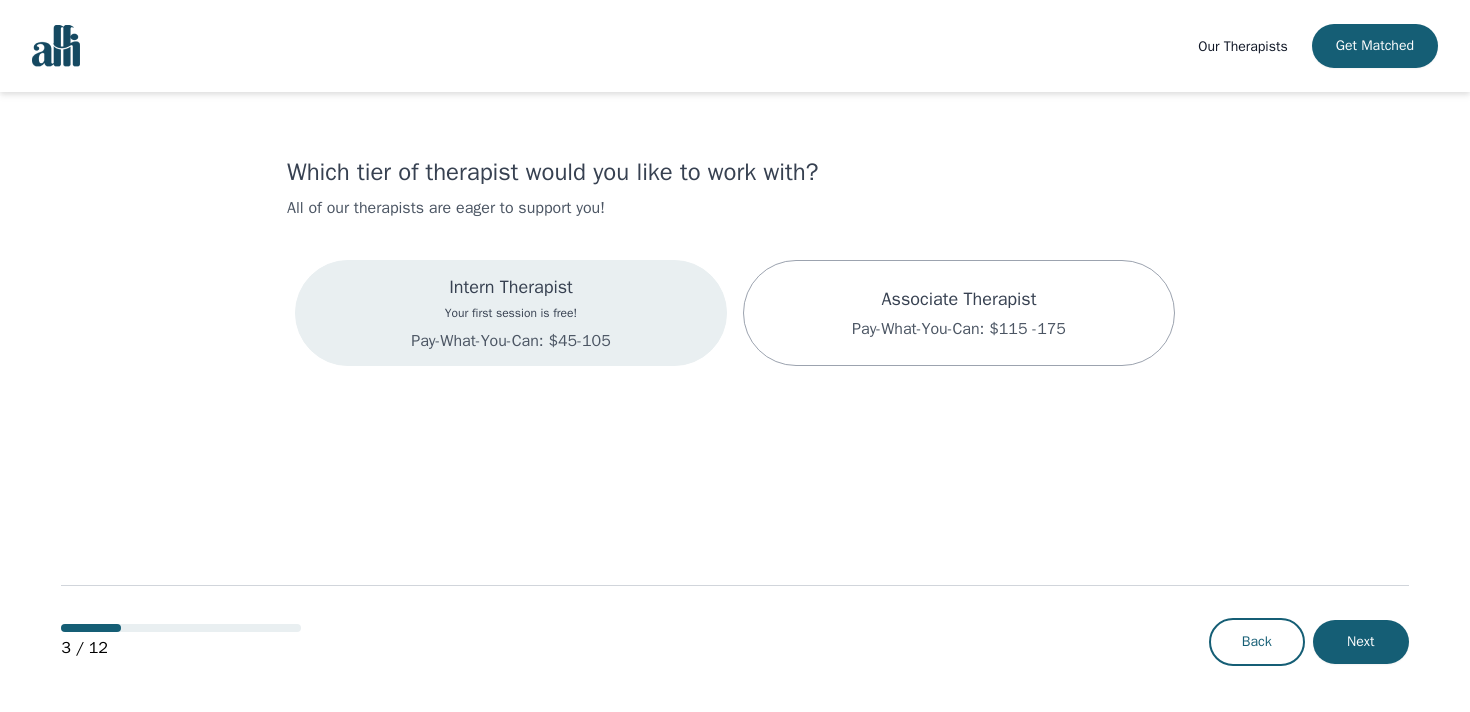 click on "Intern Therapist Your first session is free! Pay-What-You-Can: $45-105" at bounding box center (511, 313) 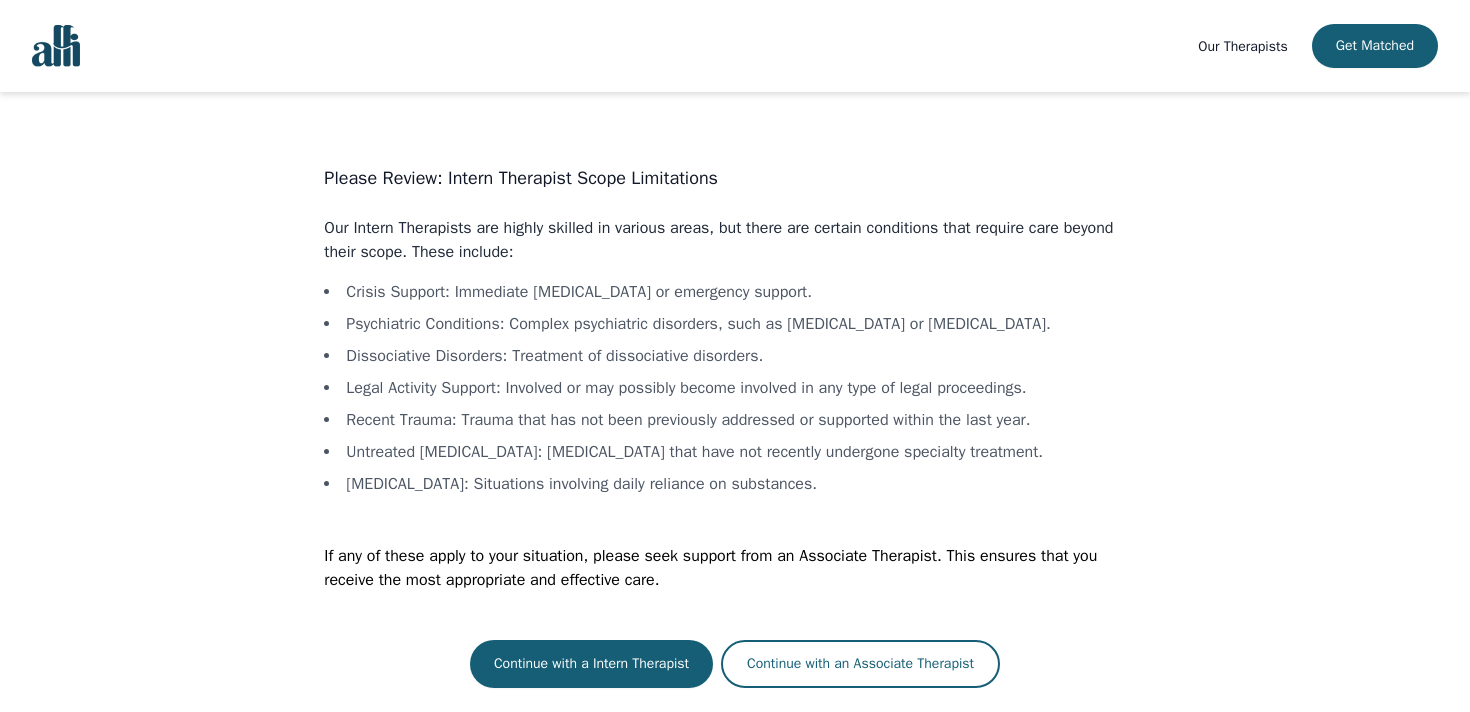 scroll, scrollTop: 2, scrollLeft: 0, axis: vertical 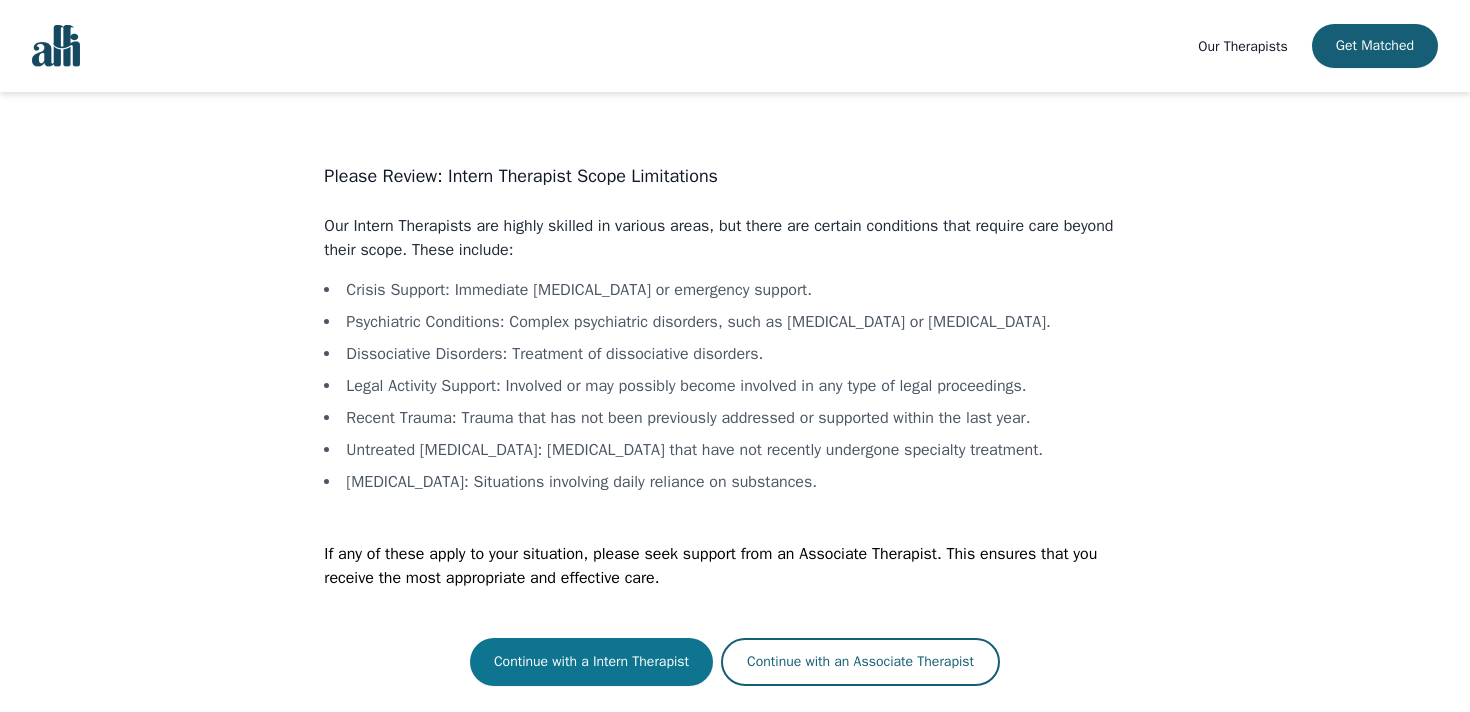 click on "Continue with a Intern Therapist" at bounding box center [591, 662] 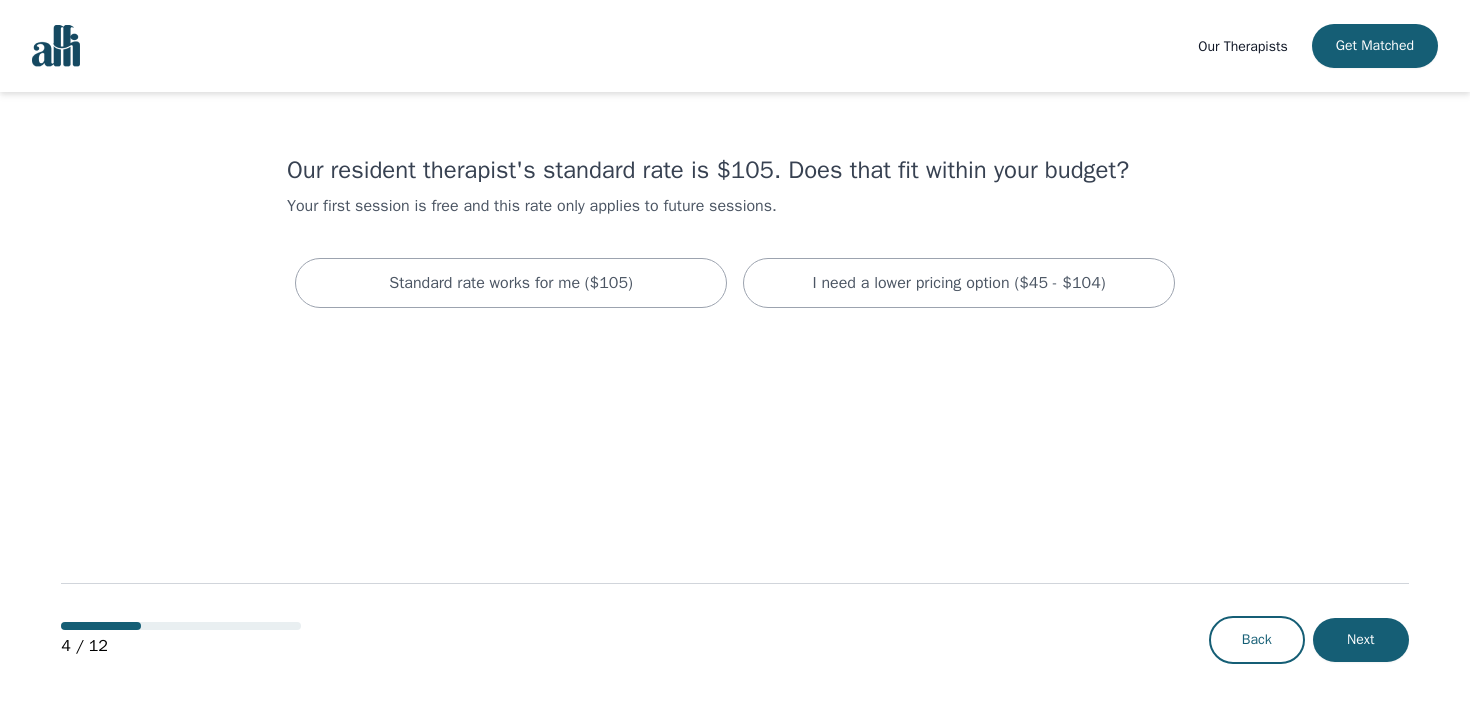 scroll, scrollTop: 0, scrollLeft: 0, axis: both 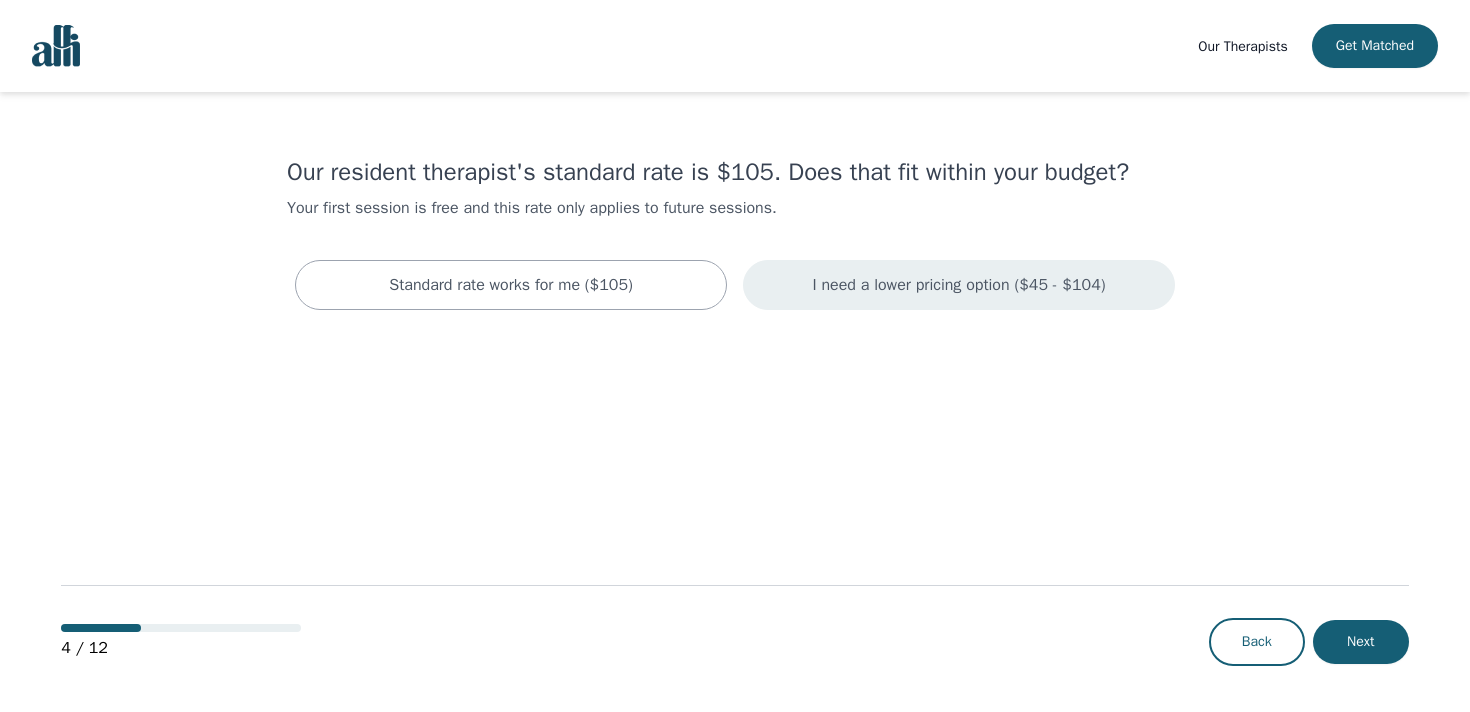 click on "I need a lower pricing option ($45 - $104)" at bounding box center (958, 285) 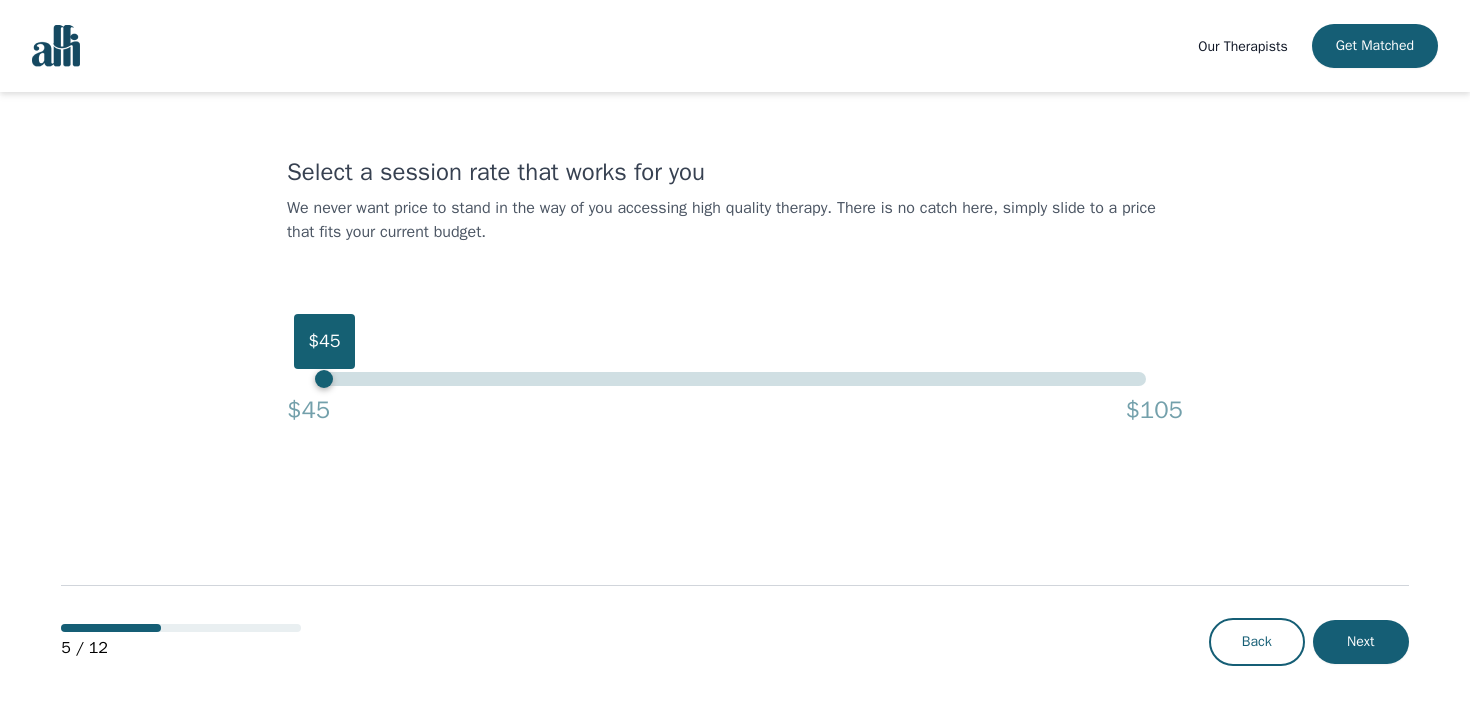 drag, startPoint x: 1144, startPoint y: 380, endPoint x: 302, endPoint y: 376, distance: 842.0095 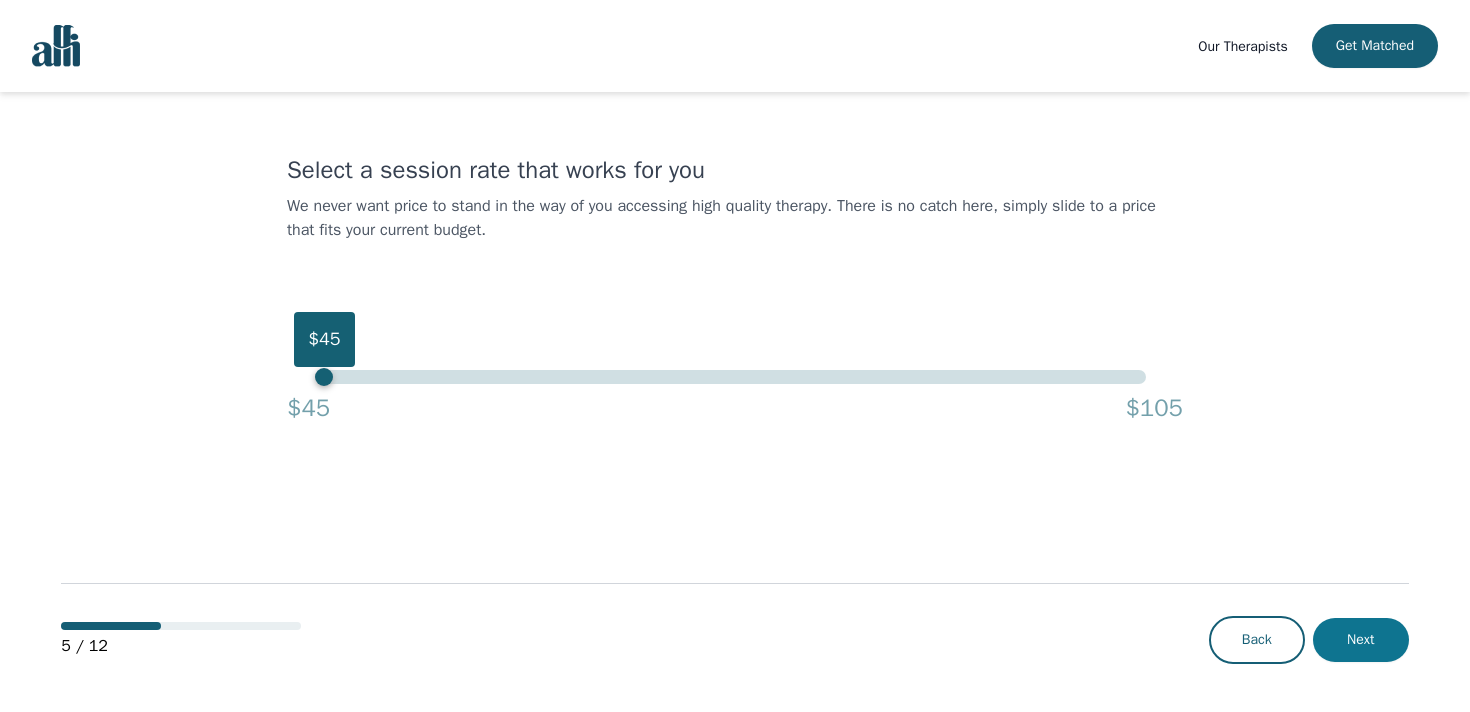 click on "Next" at bounding box center (1361, 640) 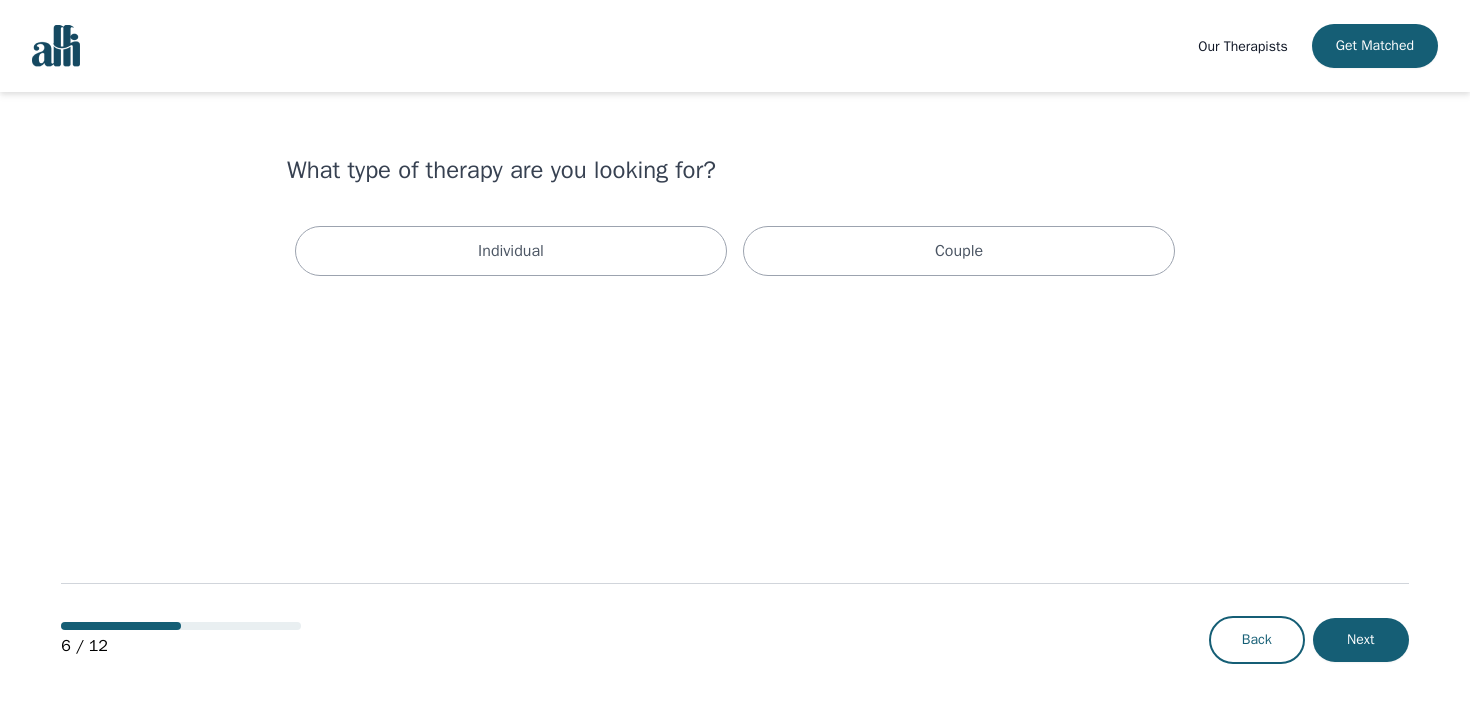 scroll, scrollTop: 0, scrollLeft: 0, axis: both 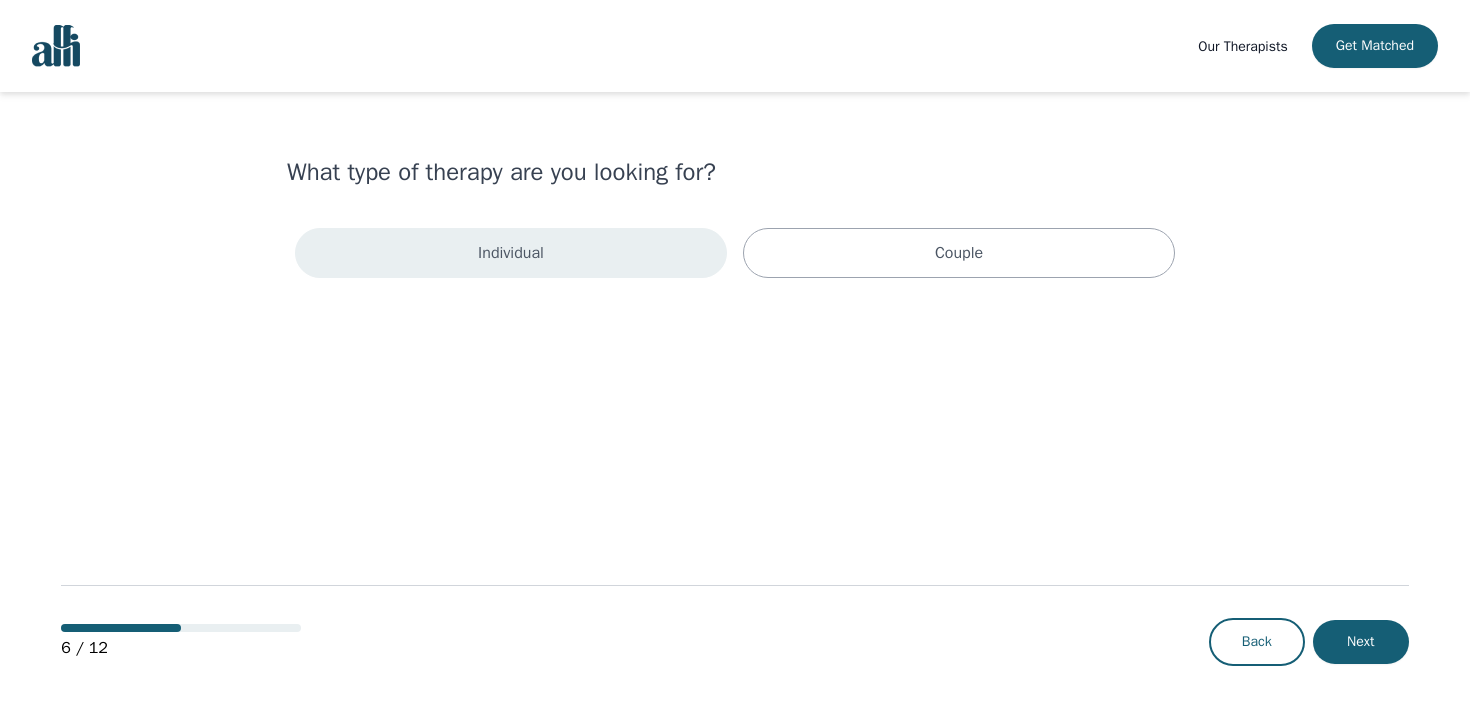 click on "Individual" at bounding box center [511, 253] 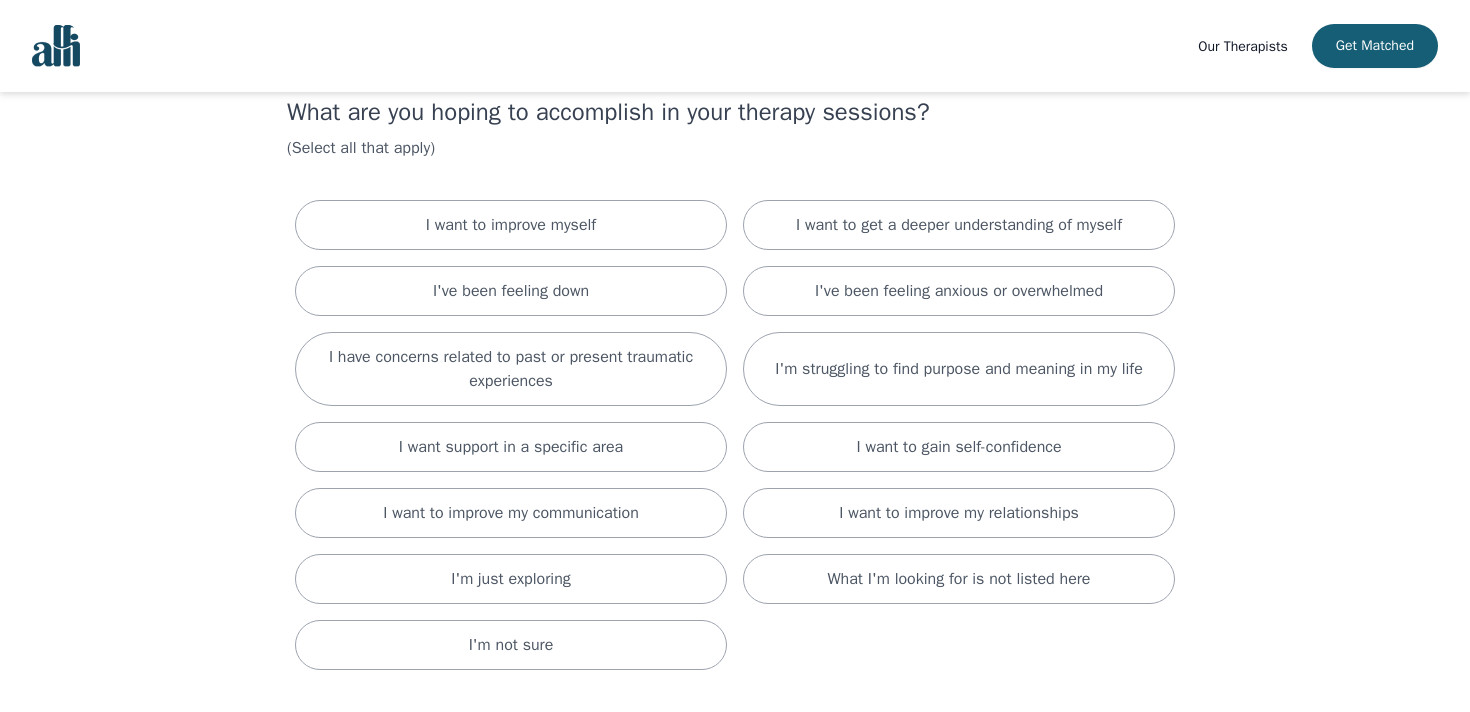 scroll, scrollTop: 58, scrollLeft: 0, axis: vertical 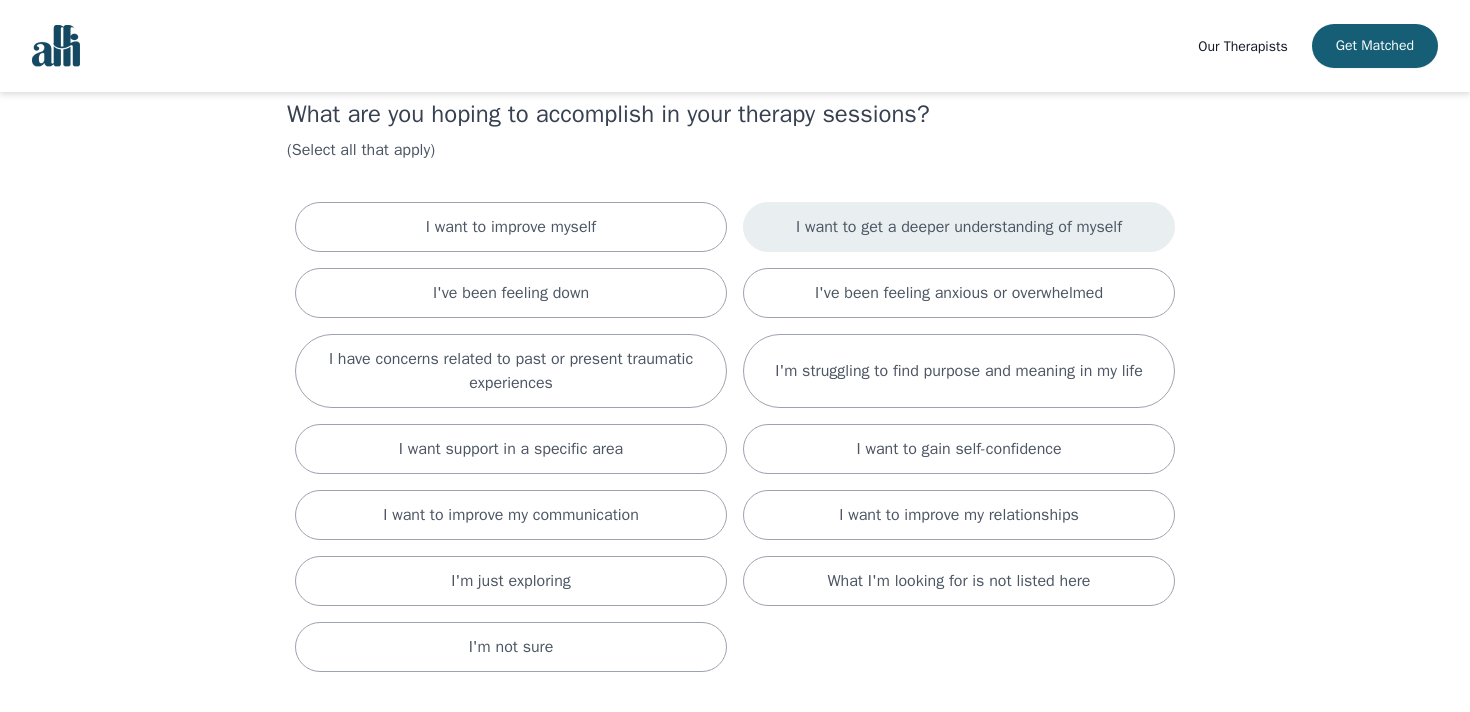 click on "I want to get a deeper understanding of myself" at bounding box center [959, 227] 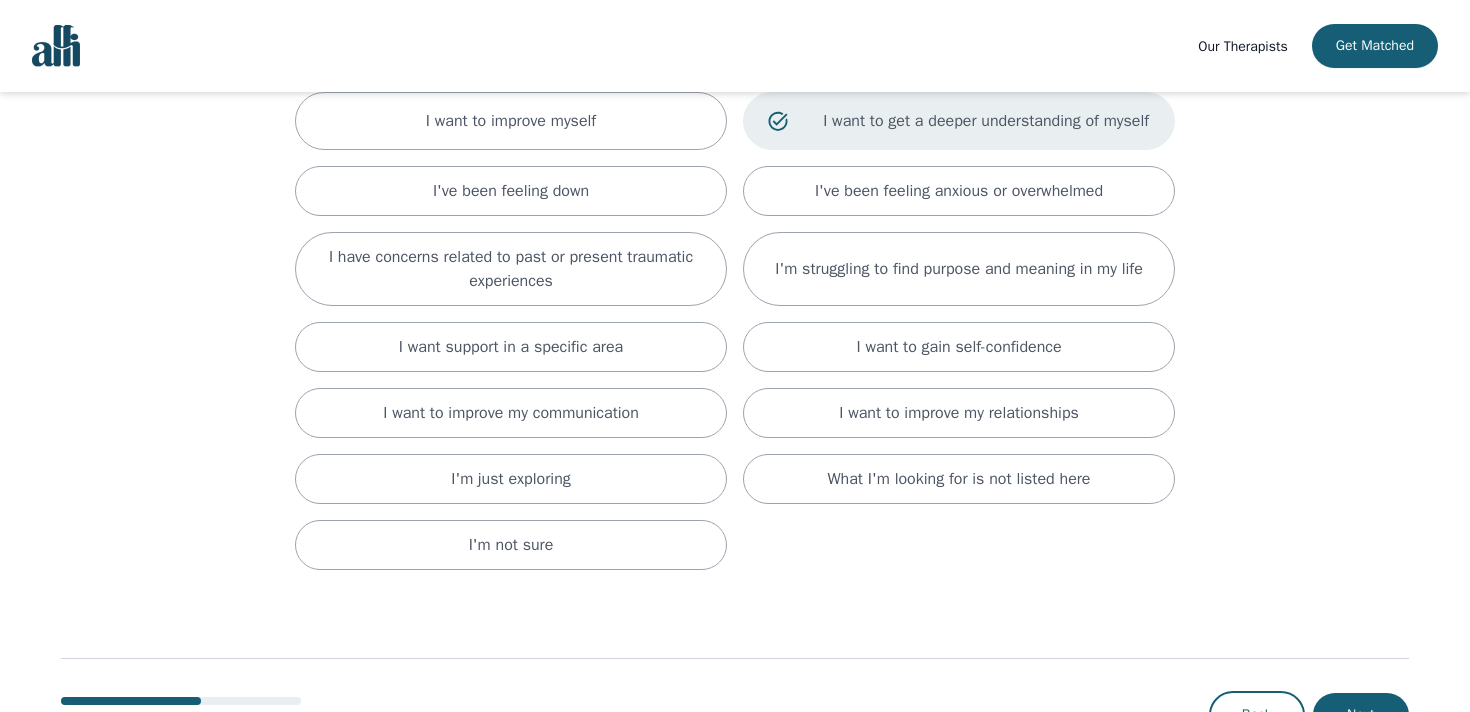 scroll, scrollTop: 179, scrollLeft: 0, axis: vertical 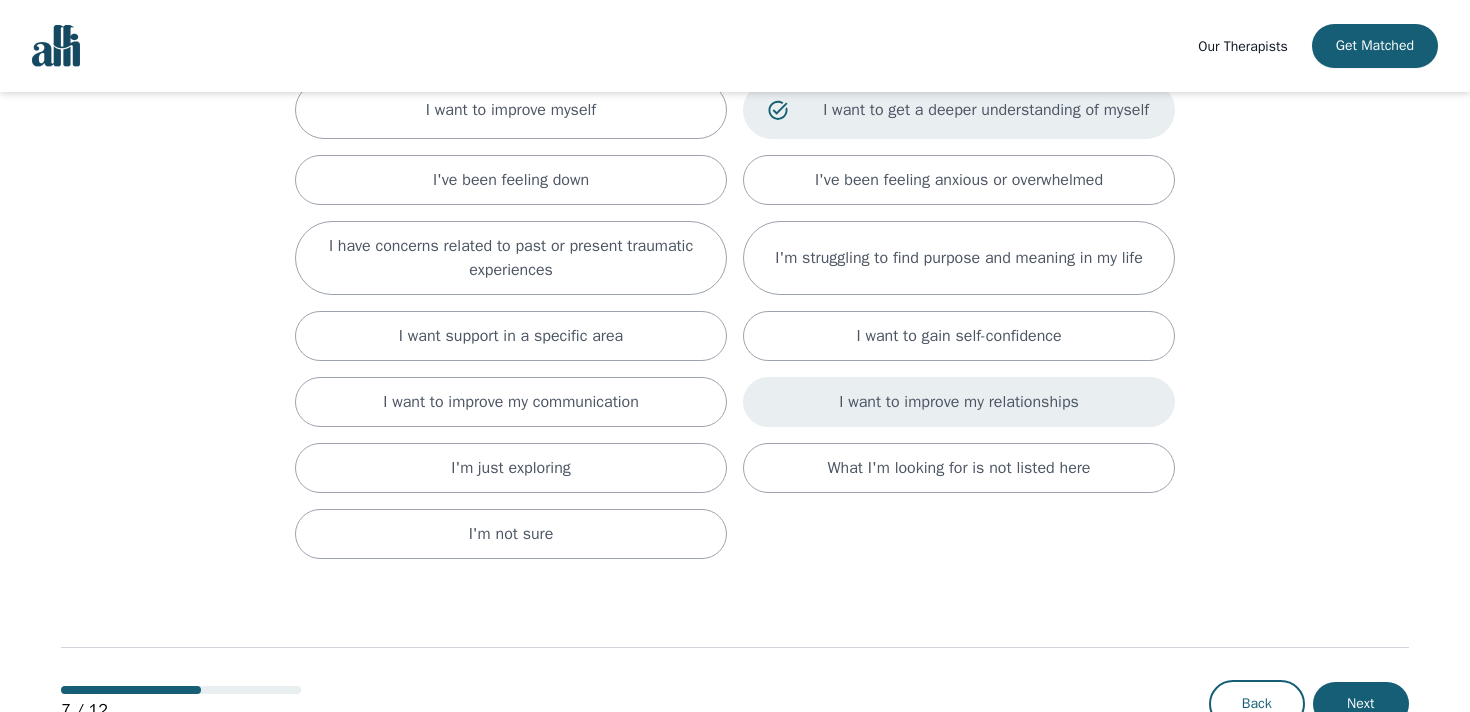 click on "I want to improve my relationships" at bounding box center (959, 402) 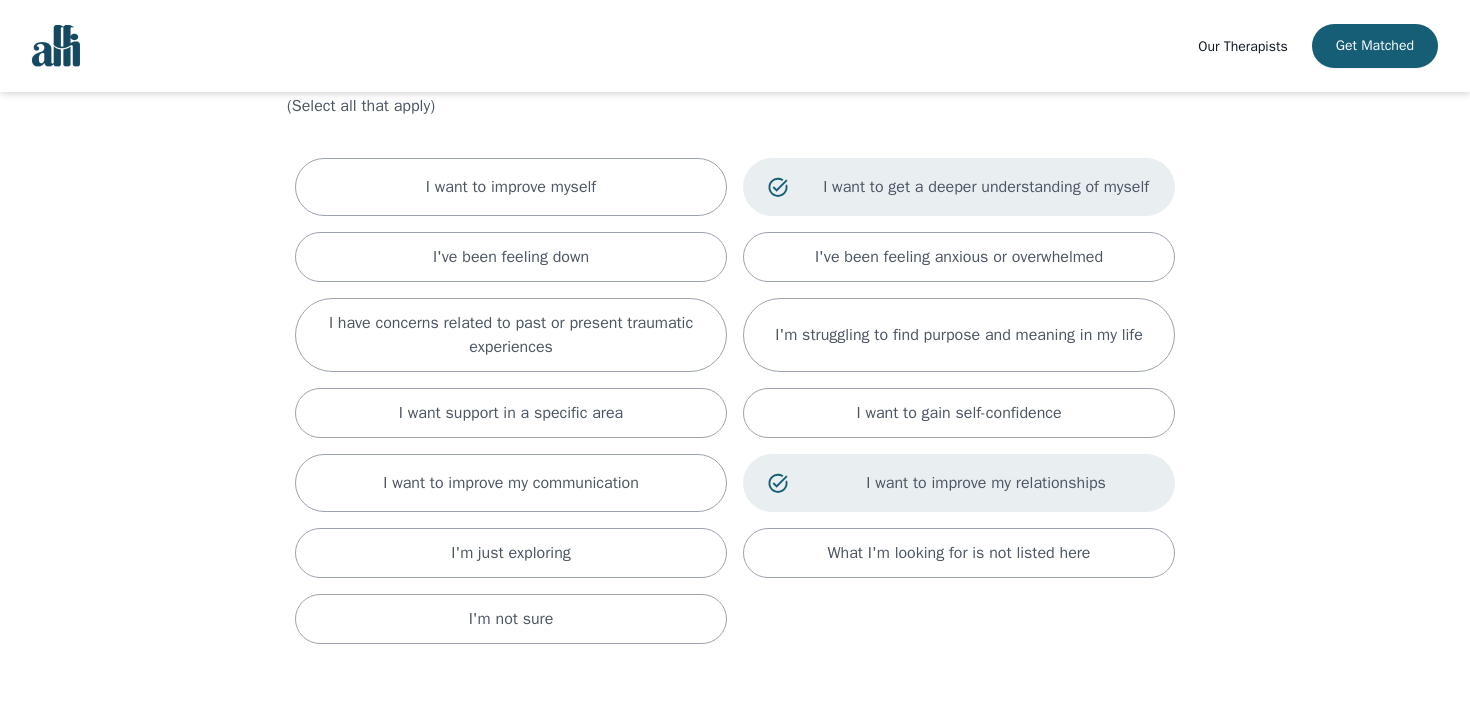scroll, scrollTop: 98, scrollLeft: 0, axis: vertical 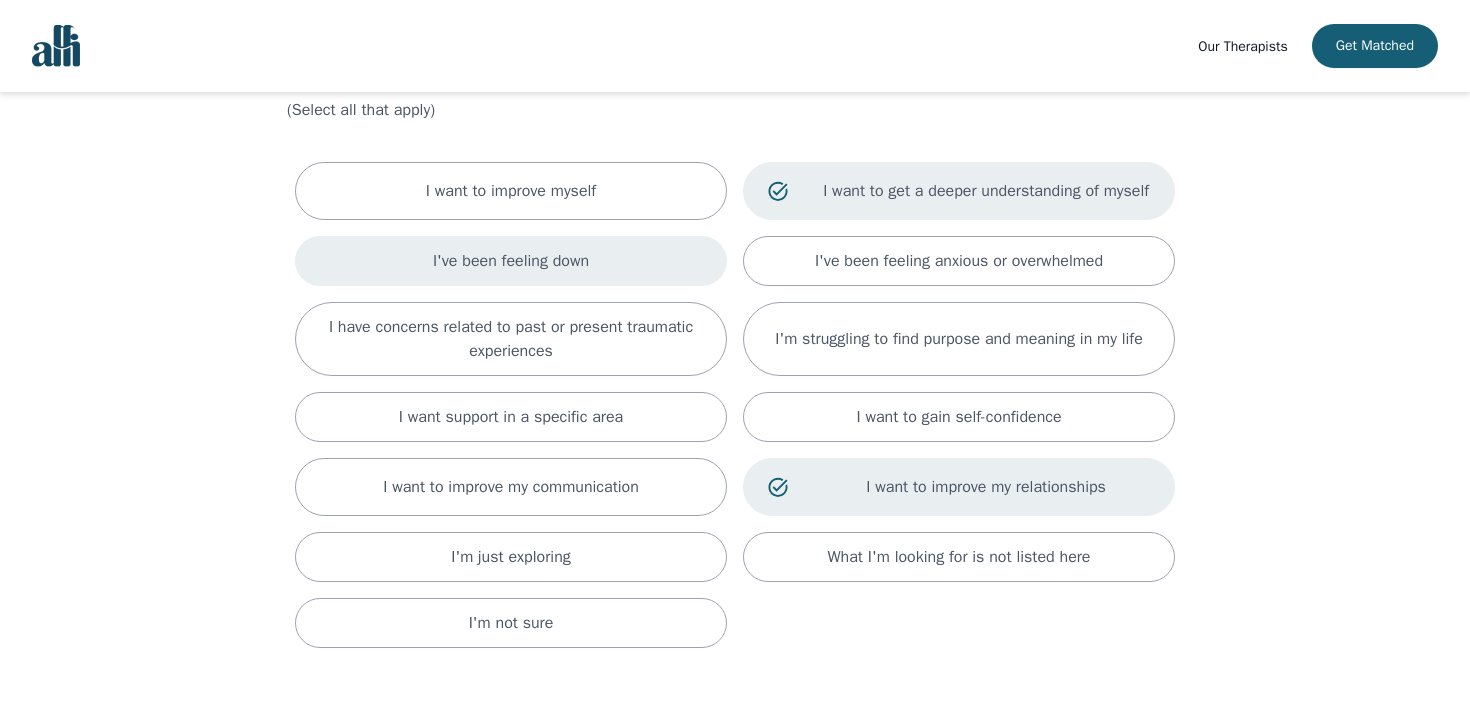 click on "I've been feeling down" at bounding box center (511, 261) 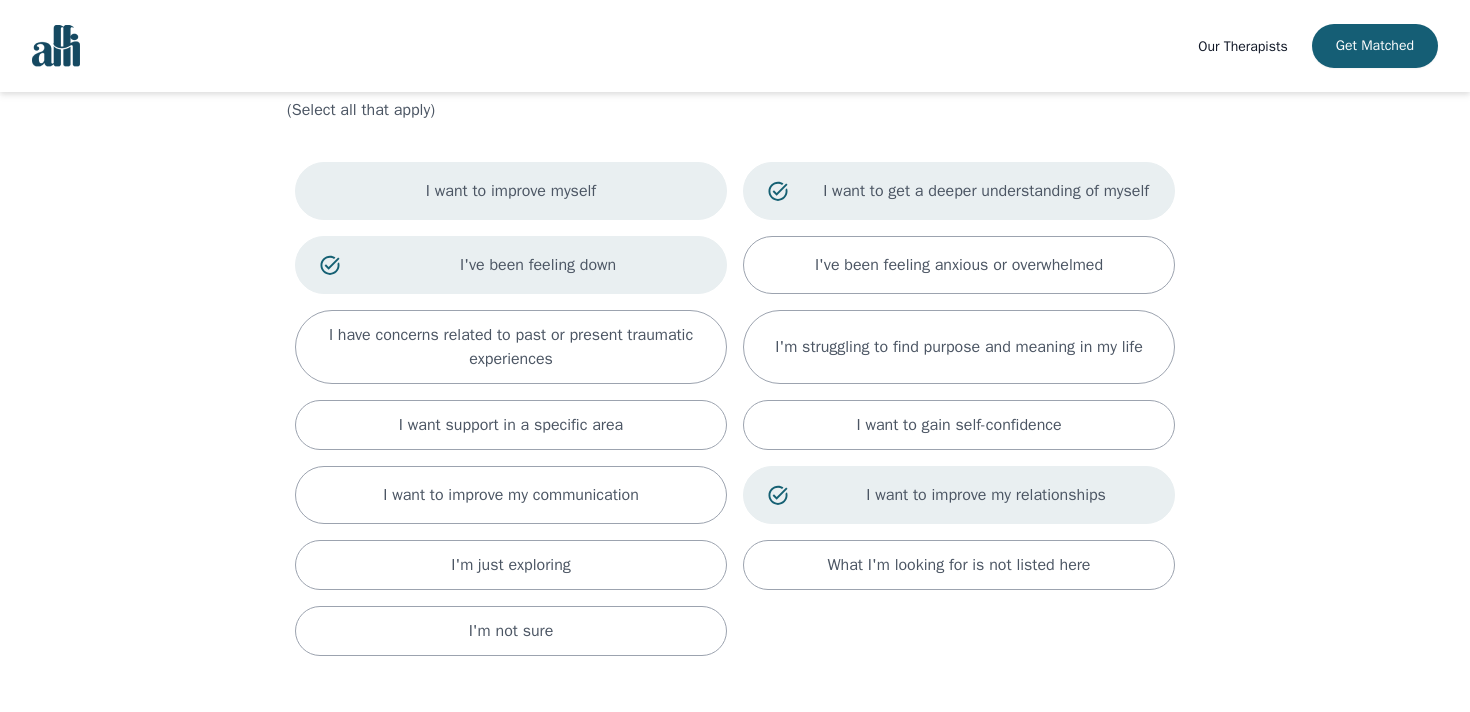 click on "I want to improve myself" at bounding box center (511, 191) 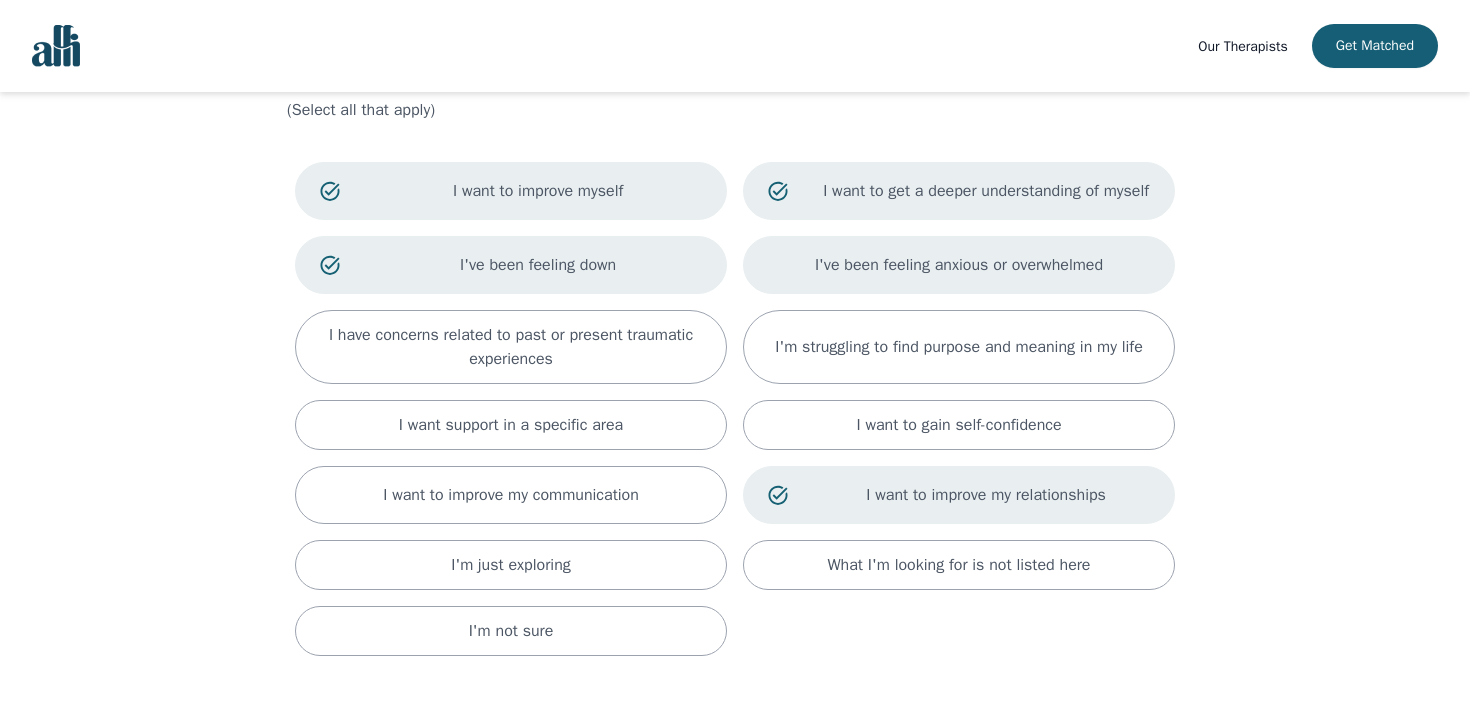 click on "I've been feeling anxious or overwhelmed" at bounding box center (959, 265) 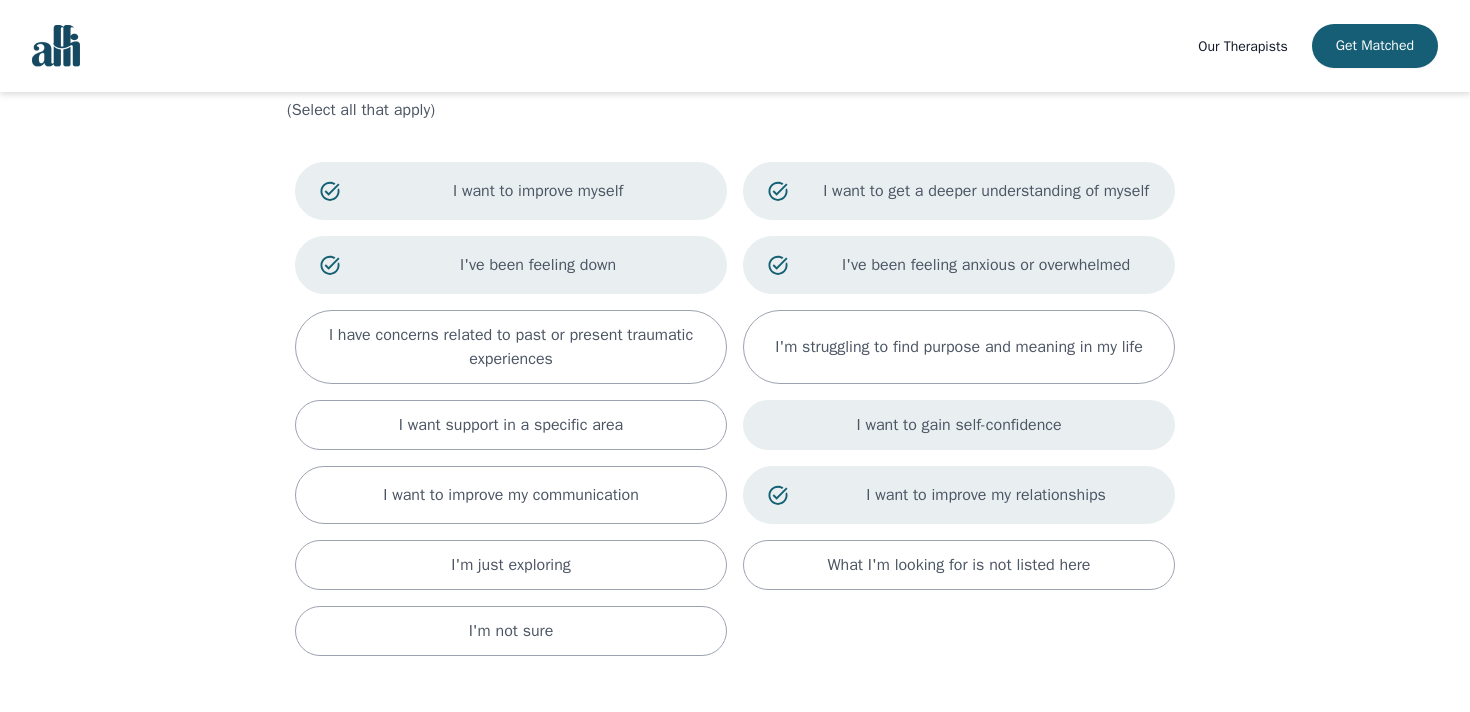 click on "I want to gain self-confidence" at bounding box center [959, 425] 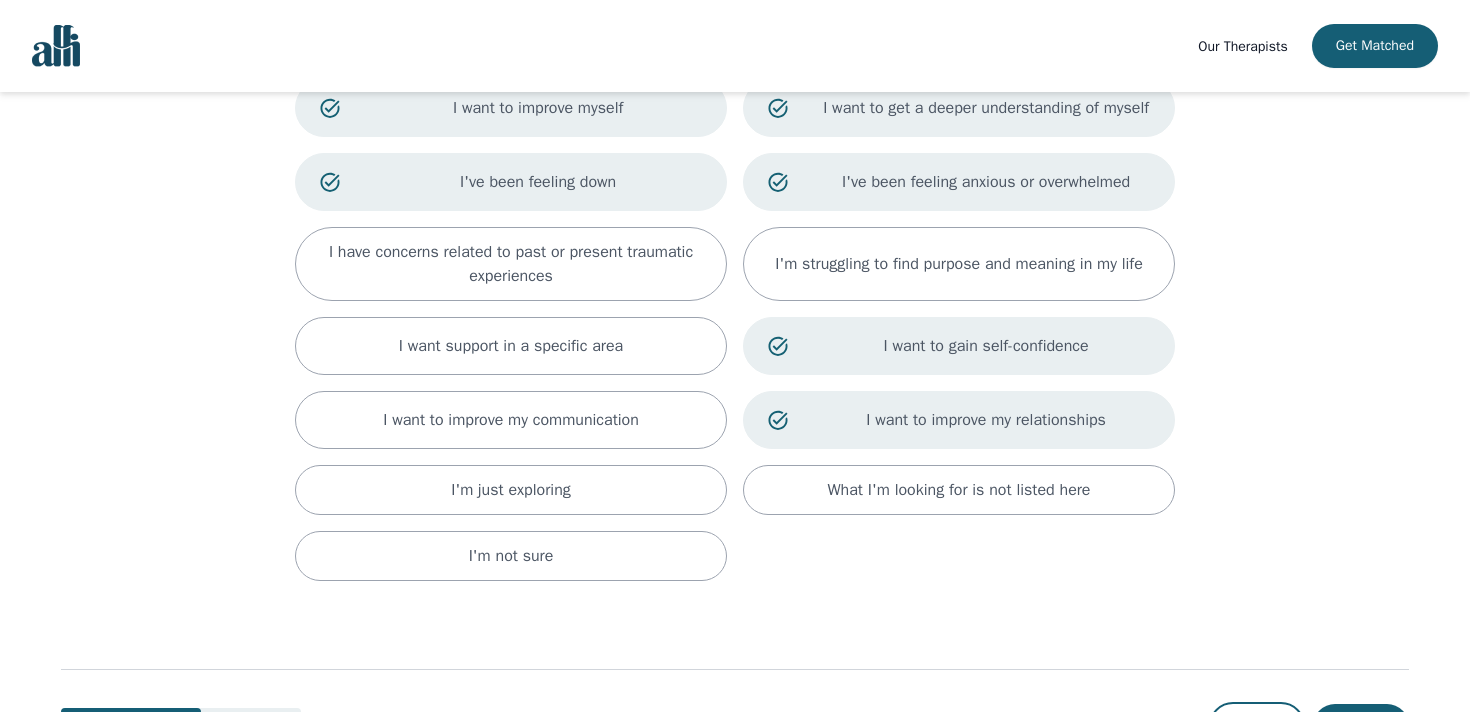 scroll, scrollTop: 291, scrollLeft: 0, axis: vertical 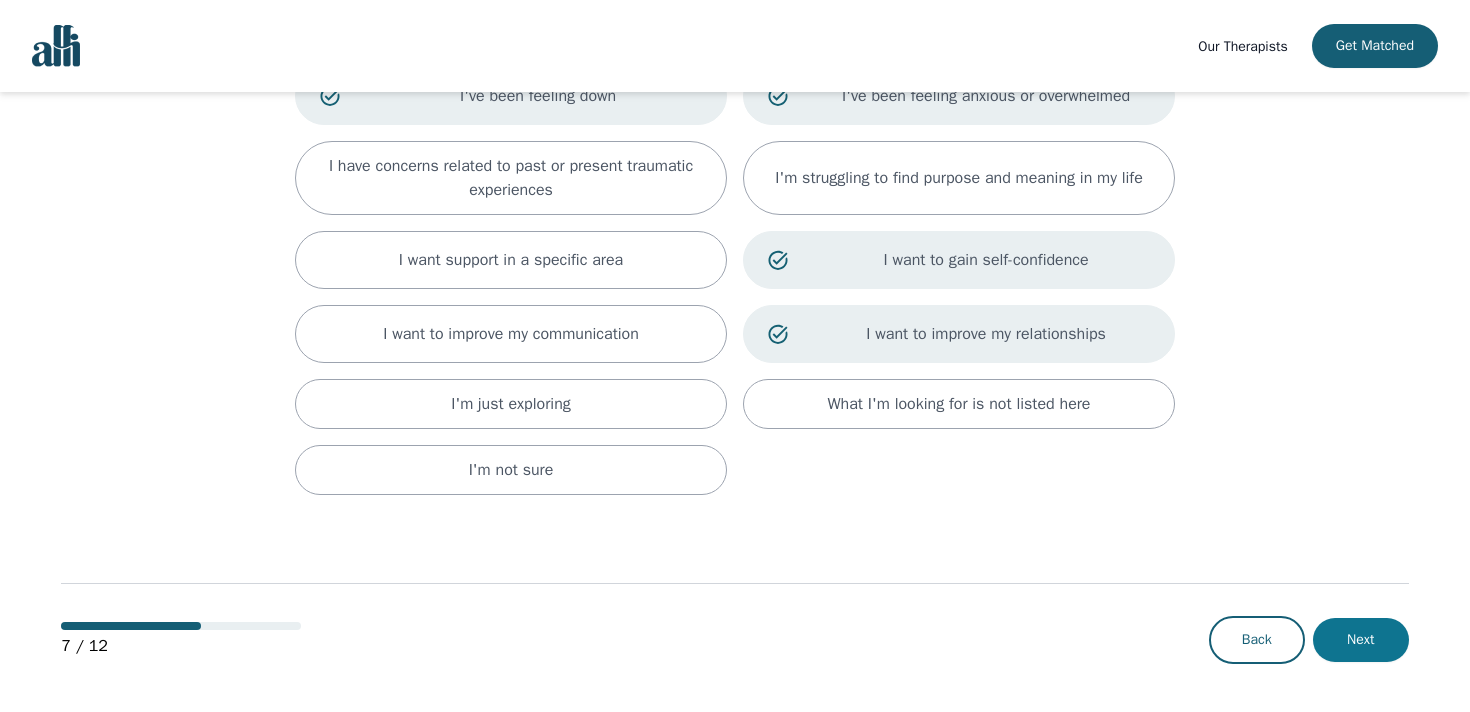 click on "Next" at bounding box center (1361, 640) 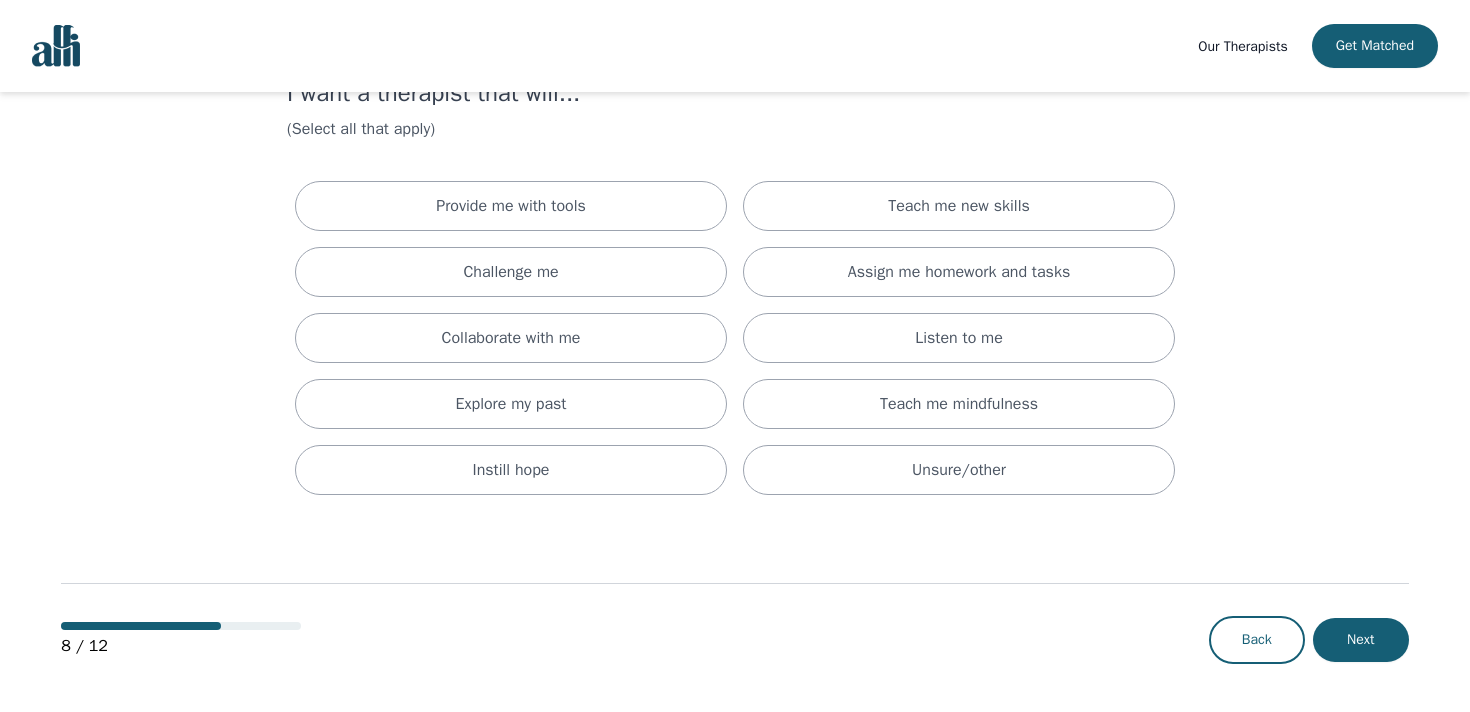 scroll, scrollTop: 0, scrollLeft: 0, axis: both 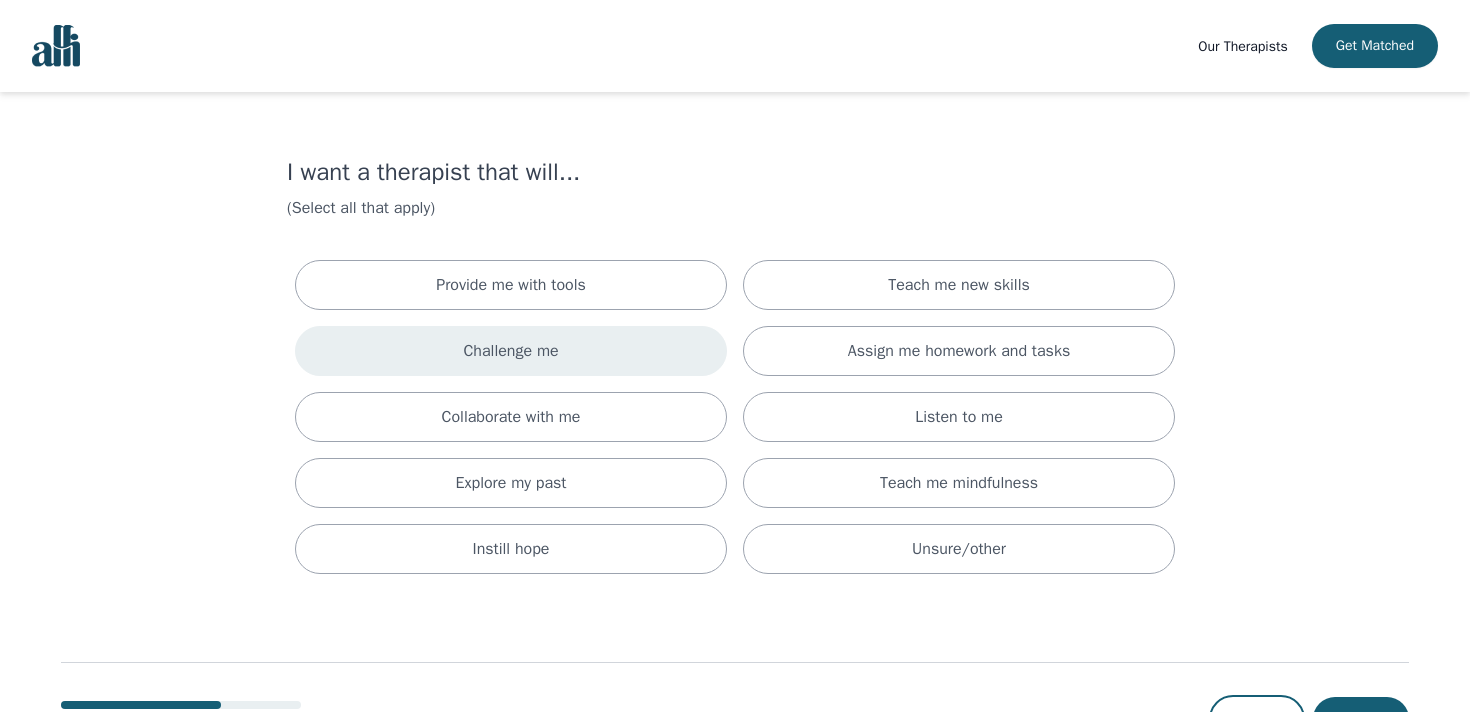 click on "Challenge me" at bounding box center [511, 351] 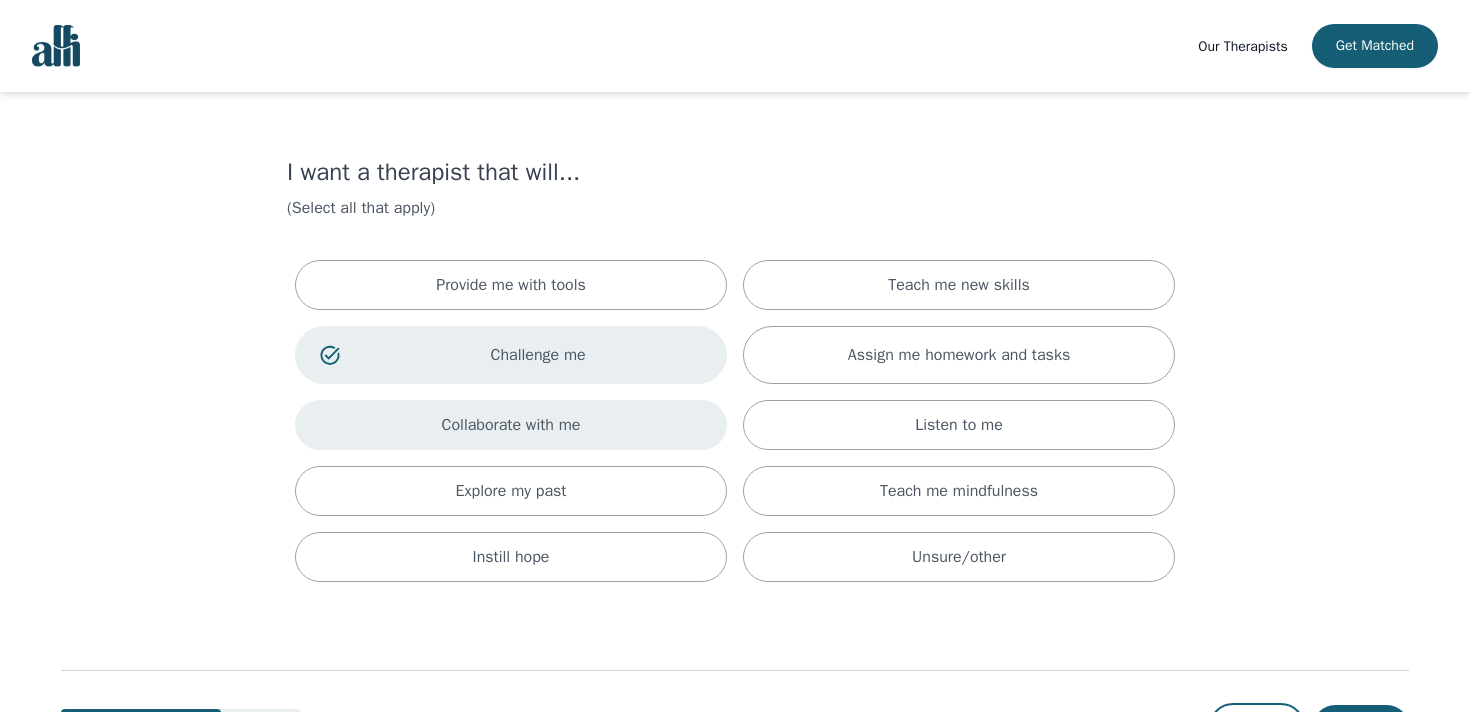 click on "Collaborate with me" at bounding box center (511, 425) 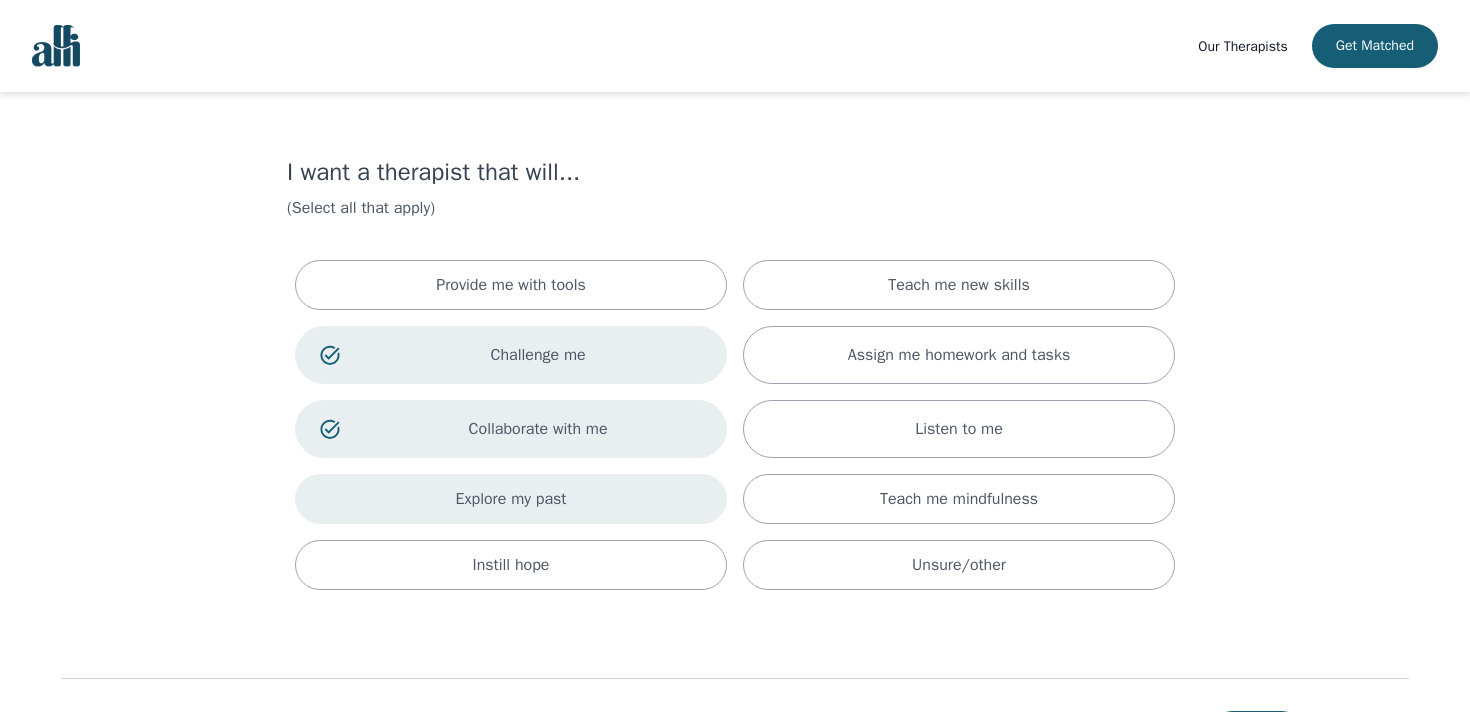 click on "Explore my past" at bounding box center (511, 499) 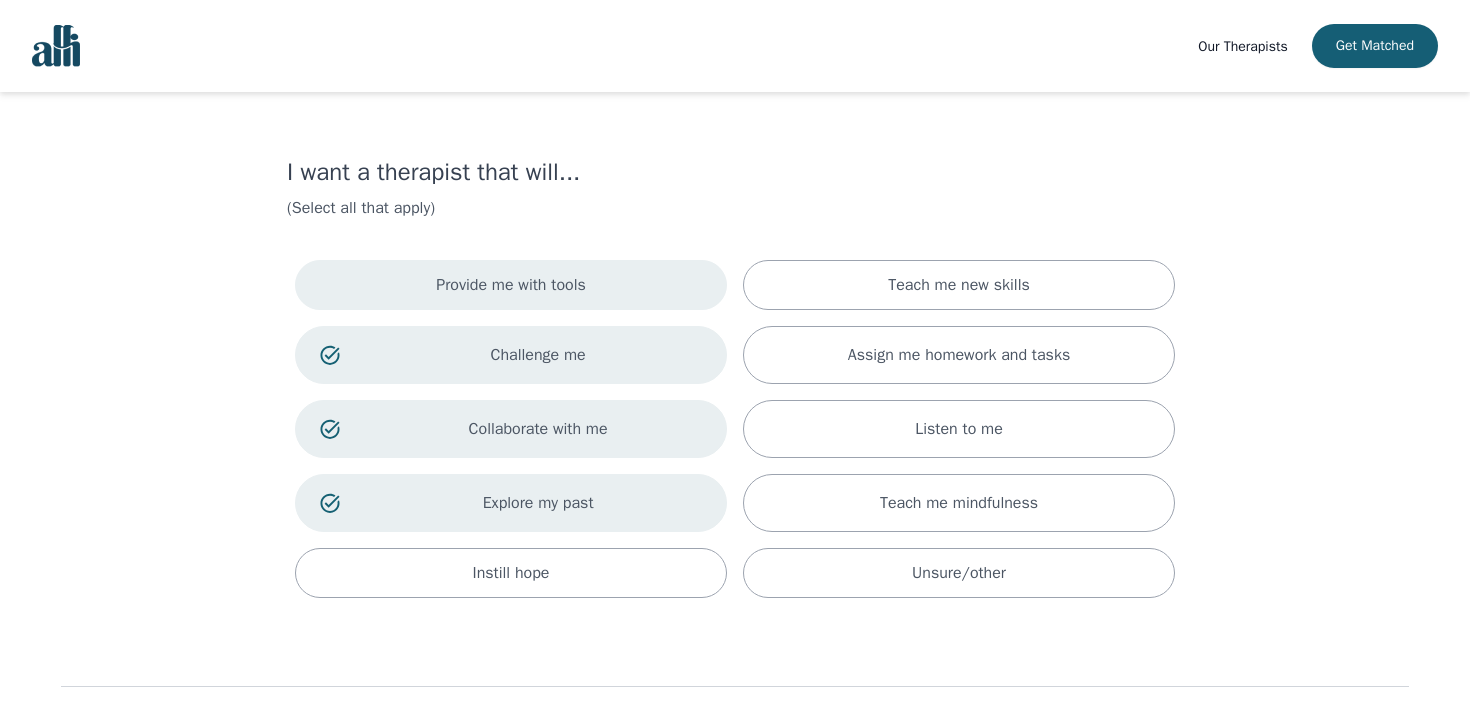click on "Provide me with tools" at bounding box center [511, 285] 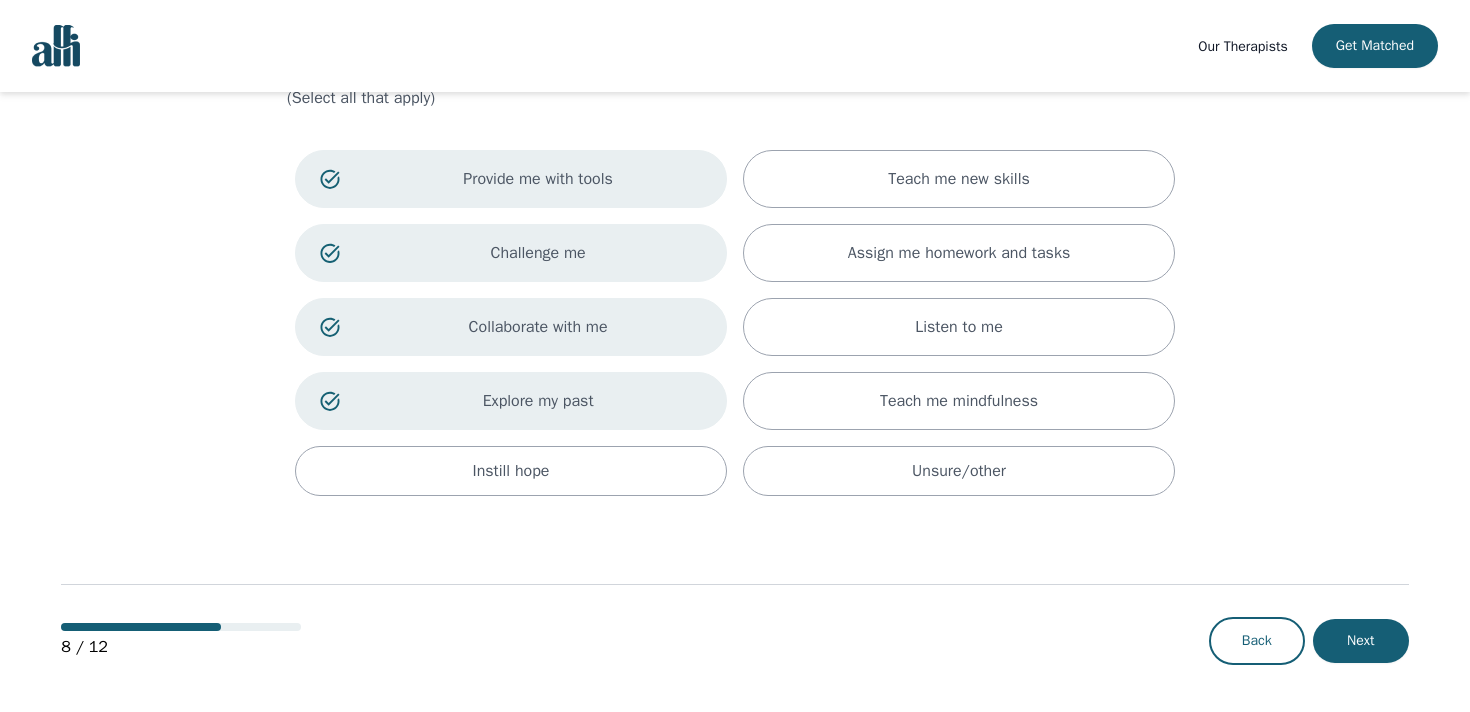 scroll, scrollTop: 111, scrollLeft: 0, axis: vertical 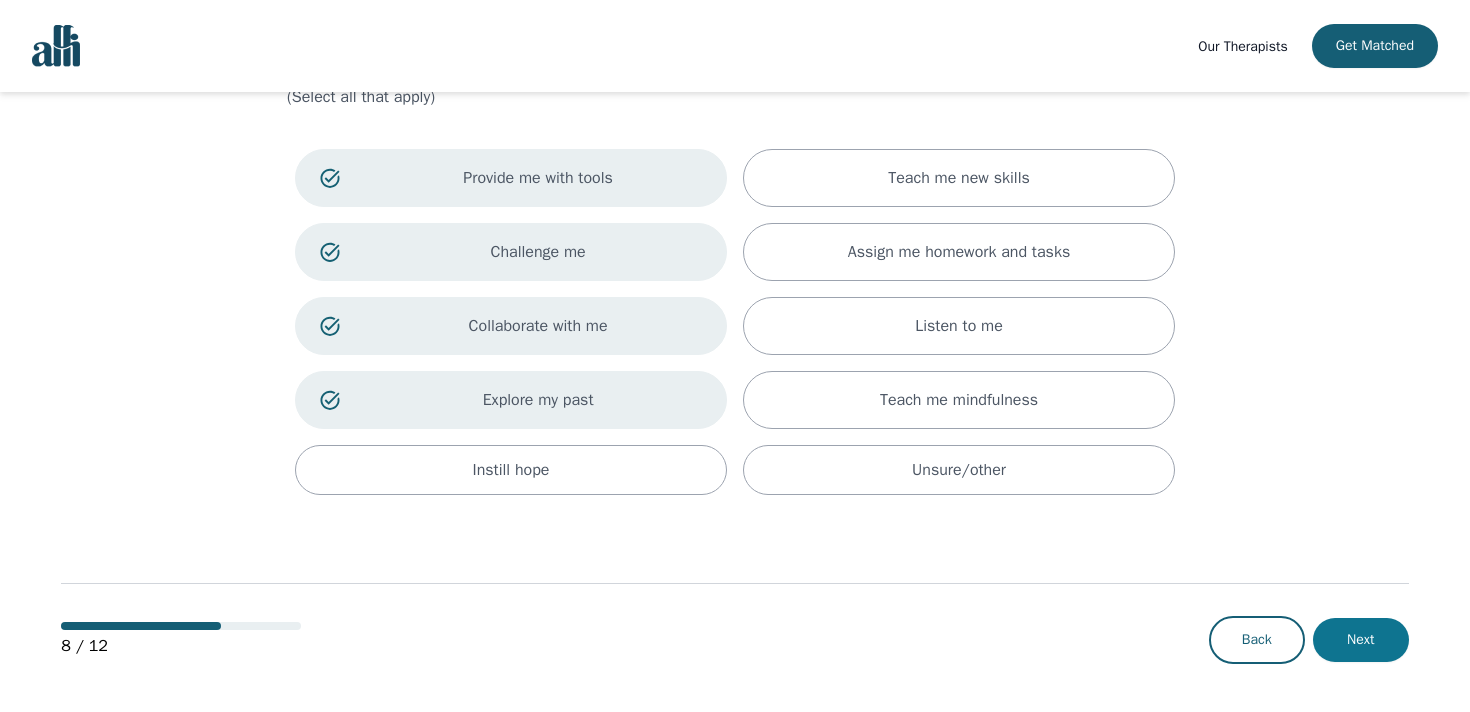 click on "Next" at bounding box center [1361, 640] 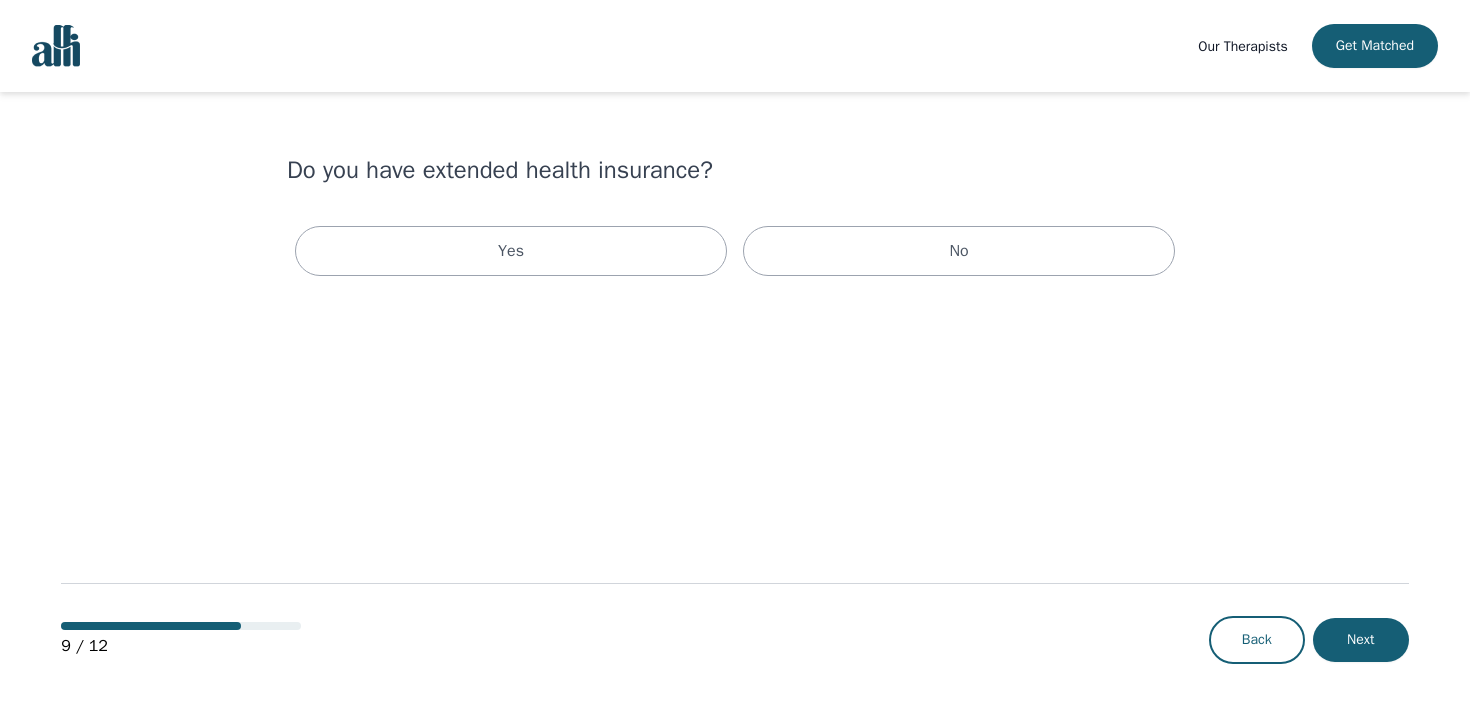 scroll, scrollTop: 0, scrollLeft: 0, axis: both 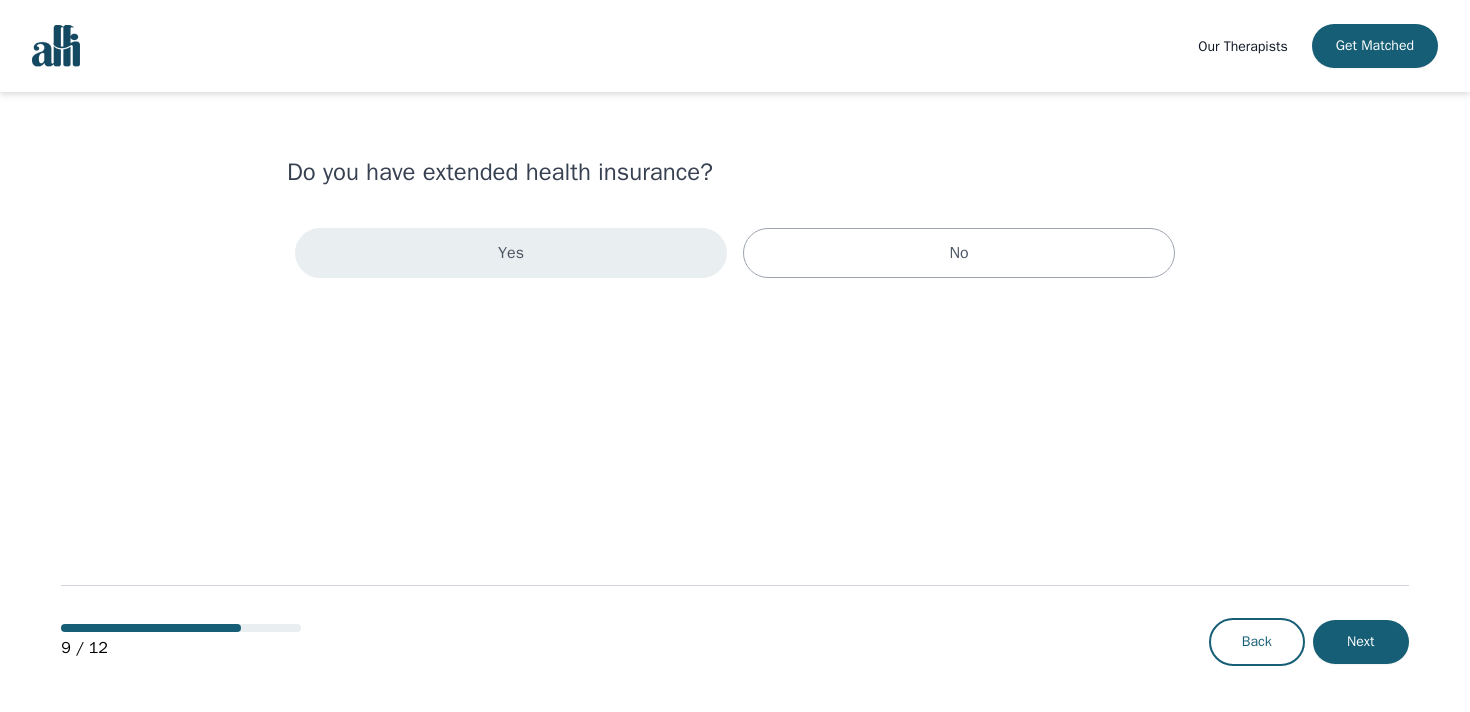 click on "Yes" at bounding box center (511, 253) 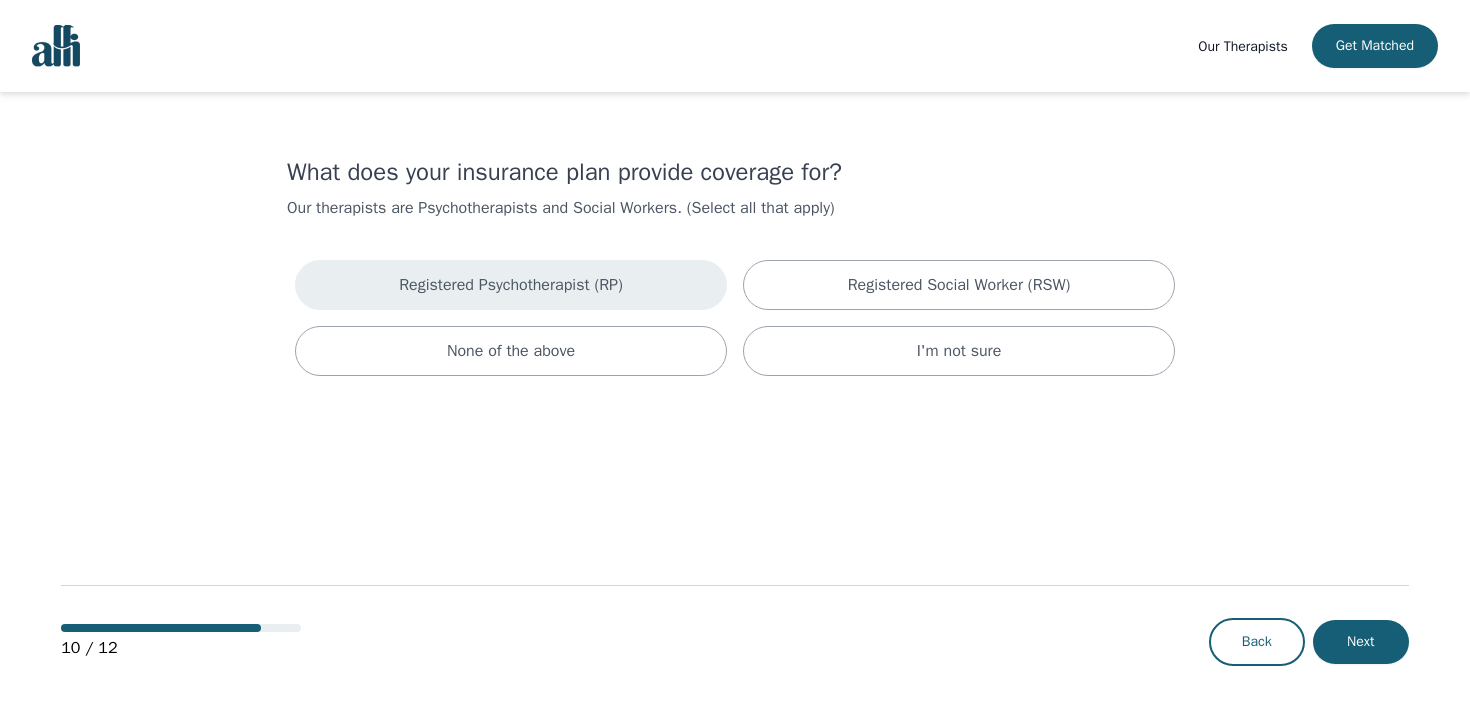 click on "Registered Psychotherapist (RP)" at bounding box center (511, 285) 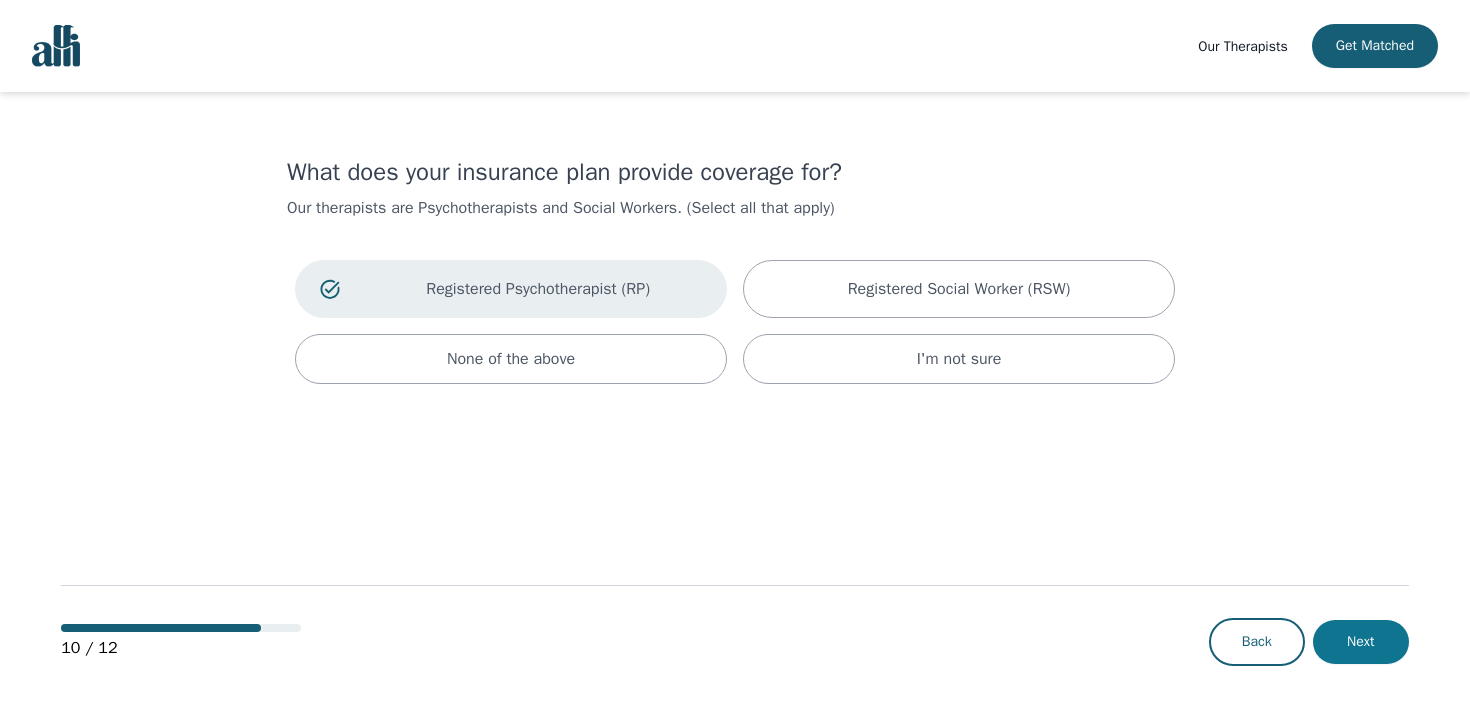 click on "Next" at bounding box center [1361, 642] 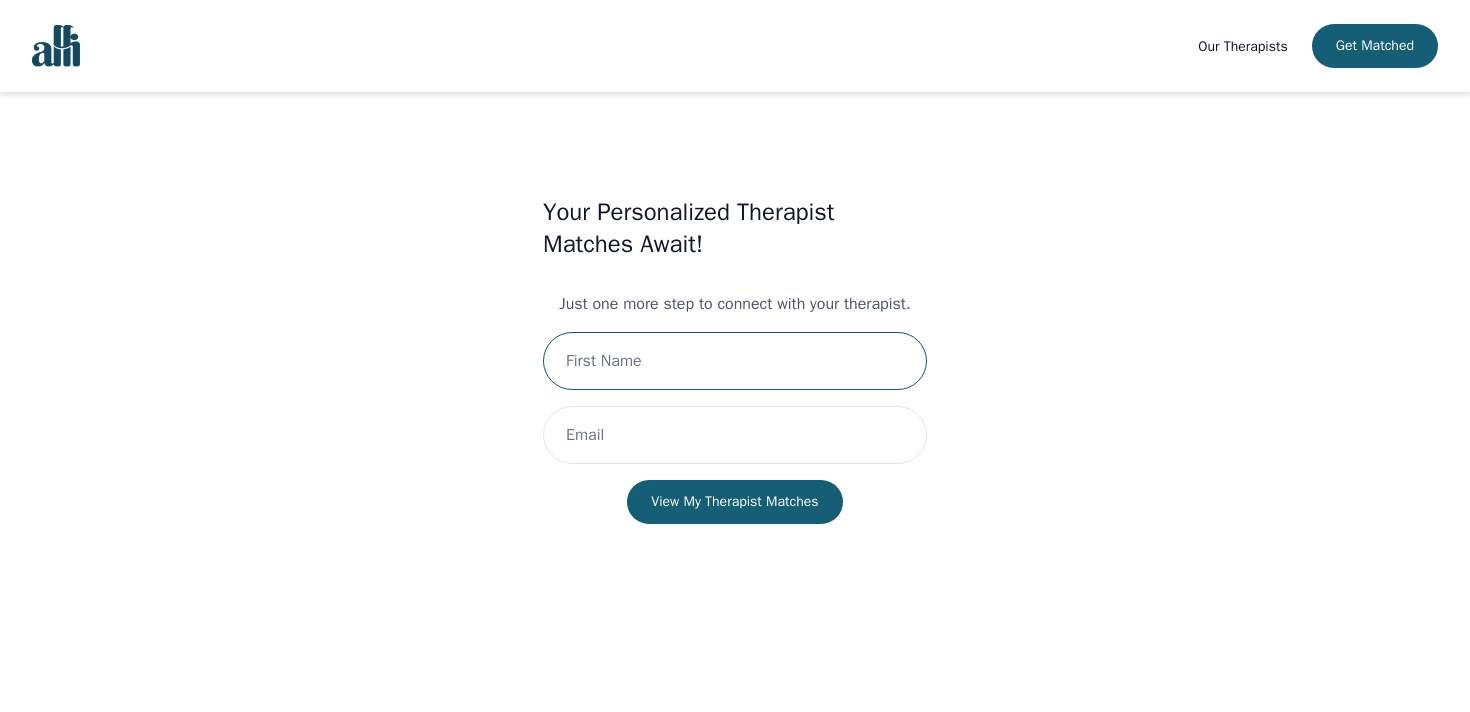 click at bounding box center [735, 361] 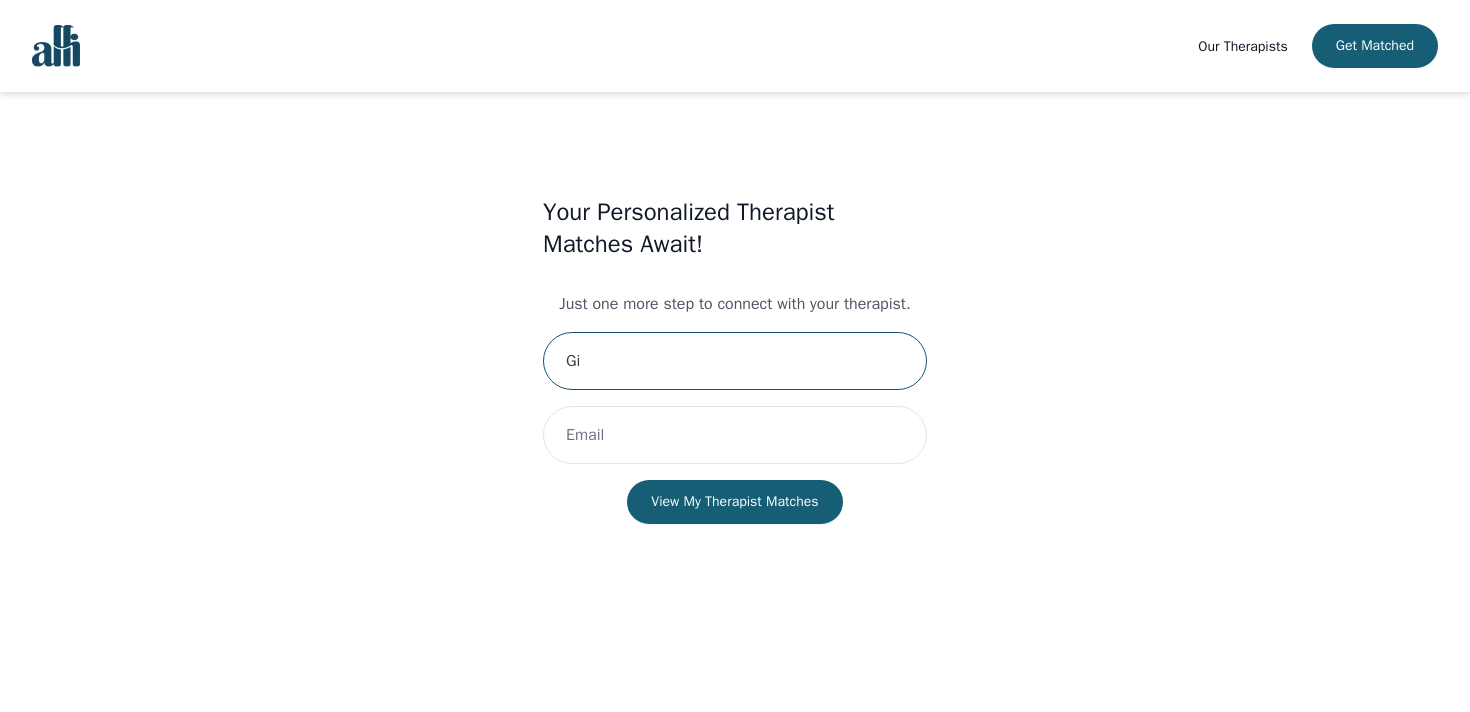 type on "G" 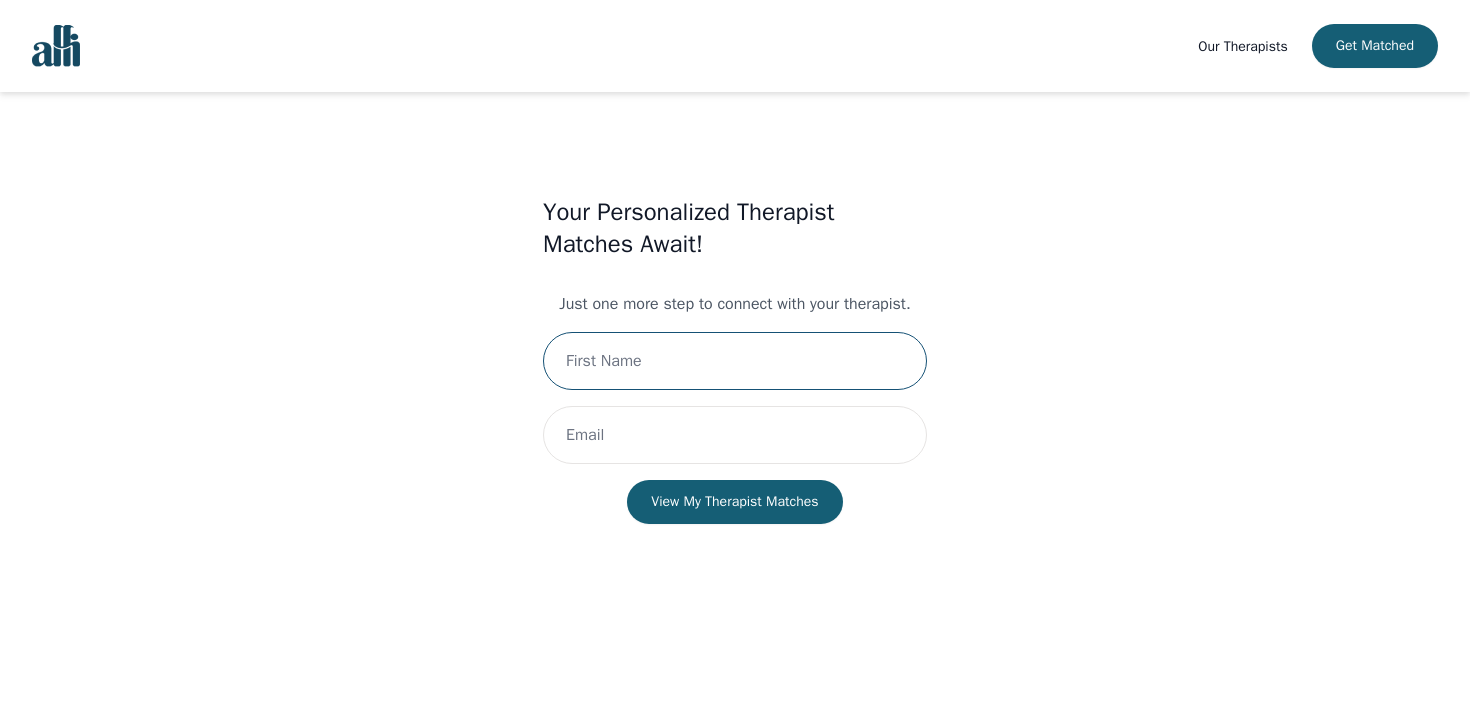 click at bounding box center [735, 361] 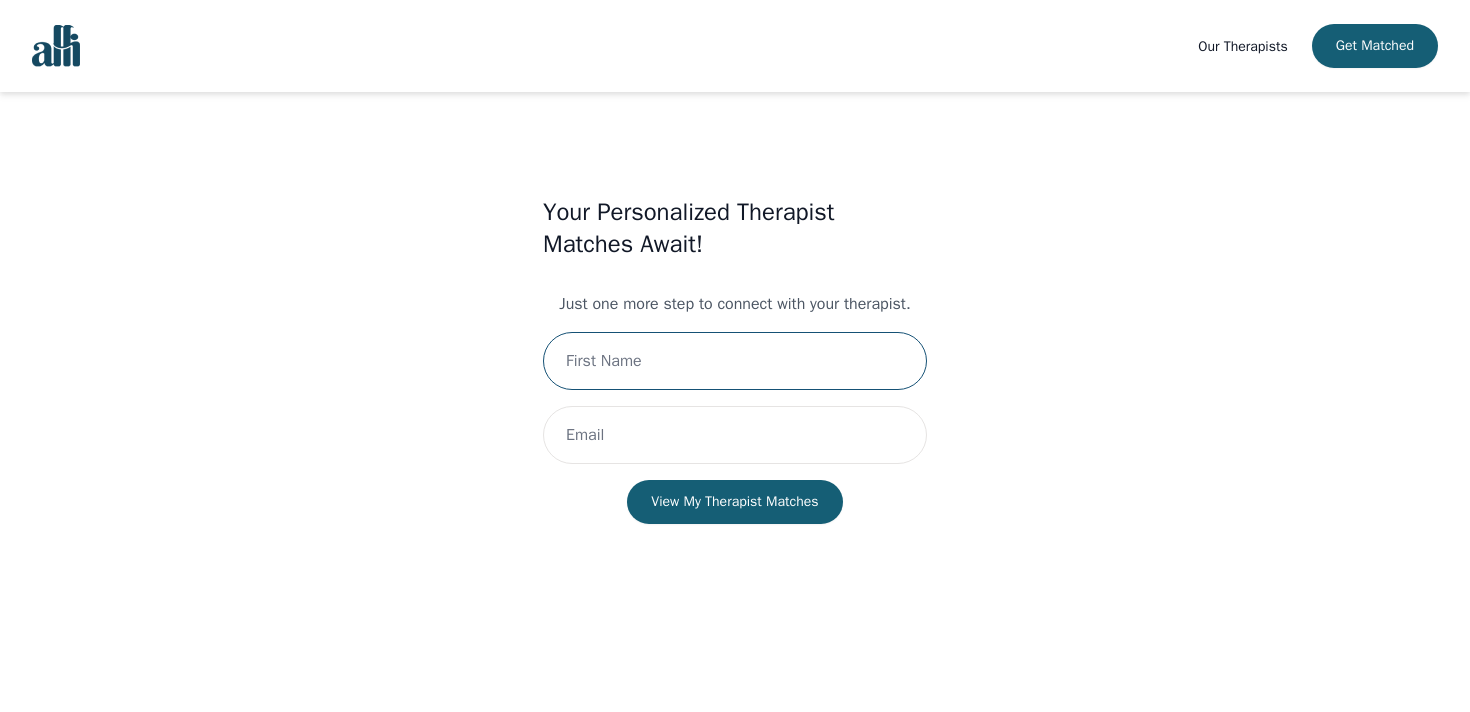 type on "Gianmarco" 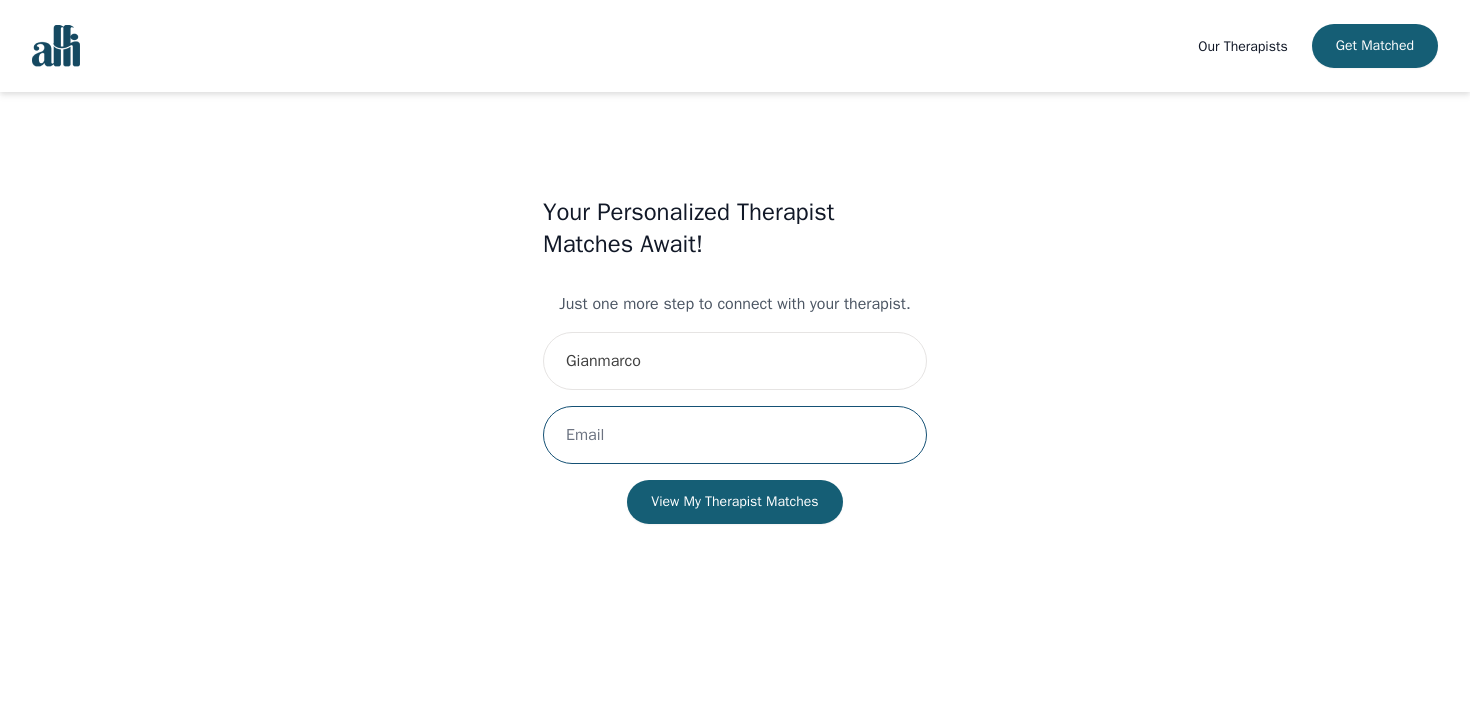 click at bounding box center [735, 435] 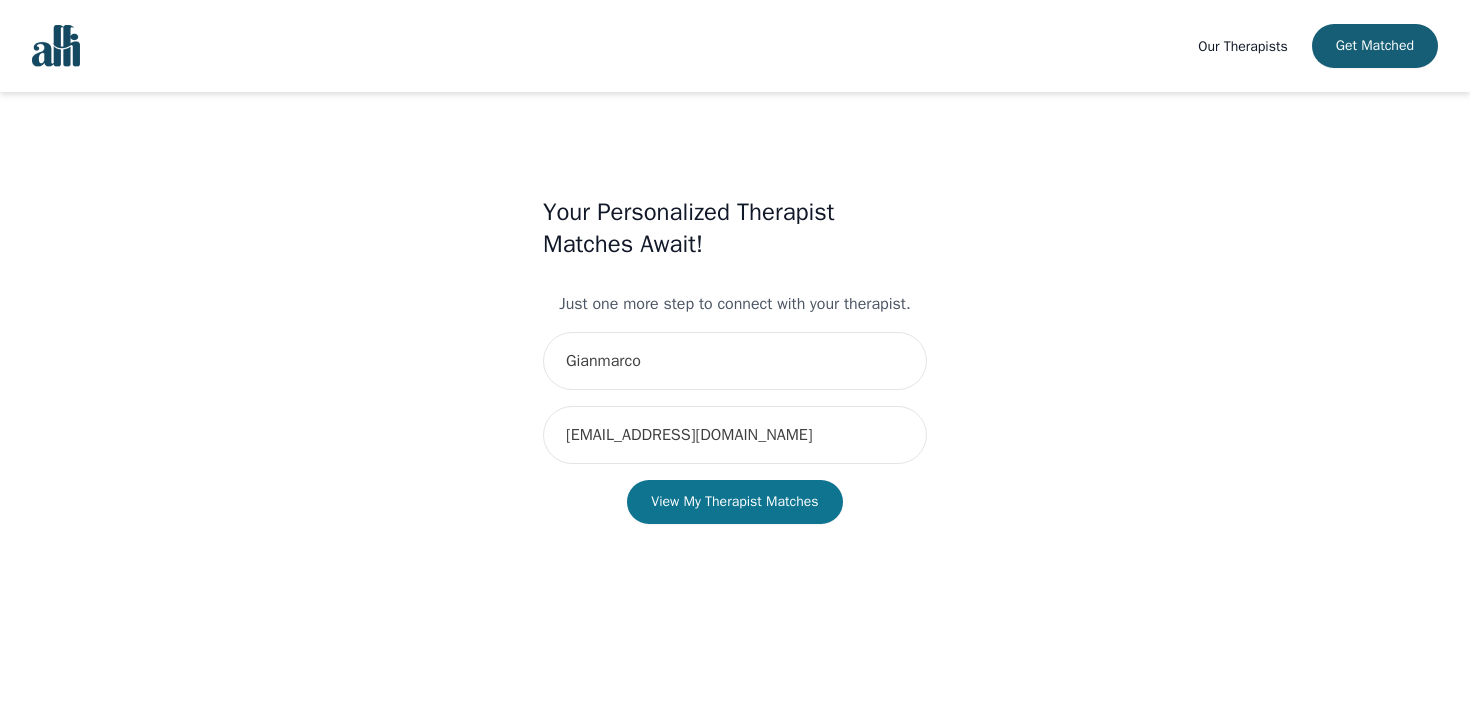 click on "View My Therapist Matches" at bounding box center (734, 502) 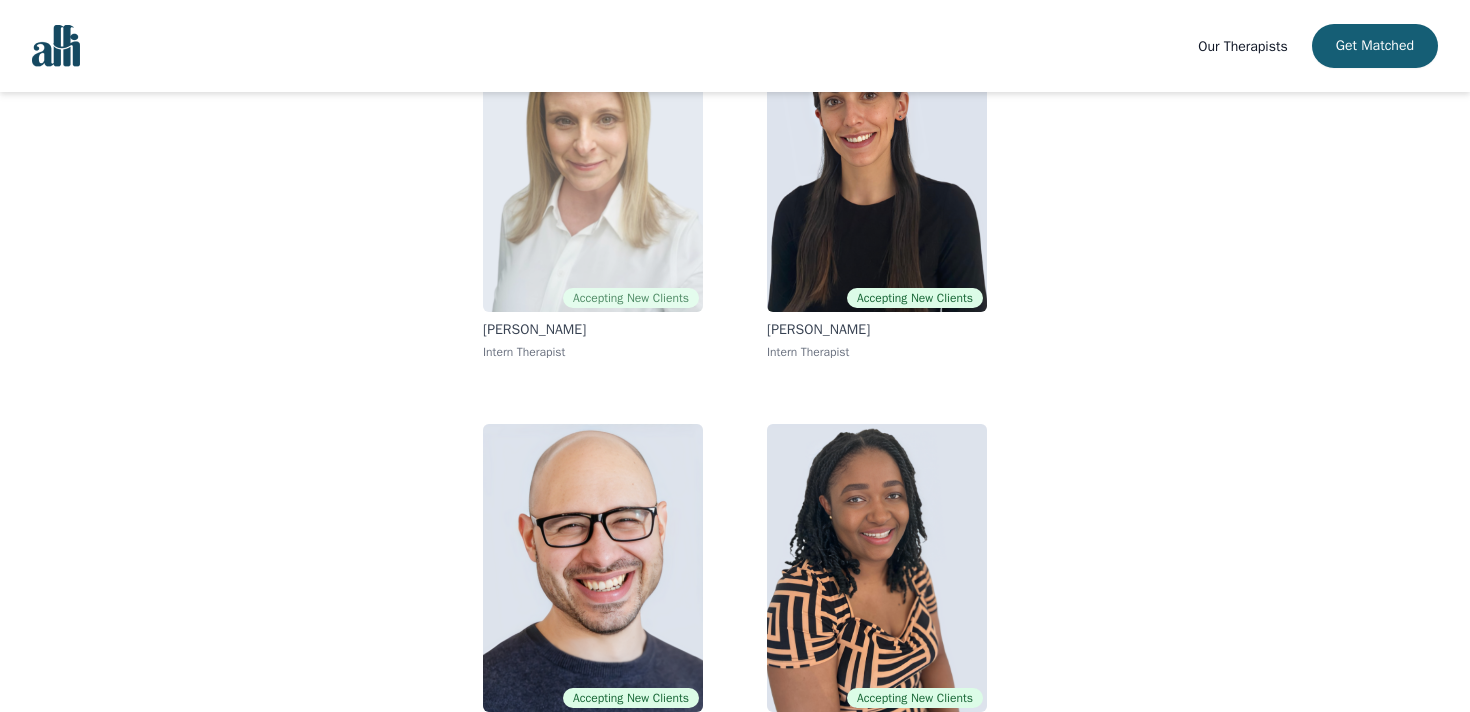 scroll, scrollTop: 332, scrollLeft: 0, axis: vertical 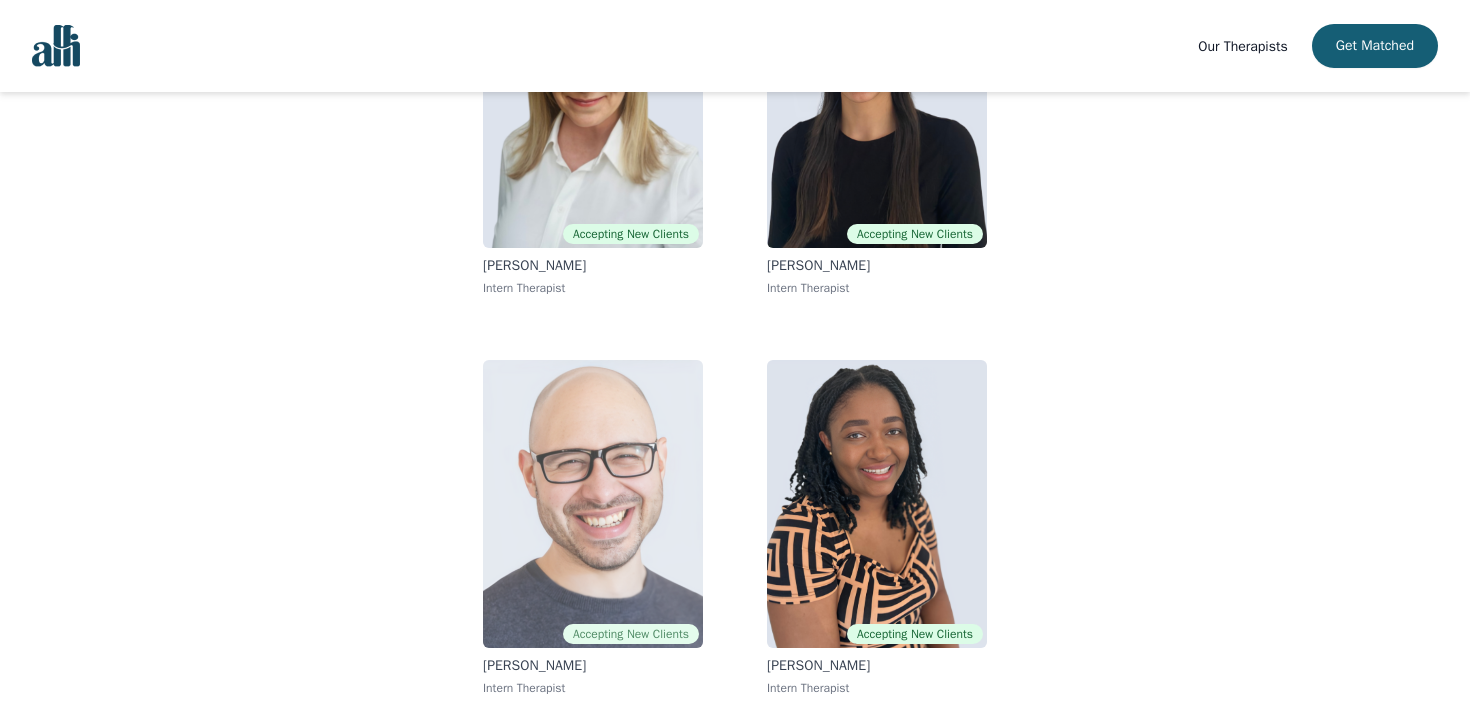 click at bounding box center (593, 504) 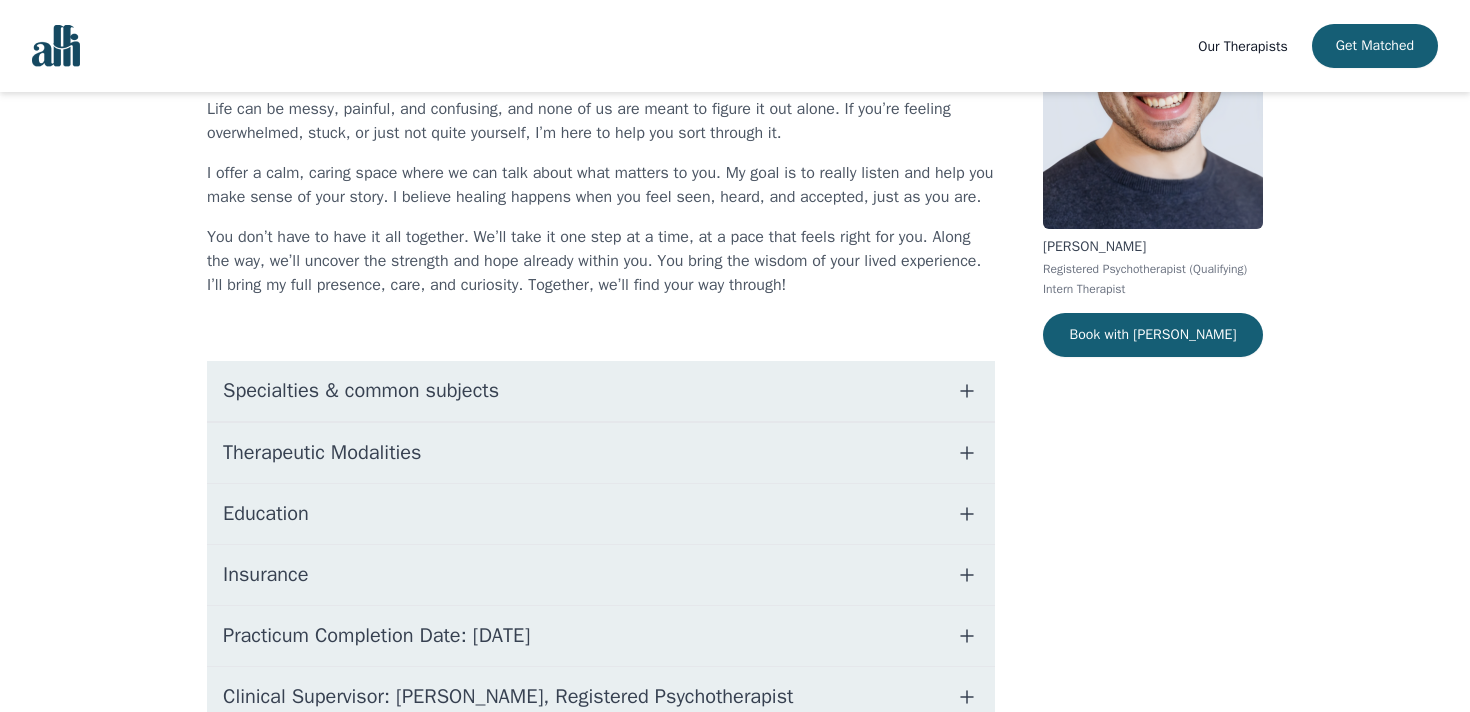 scroll, scrollTop: 334, scrollLeft: 0, axis: vertical 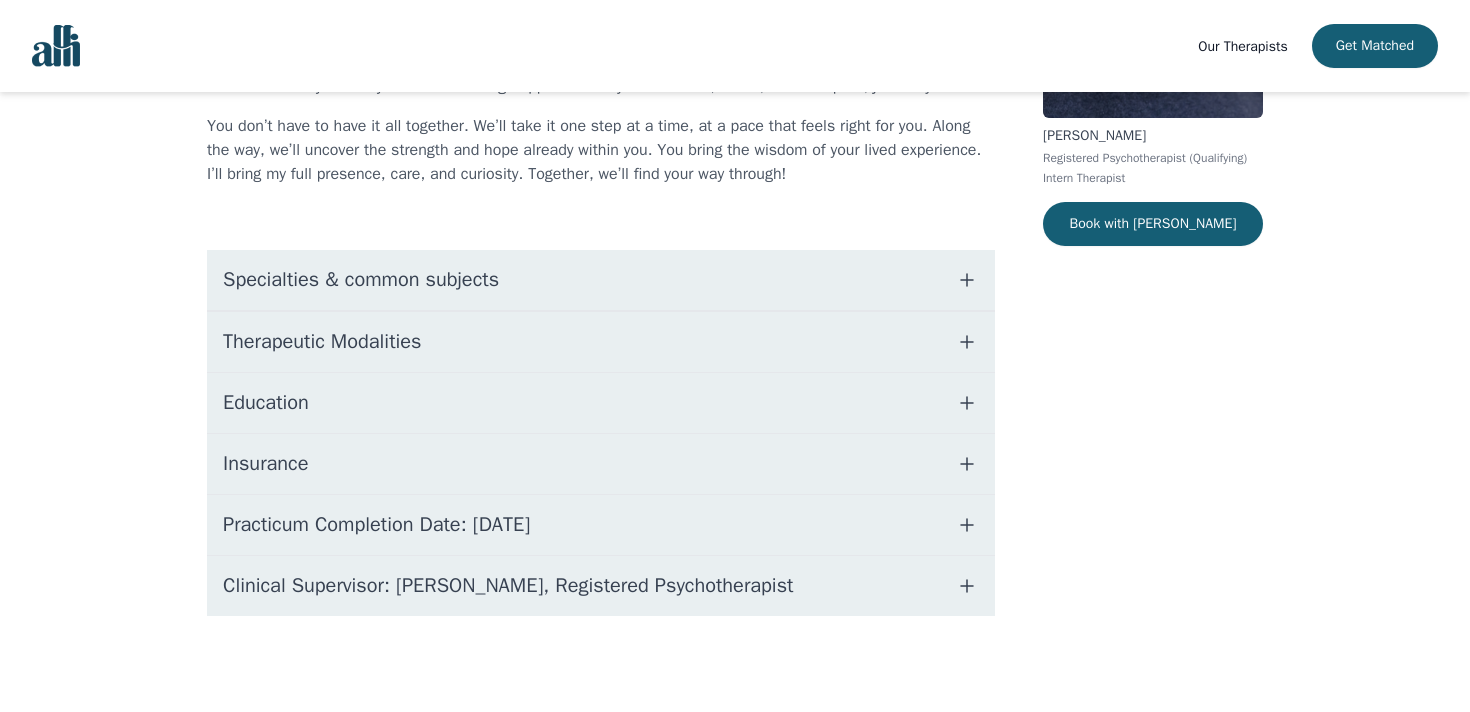 click on "Specialties & common subjects" at bounding box center (601, 280) 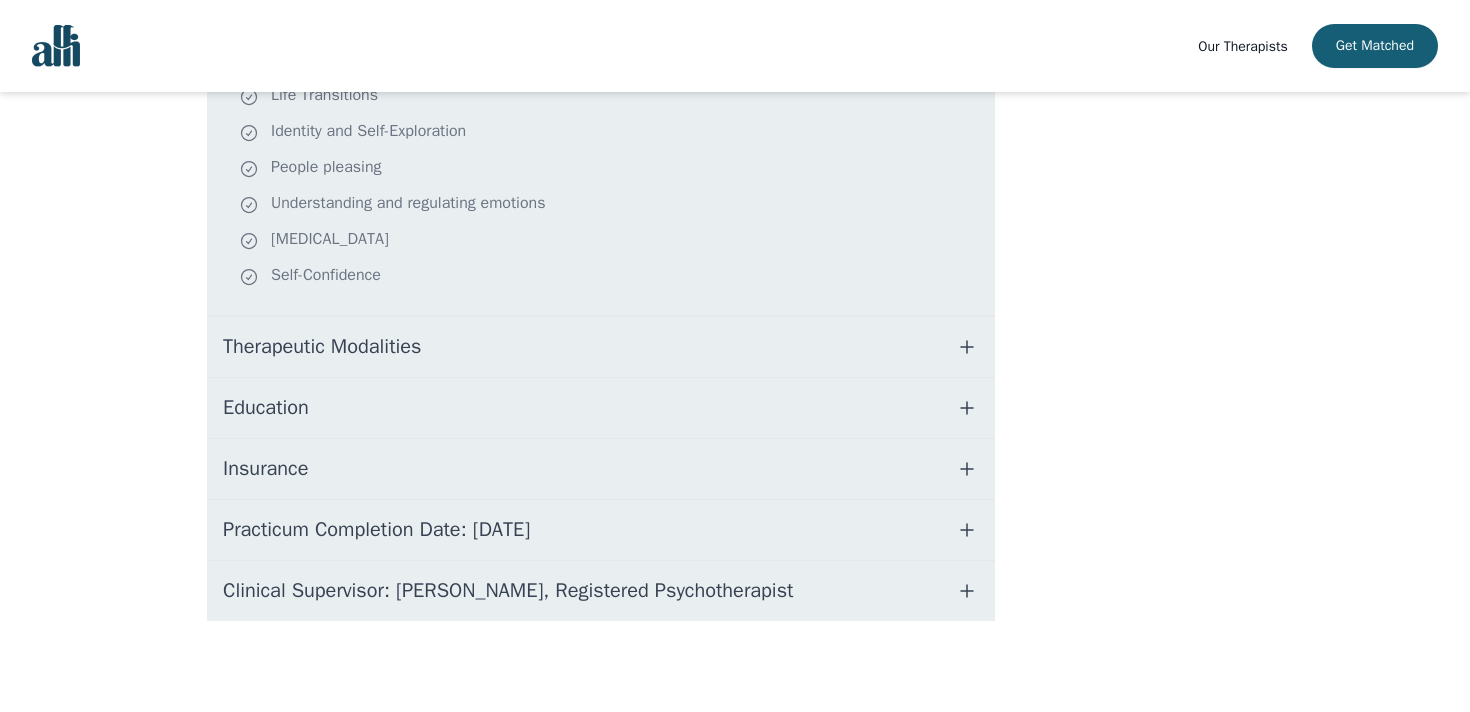 scroll, scrollTop: 715, scrollLeft: 0, axis: vertical 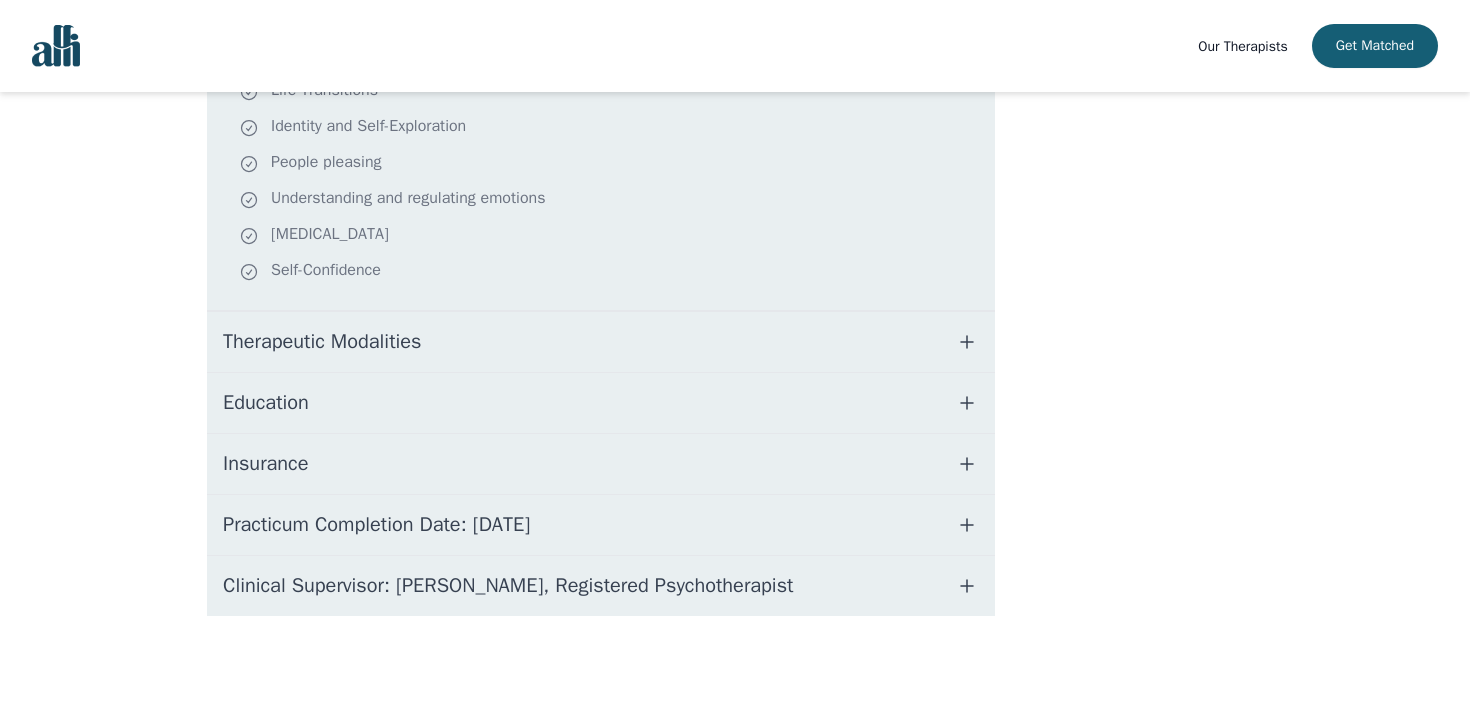click on "Therapeutic Modalities" at bounding box center [601, 342] 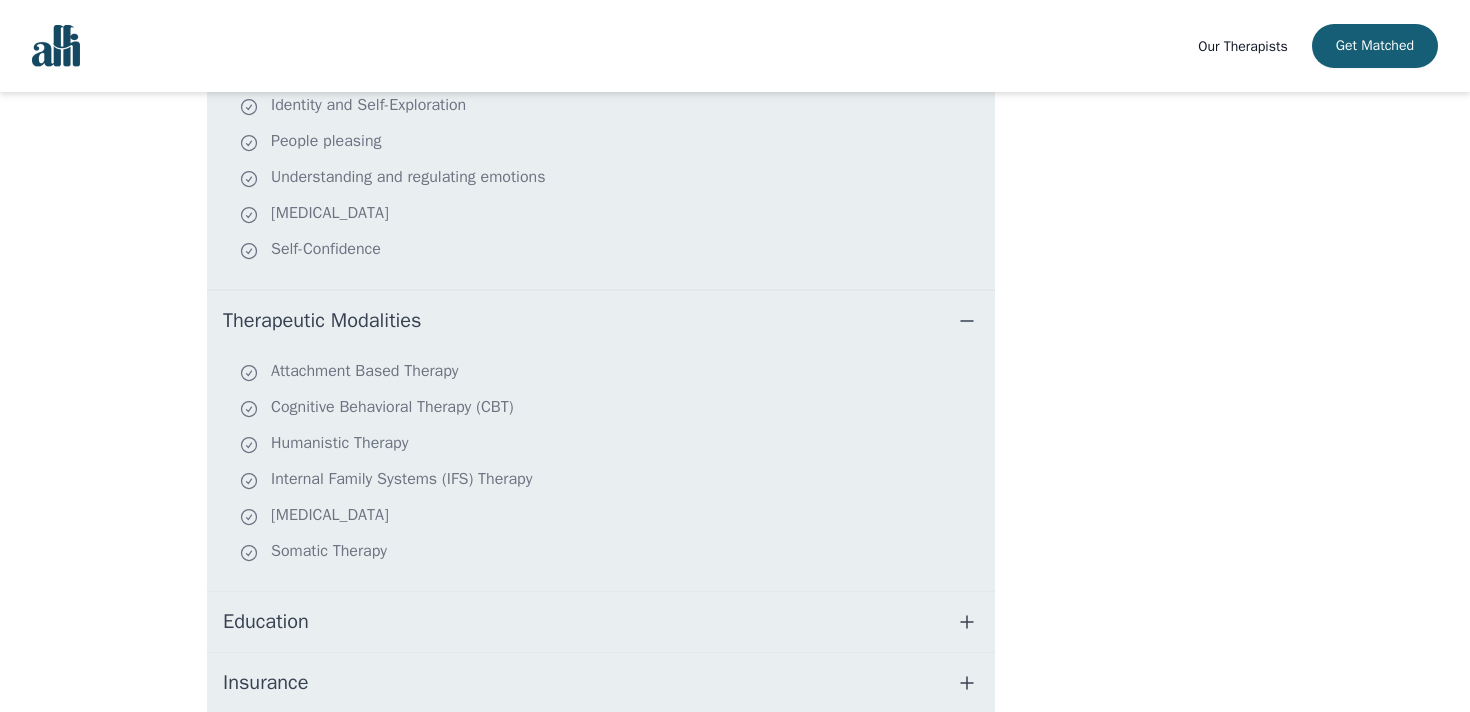 scroll, scrollTop: 292, scrollLeft: 0, axis: vertical 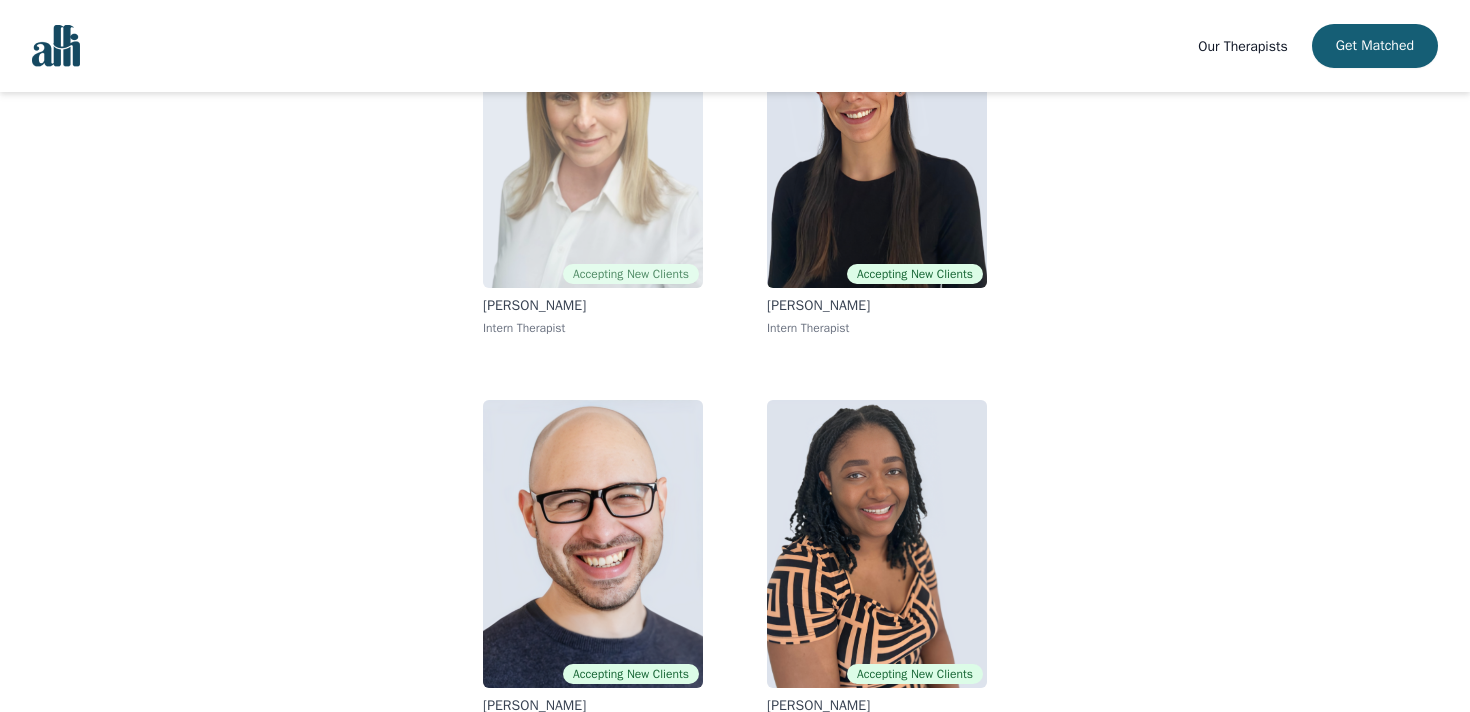 click at bounding box center [593, 144] 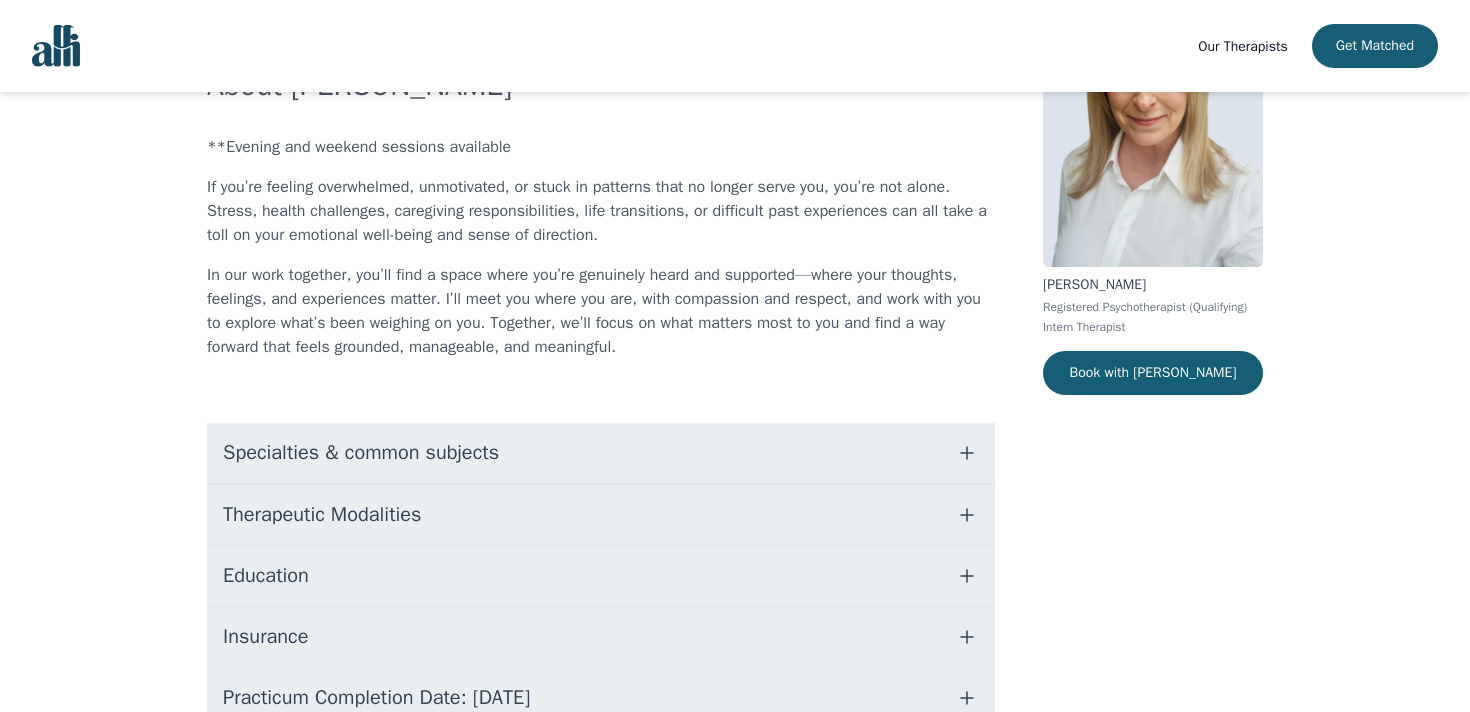 scroll, scrollTop: 165, scrollLeft: 0, axis: vertical 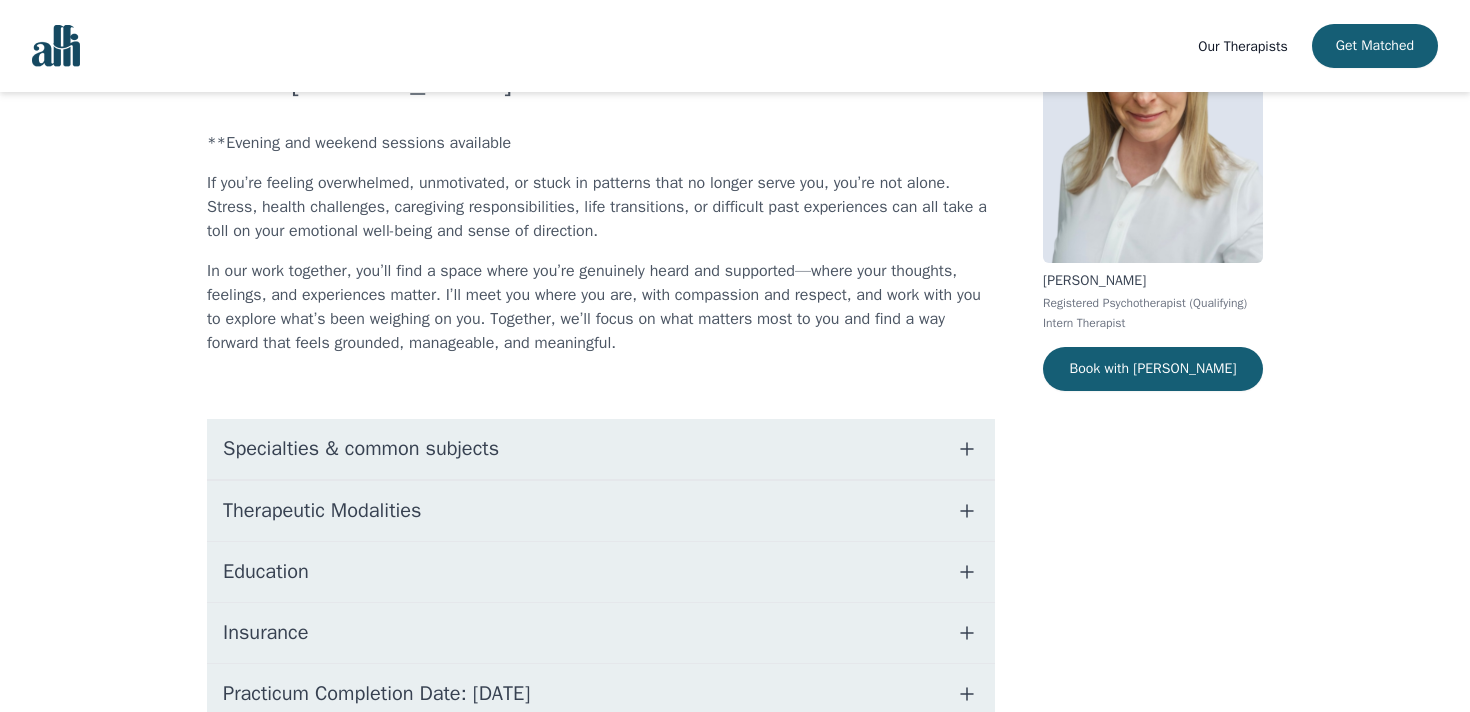 click on "Specialties & common subjects" at bounding box center (361, 449) 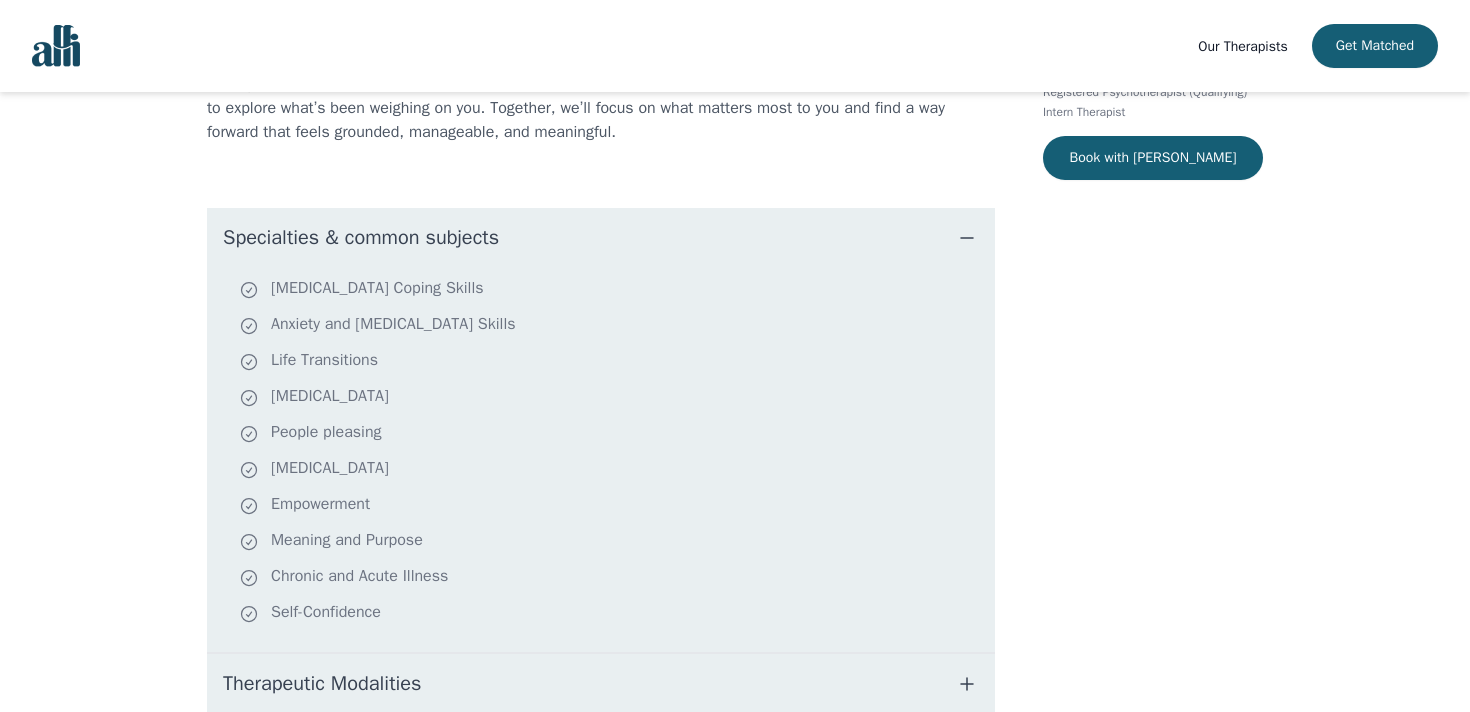 scroll, scrollTop: 373, scrollLeft: 0, axis: vertical 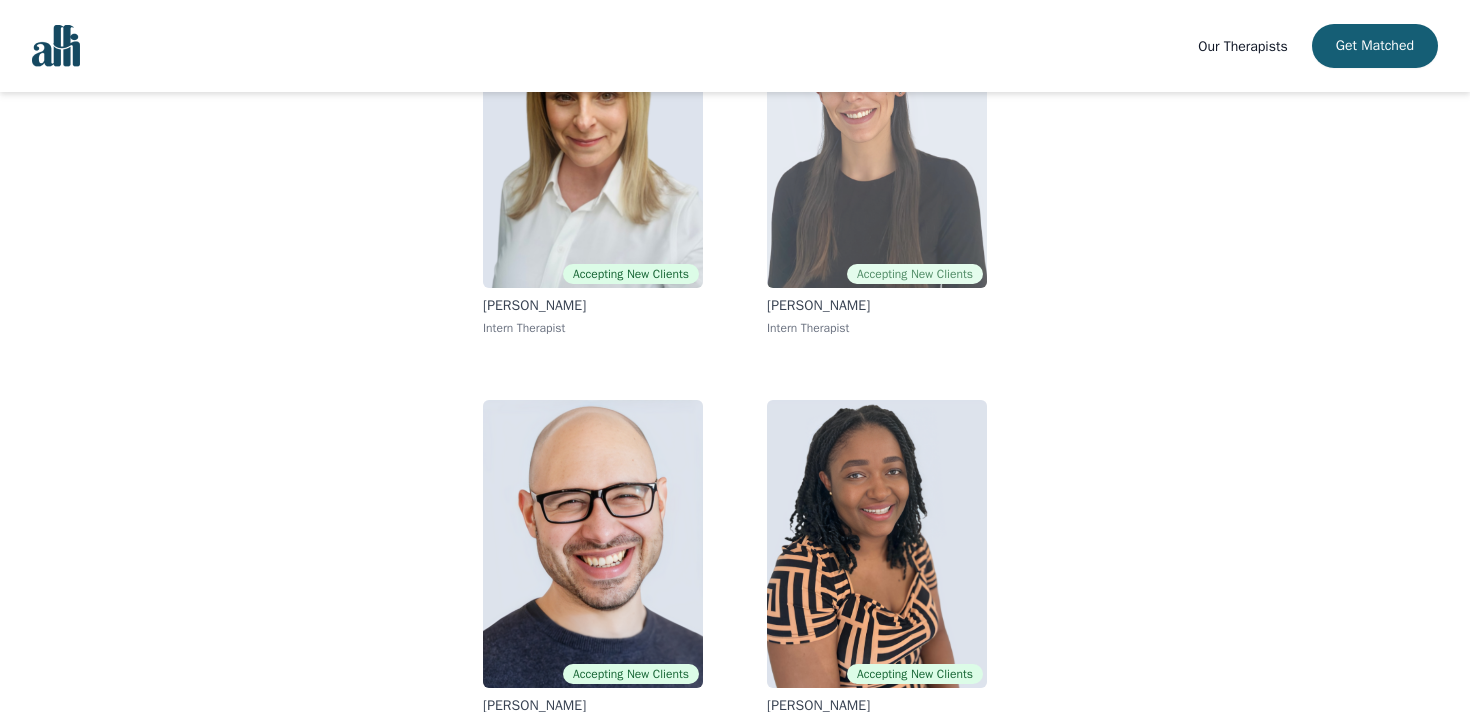 click at bounding box center (877, 144) 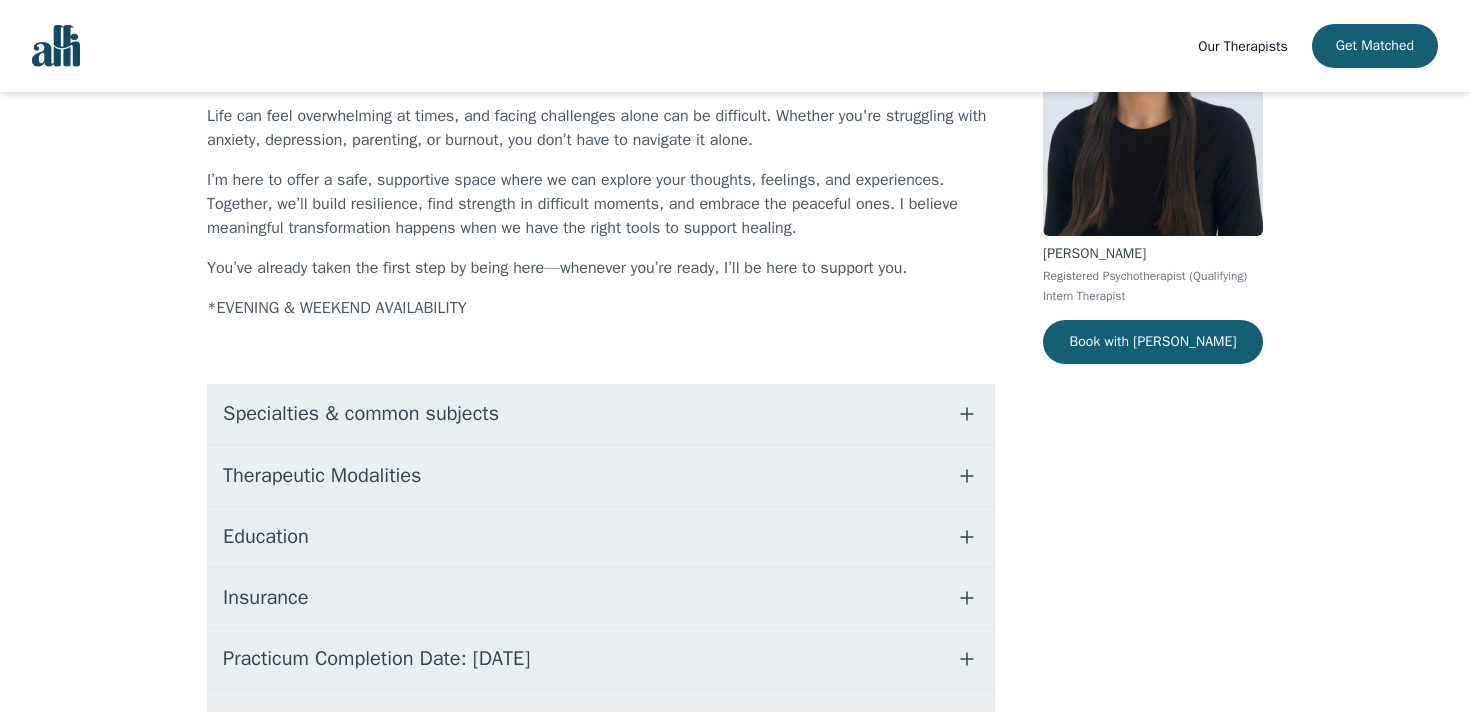 scroll, scrollTop: 215, scrollLeft: 0, axis: vertical 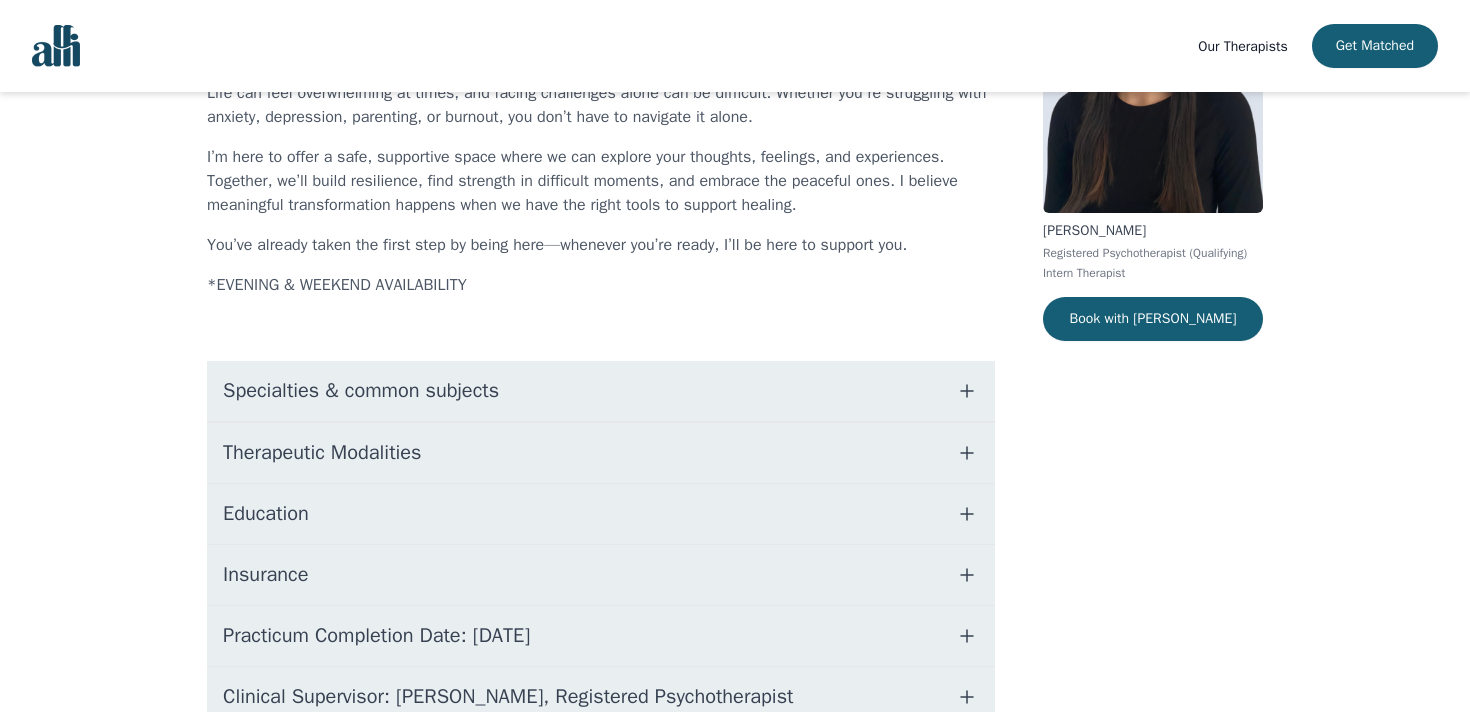 click on "Specialties & common subjects" at bounding box center (601, 391) 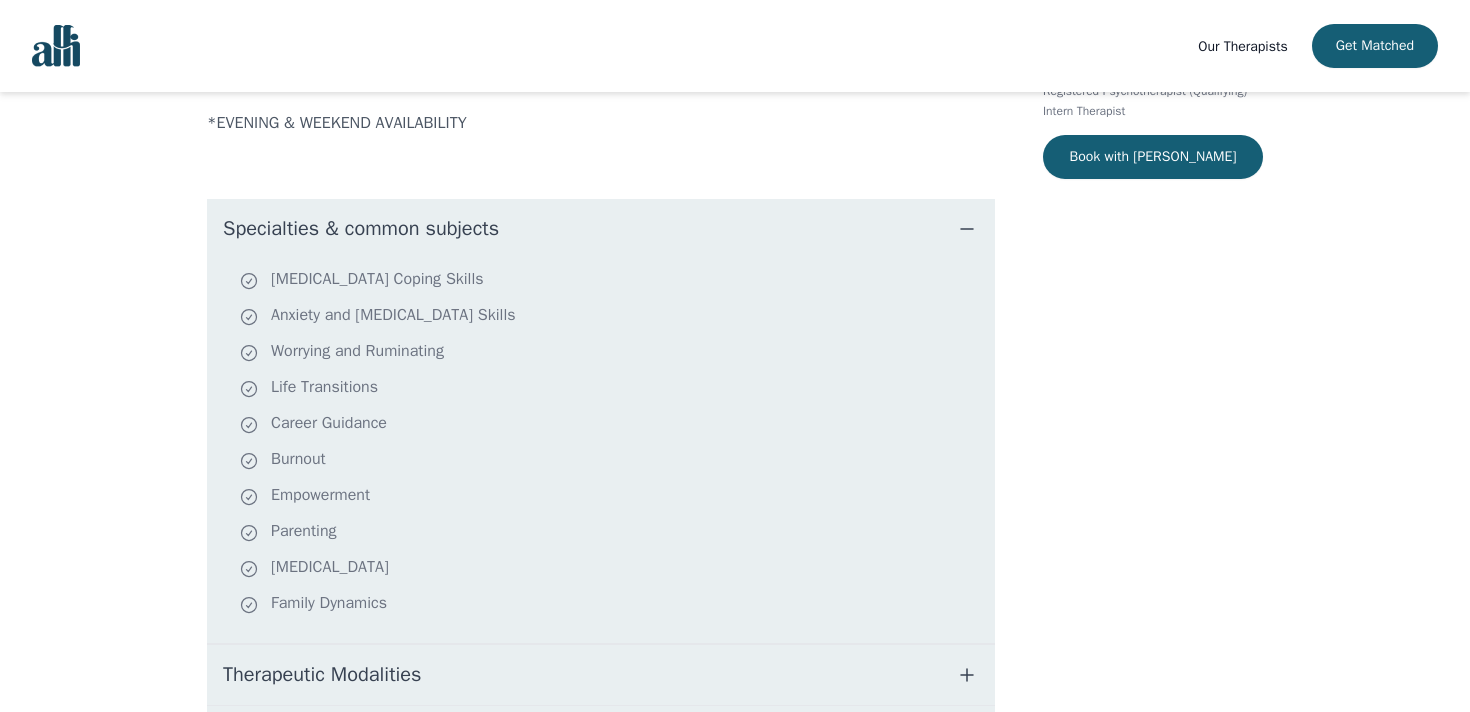 scroll, scrollTop: 375, scrollLeft: 0, axis: vertical 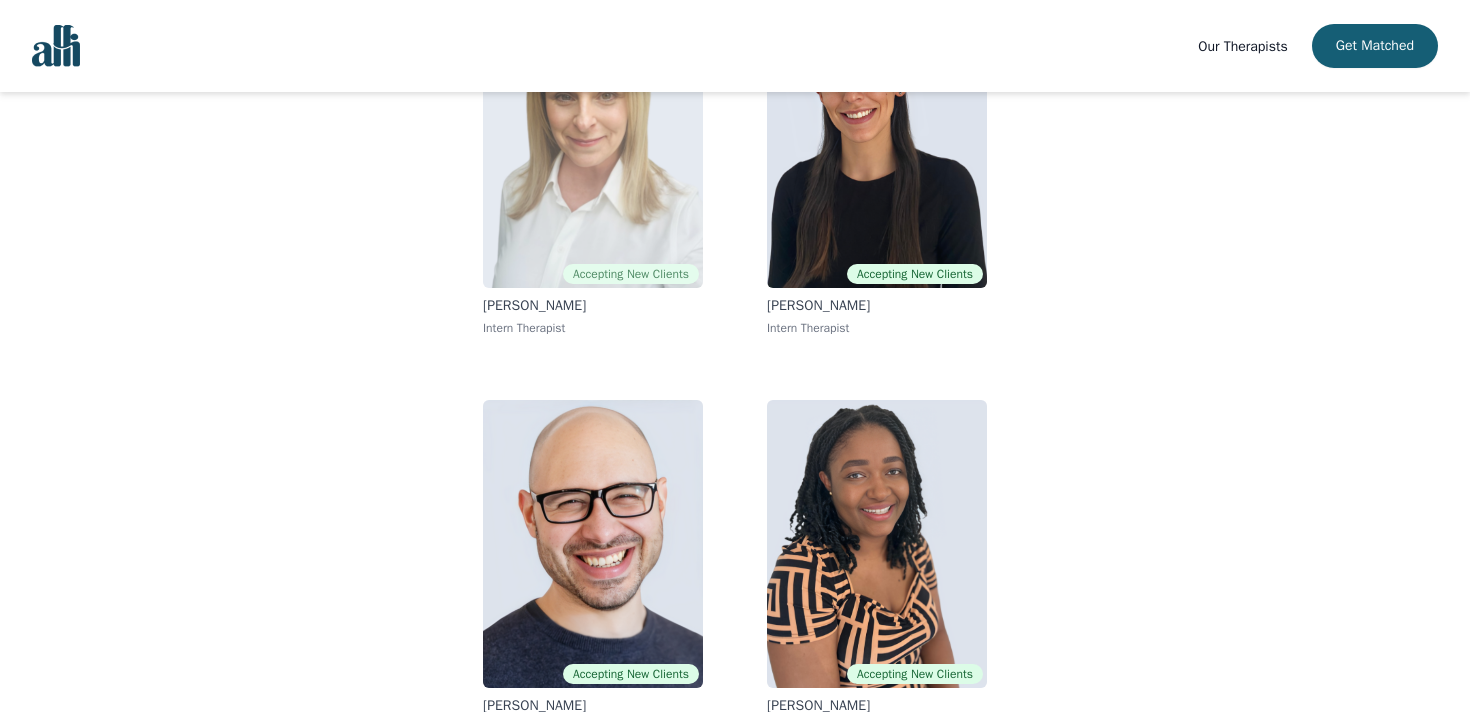 click at bounding box center [593, 144] 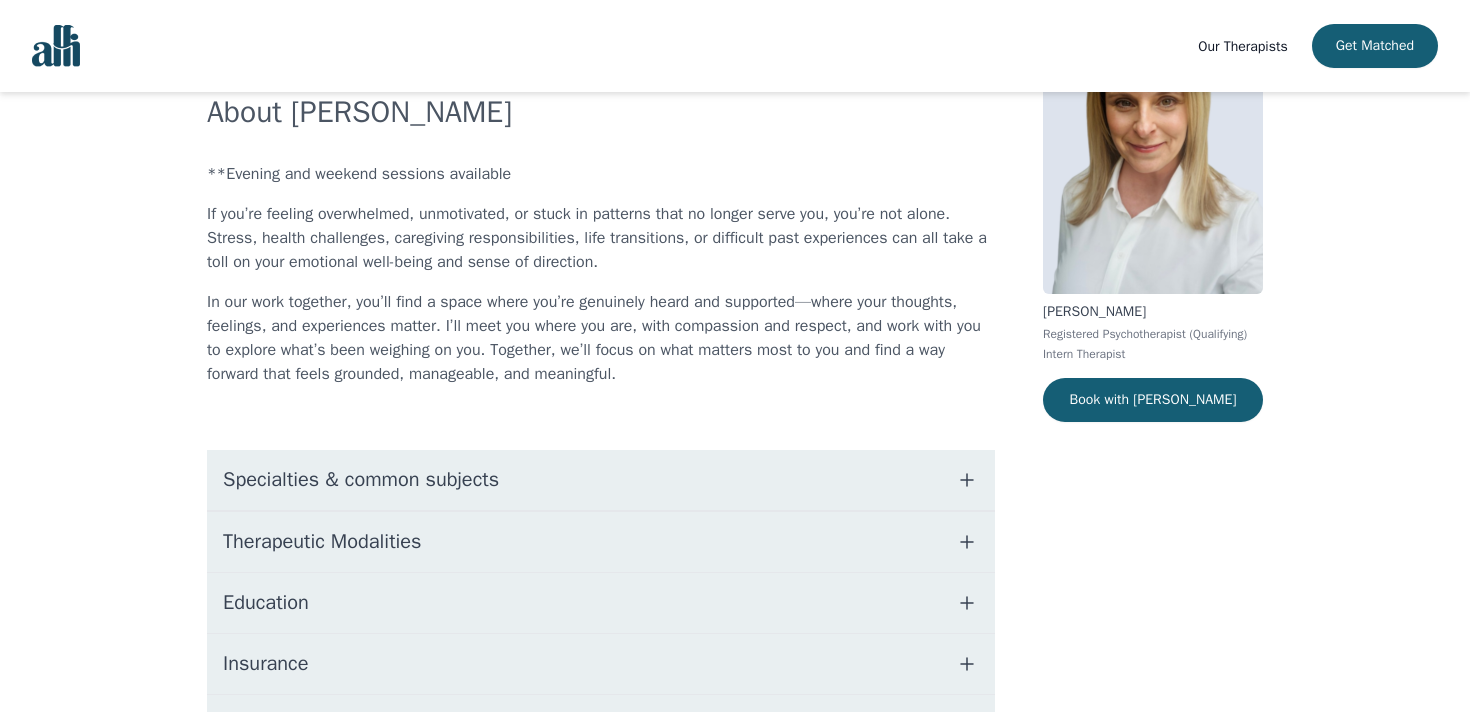 scroll, scrollTop: 334, scrollLeft: 0, axis: vertical 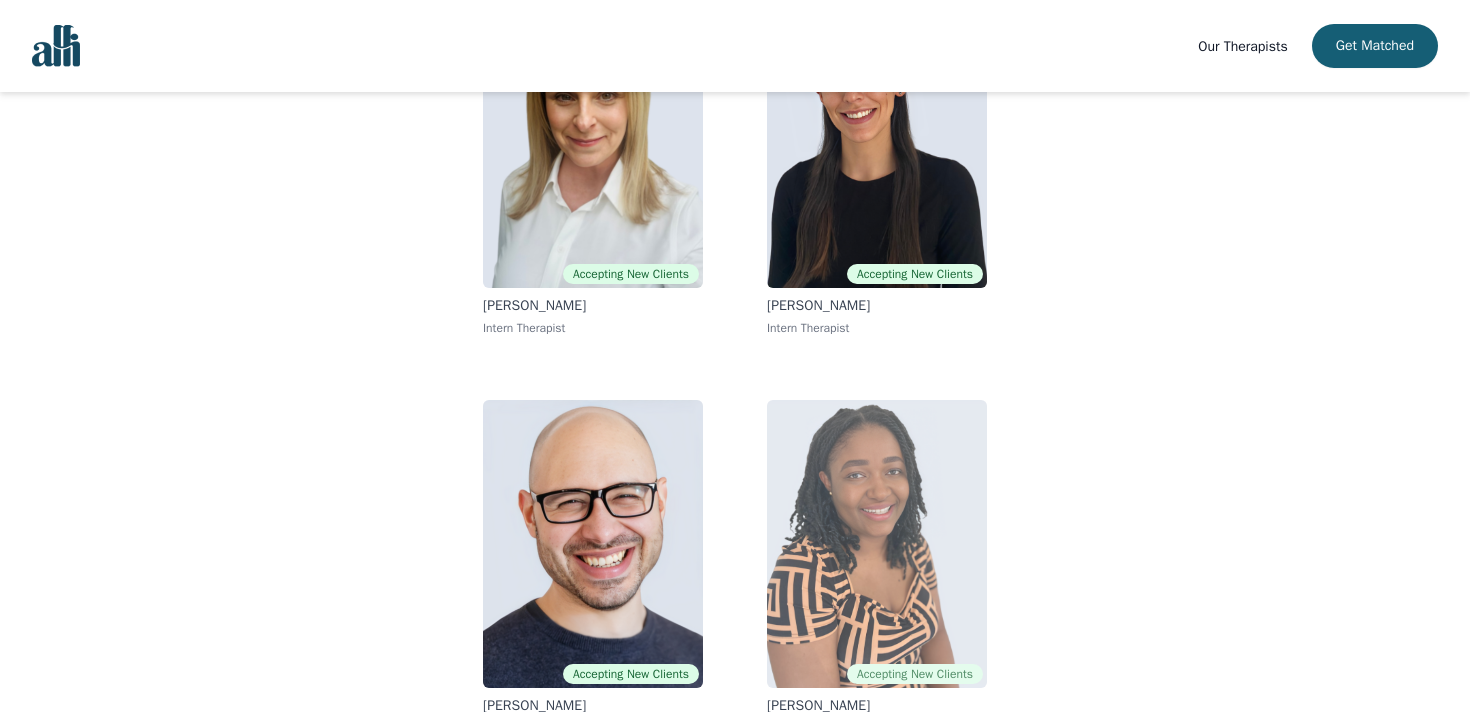 click at bounding box center [877, 544] 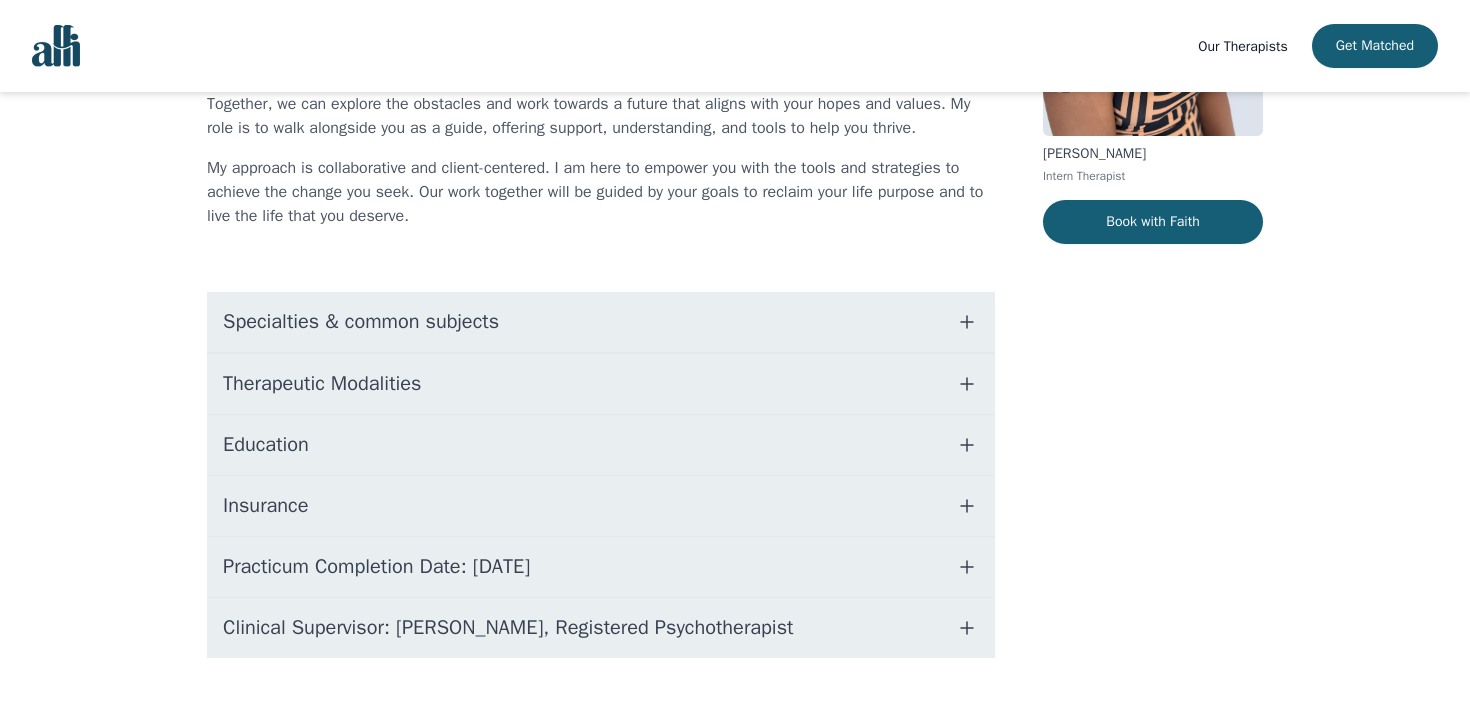scroll, scrollTop: 0, scrollLeft: 0, axis: both 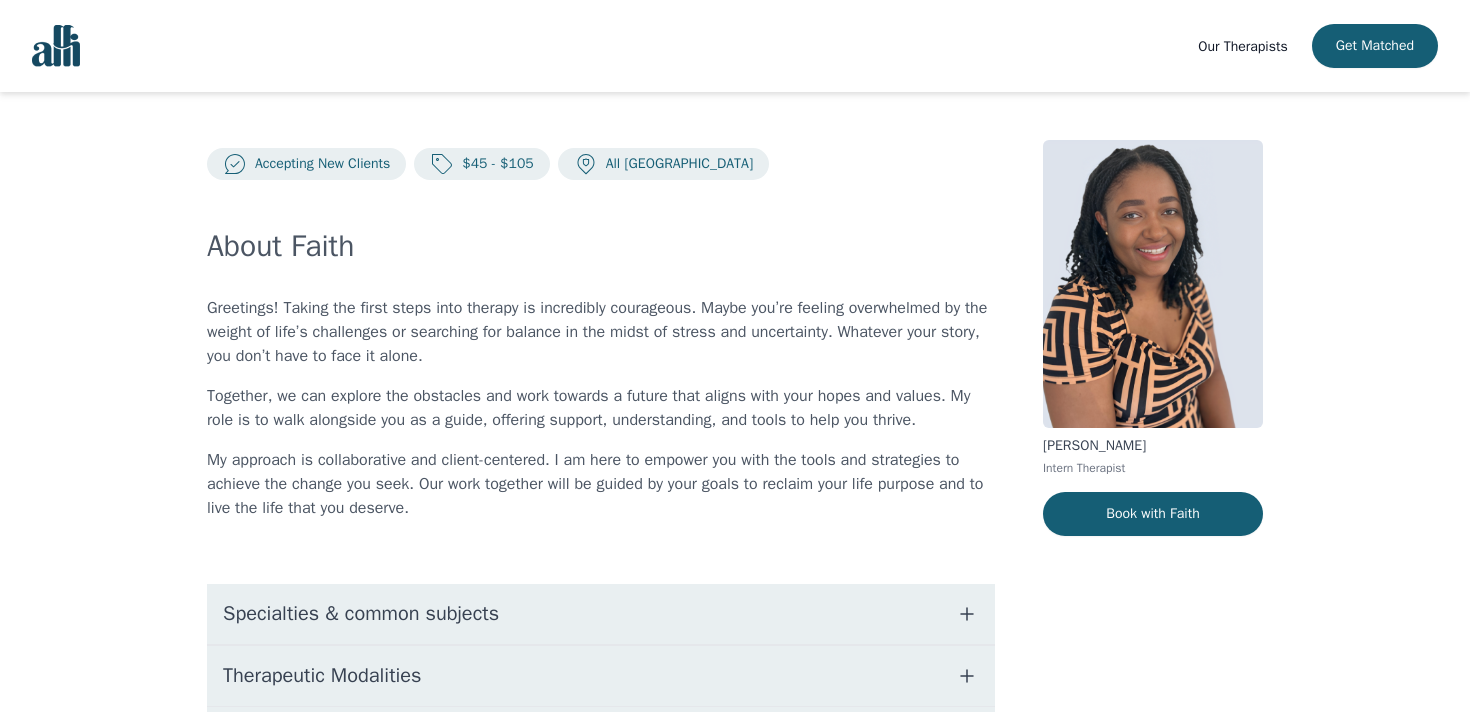 click on "Specialties & common subjects" at bounding box center (601, 614) 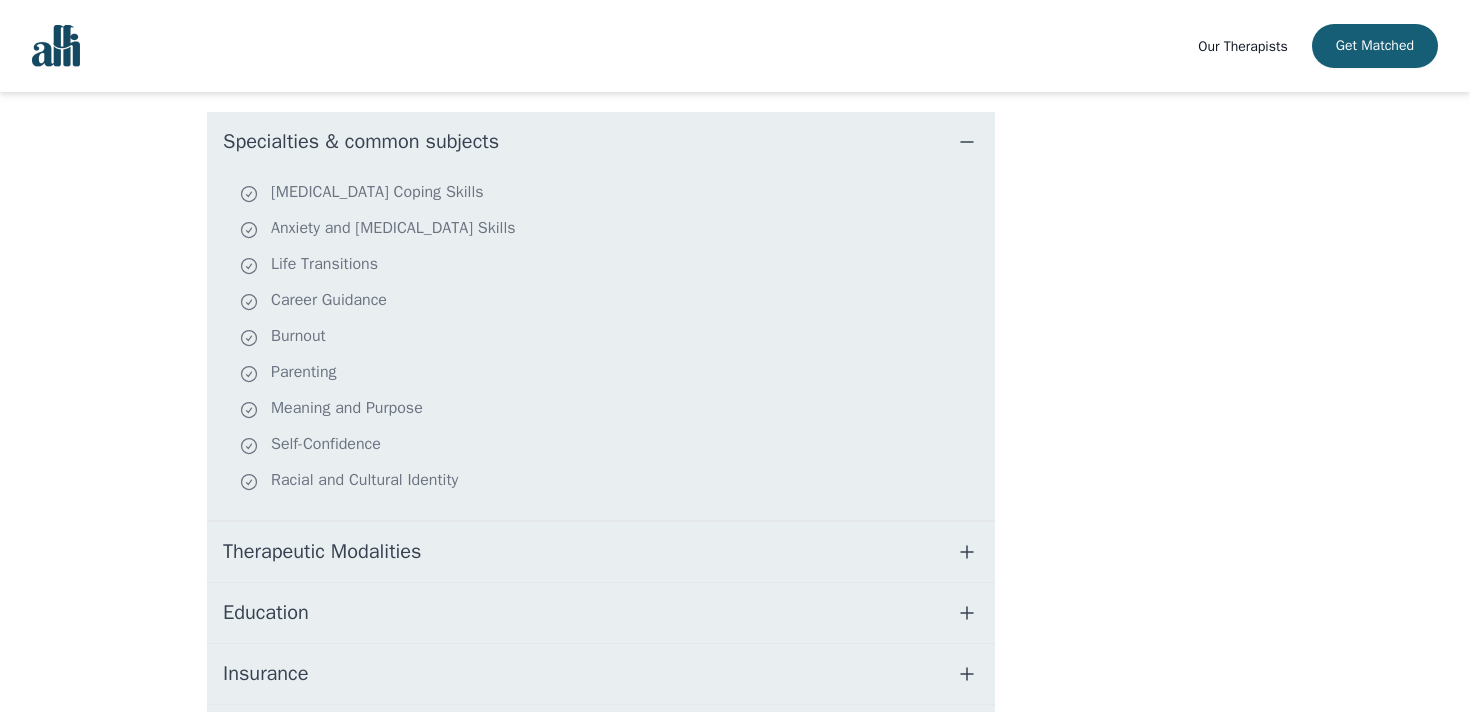 scroll, scrollTop: 682, scrollLeft: 0, axis: vertical 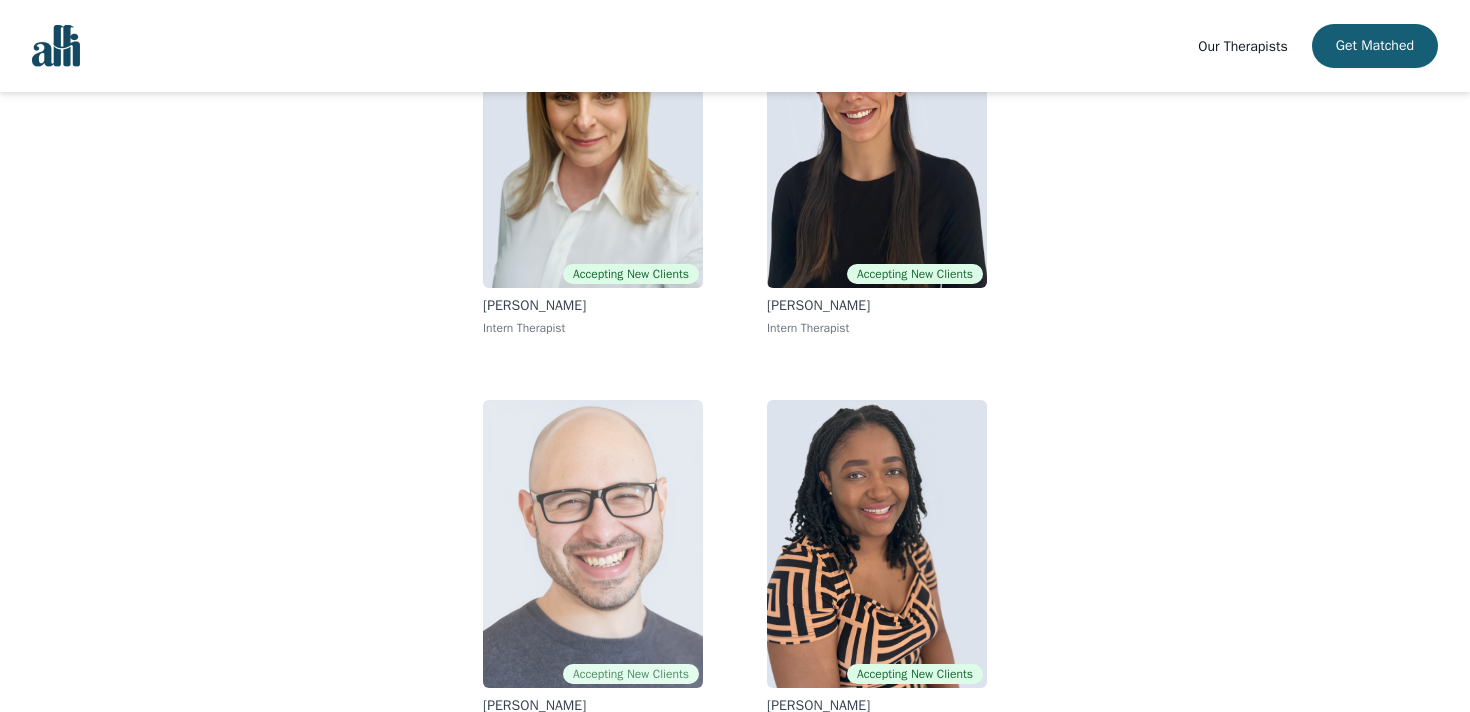 click at bounding box center [593, 544] 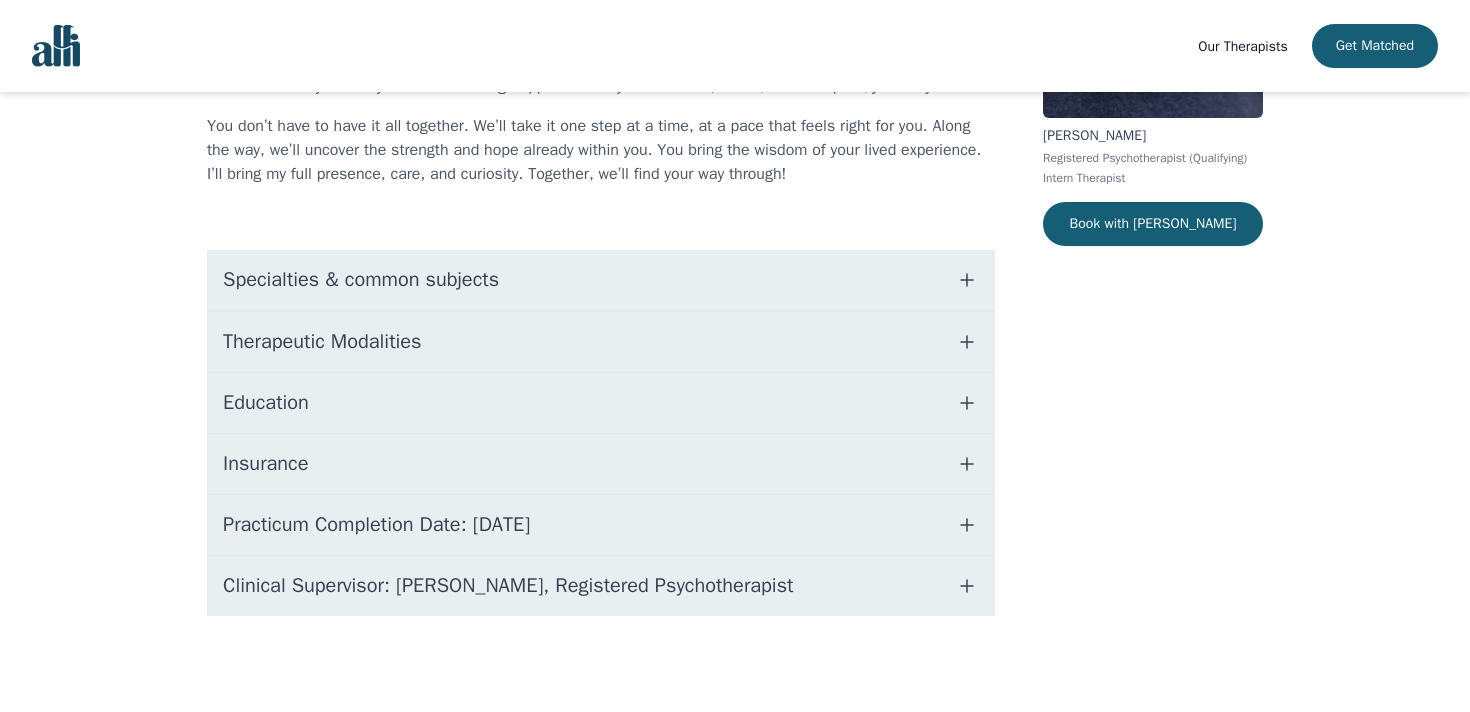 scroll, scrollTop: 334, scrollLeft: 0, axis: vertical 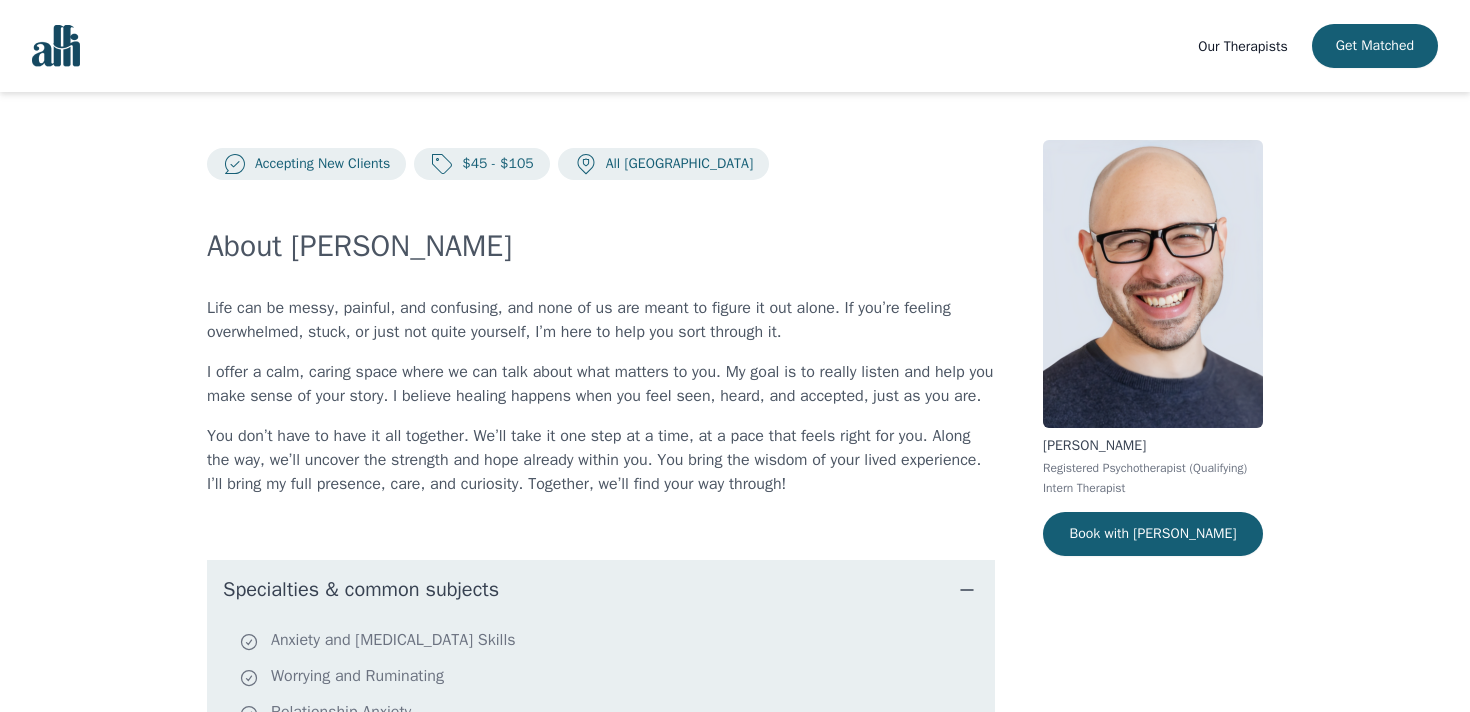 click on "Specialties & common subjects" at bounding box center [601, 590] 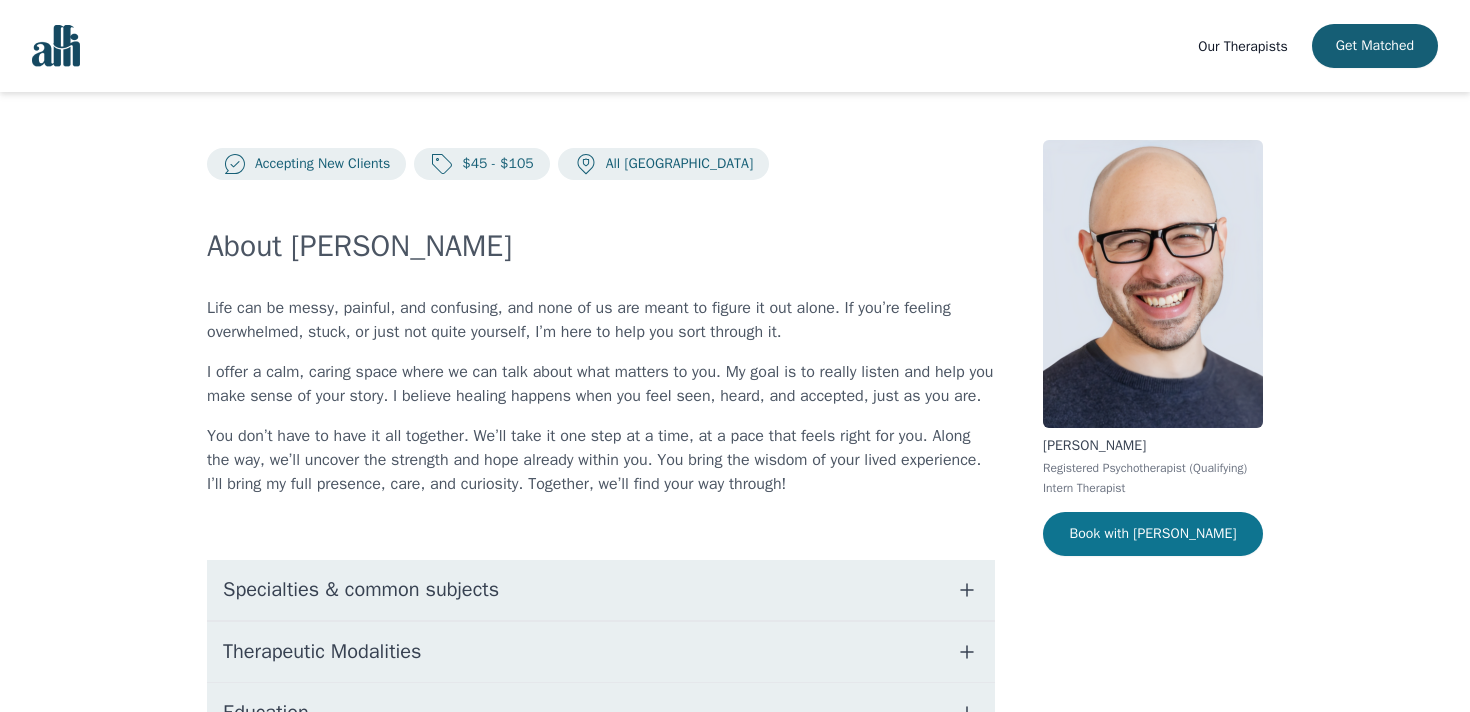 click on "Book with Mendy" at bounding box center (1153, 534) 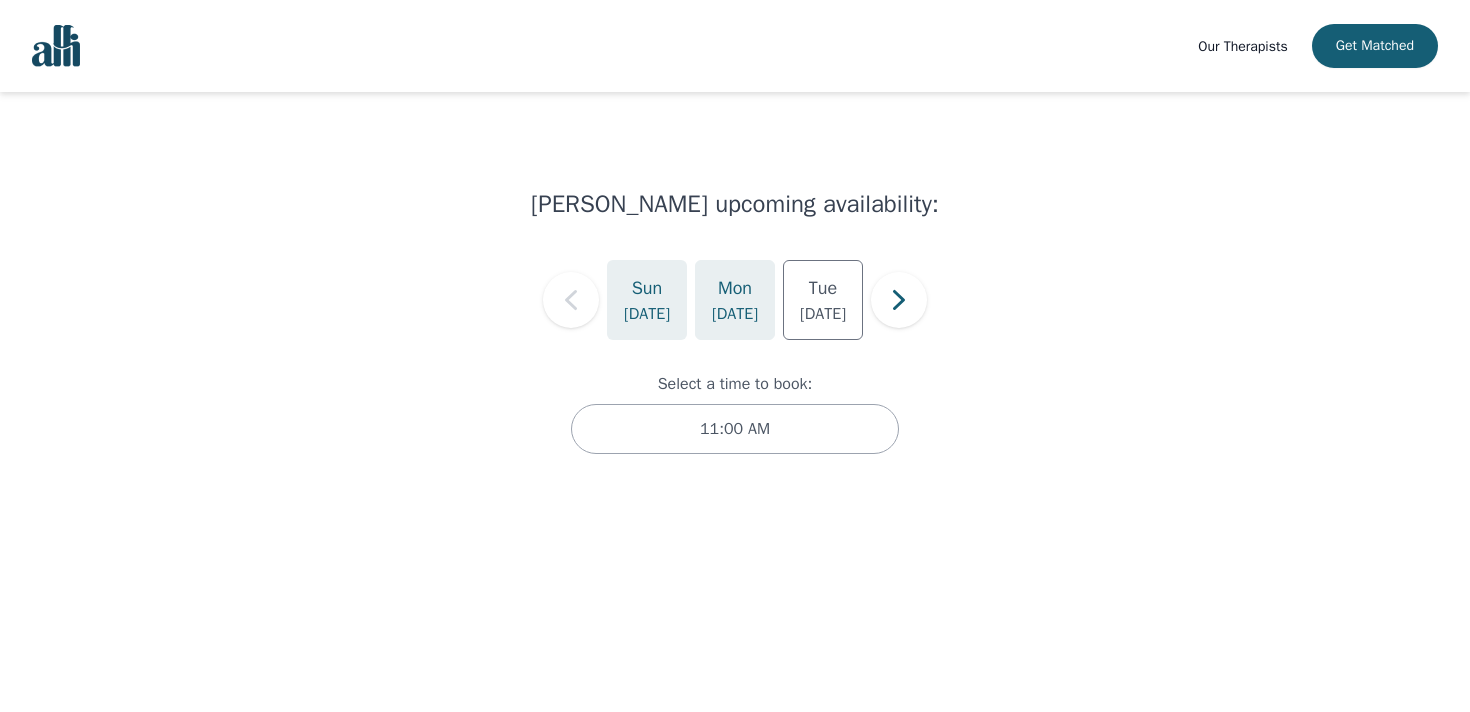 click on "Mon" at bounding box center (735, 288) 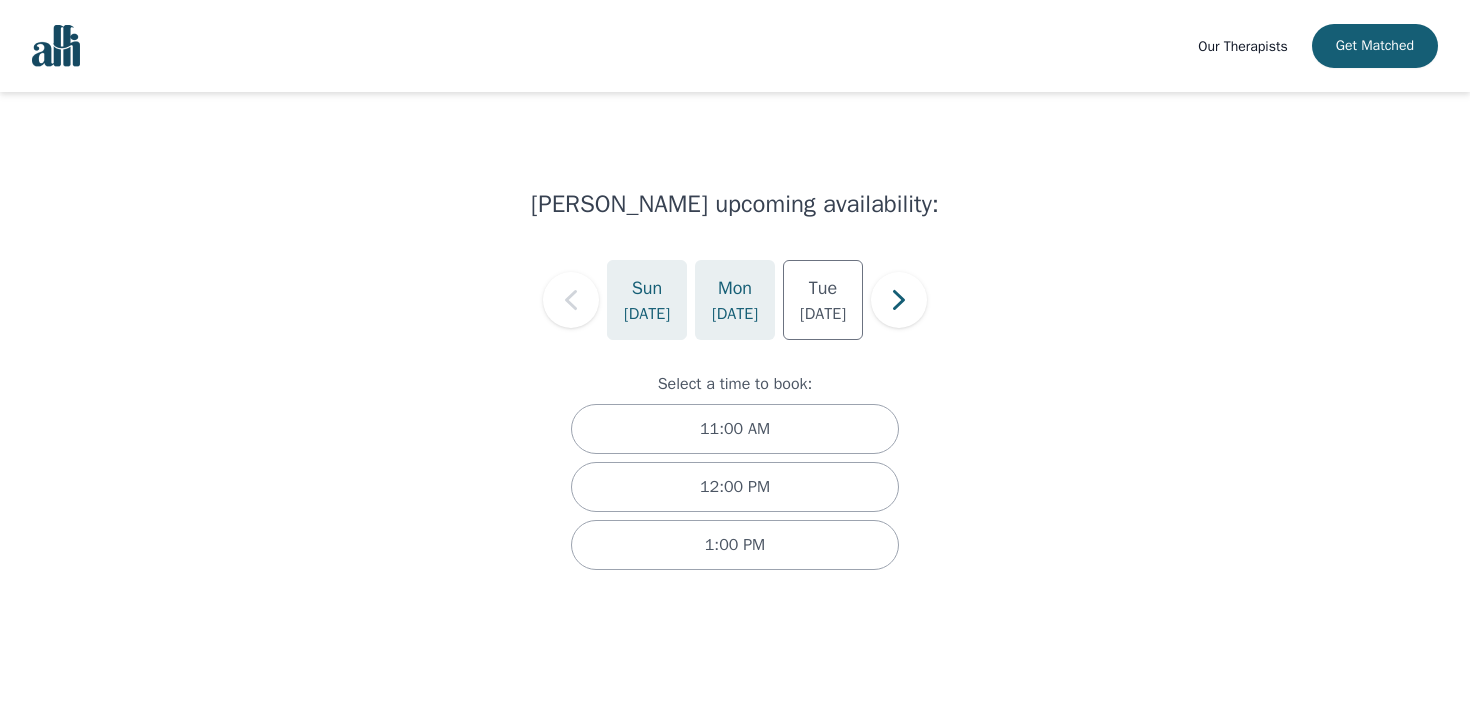click on "Sun" at bounding box center [647, 288] 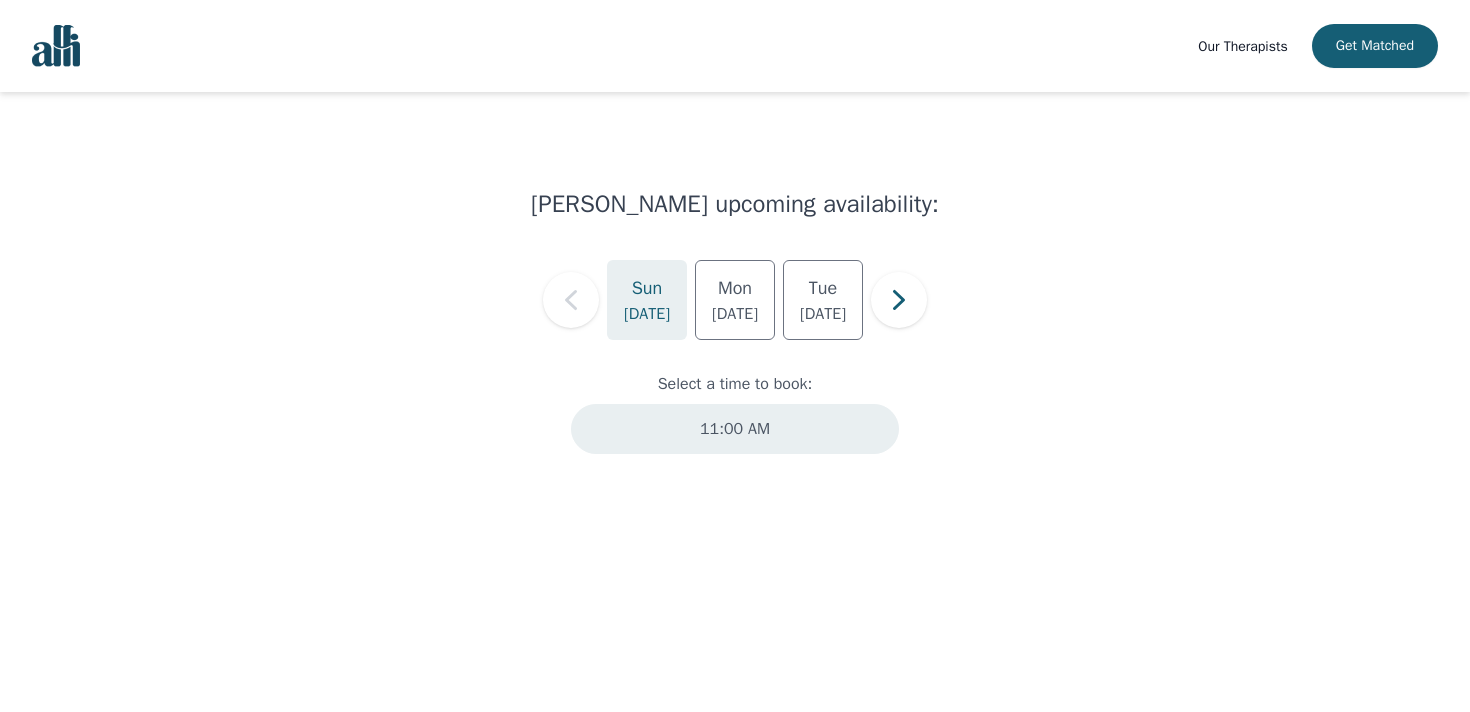 click on "11:00 AM" at bounding box center (735, 429) 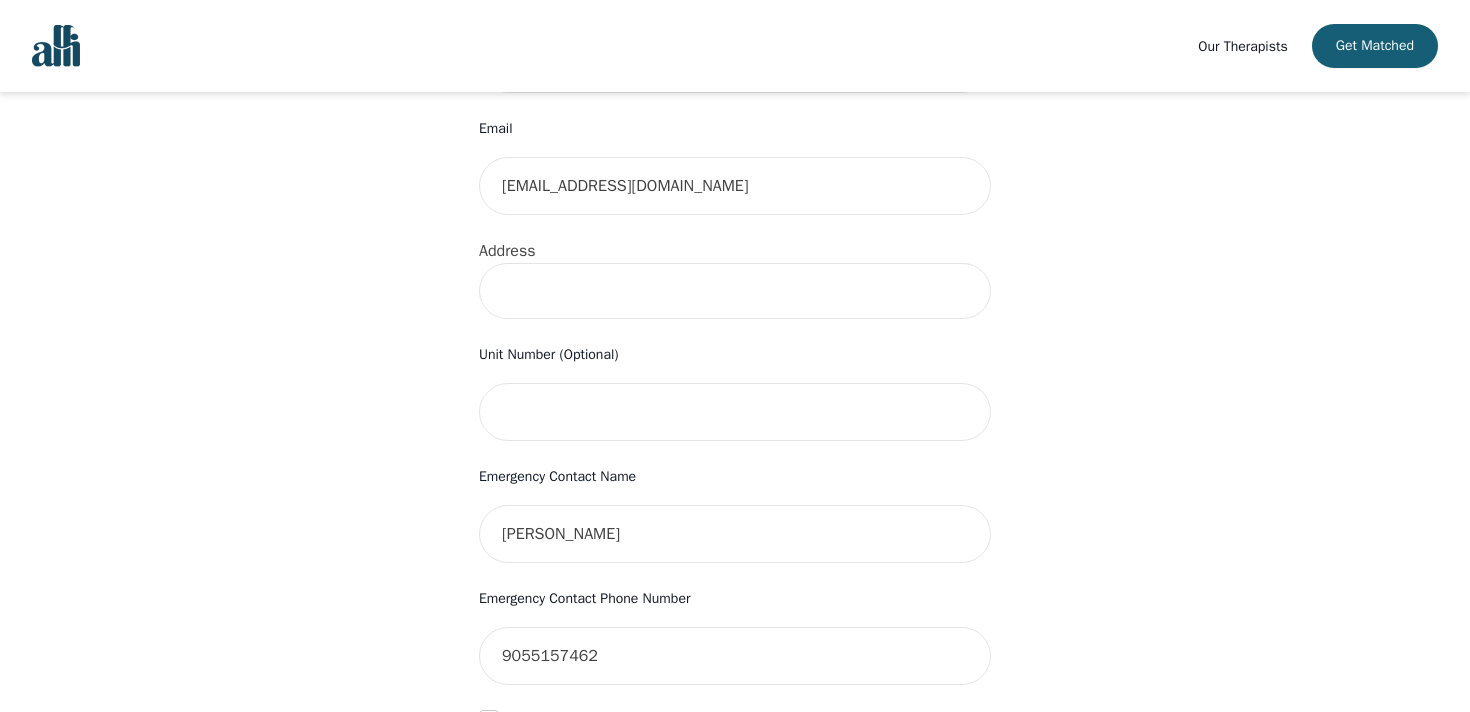 scroll, scrollTop: 651, scrollLeft: 0, axis: vertical 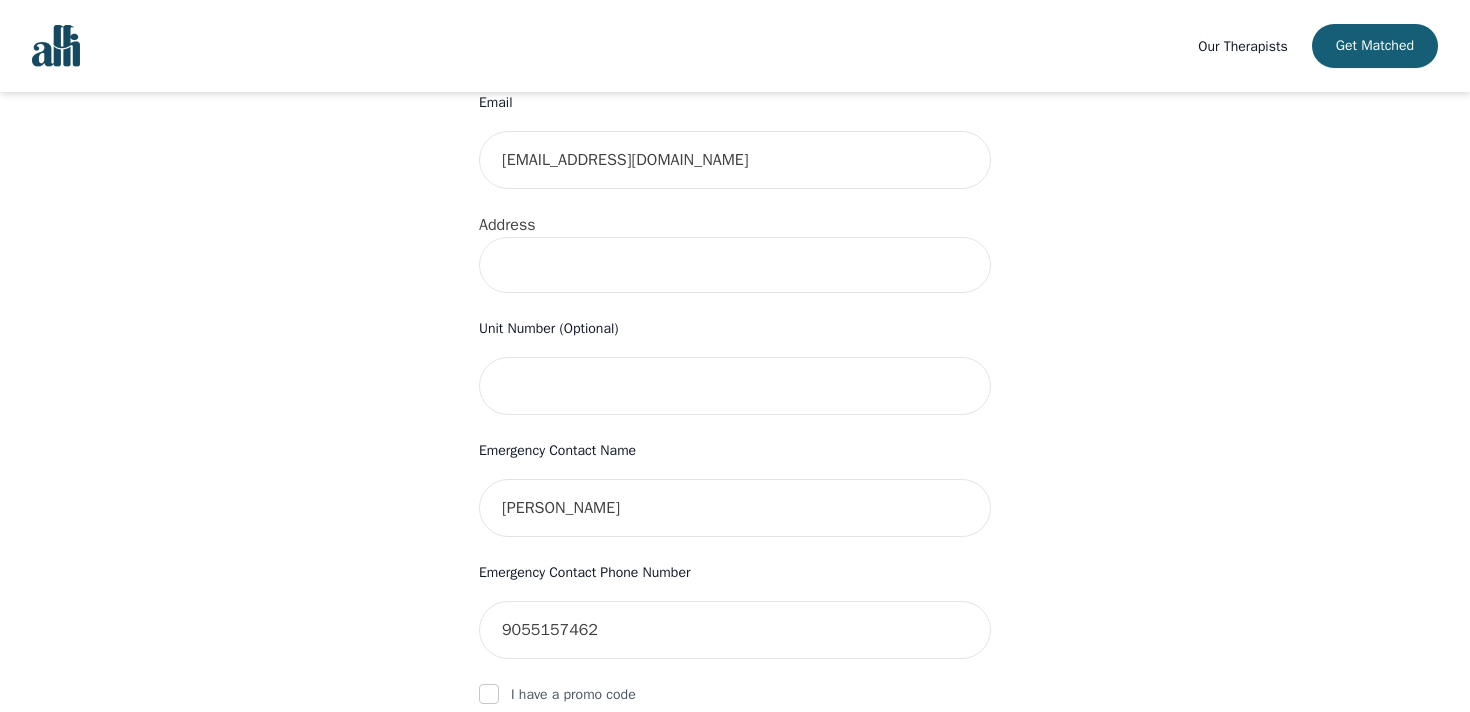 click at bounding box center (735, 265) 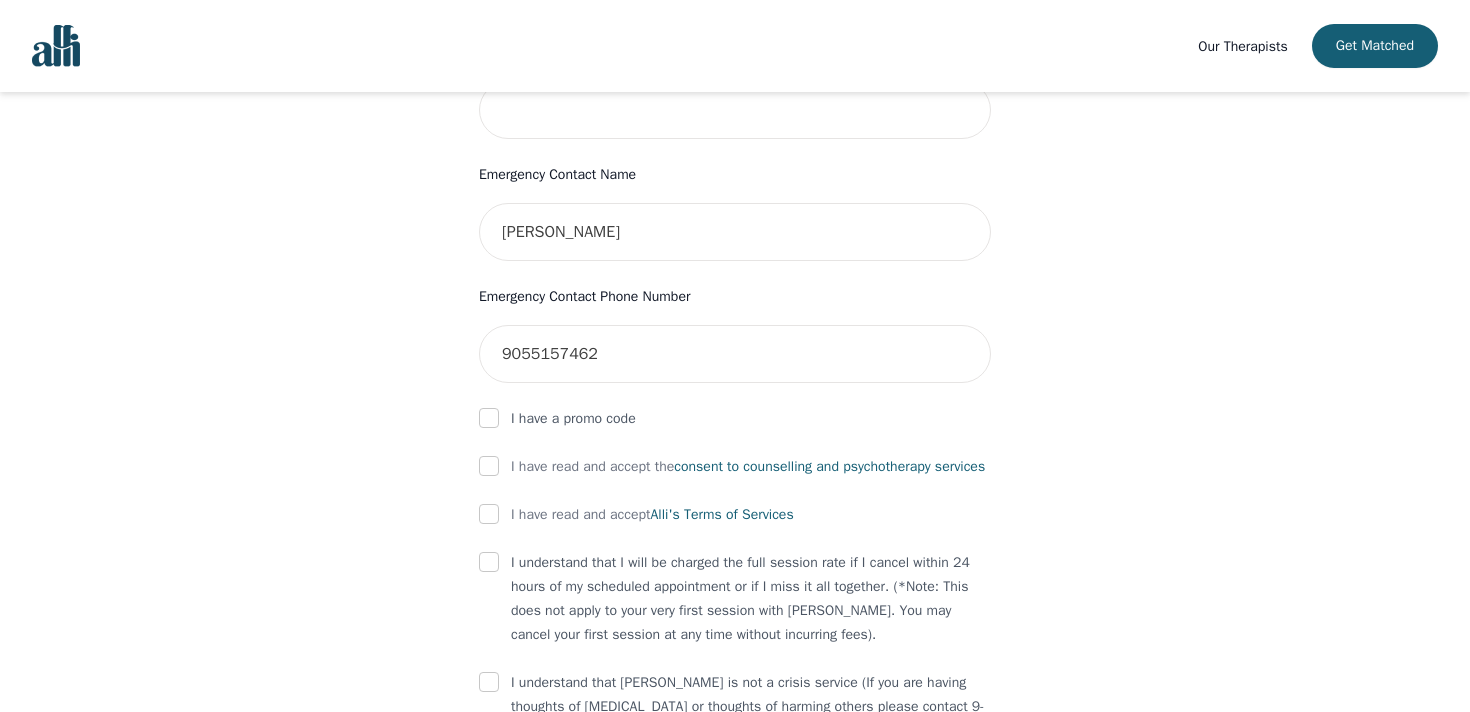 scroll, scrollTop: 930, scrollLeft: 0, axis: vertical 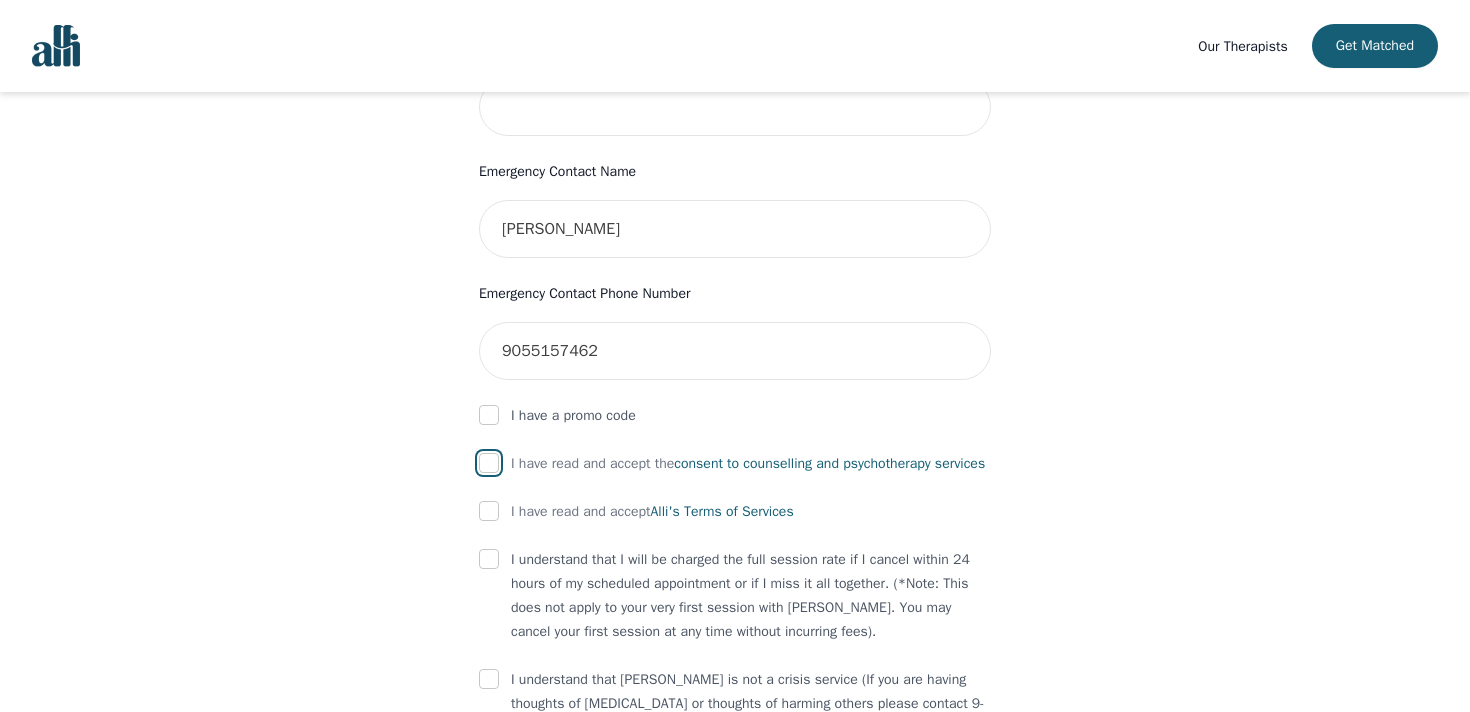 click at bounding box center [489, 463] 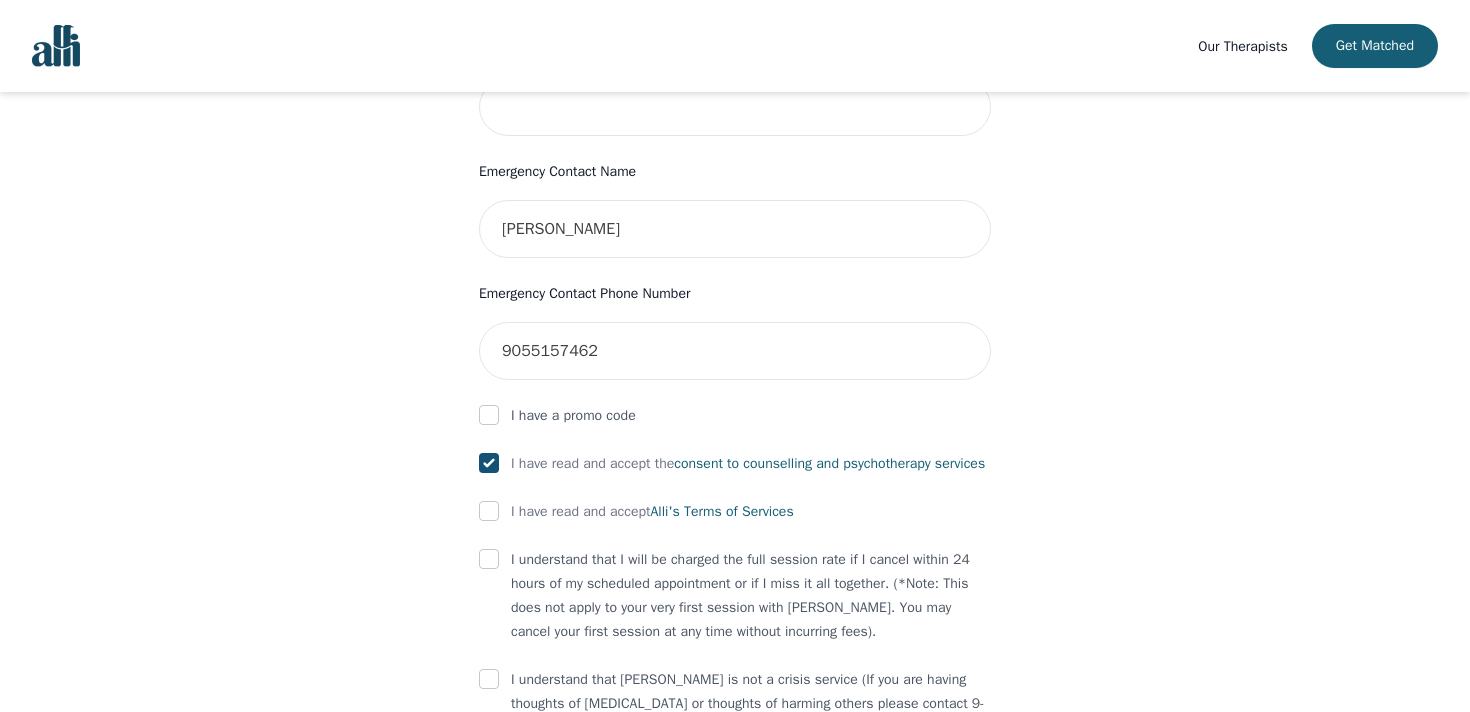 checkbox on "true" 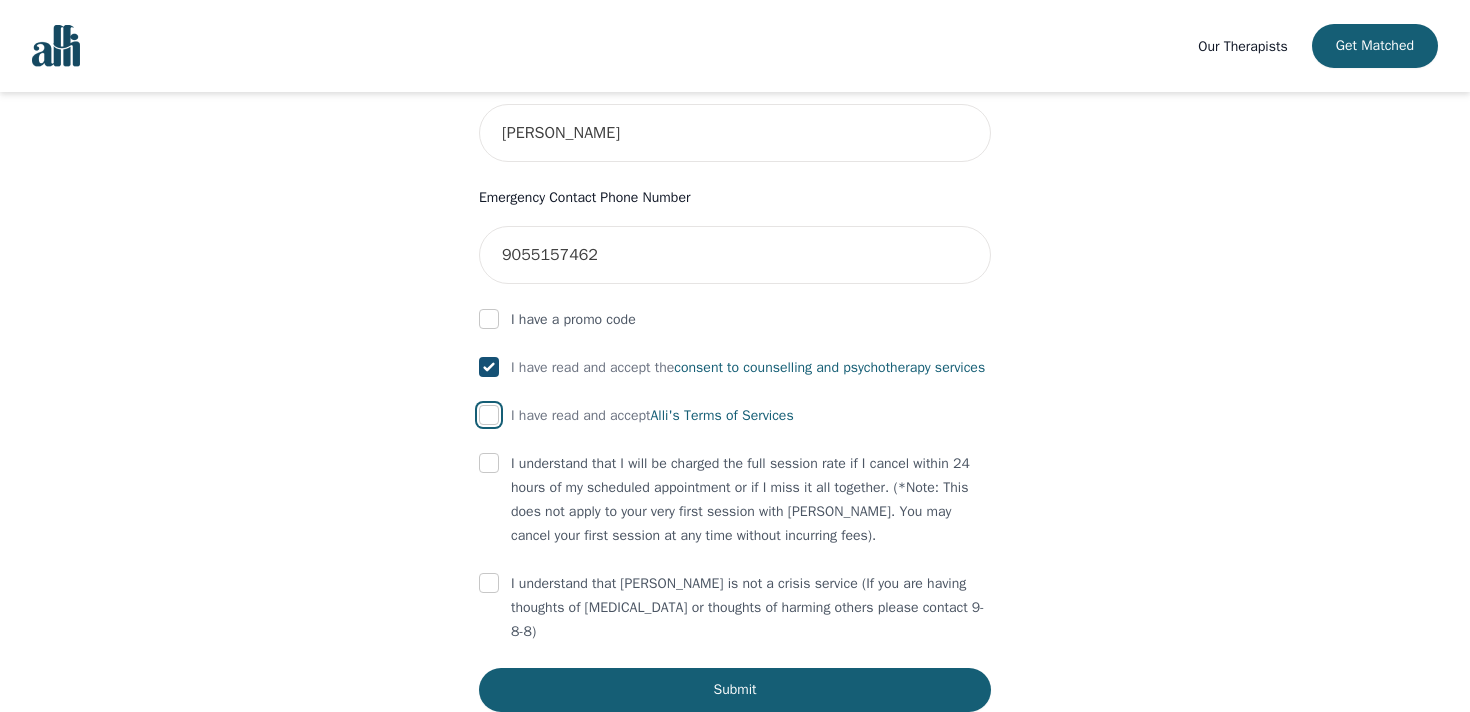 click at bounding box center (489, 415) 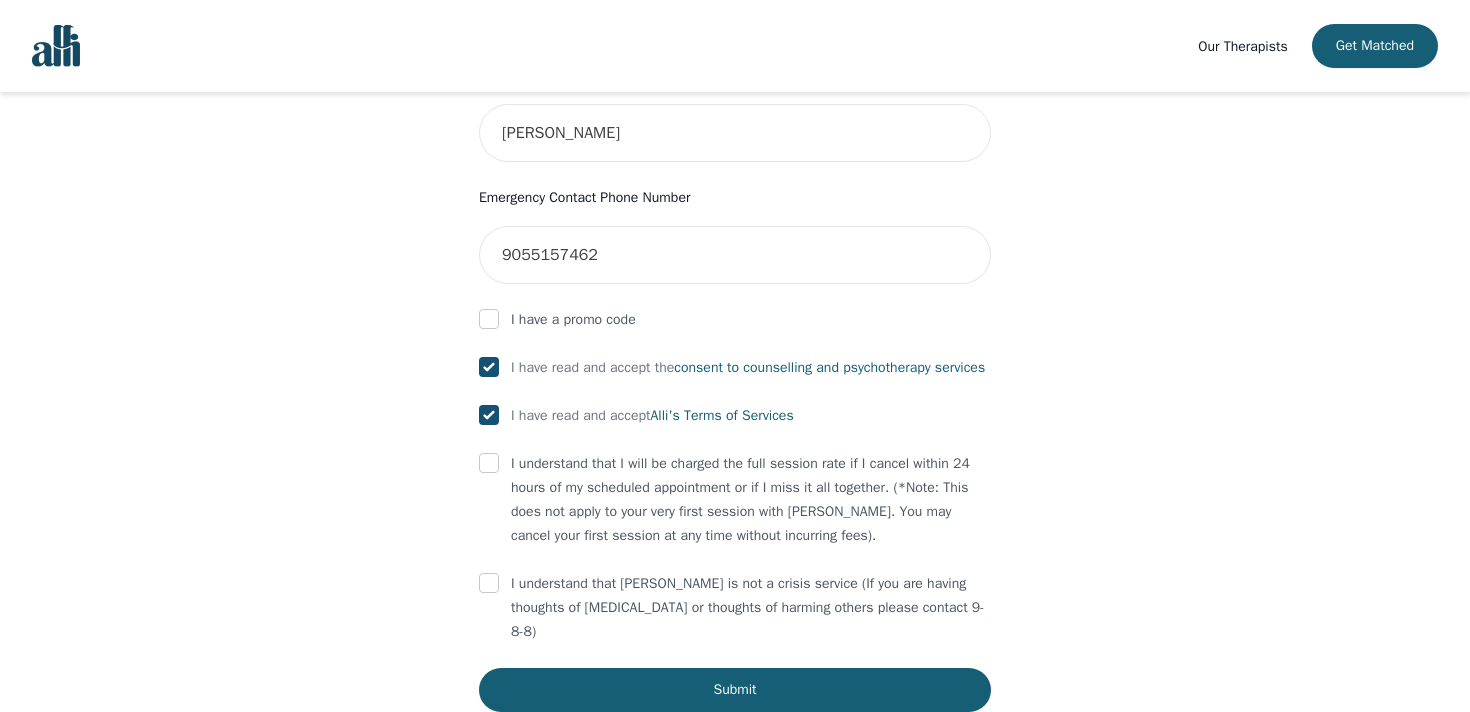 checkbox on "true" 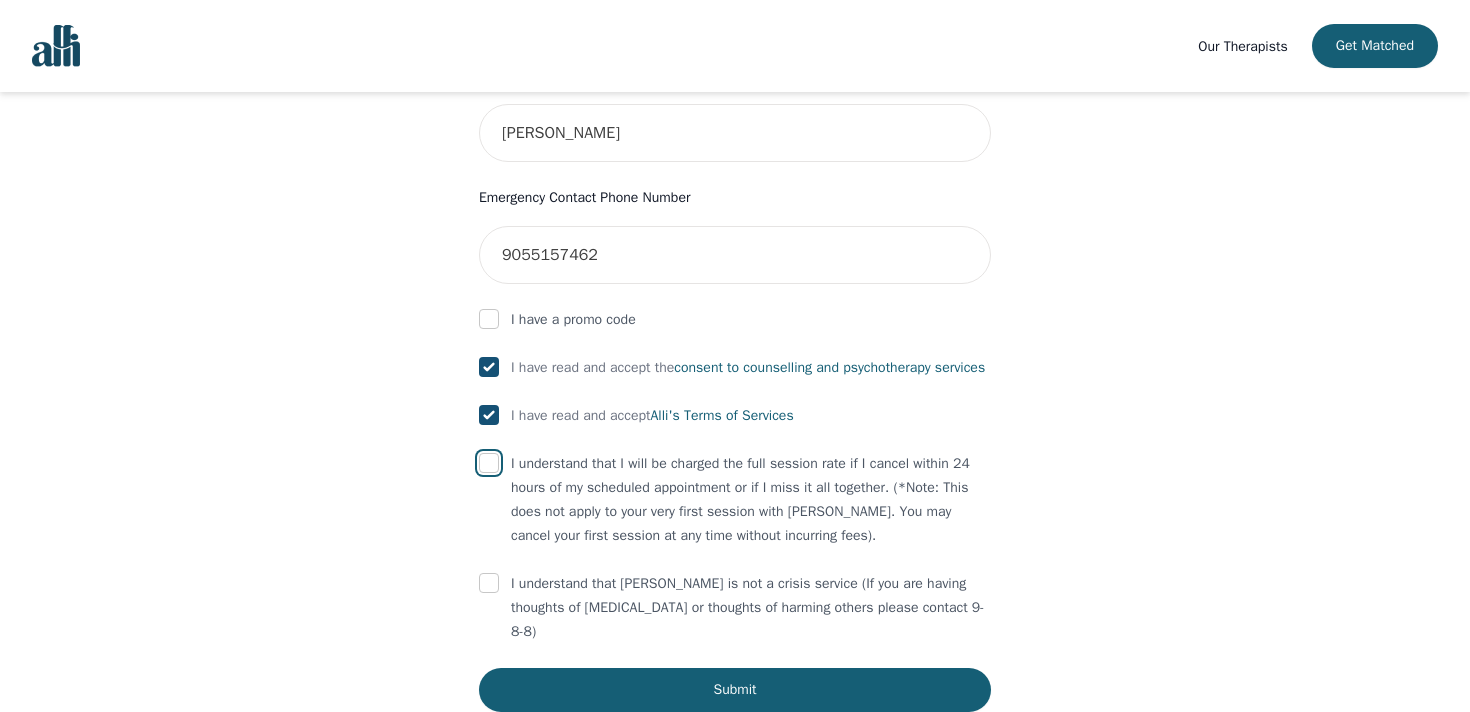 click at bounding box center [489, 463] 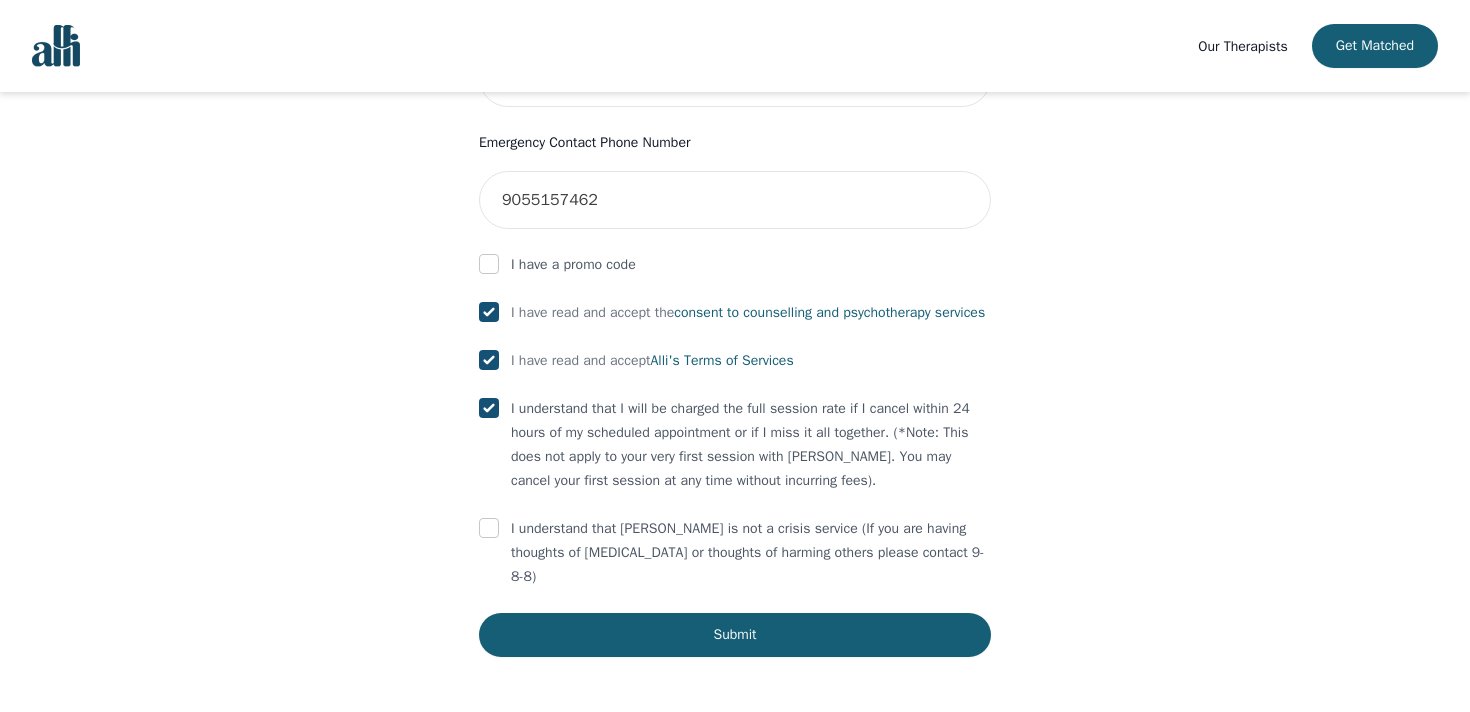 scroll, scrollTop: 1089, scrollLeft: 0, axis: vertical 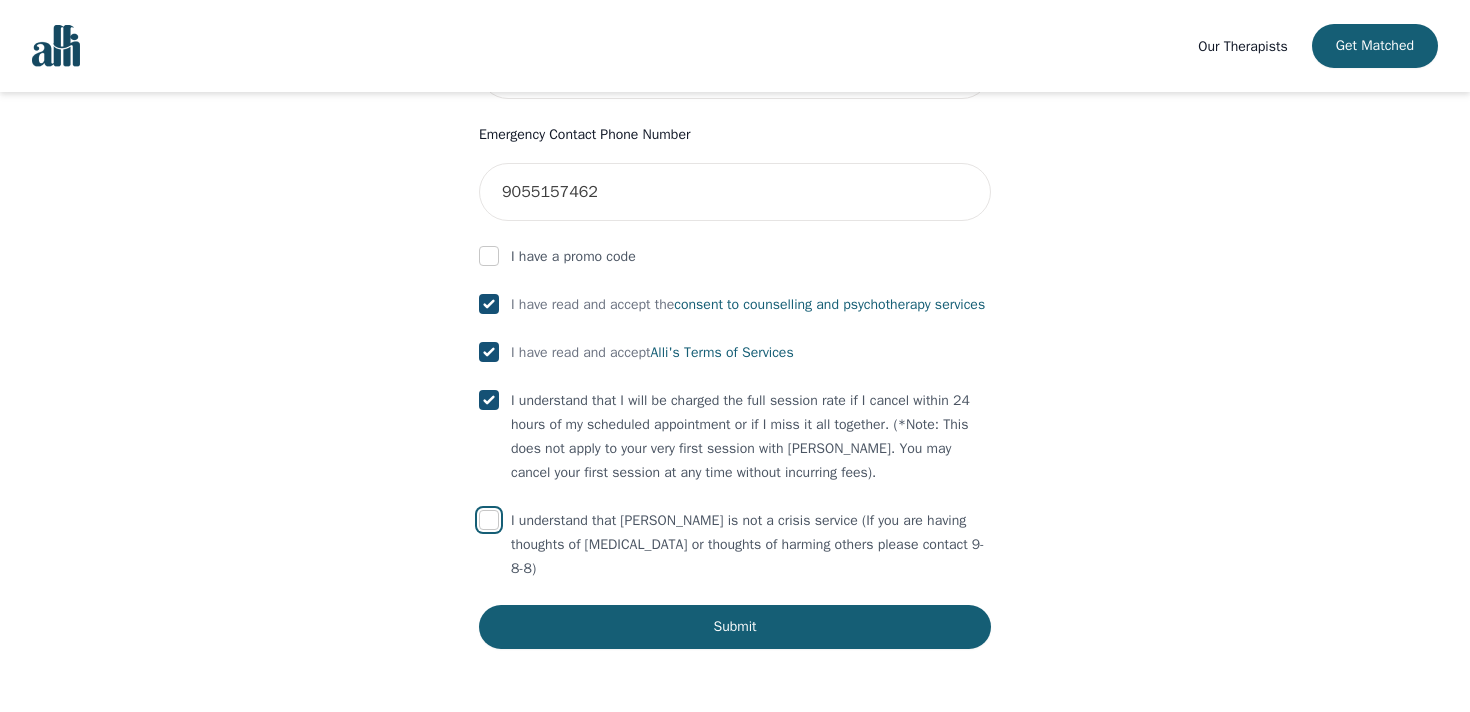 click at bounding box center (489, 520) 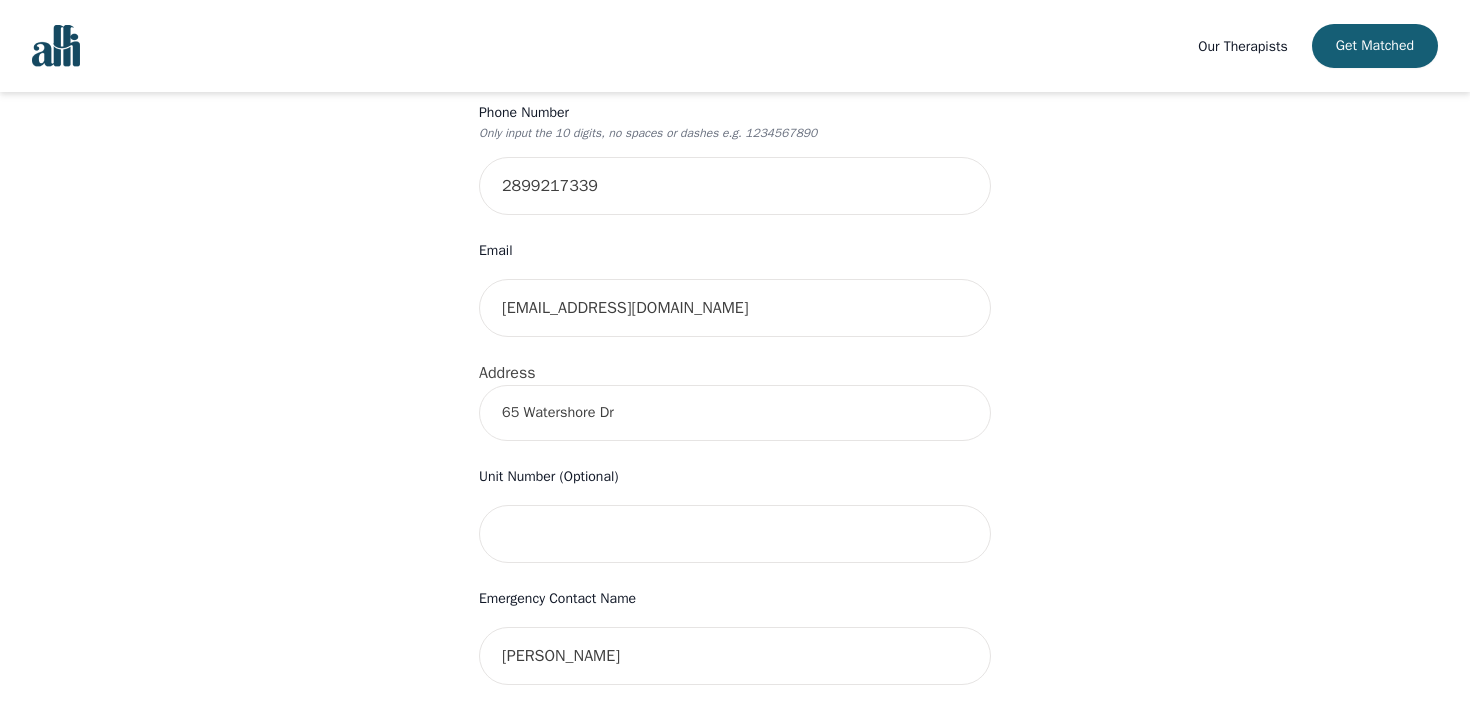 scroll, scrollTop: 1089, scrollLeft: 0, axis: vertical 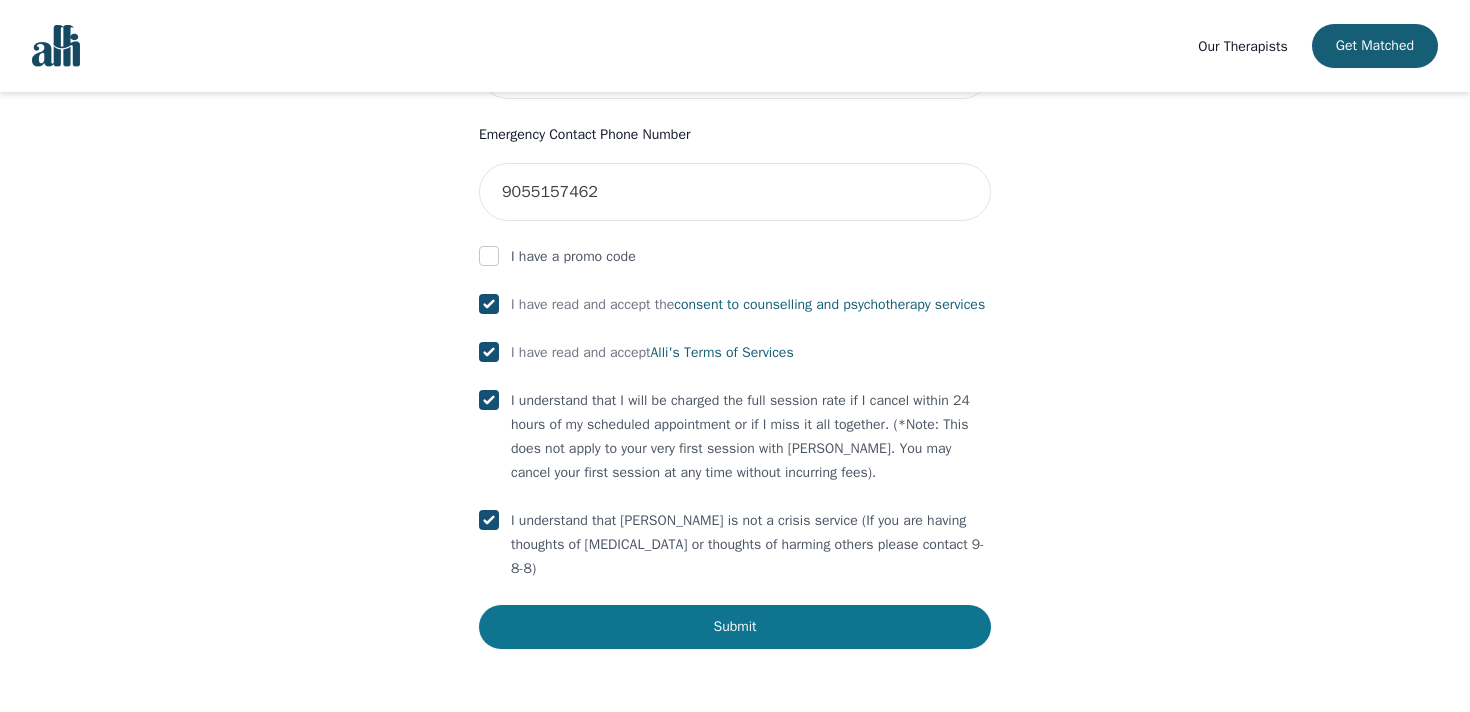 click on "Submit" at bounding box center [735, 627] 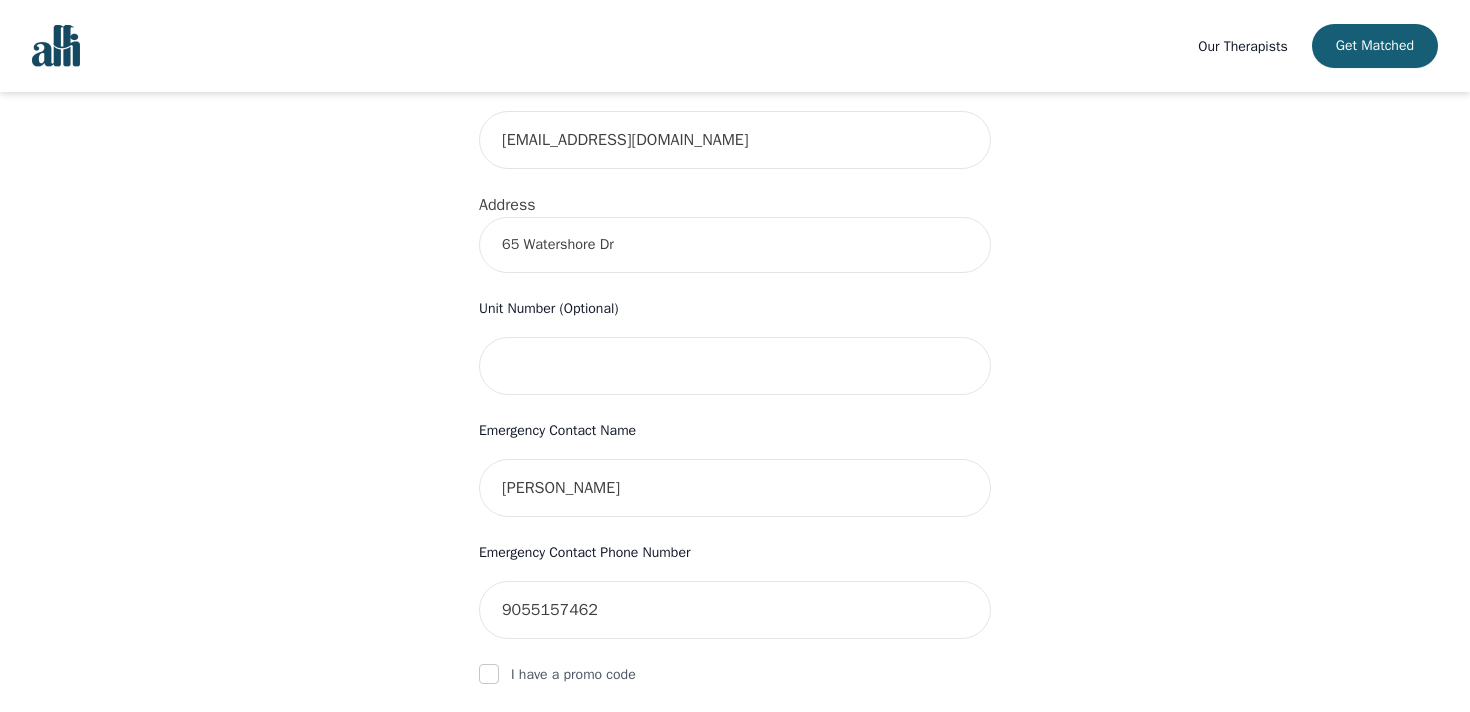 scroll, scrollTop: 660, scrollLeft: 0, axis: vertical 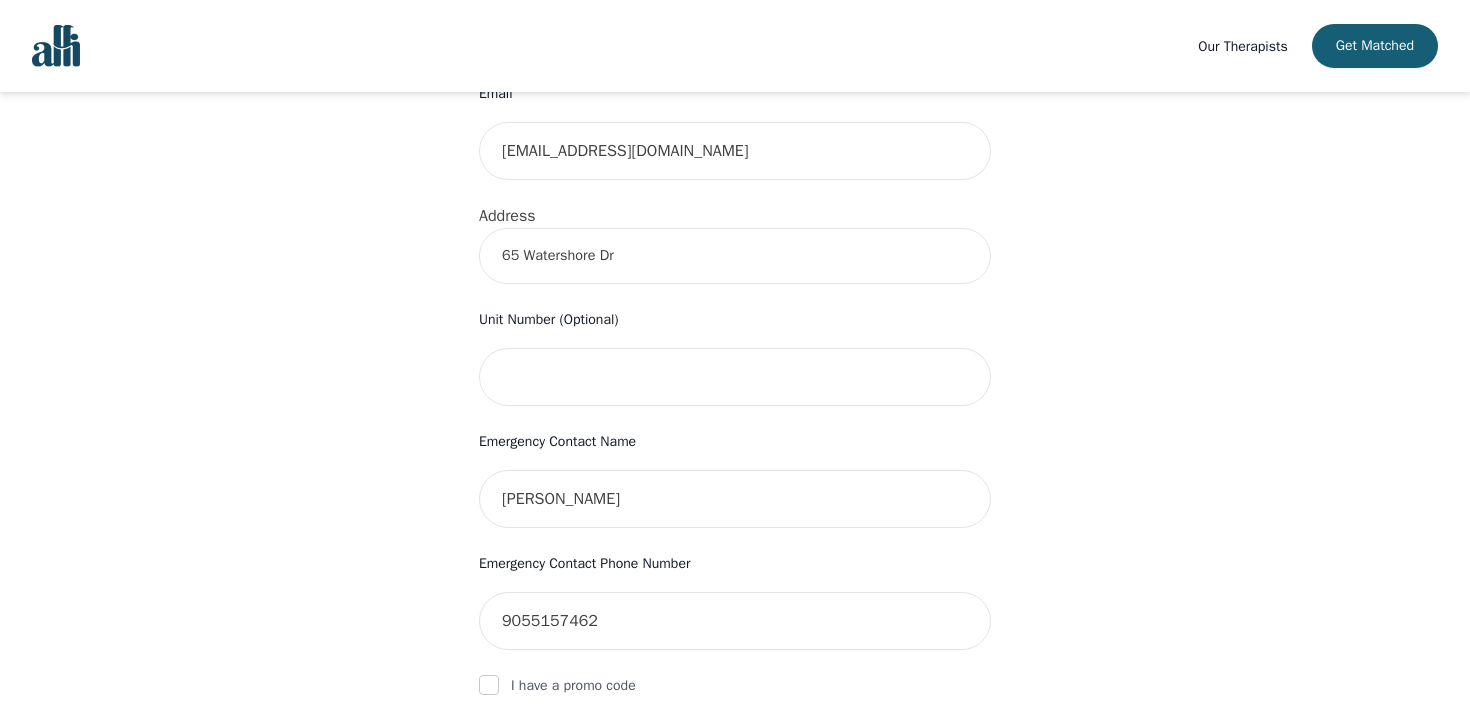 click on "65 Watershore Dr" at bounding box center [735, 256] 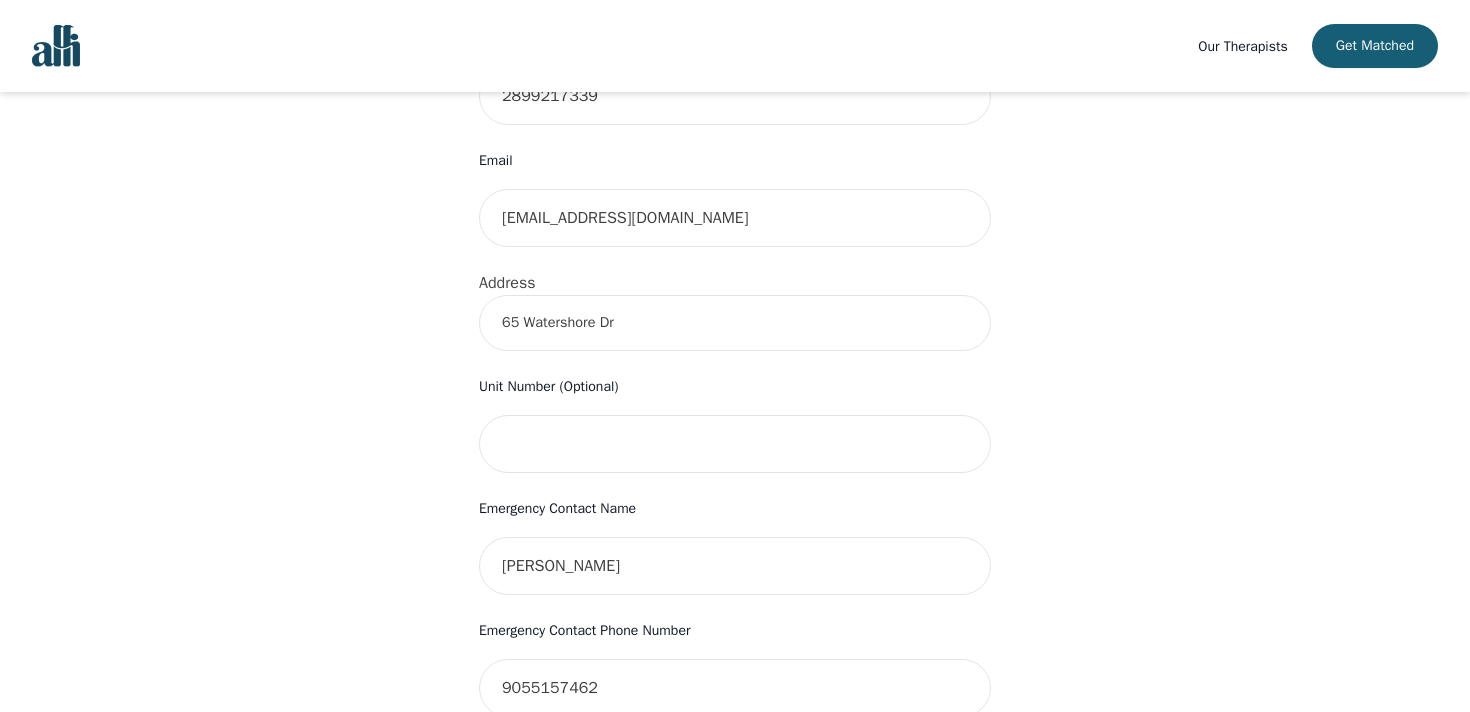 scroll, scrollTop: 581, scrollLeft: 0, axis: vertical 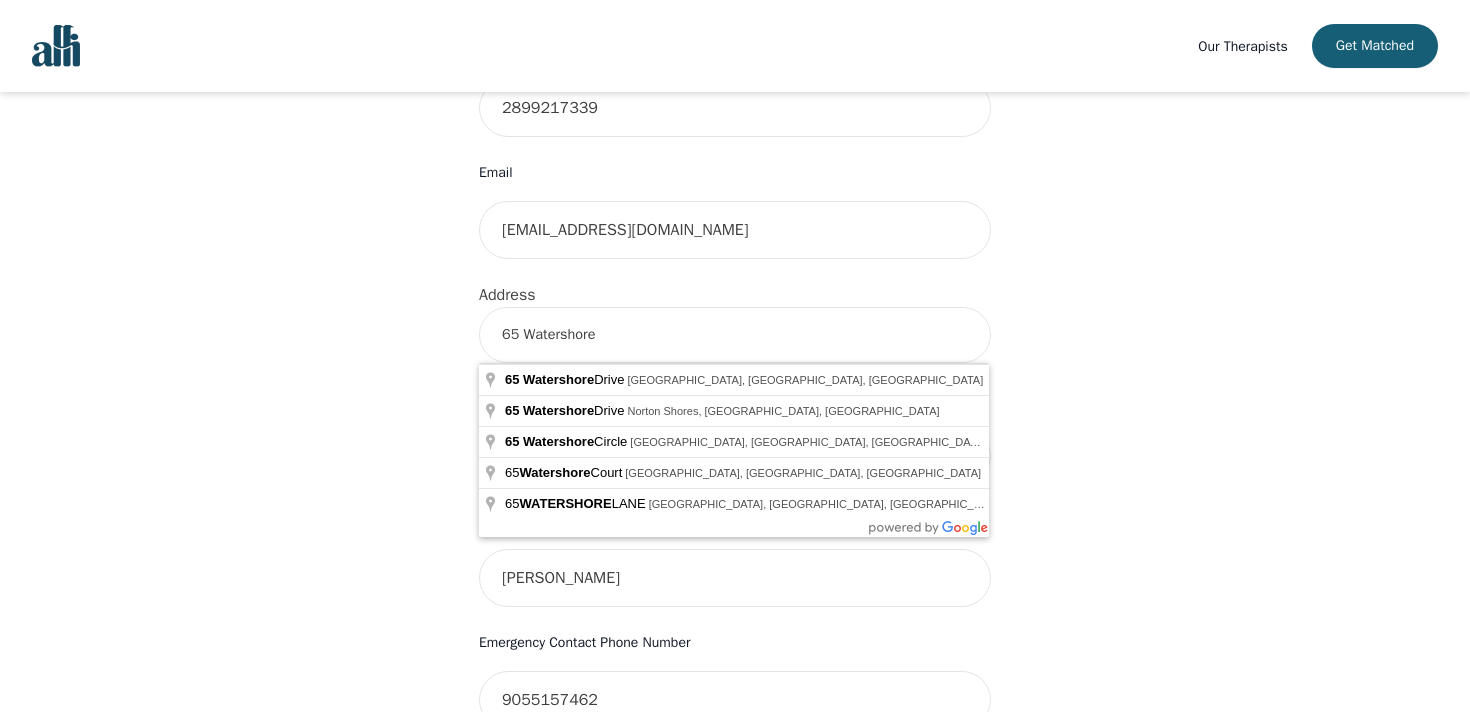 click on "Your therapy journey is about to begin! Your initial assessment session with   Mendy Bisk  will be on  2025-07-20 @ 11:00 AM  for 50 minutes , free of charge. Your follow-up sessions will be at your selected rate of $45. To confirm your session, please complete the following: First Name Gianmarco Last Name Caltagirone Phone Number Only input the 10 digits, no spaces or dashes e.g. 1234567890 2899217339 Email gmancaltagirone@gmail.com Address 65 Watershore Unit Number (Optional) Emergency Contact Name Giuliano Caltagirone Emergency Contact Phone Number 9055157462 I have a promo code I have read and accept the  consent to counselling and psychotherapy services I have read and accept  Alli's Terms of Services I understand that I will be charged the full session rate if I cancel within 24 hours of my scheduled appointment or if I miss it all together. (*Note: This does not apply to your very first session with Alli. You may cancel your first session at any time without incurring fees). Info Oops -    Submit" at bounding box center [735, 404] 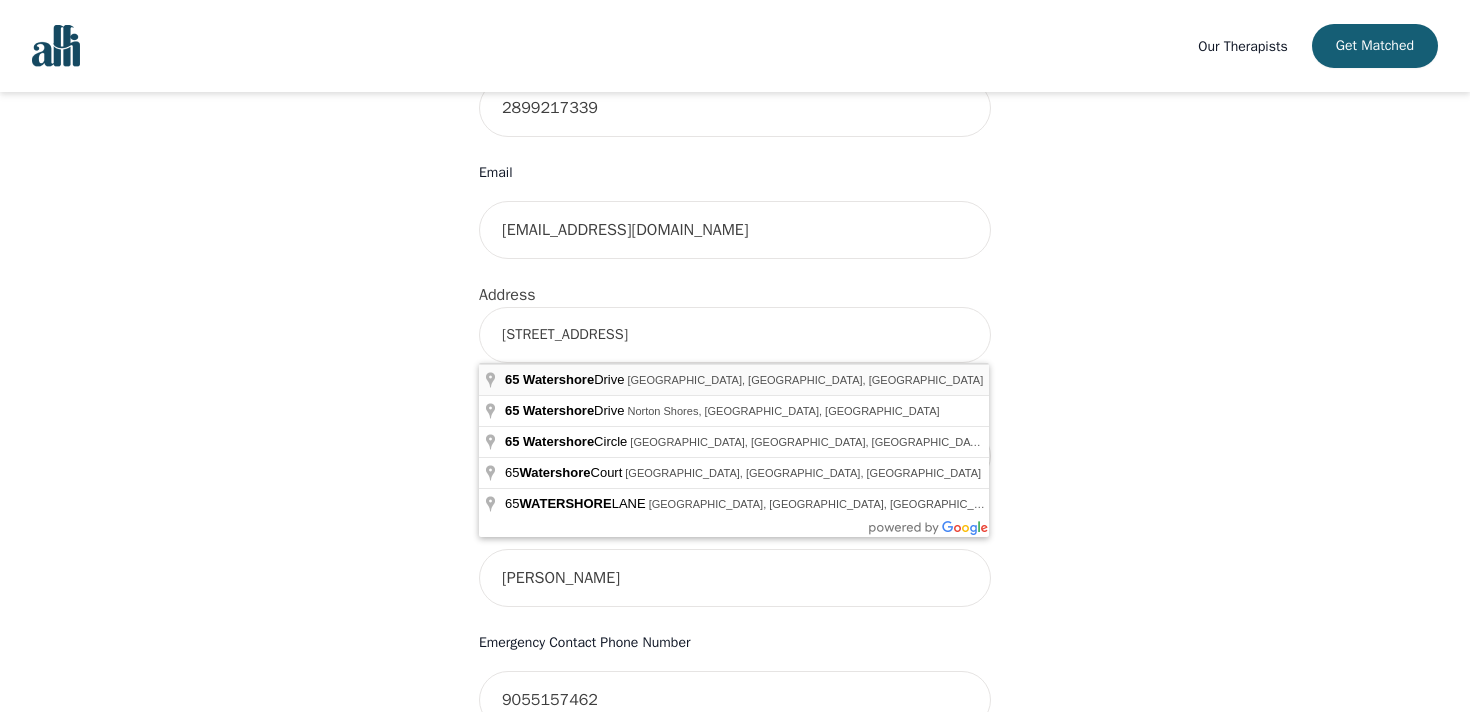 type on "[STREET_ADDRESS]" 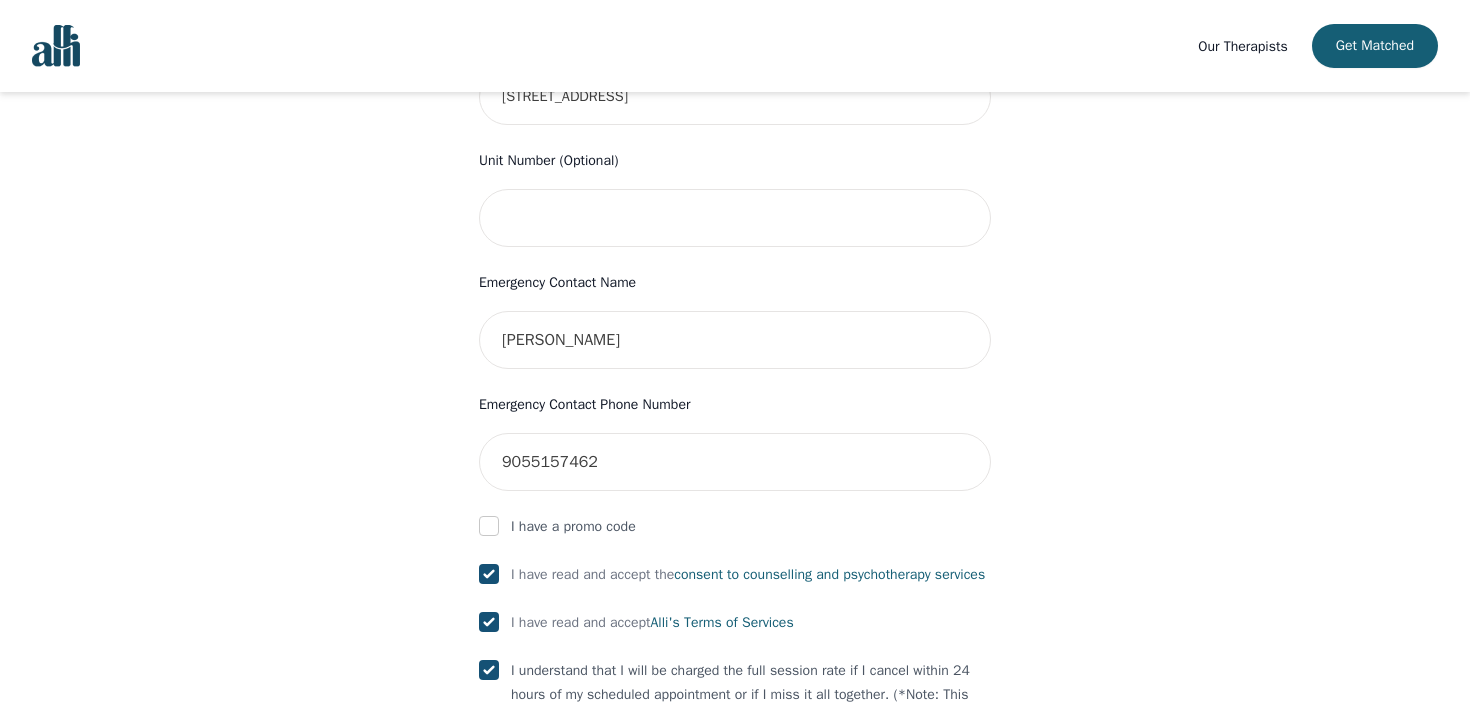 scroll, scrollTop: 1165, scrollLeft: 0, axis: vertical 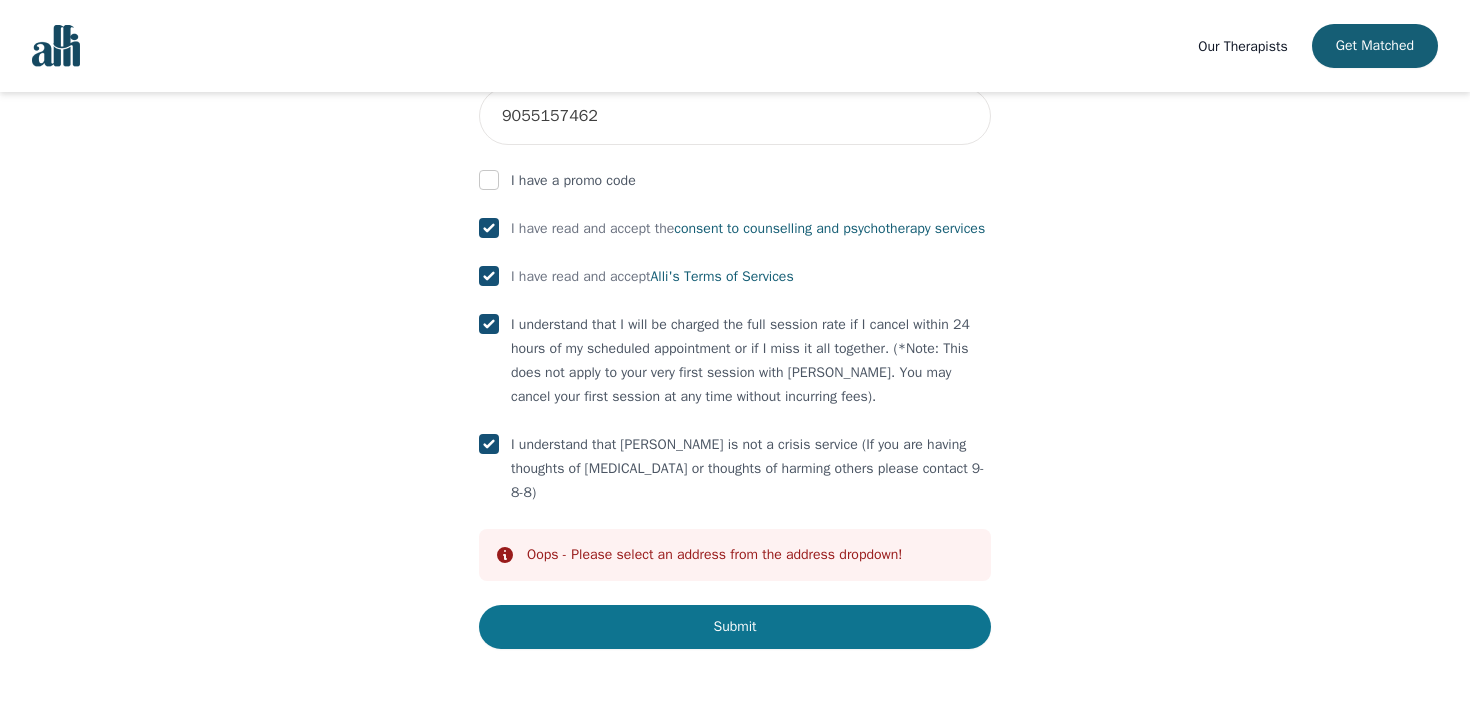 click on "Submit" at bounding box center [735, 627] 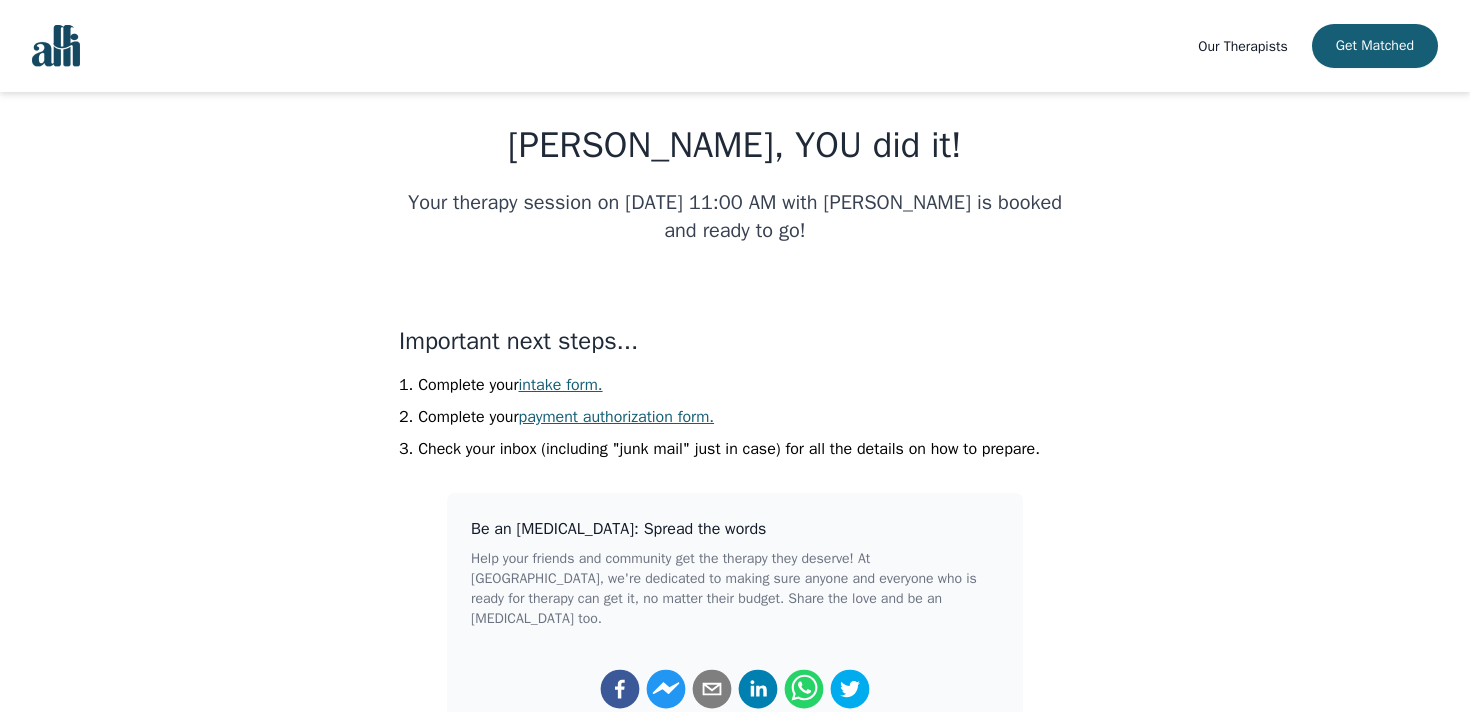 scroll, scrollTop: 264, scrollLeft: 0, axis: vertical 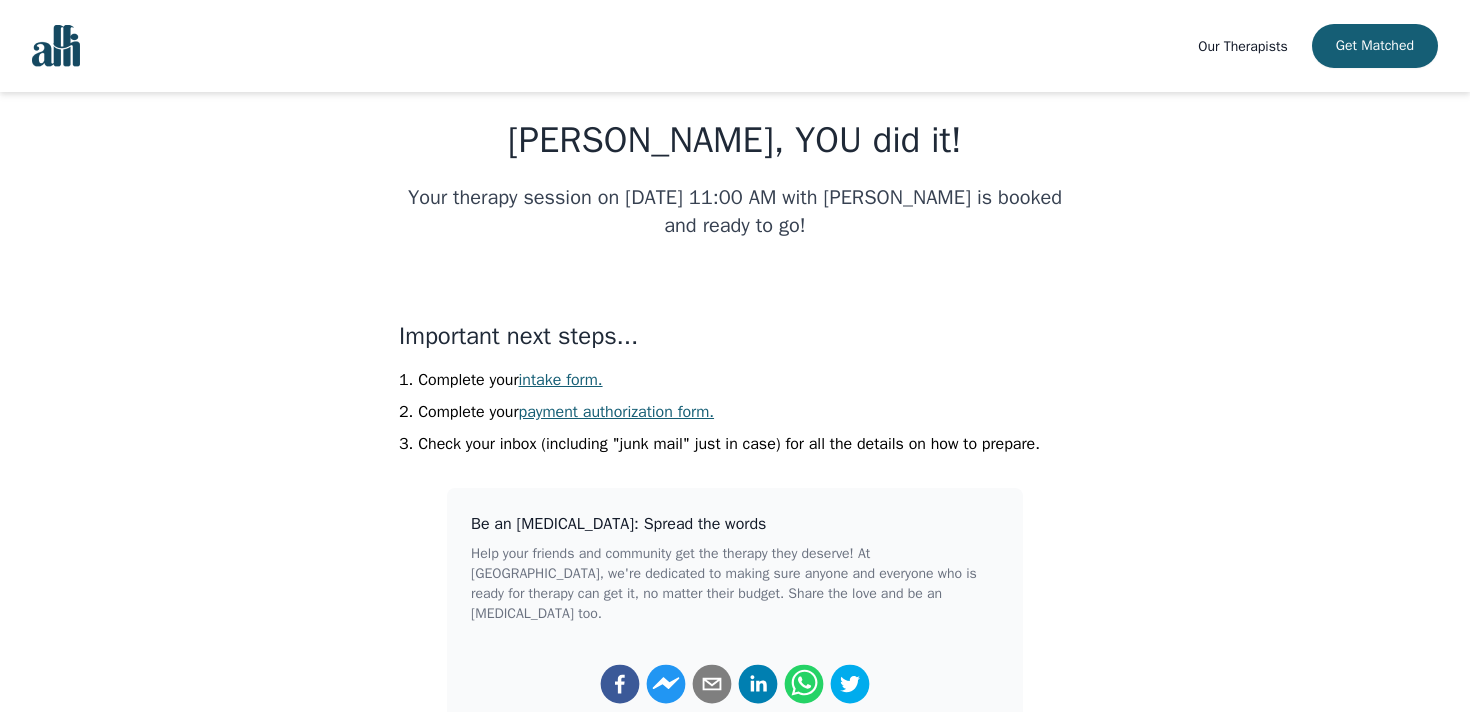 click on "Complete your  intake form. Complete your  payment authorization form. Check your inbox (including "junk mail" just in case) for all the details on how to prepare." at bounding box center [735, 412] 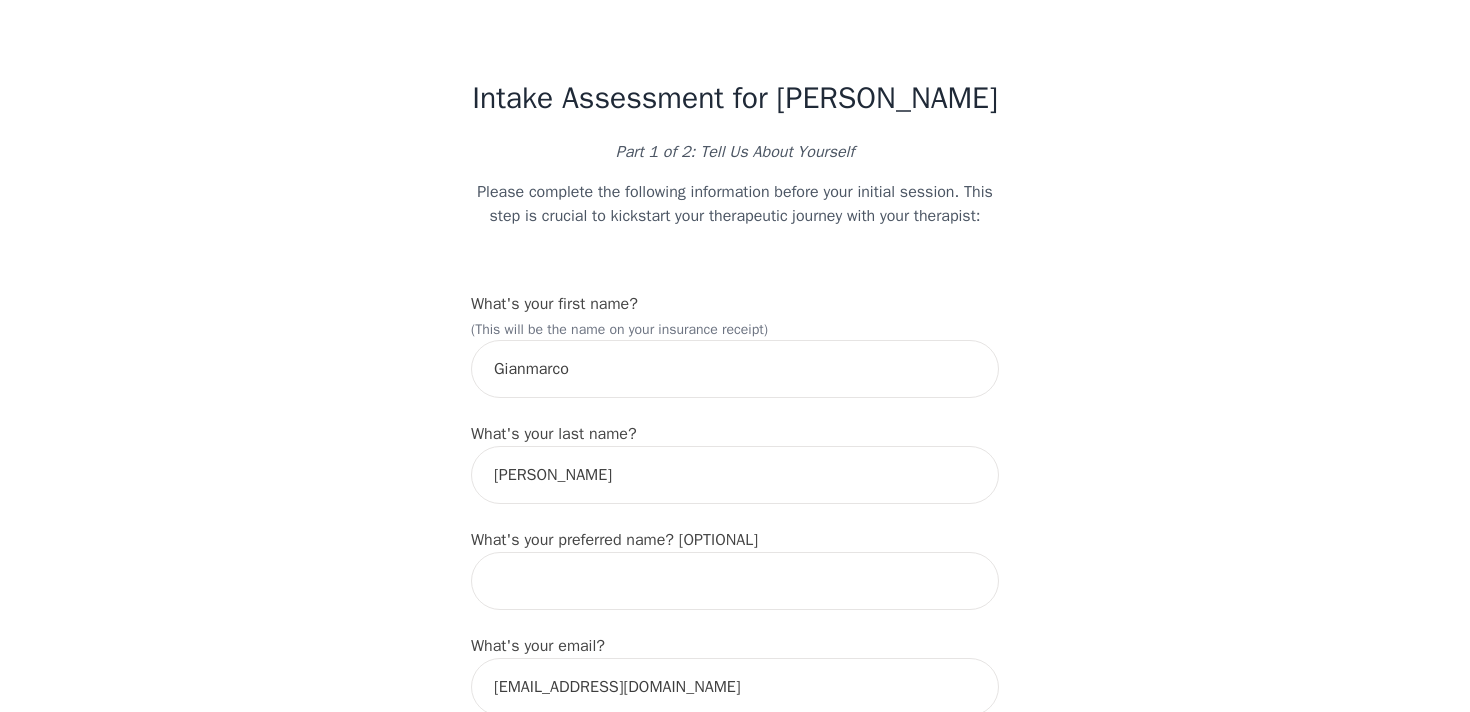 select on "[DEMOGRAPHIC_DATA]" 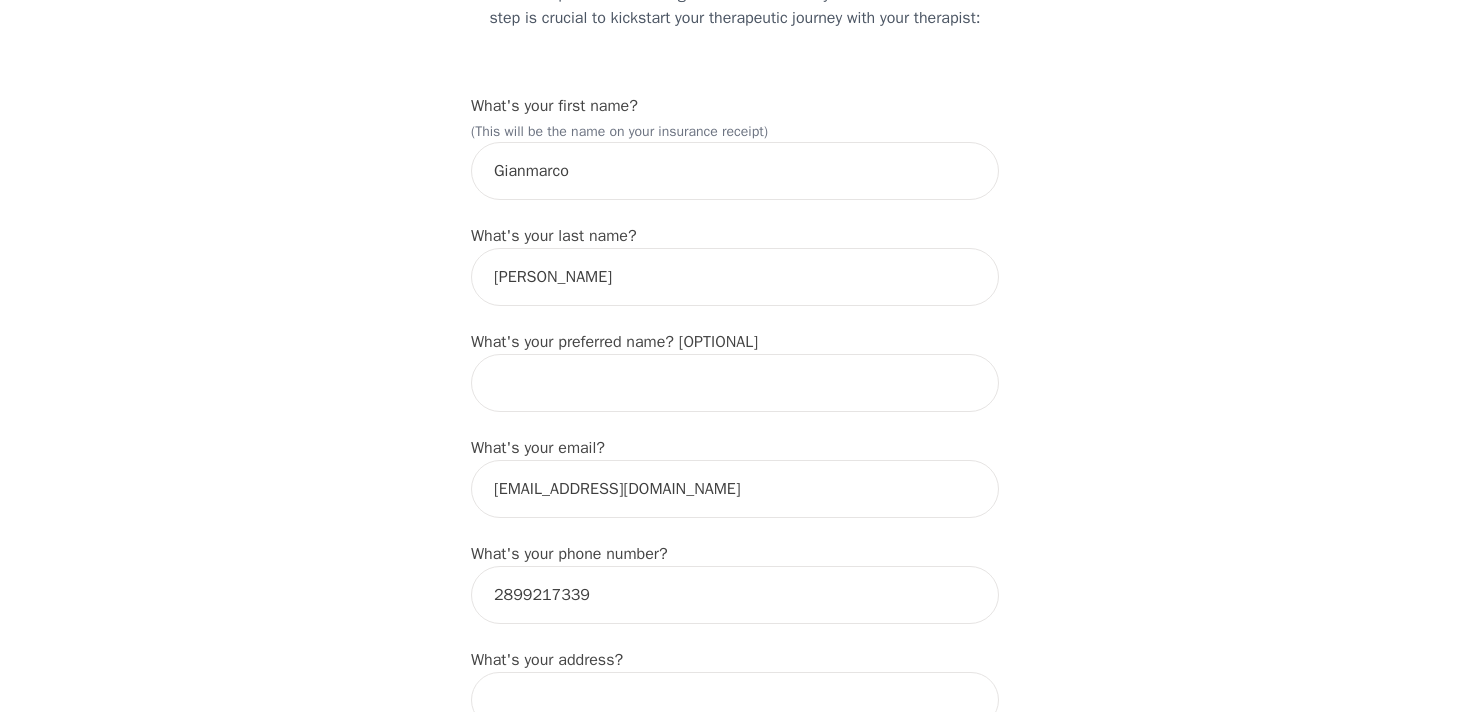 scroll, scrollTop: 208, scrollLeft: 0, axis: vertical 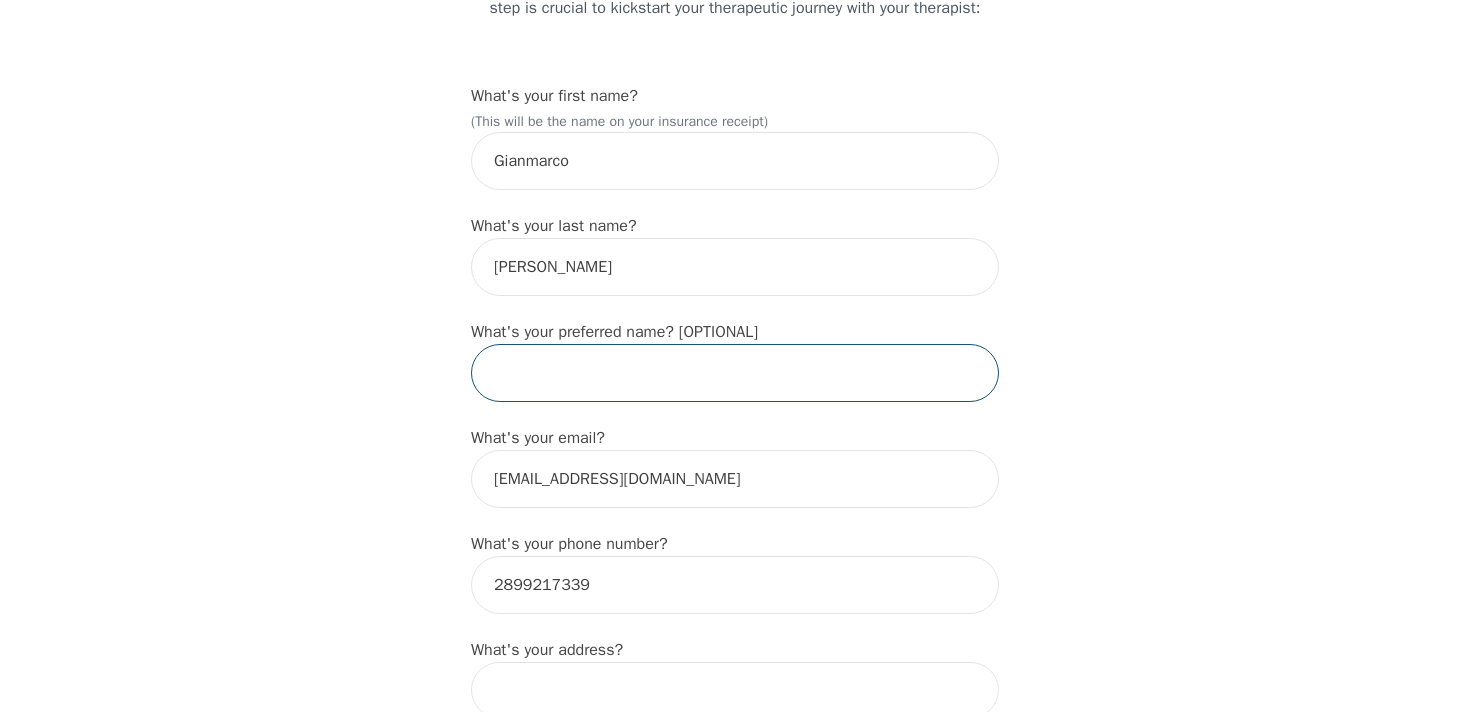 click at bounding box center [735, 373] 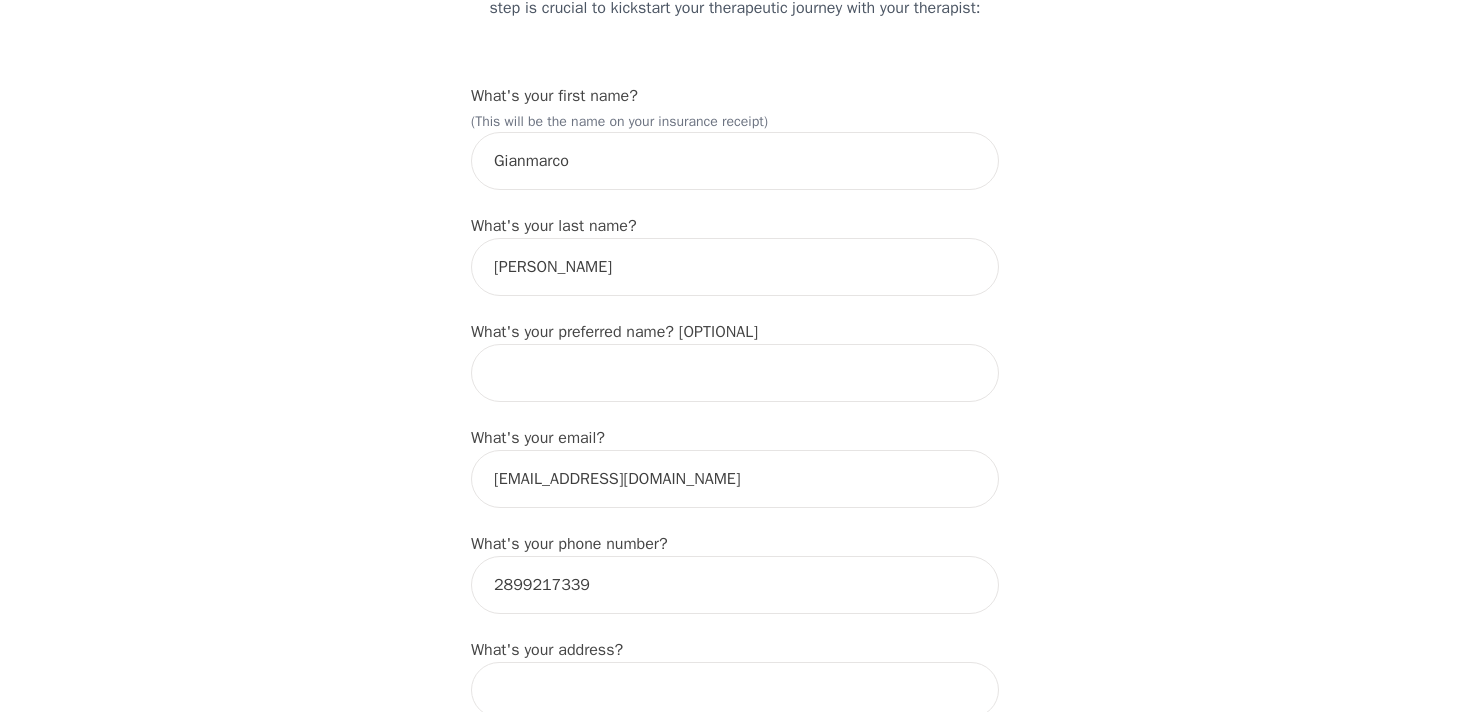 click on "Intake Assessment for [PERSON_NAME] Part 1 of 2: Tell Us About Yourself Please complete the following information before your initial session. This step is crucial to kickstart your therapeutic journey with your therapist: What's your first name? (This will be the name on your insurance receipt) [PERSON_NAME] What's your last name? [PERSON_NAME] What's your preferred name? [OPTIONAL] What's your email? [EMAIL_ADDRESS][DOMAIN_NAME] What's your phone number? [PHONE_NUMBER] What's your address? What's your unit number? [OPTIONAL] What's your date of birth? [DEMOGRAPHIC_DATA] What's the name of your emergency contact? [PERSON_NAME] What's the phone number of your emergency contact? [PHONE_NUMBER] What's the full name of your primary care physician? [PERSON_NAME] [PERSON_NAME] What's the phone number of your primary care physician? [PHONE_NUMBER] Below are optional questions - Please tell us more about yourself: What is your gender? -Select- [DEMOGRAPHIC_DATA] [DEMOGRAPHIC_DATA] [DEMOGRAPHIC_DATA] [DEMOGRAPHIC_DATA] [DEMOGRAPHIC_DATA] prefer_not_to_say What are your preferred pronouns?" at bounding box center [735, 1301] 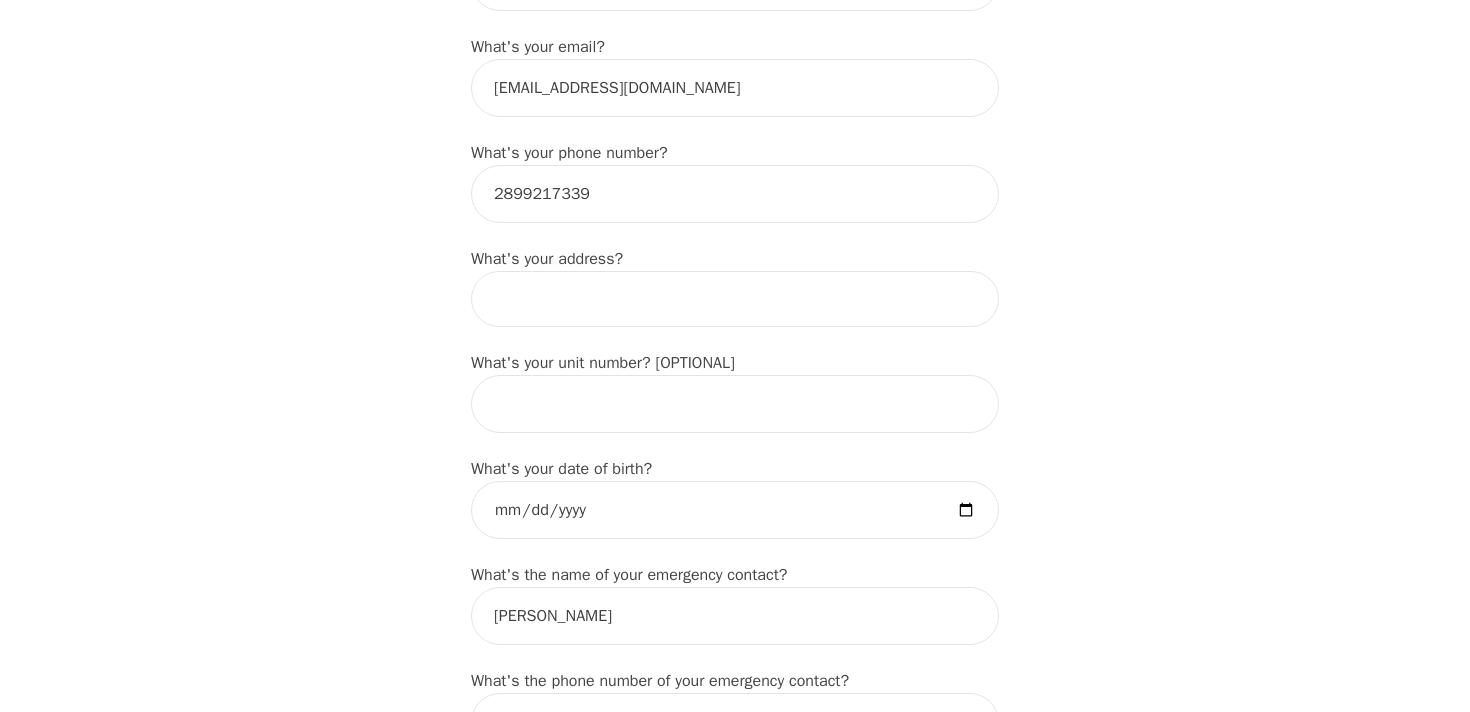 scroll, scrollTop: 607, scrollLeft: 0, axis: vertical 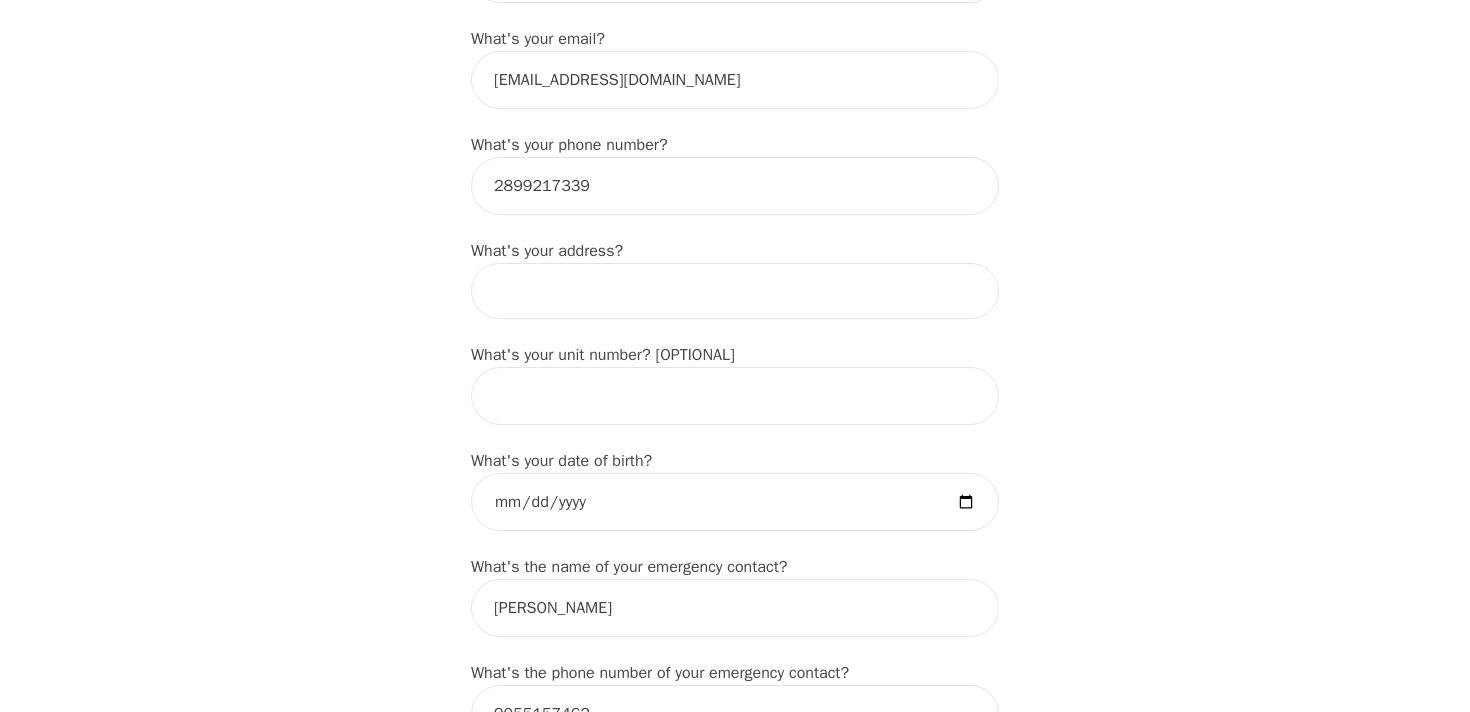 click at bounding box center [735, 291] 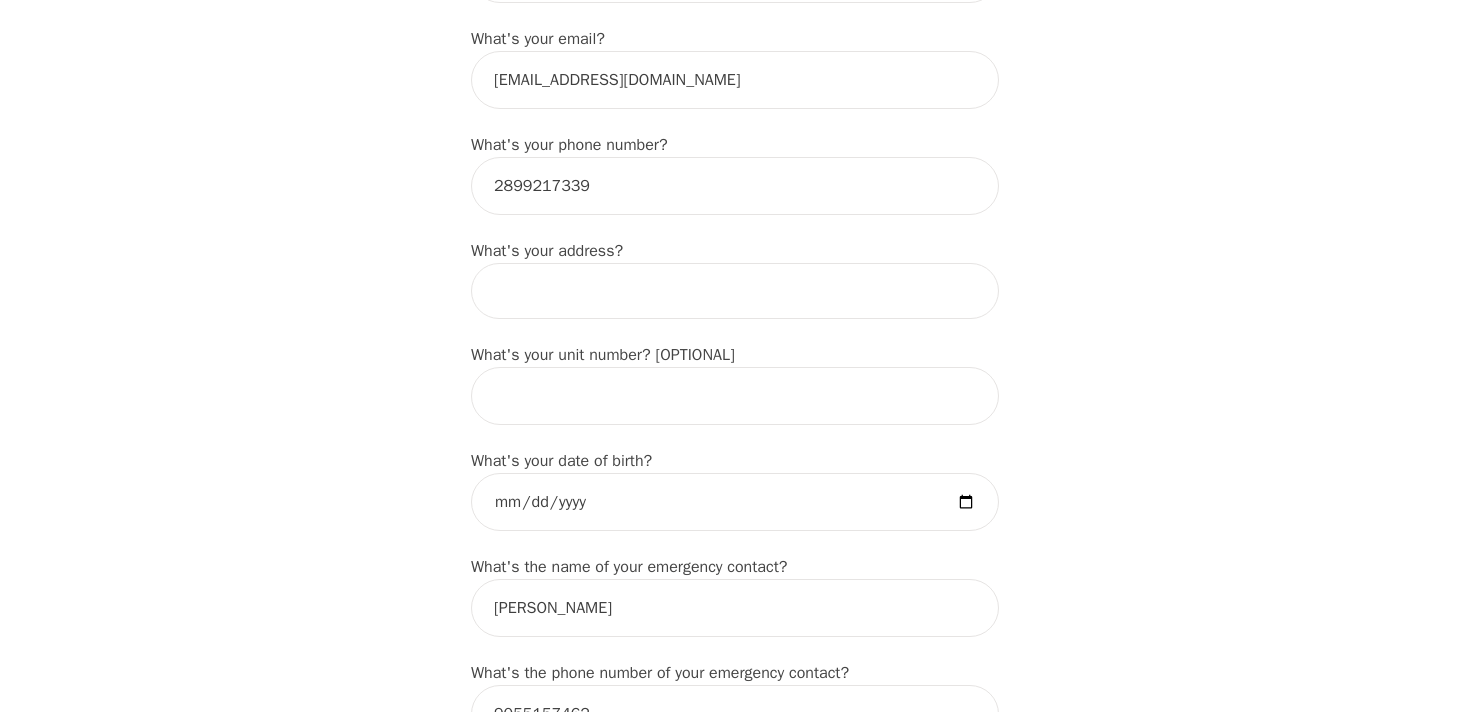 type on "65 Watershore Dr" 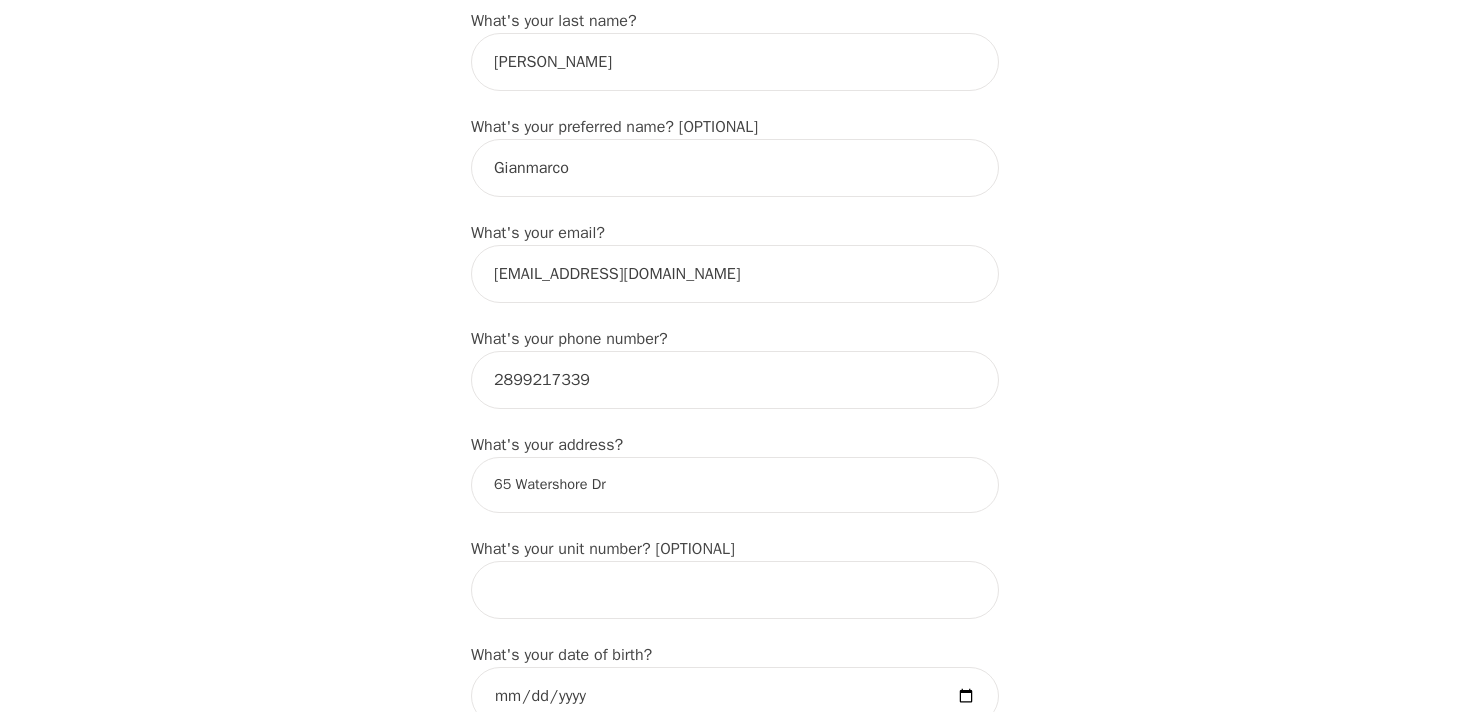 scroll, scrollTop: 408, scrollLeft: 0, axis: vertical 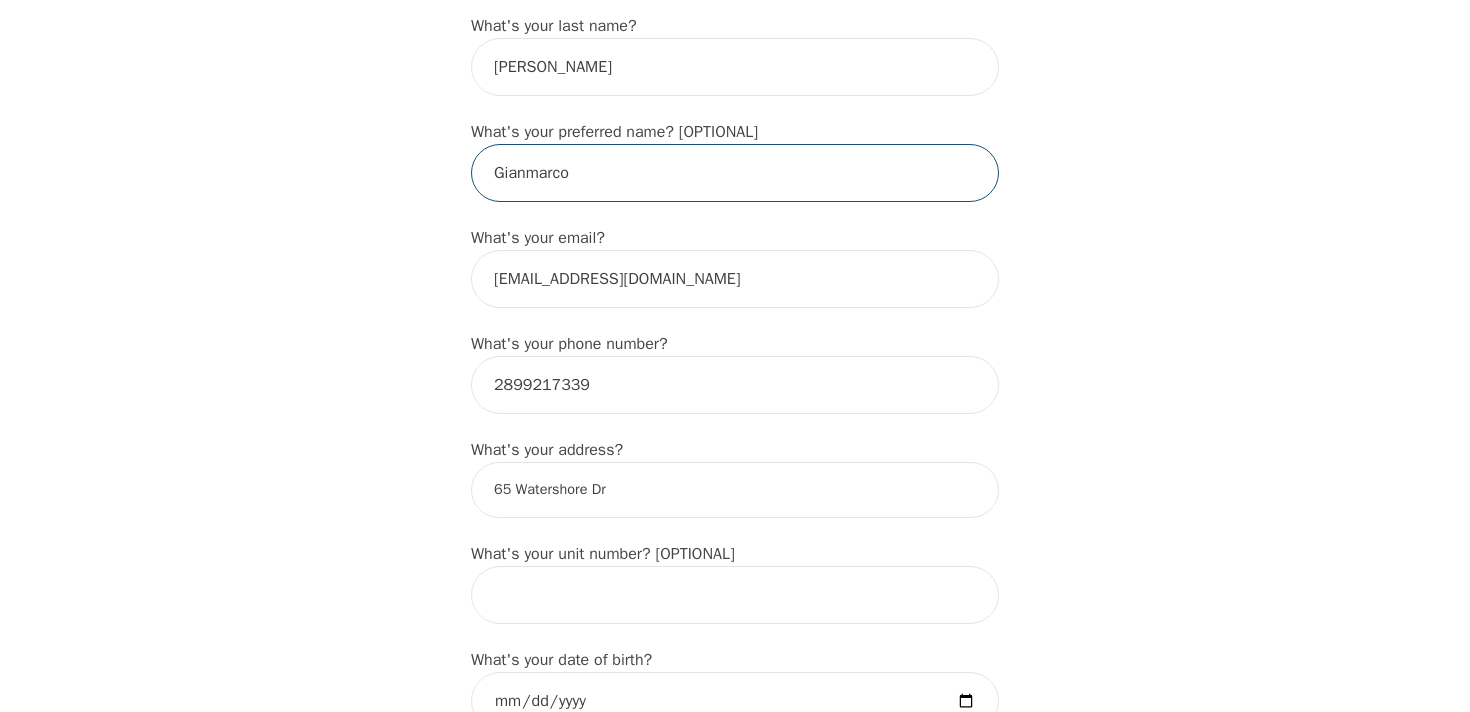 click on "Gianmarco" at bounding box center (735, 173) 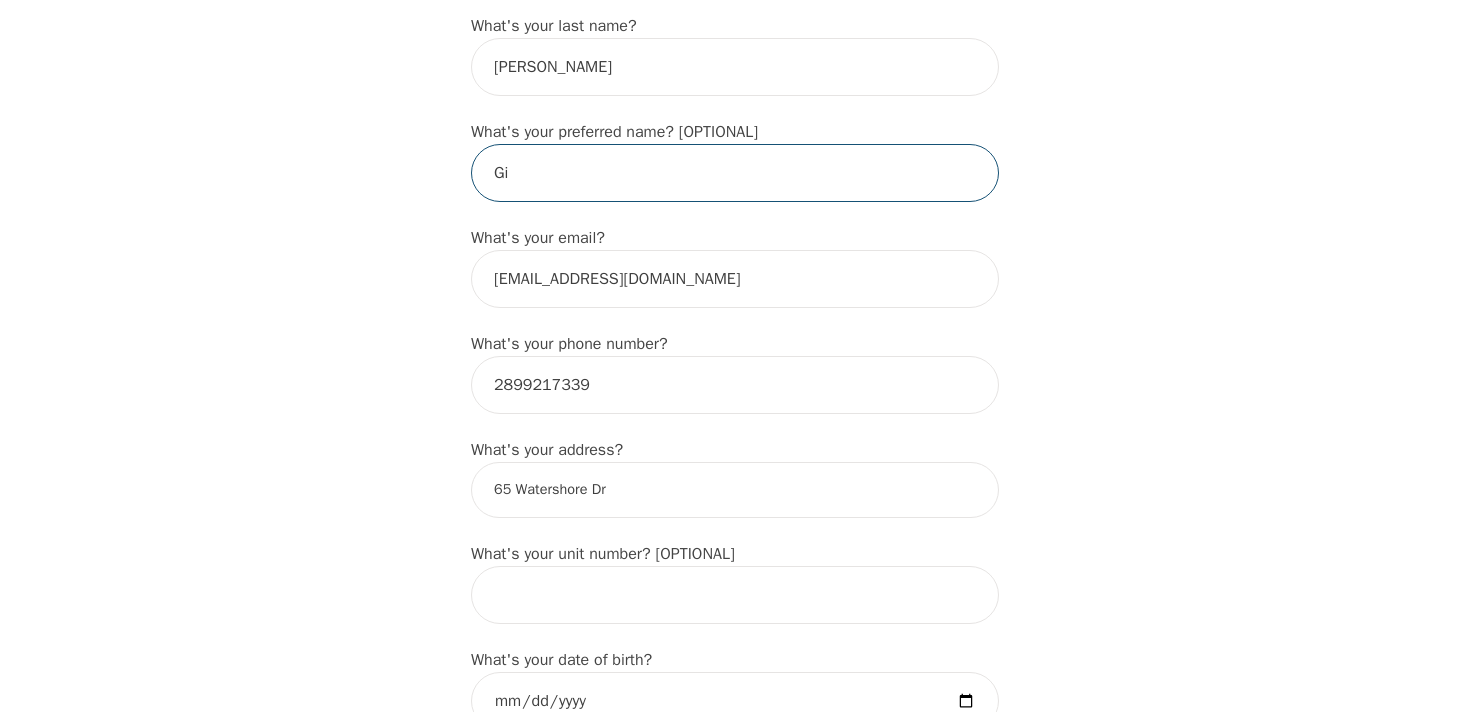 type on "G" 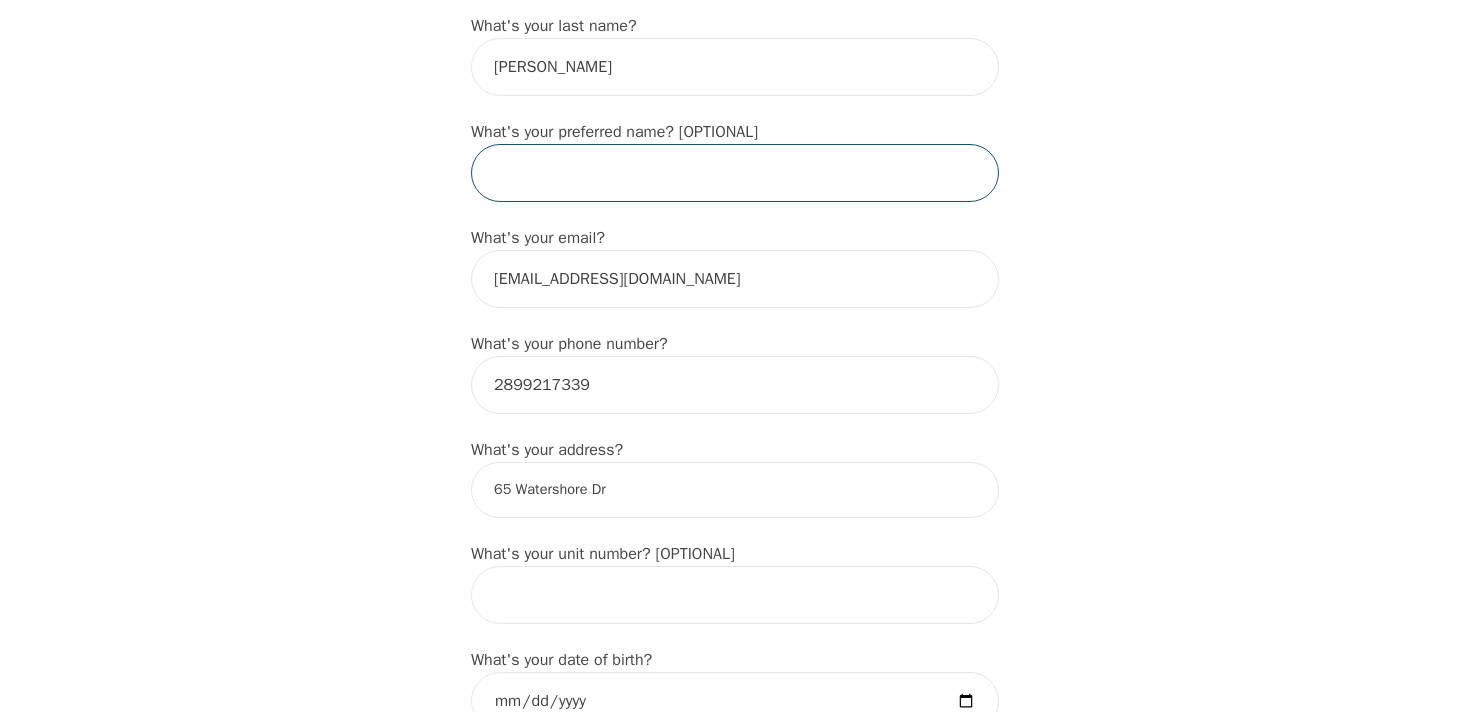 type 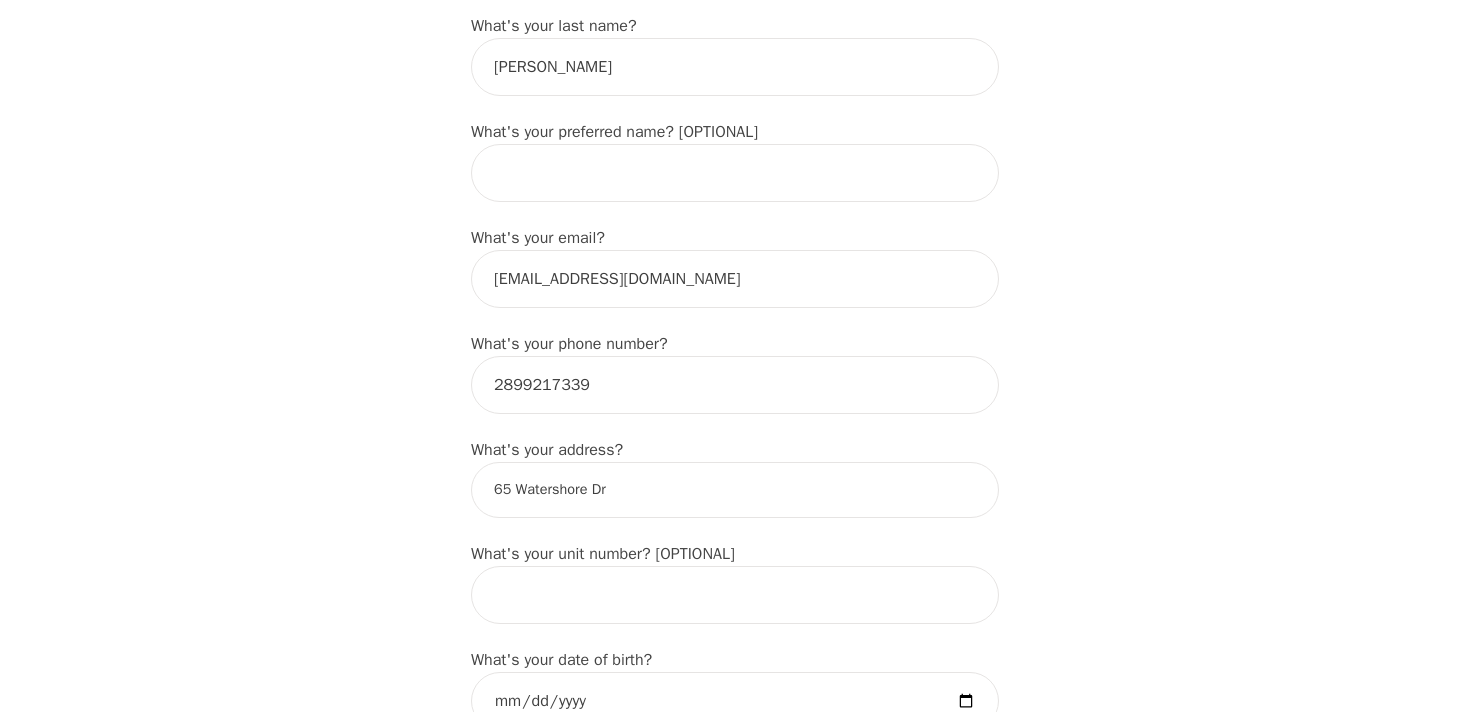 click on "Intake Assessment for [PERSON_NAME] Part 1 of 2: Tell Us About Yourself Please complete the following information before your initial session. This step is crucial to kickstart your therapeutic journey with your therapist: What's your first name? (This will be the name on your insurance receipt) [PERSON_NAME] What's your last name? [PERSON_NAME] What's your preferred name? [OPTIONAL] What's your email? [EMAIL_ADDRESS][DOMAIN_NAME] What's your phone number? [PHONE_NUMBER] What's your address? [STREET_ADDRESS] What's your unit number? [OPTIONAL] What's your date of birth? [DEMOGRAPHIC_DATA] What's the name of your emergency contact? [PERSON_NAME] What's the phone number of your emergency contact? [PHONE_NUMBER] What's the full name of your primary care physician? [PERSON_NAME] [PERSON_NAME] What's the phone number of your primary care physician? [PHONE_NUMBER] Below are optional questions - Please tell us more about yourself: What is your gender? -Select- [DEMOGRAPHIC_DATA] [DEMOGRAPHIC_DATA] [DEMOGRAPHIC_DATA] [DEMOGRAPHIC_DATA] [DEMOGRAPHIC_DATA] prefer_not_to_say -Select- he/him" at bounding box center [735, 1101] 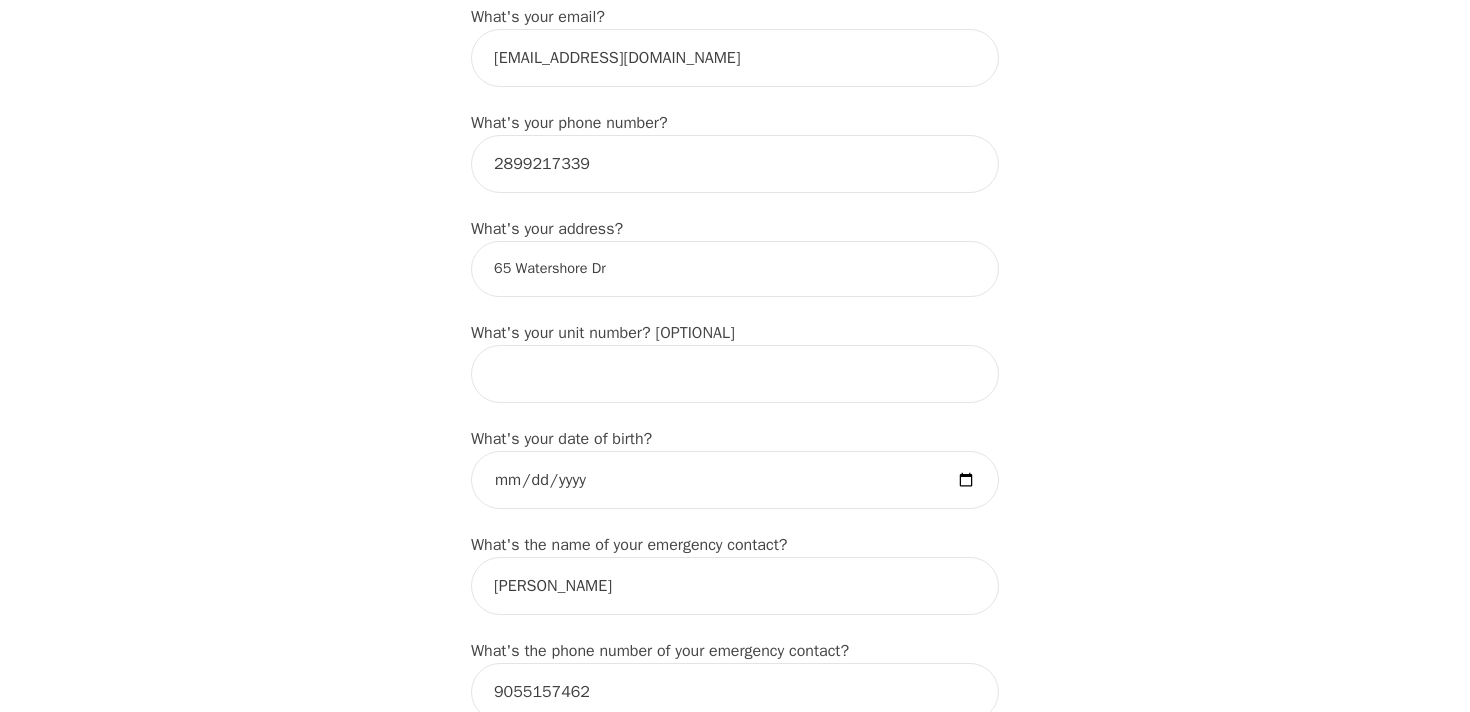 scroll, scrollTop: 637, scrollLeft: 0, axis: vertical 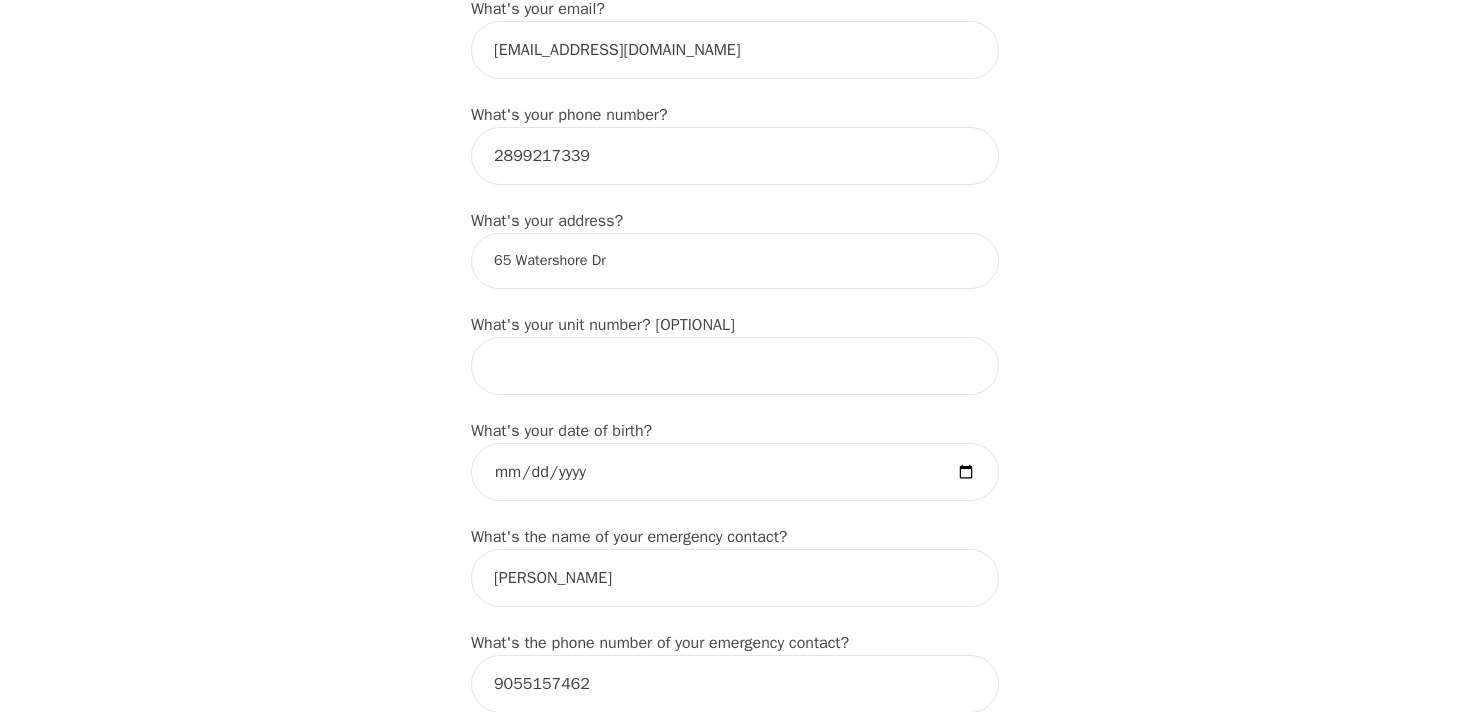 click on "65 Watershore Dr" at bounding box center [735, 261] 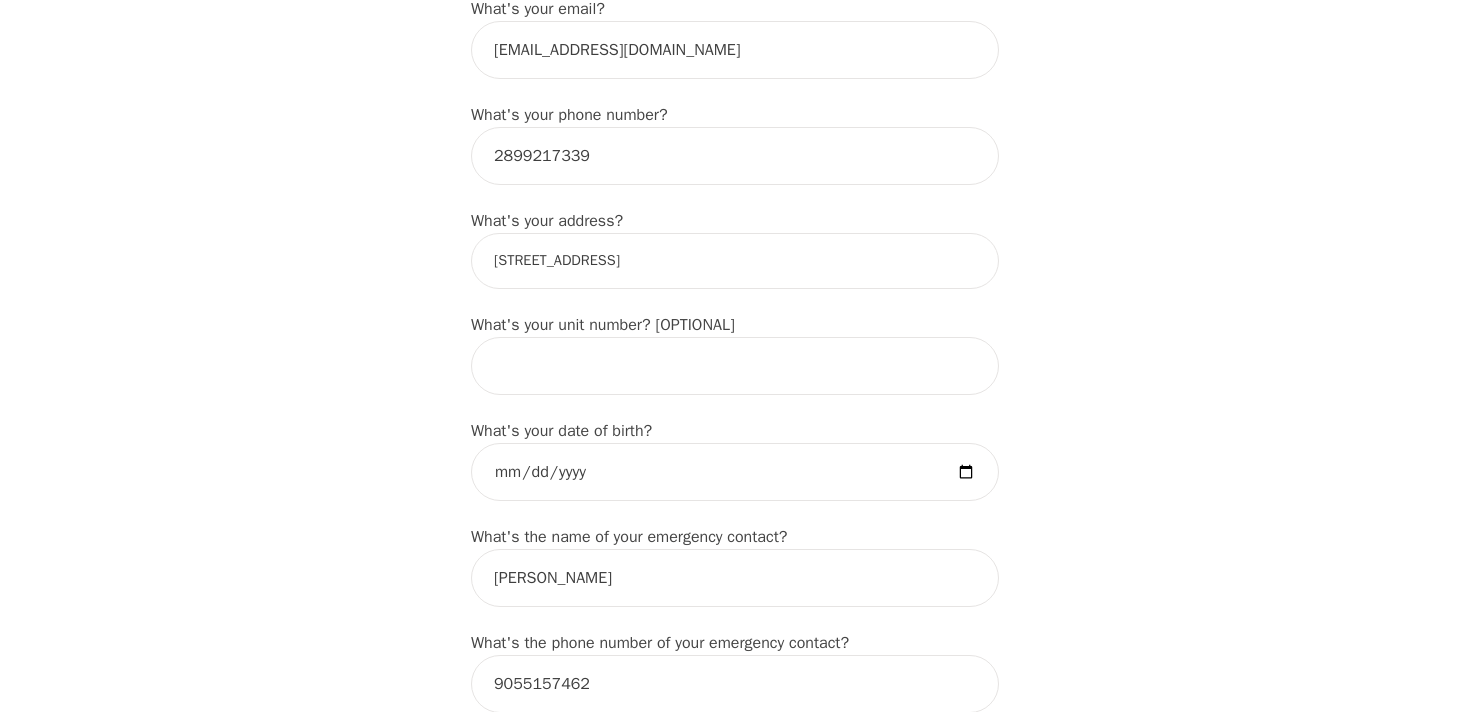 type on "[STREET_ADDRESS]" 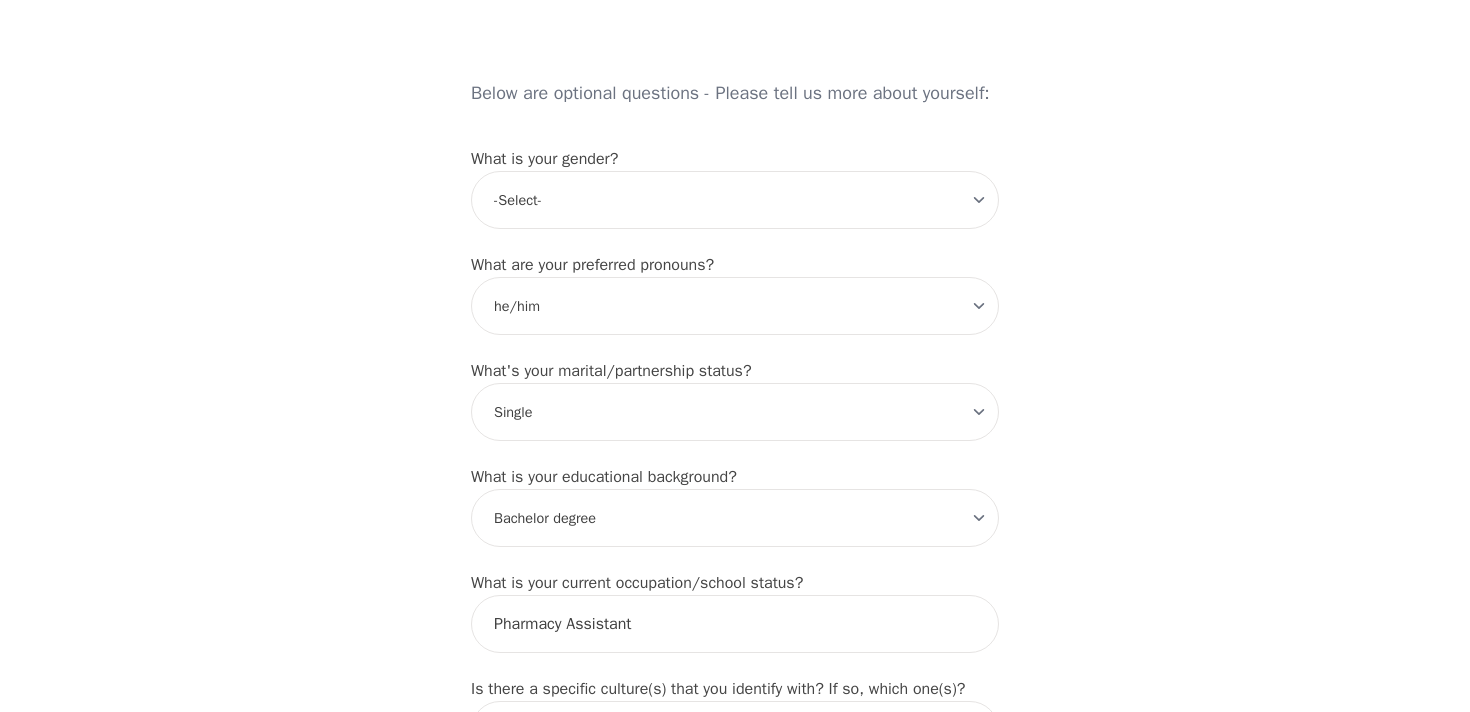 scroll, scrollTop: 1566, scrollLeft: 0, axis: vertical 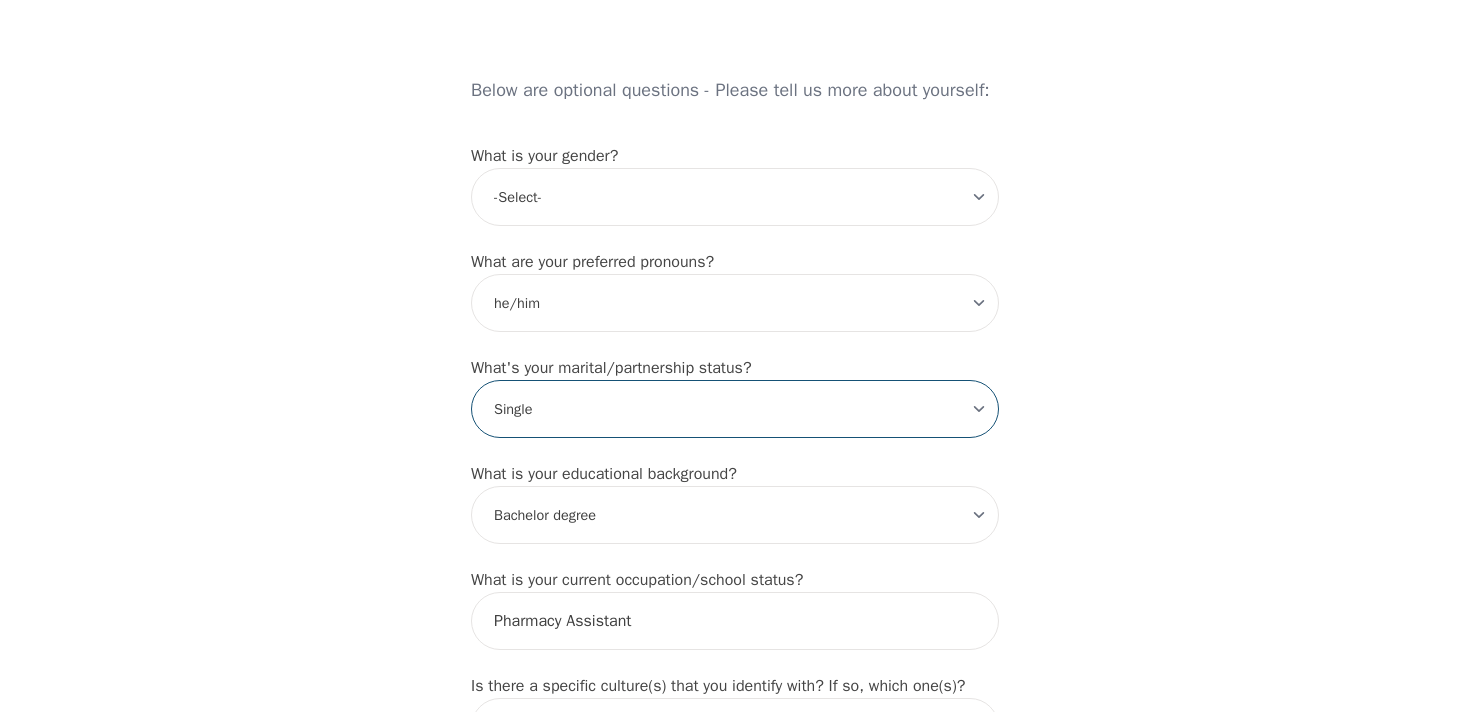 click on "-Select- Single Partnered Married Common Law Widowed Separated Divorced" at bounding box center [735, 409] 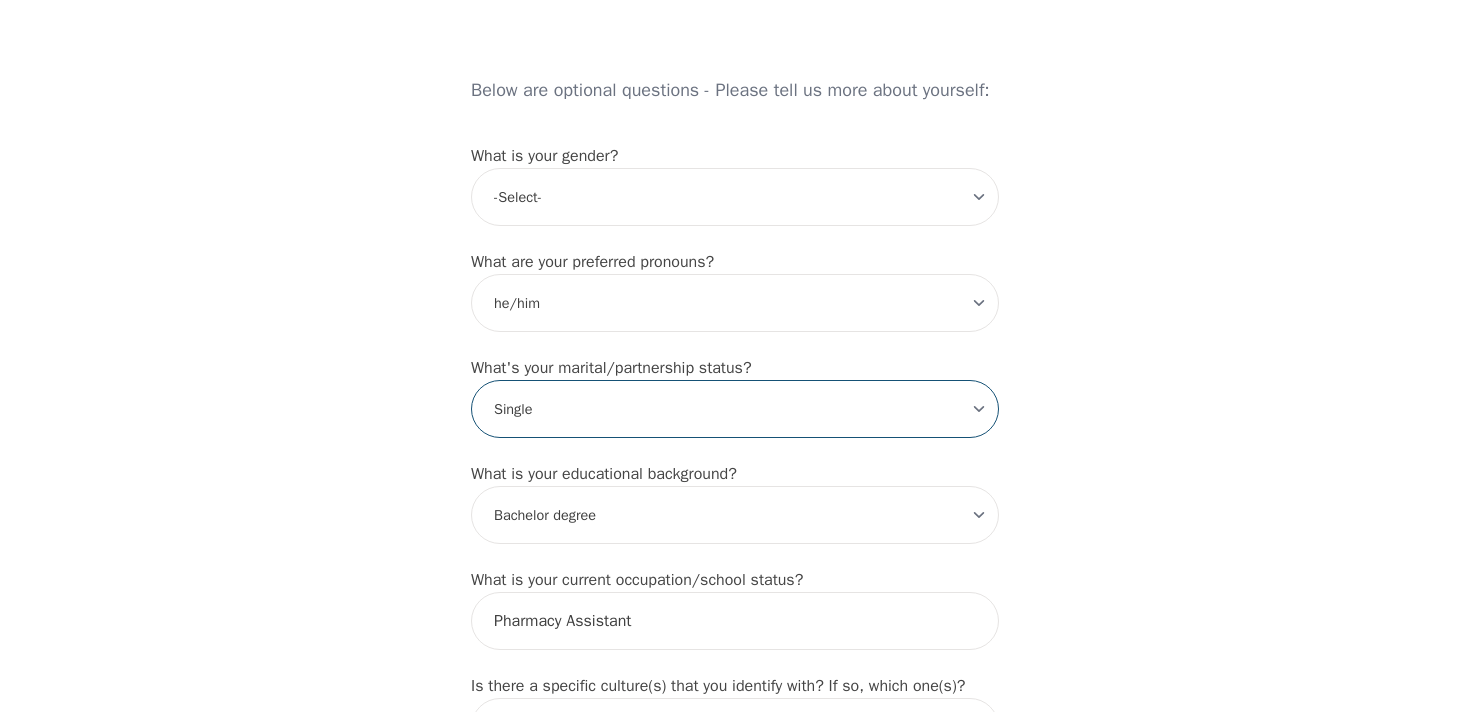click on "-Select- Single Partnered Married Common Law Widowed Separated Divorced" at bounding box center (735, 409) 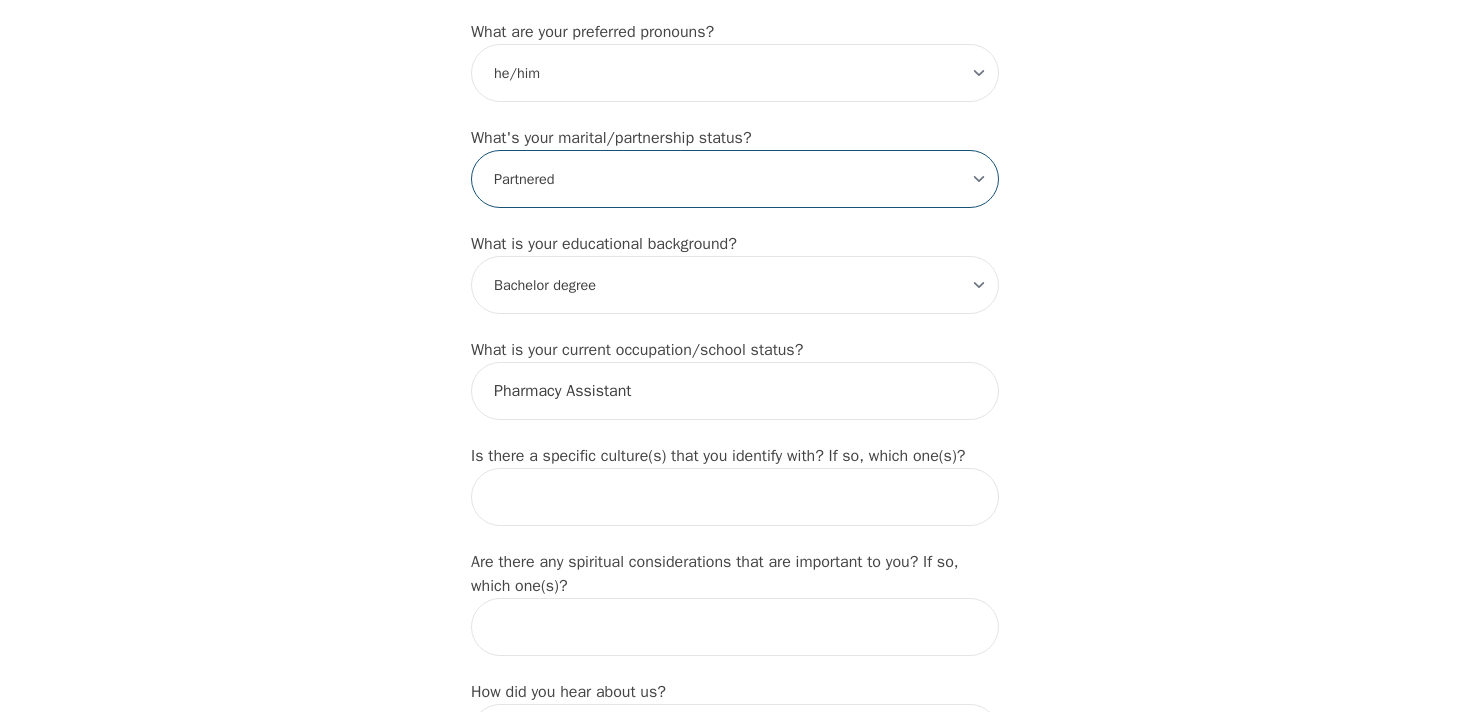 scroll, scrollTop: 1795, scrollLeft: 0, axis: vertical 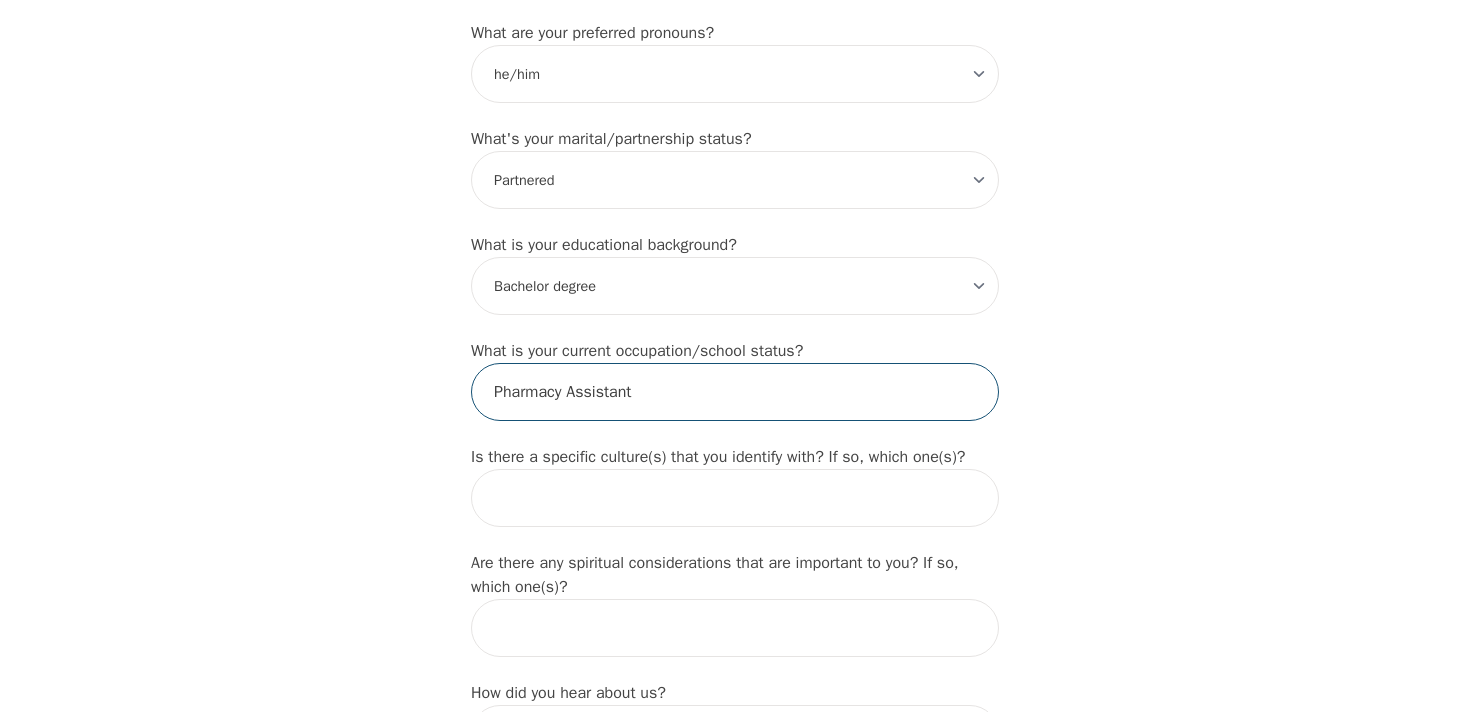 click on "Pharmacy Assistant" at bounding box center (735, 392) 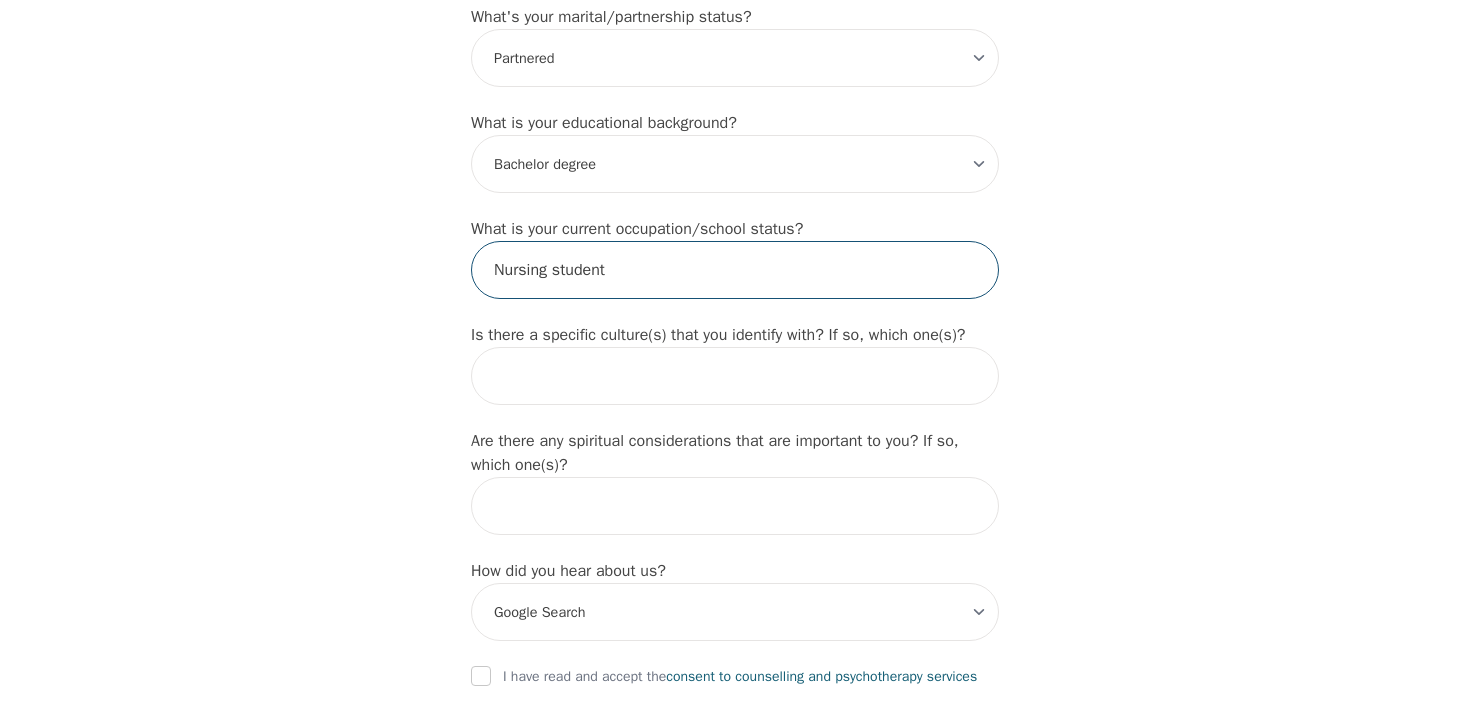 scroll, scrollTop: 1922, scrollLeft: 0, axis: vertical 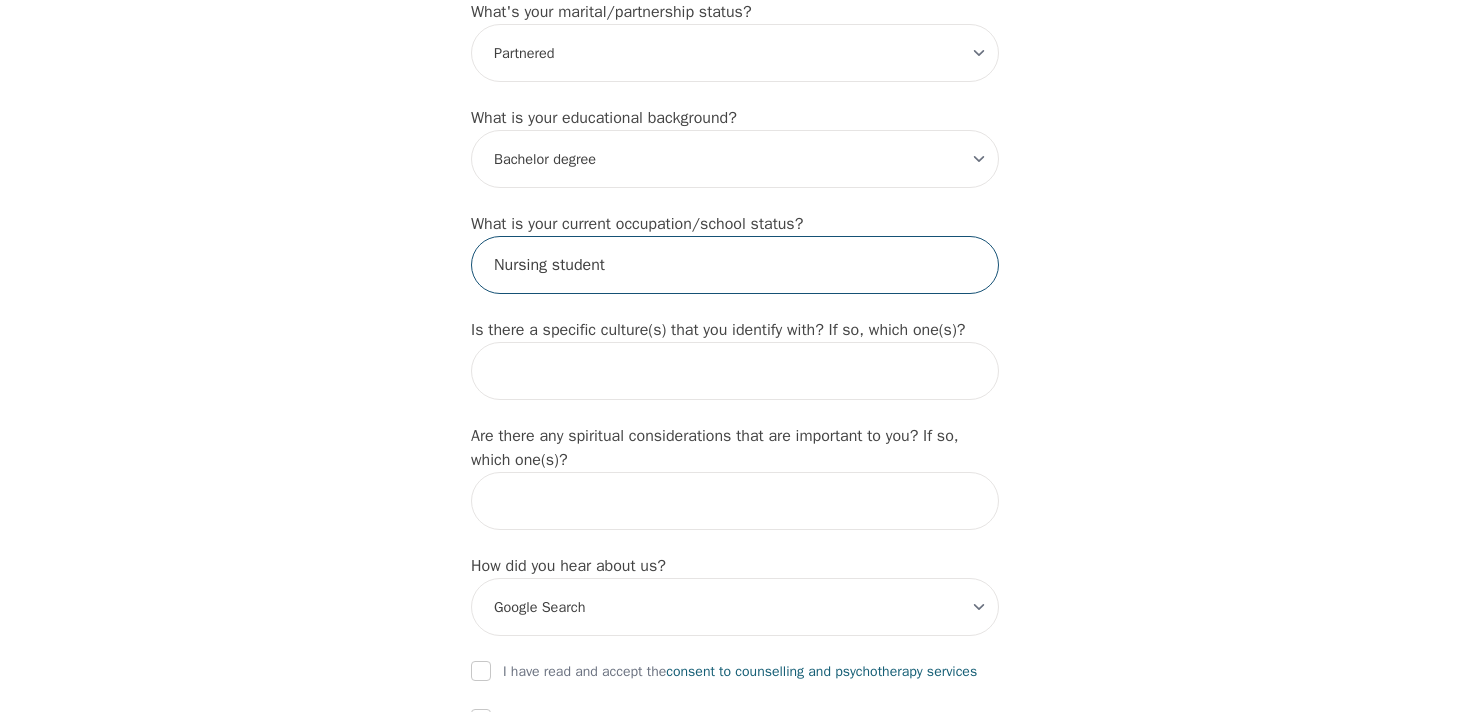 type on "Nursing student" 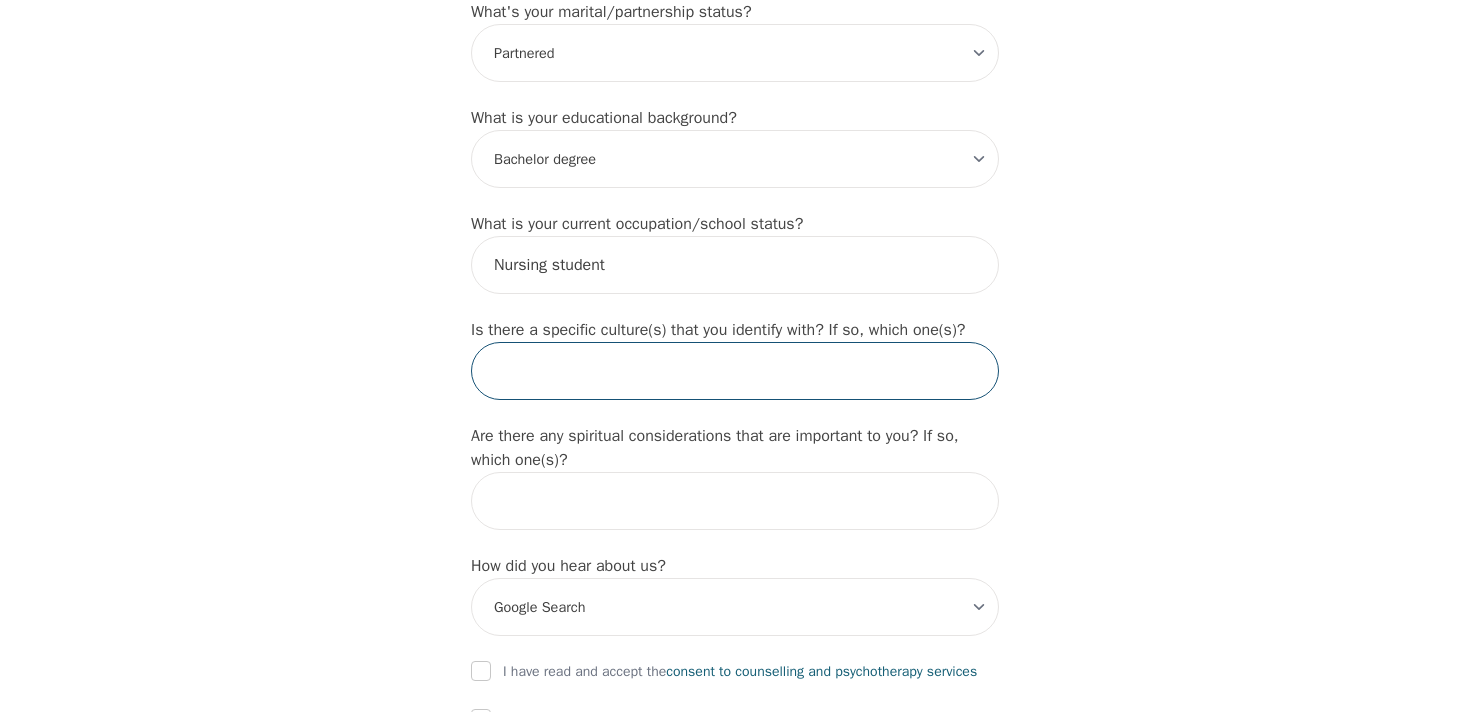 click at bounding box center [735, 371] 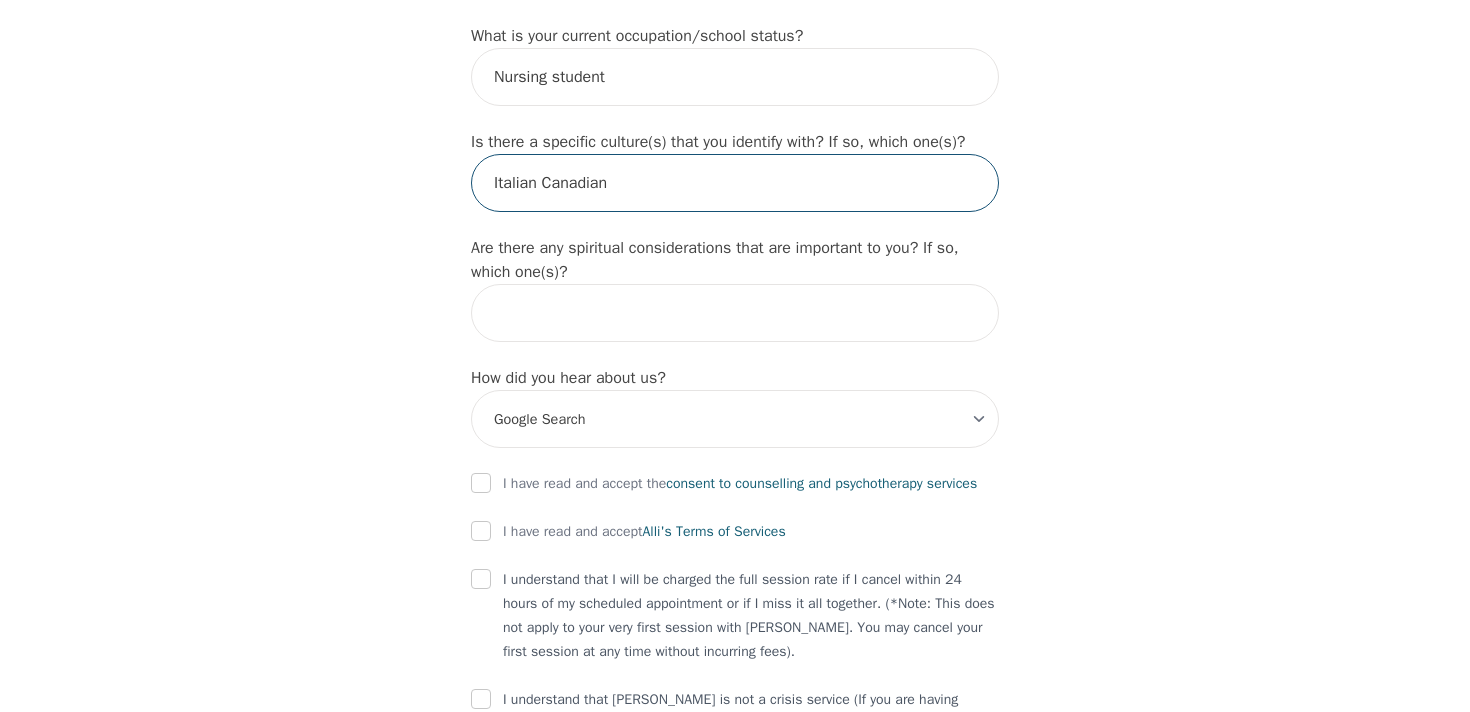 scroll, scrollTop: 2120, scrollLeft: 0, axis: vertical 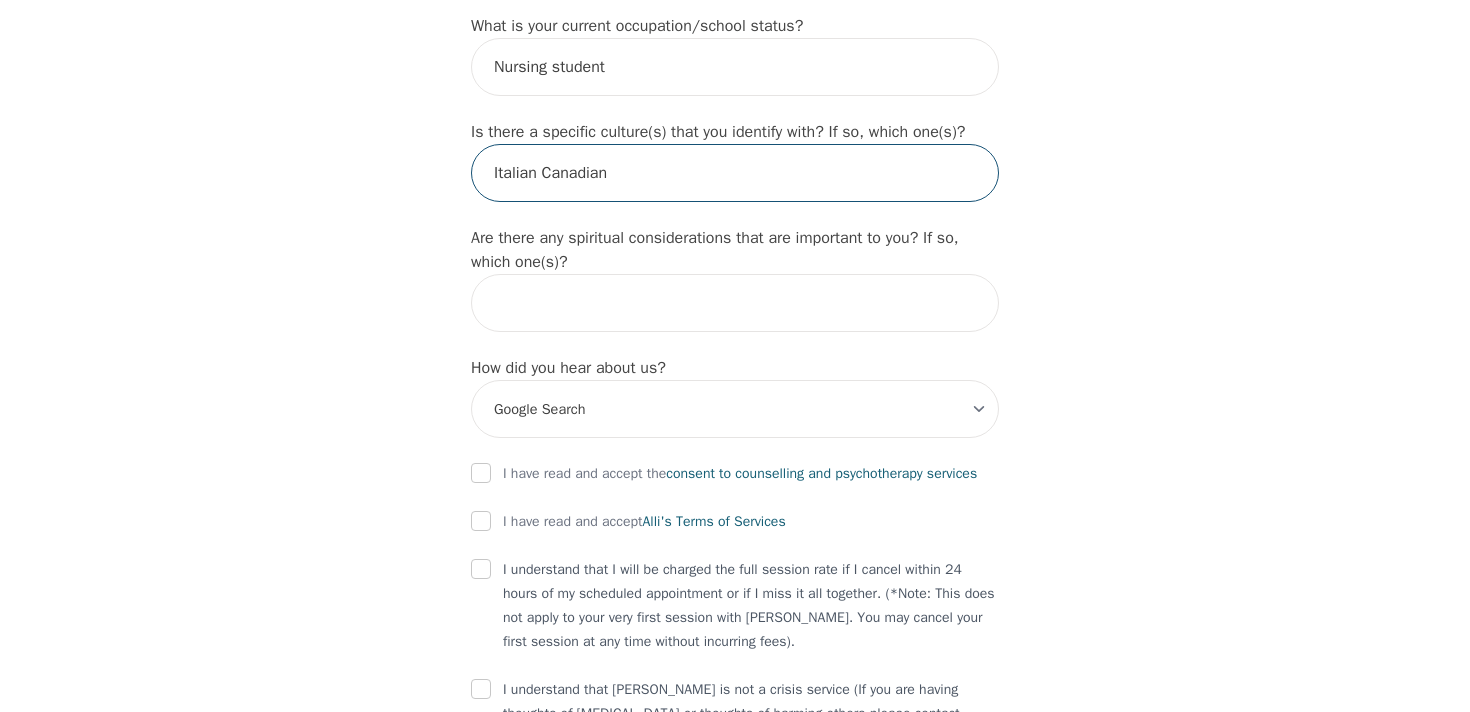 type on "Italian Canadian" 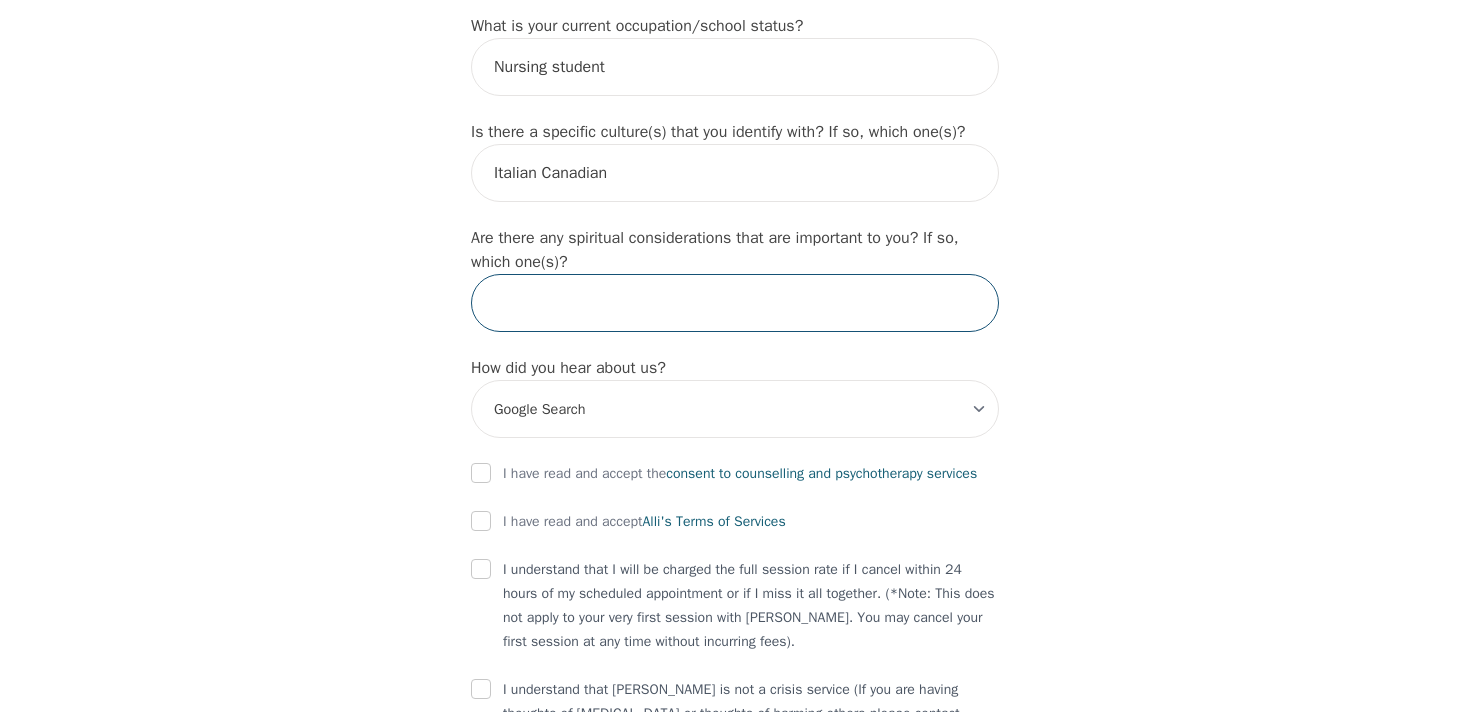 click at bounding box center (735, 303) 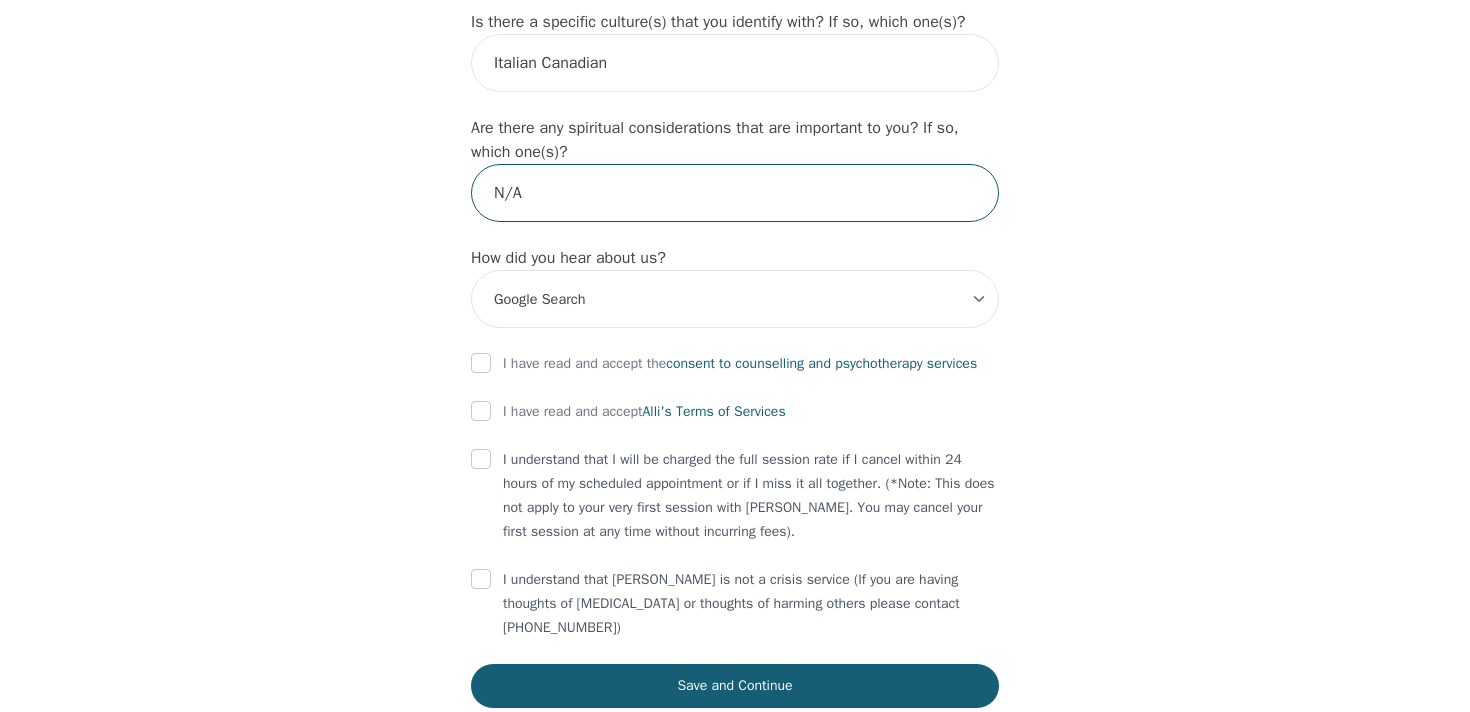 scroll, scrollTop: 2239, scrollLeft: 0, axis: vertical 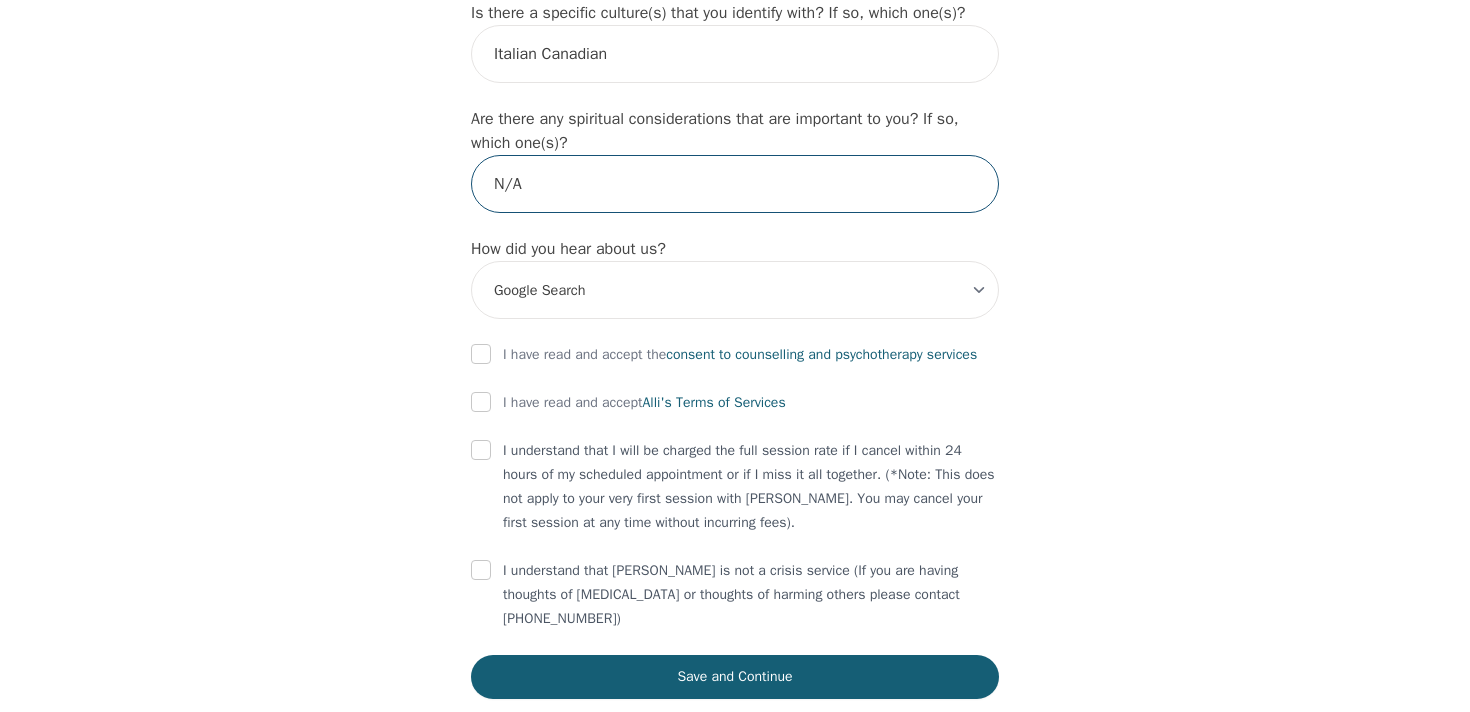 type on "N/A" 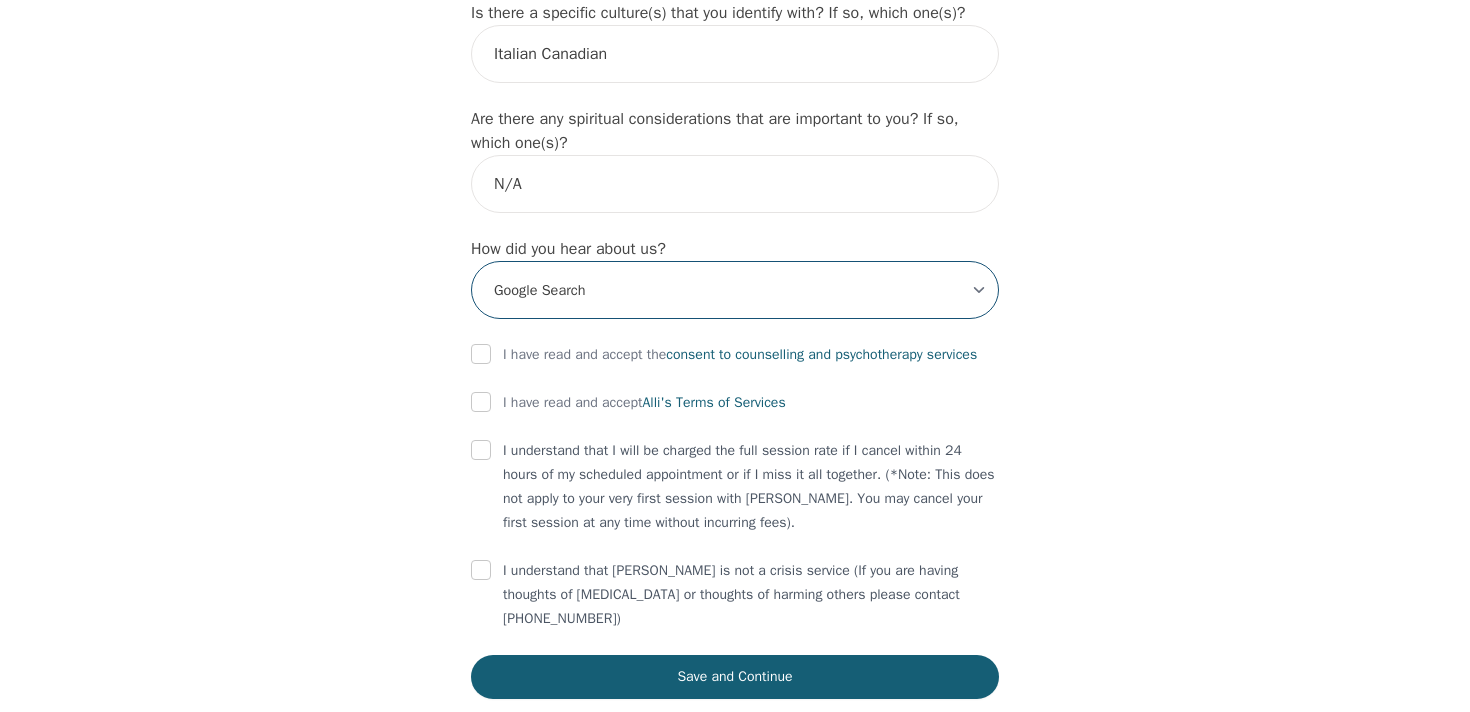 click on "-Select- Physician/Specialist Friend Facebook Instagram Google Search Google Ads Facebook/Instagram Ads Other" at bounding box center (735, 290) 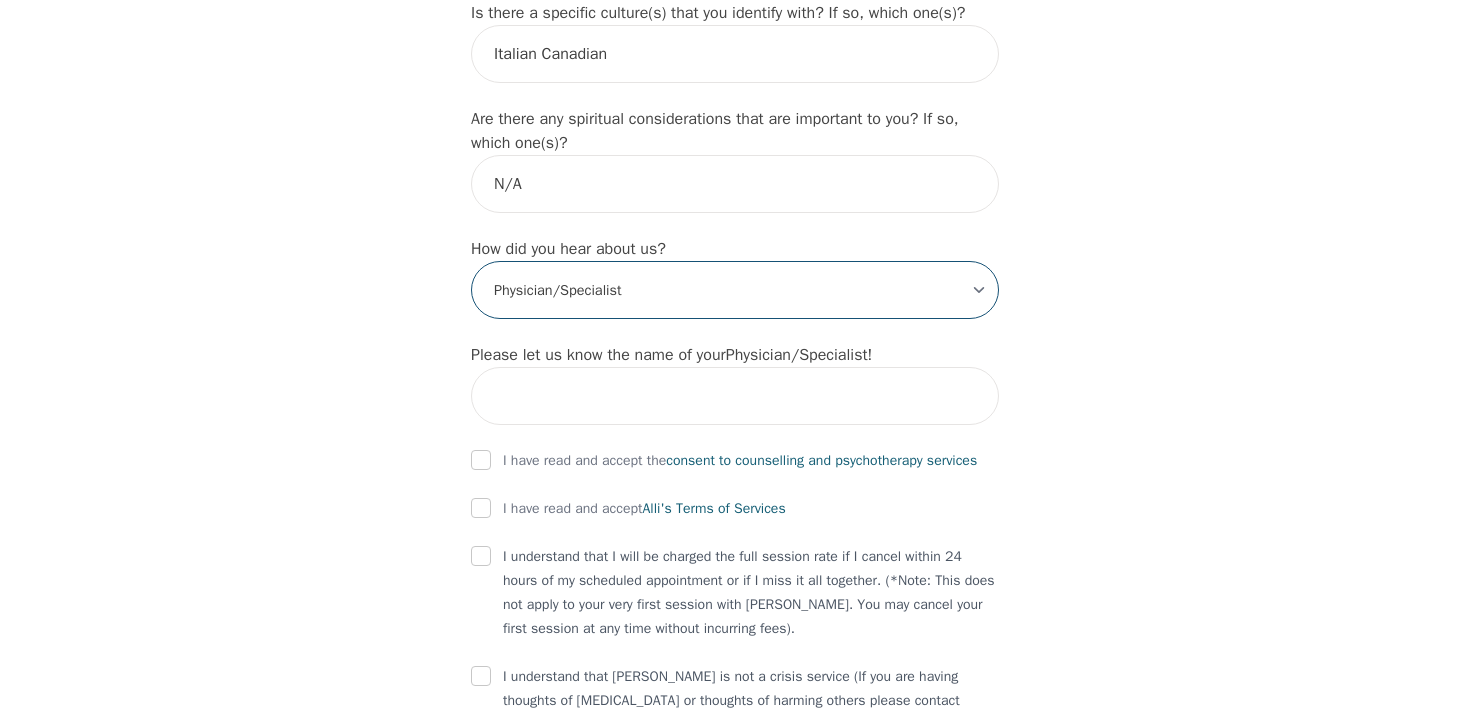 click on "-Select- Physician/Specialist Friend Facebook Instagram Google Search Google Ads Facebook/Instagram Ads Other" at bounding box center (735, 290) 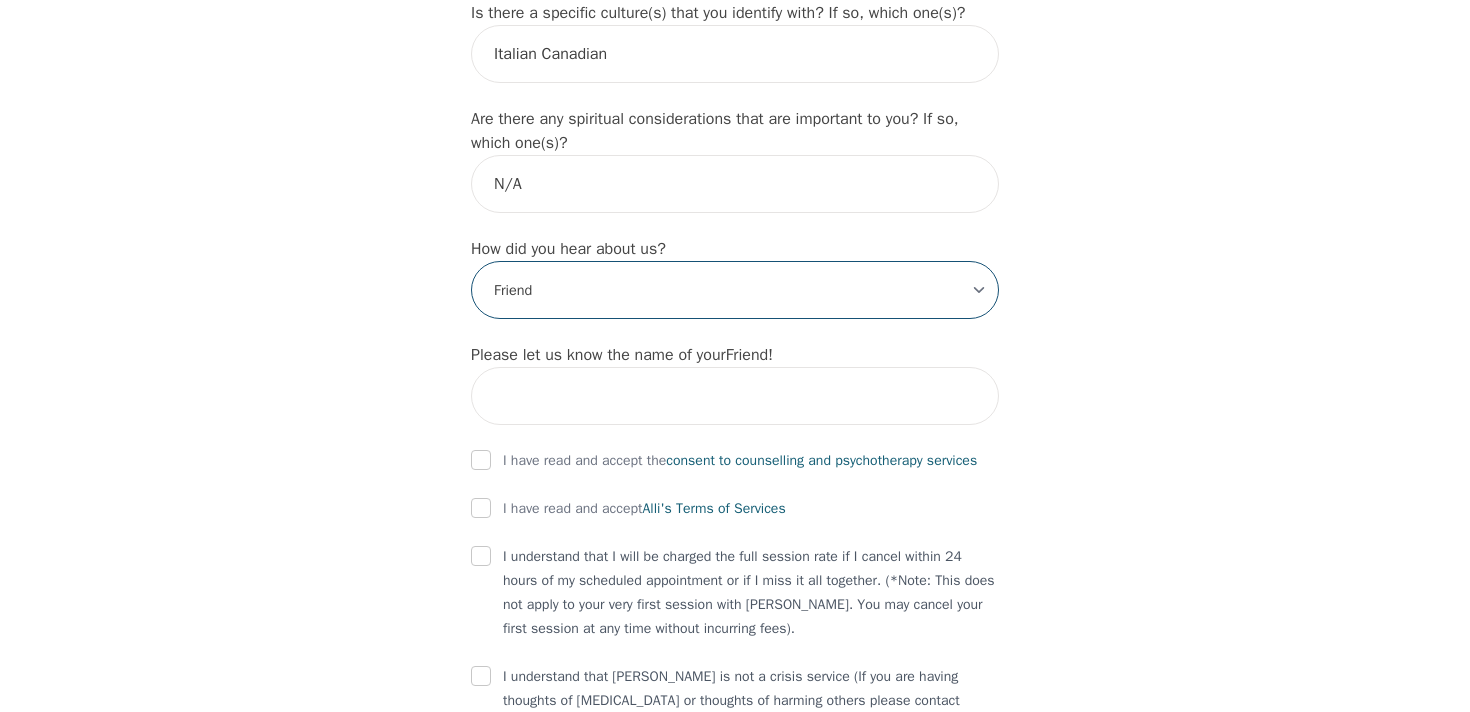 click on "-Select- Physician/Specialist Friend Facebook Instagram Google Search Google Ads Facebook/Instagram Ads Other" at bounding box center (735, 290) 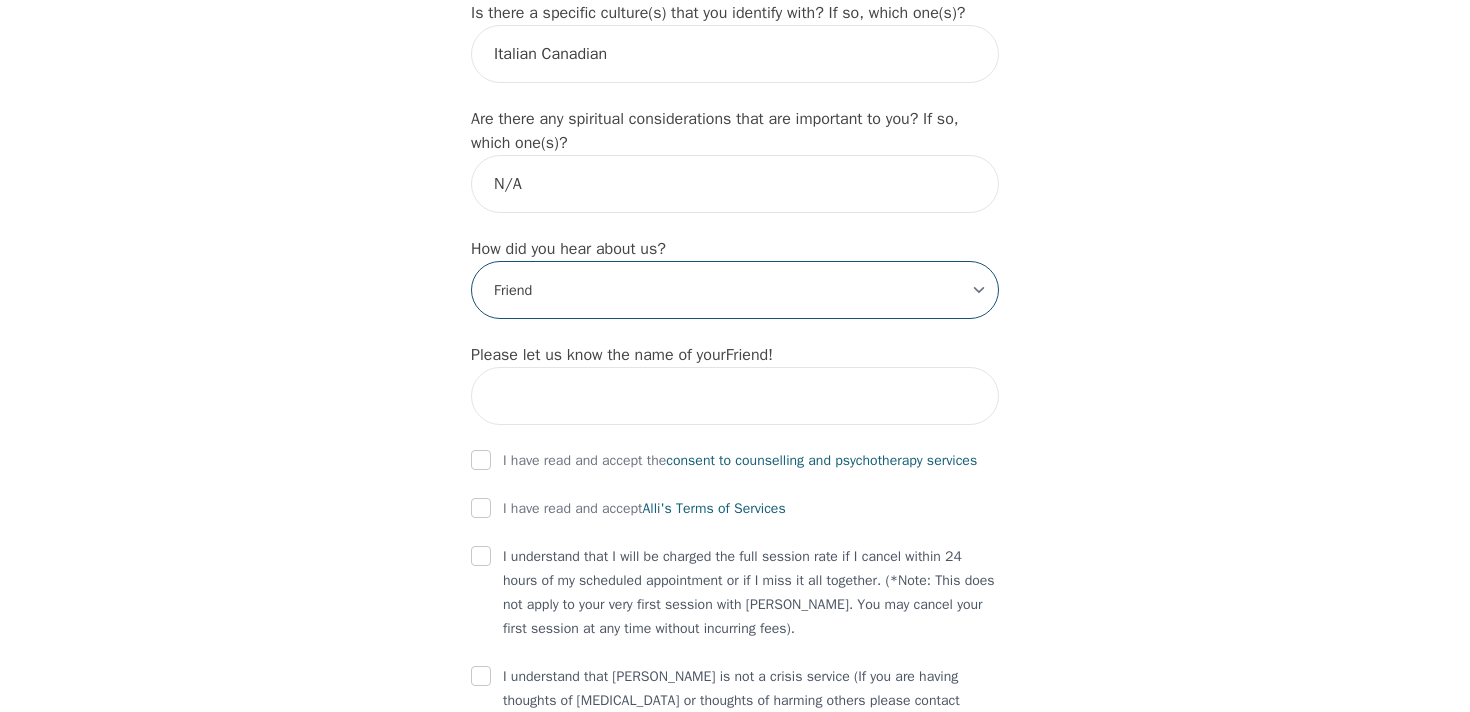 select on "Google Search" 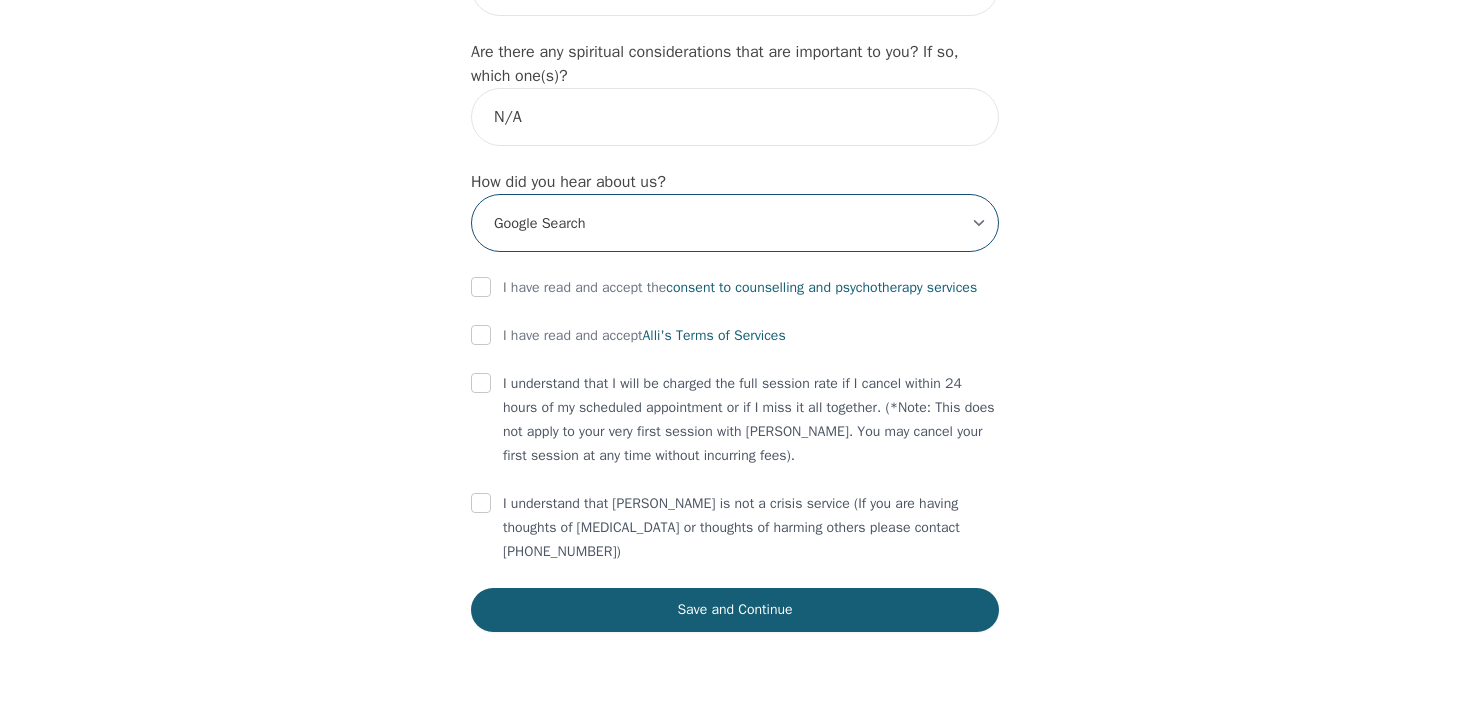 scroll, scrollTop: 2317, scrollLeft: 0, axis: vertical 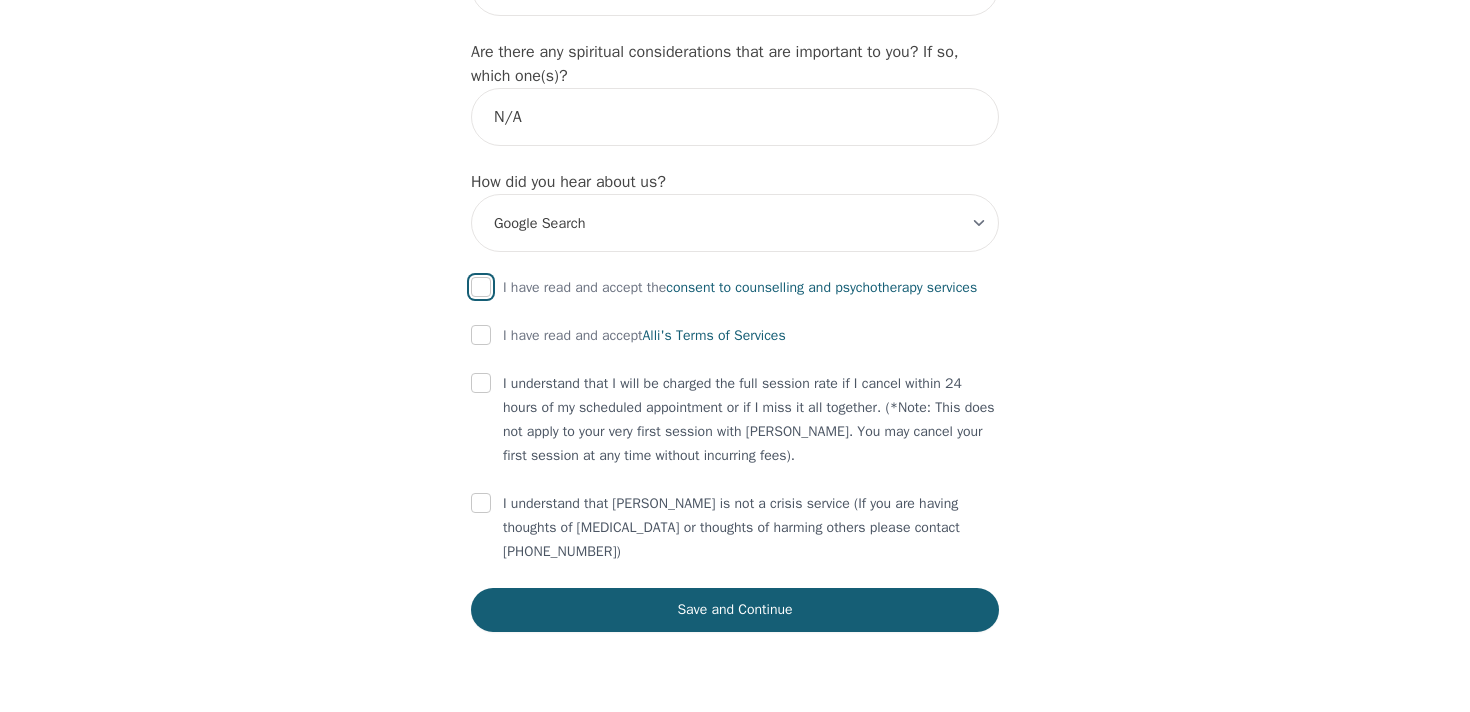 click at bounding box center (481, 287) 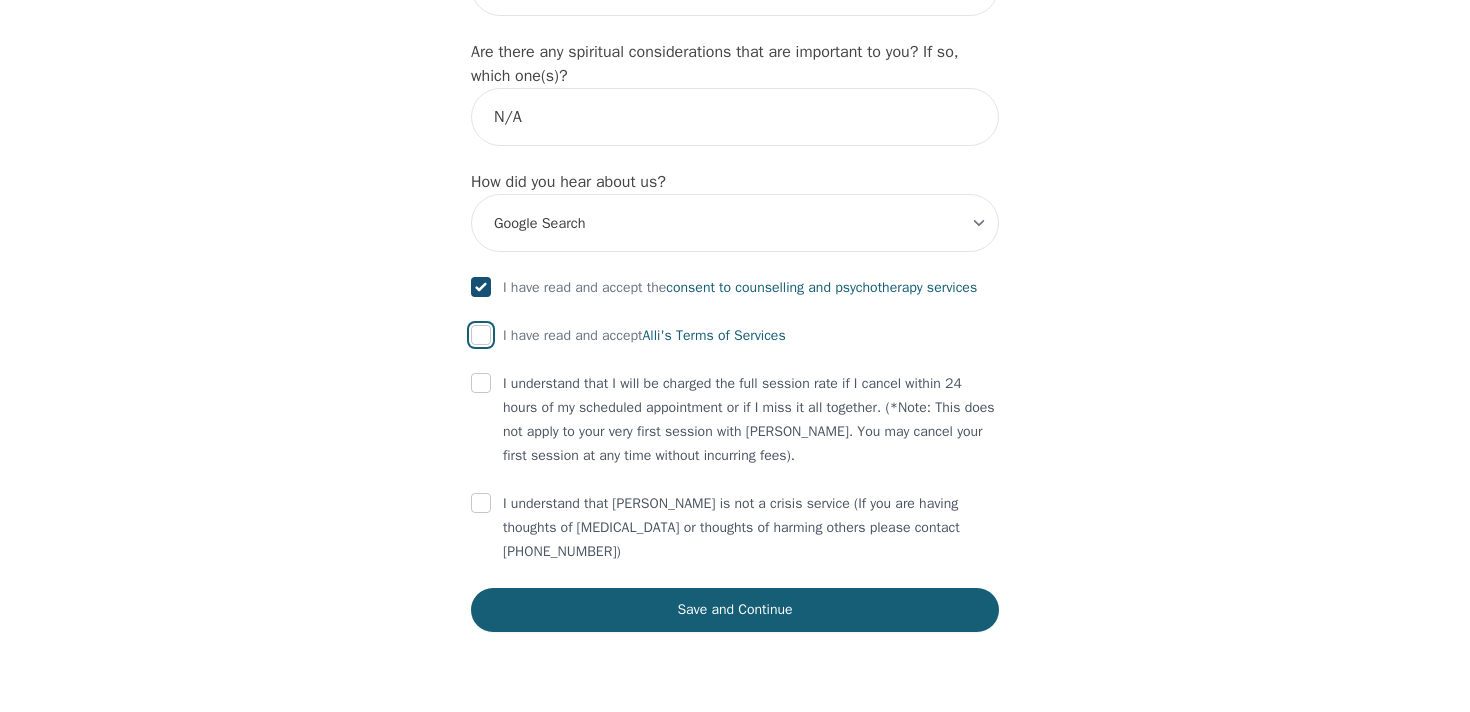 click at bounding box center [481, 335] 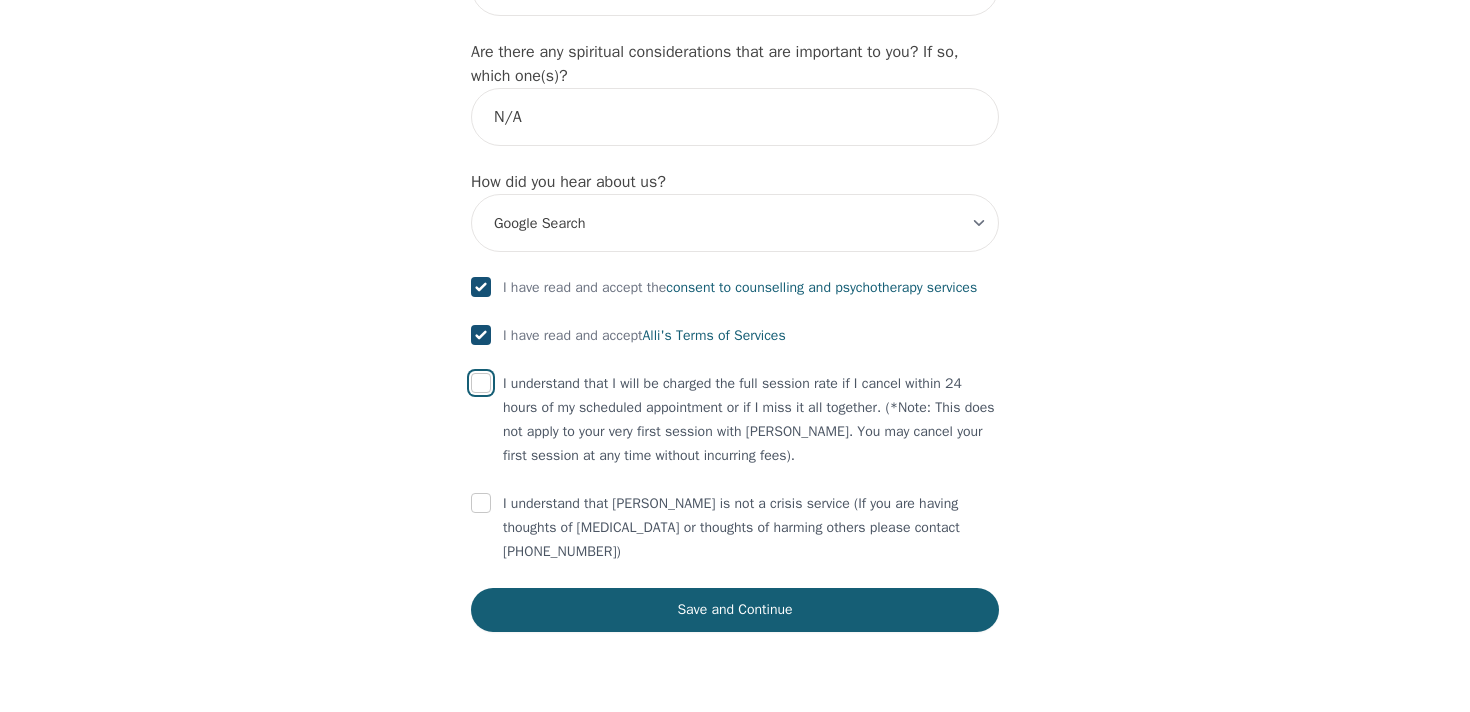 click at bounding box center [481, 383] 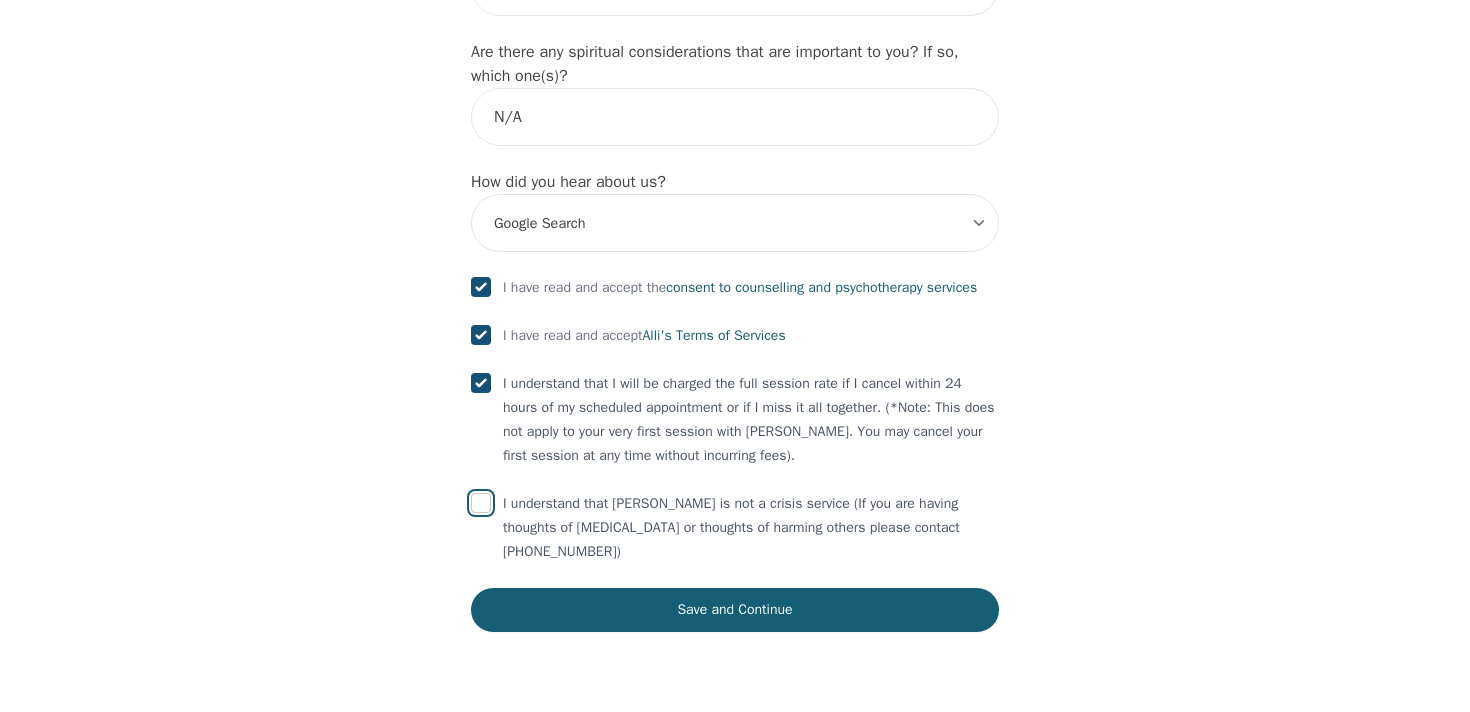click at bounding box center [481, 503] 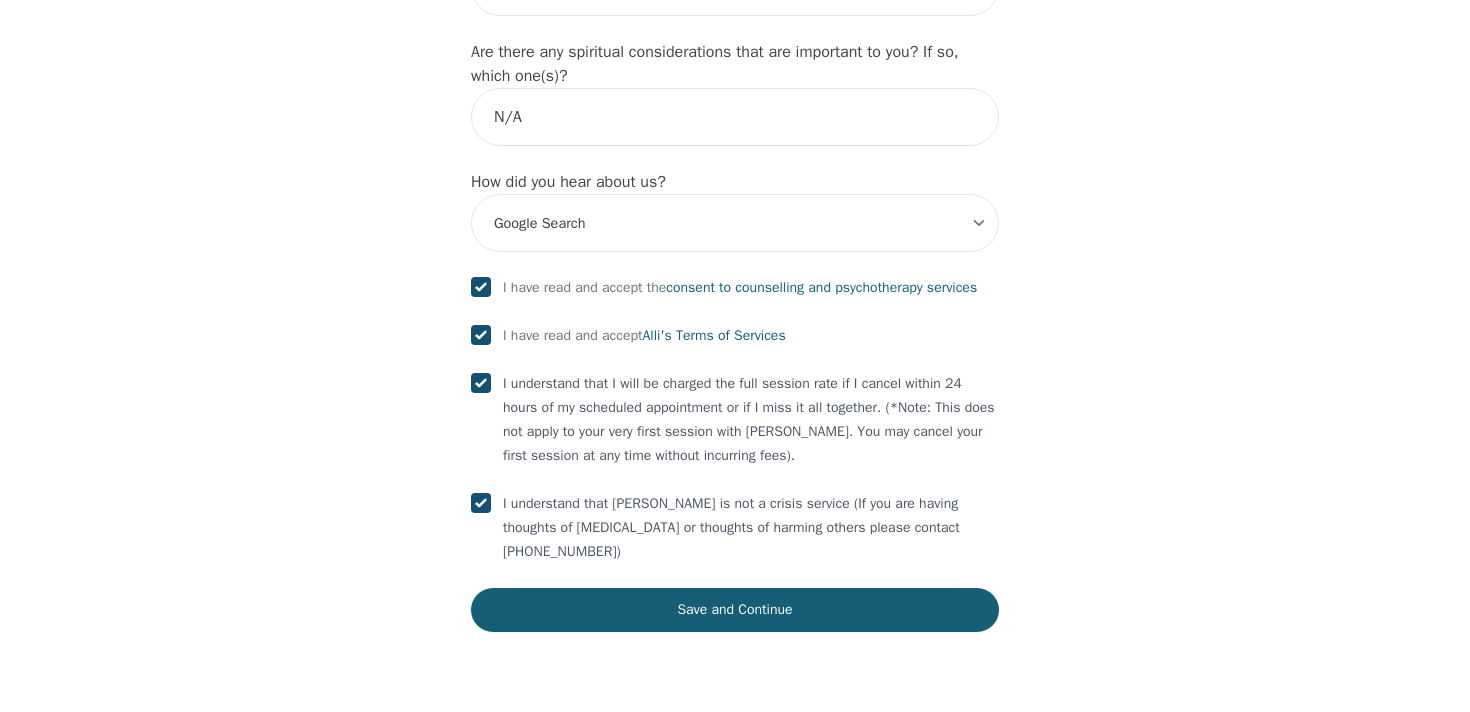 checkbox on "true" 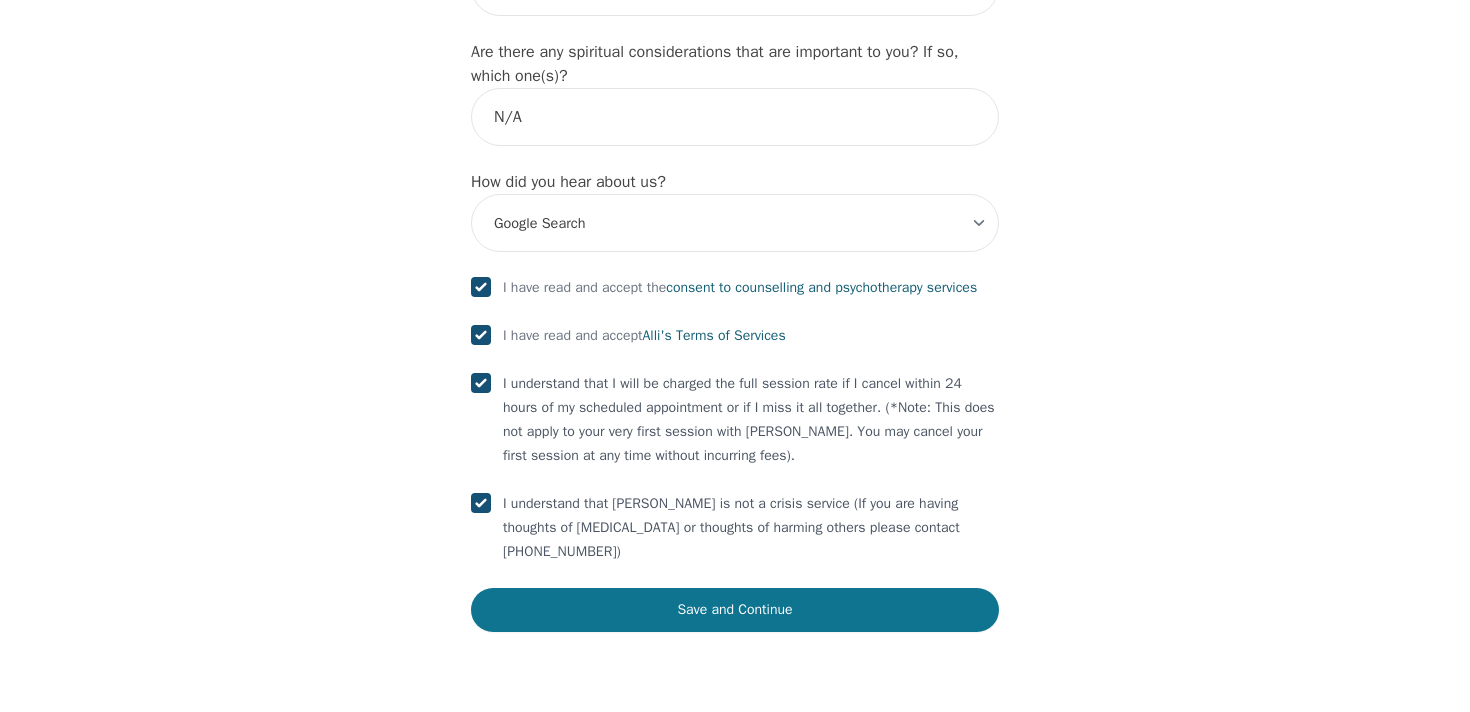 click on "Save and Continue" at bounding box center (735, 610) 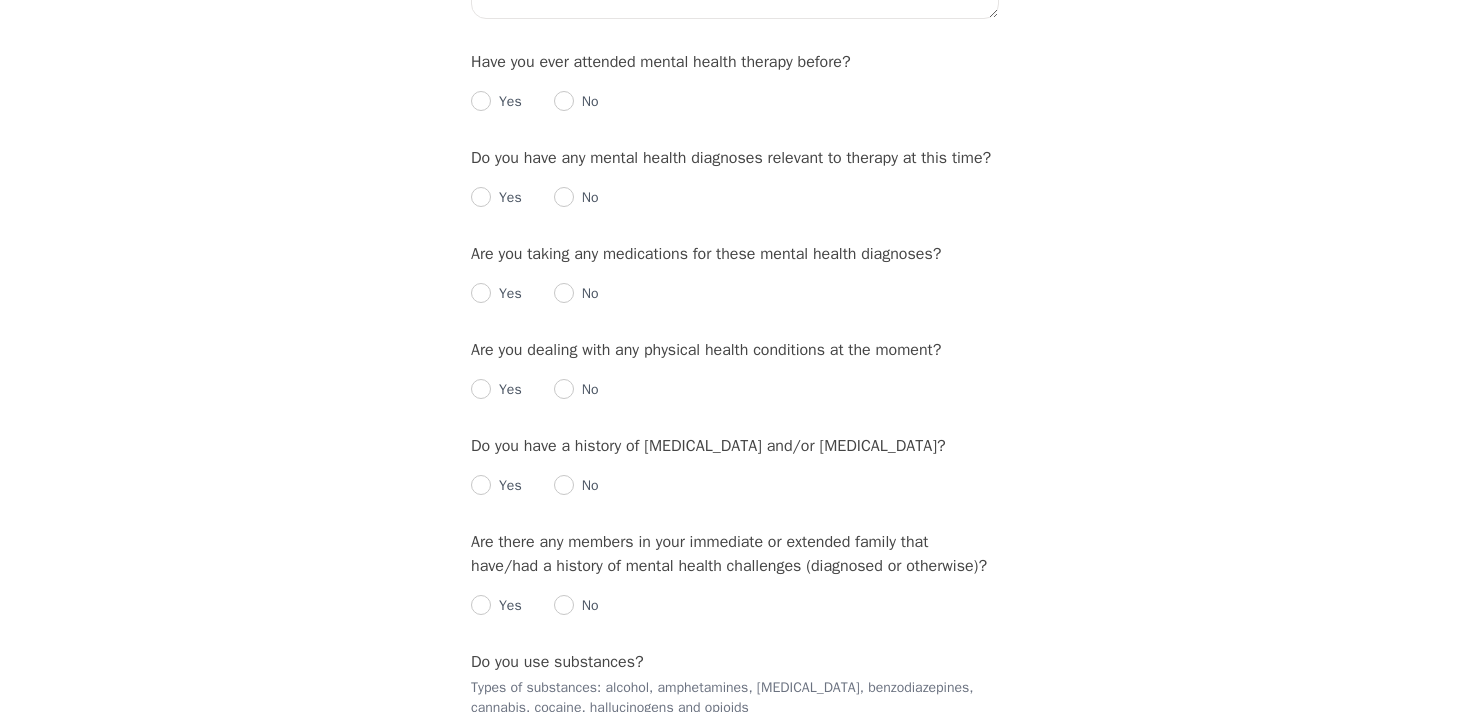 scroll, scrollTop: 2129, scrollLeft: 0, axis: vertical 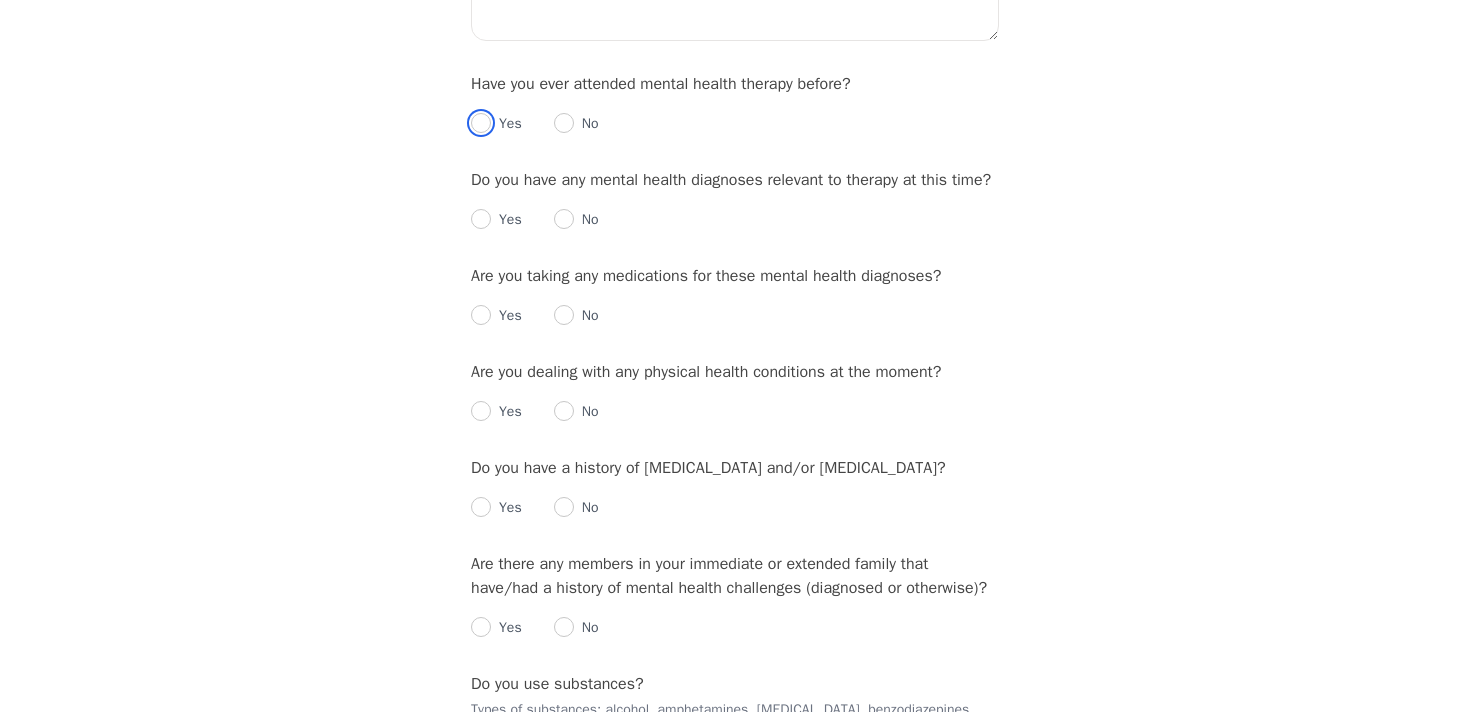 click at bounding box center [481, 123] 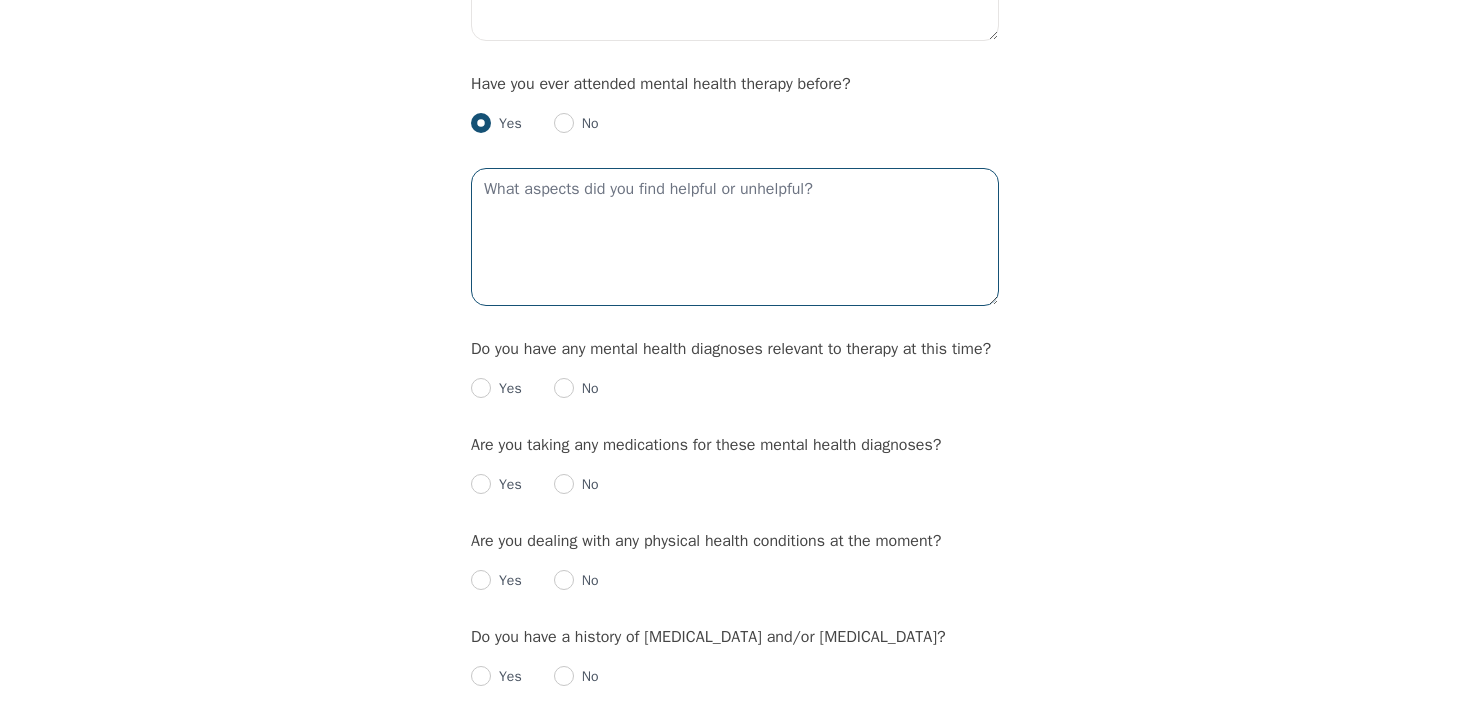 click at bounding box center (735, 237) 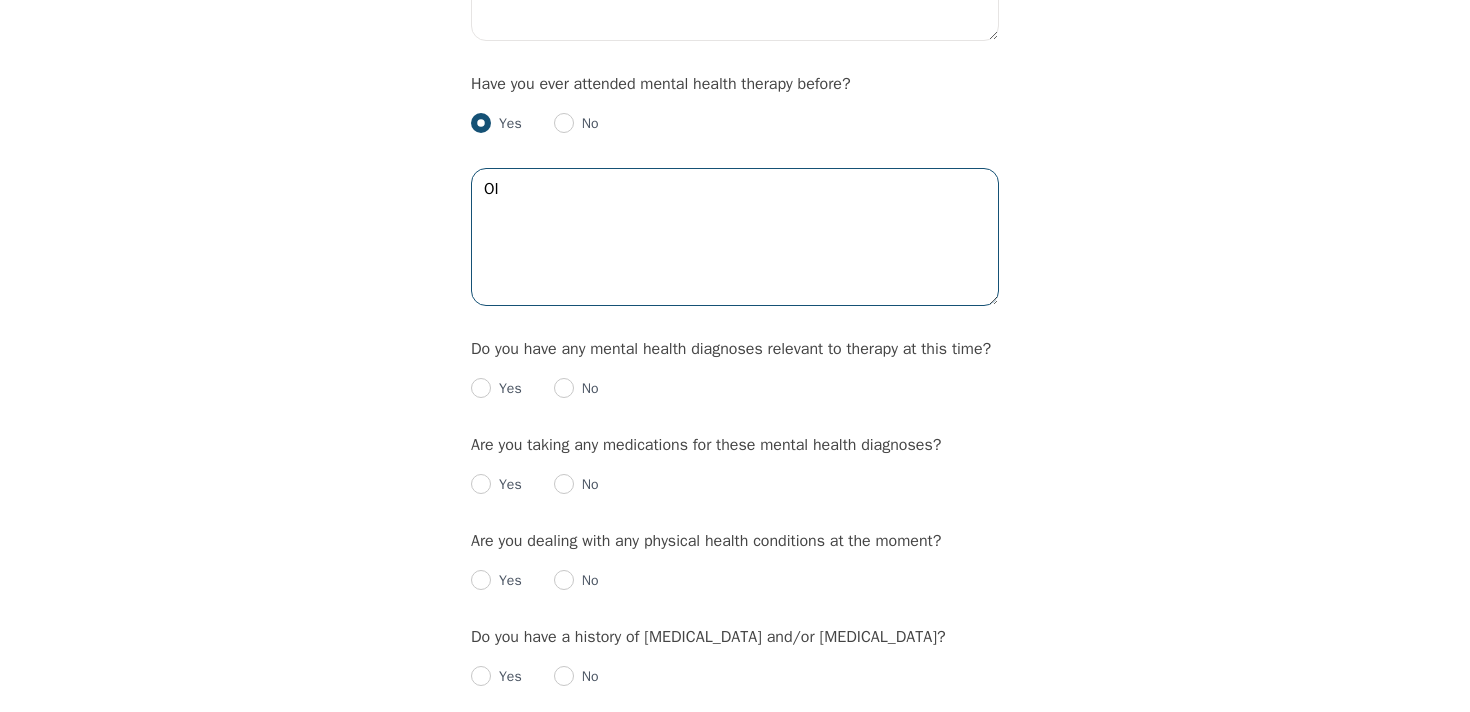 type on "O" 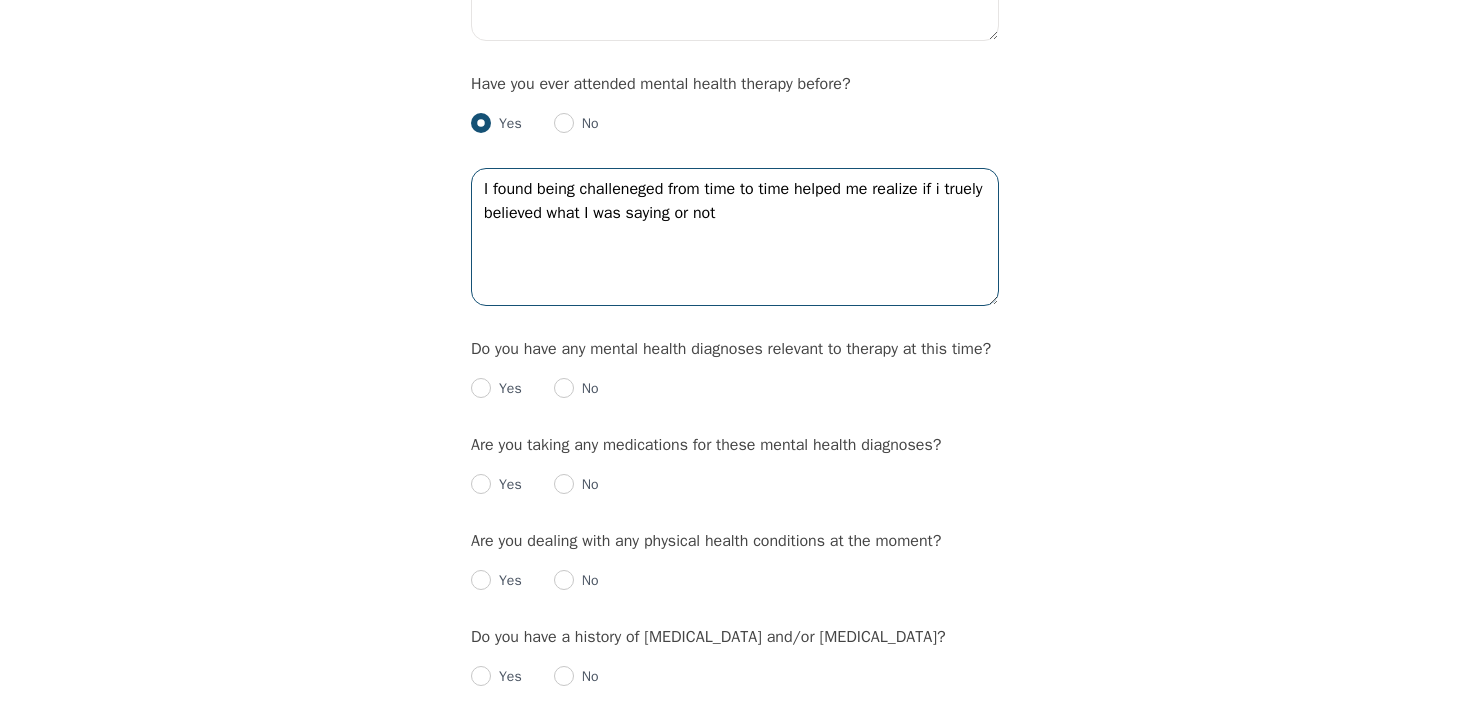 click on "I found being challeneged from time to time helped me realize if i truely believed what I was saying or not" at bounding box center [735, 237] 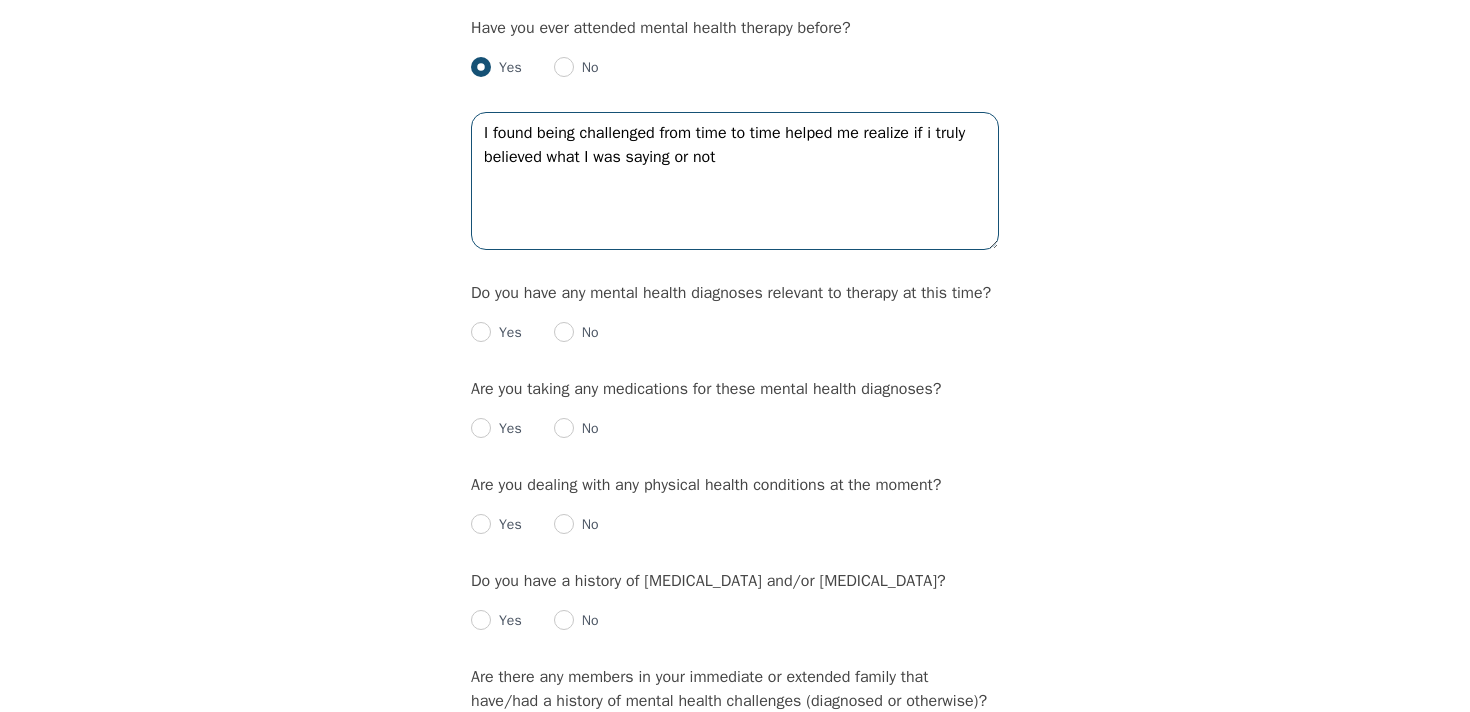 scroll, scrollTop: 2187, scrollLeft: 0, axis: vertical 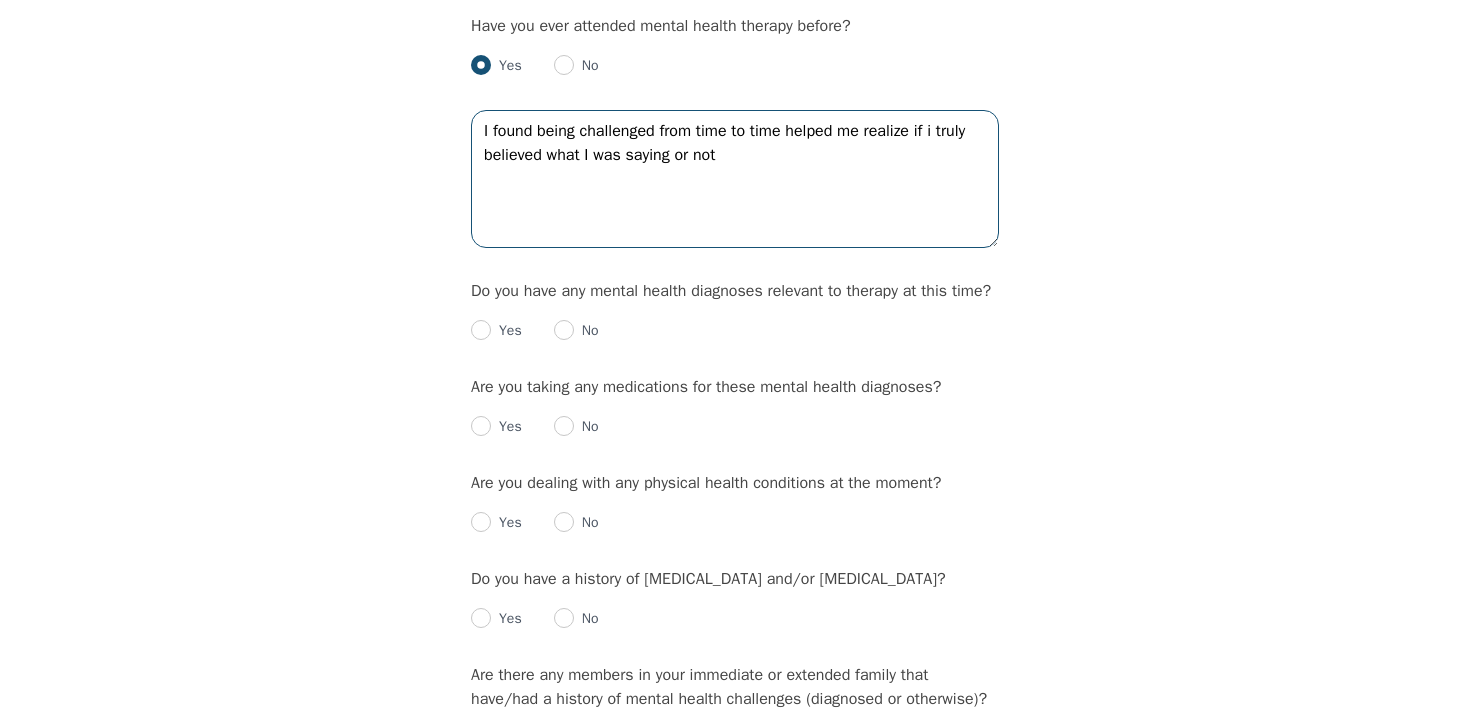type on "I found being challenged from time to time helped me realize if i truly believed what I was saying or not" 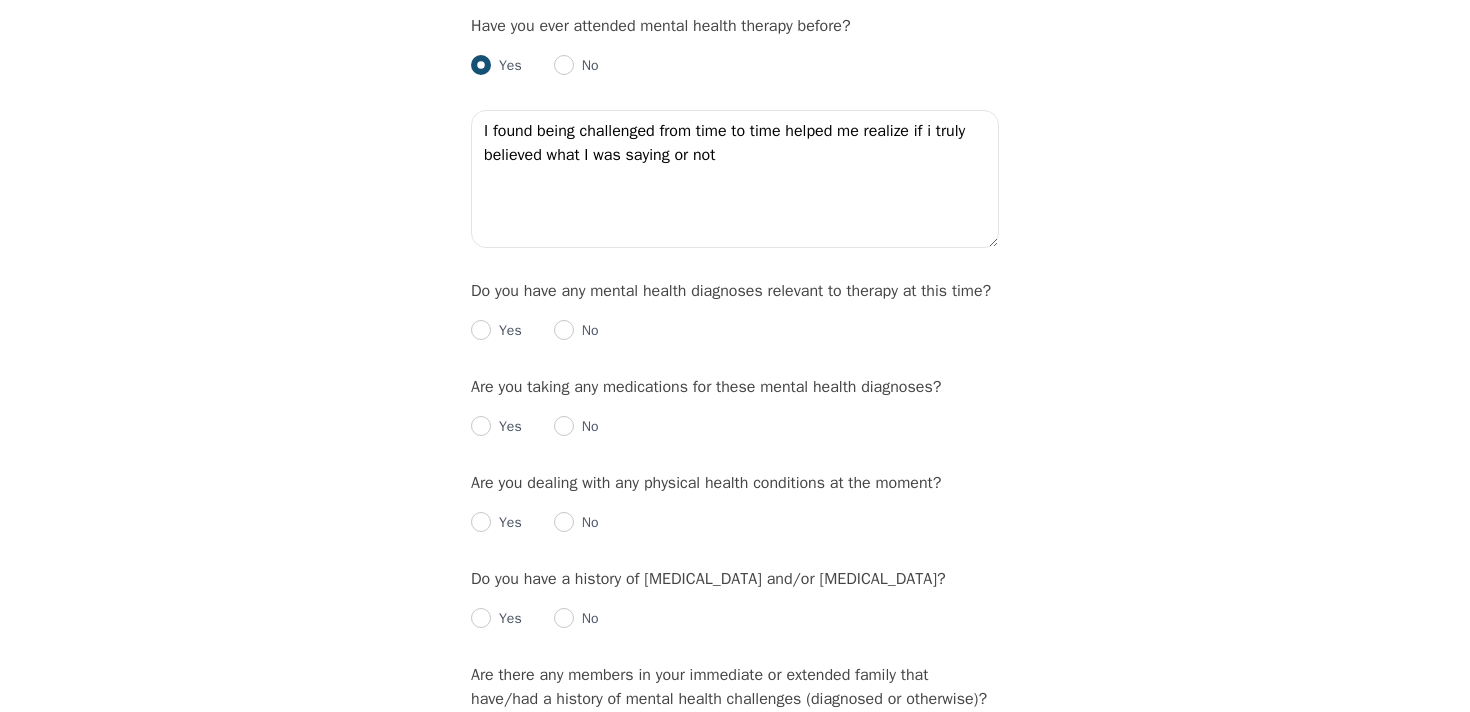 click on "No" at bounding box center (586, 331) 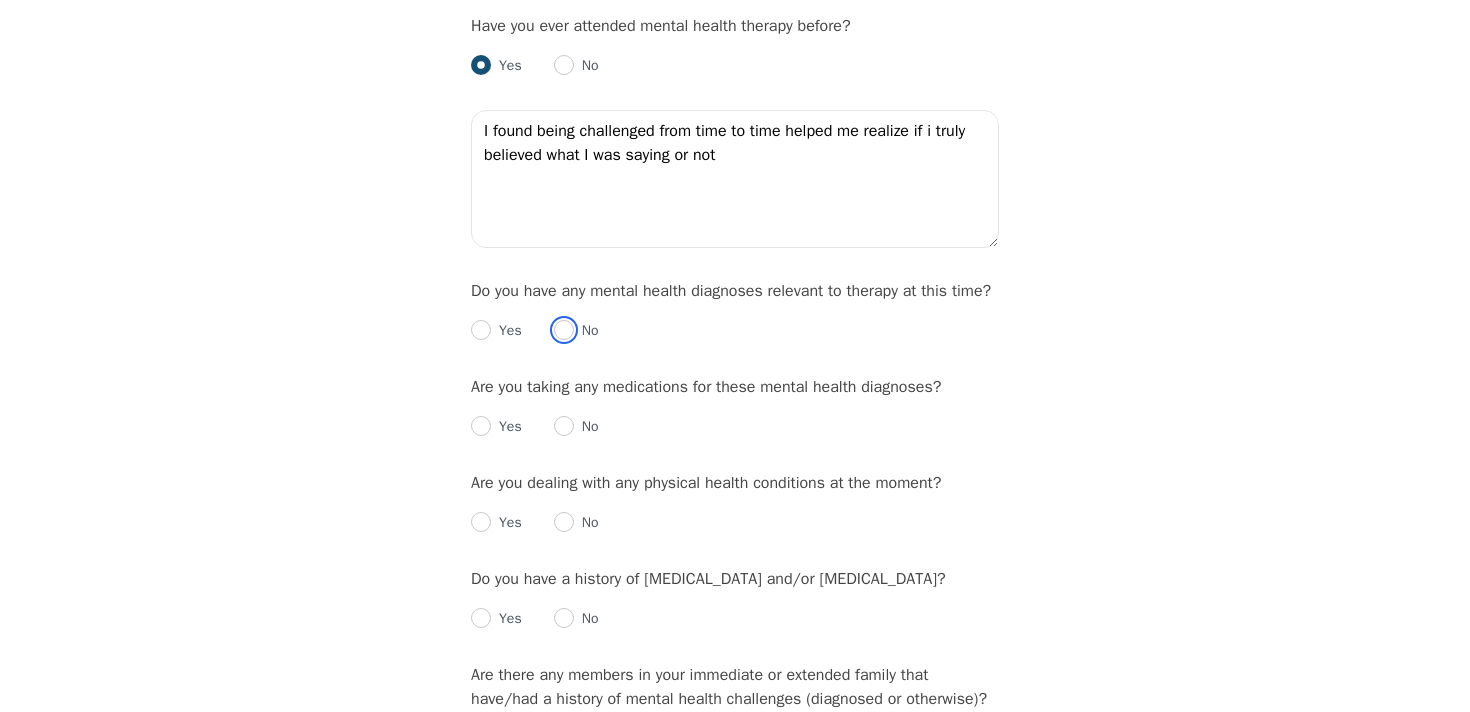 click at bounding box center (564, 330) 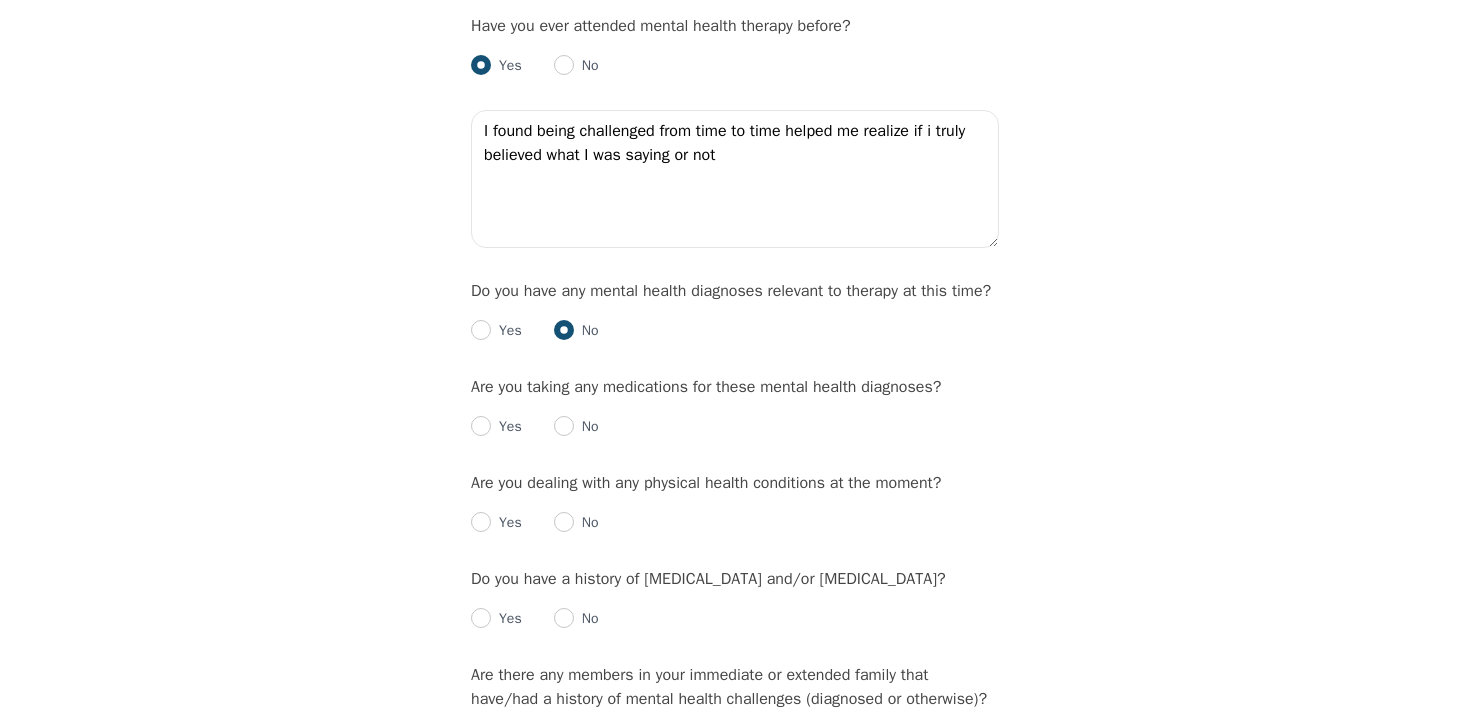 radio on "true" 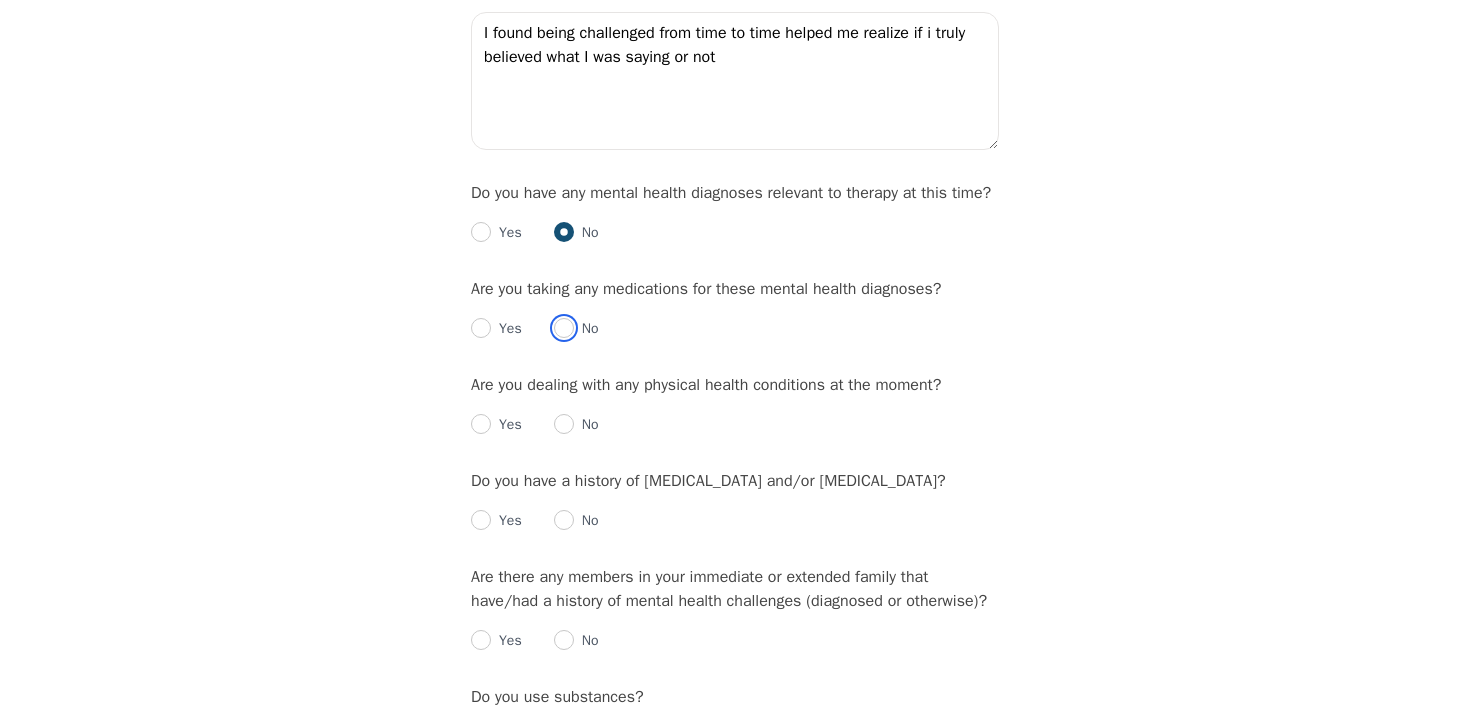 click at bounding box center [564, 328] 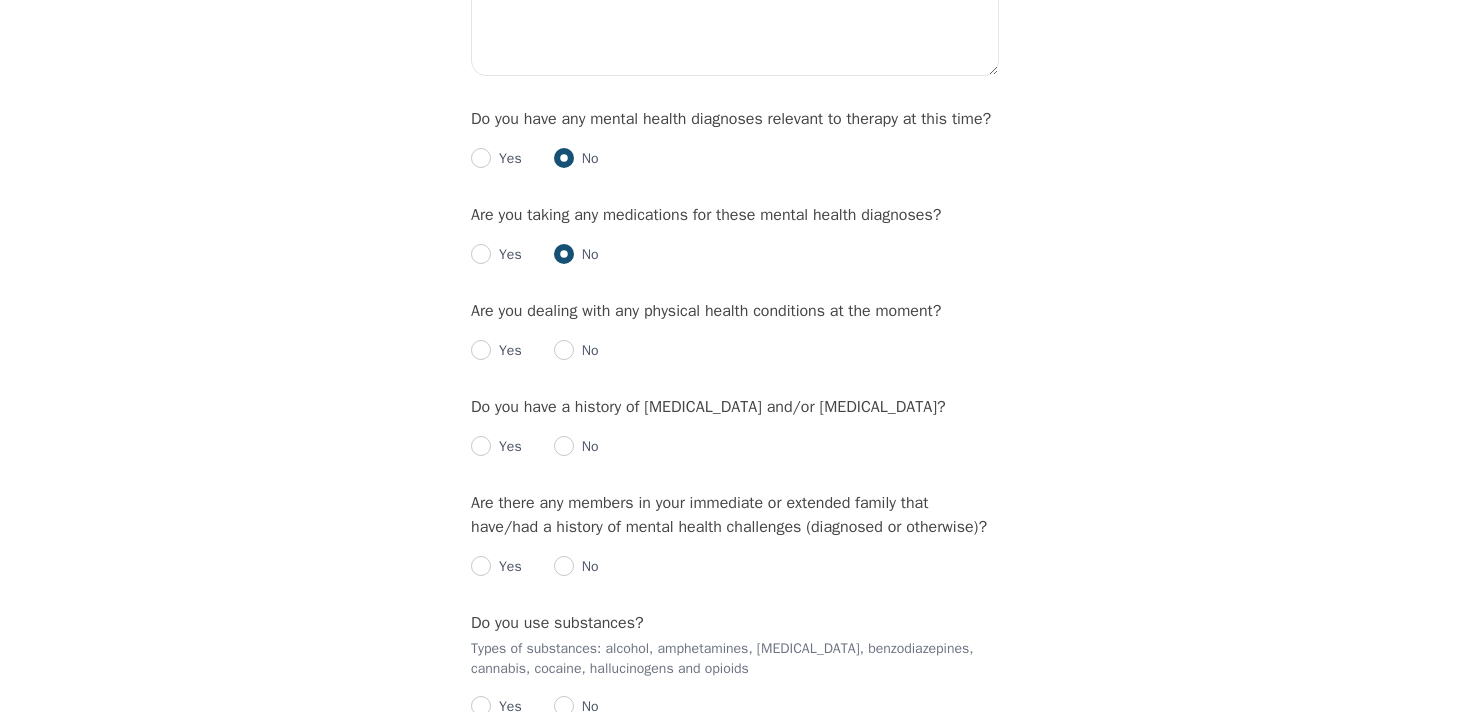 scroll, scrollTop: 2385, scrollLeft: 0, axis: vertical 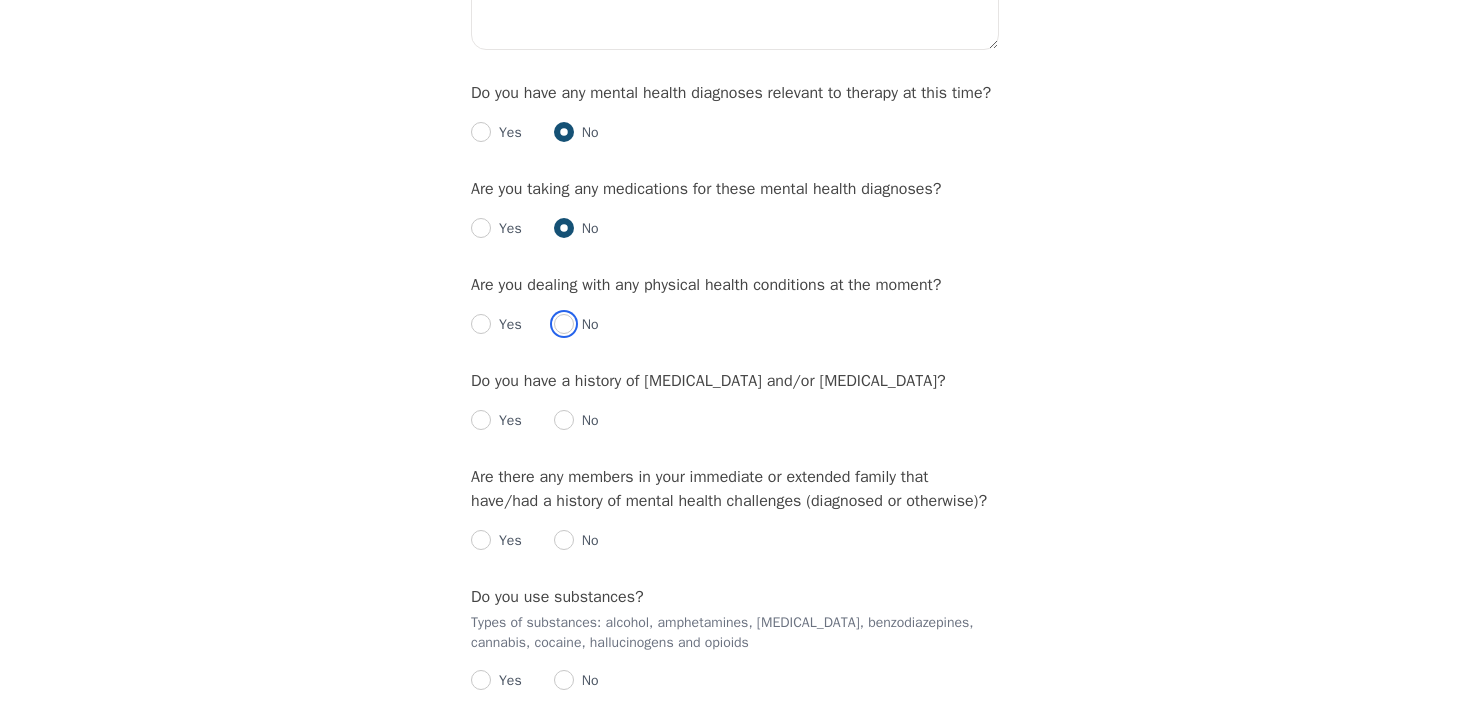 click at bounding box center (564, 324) 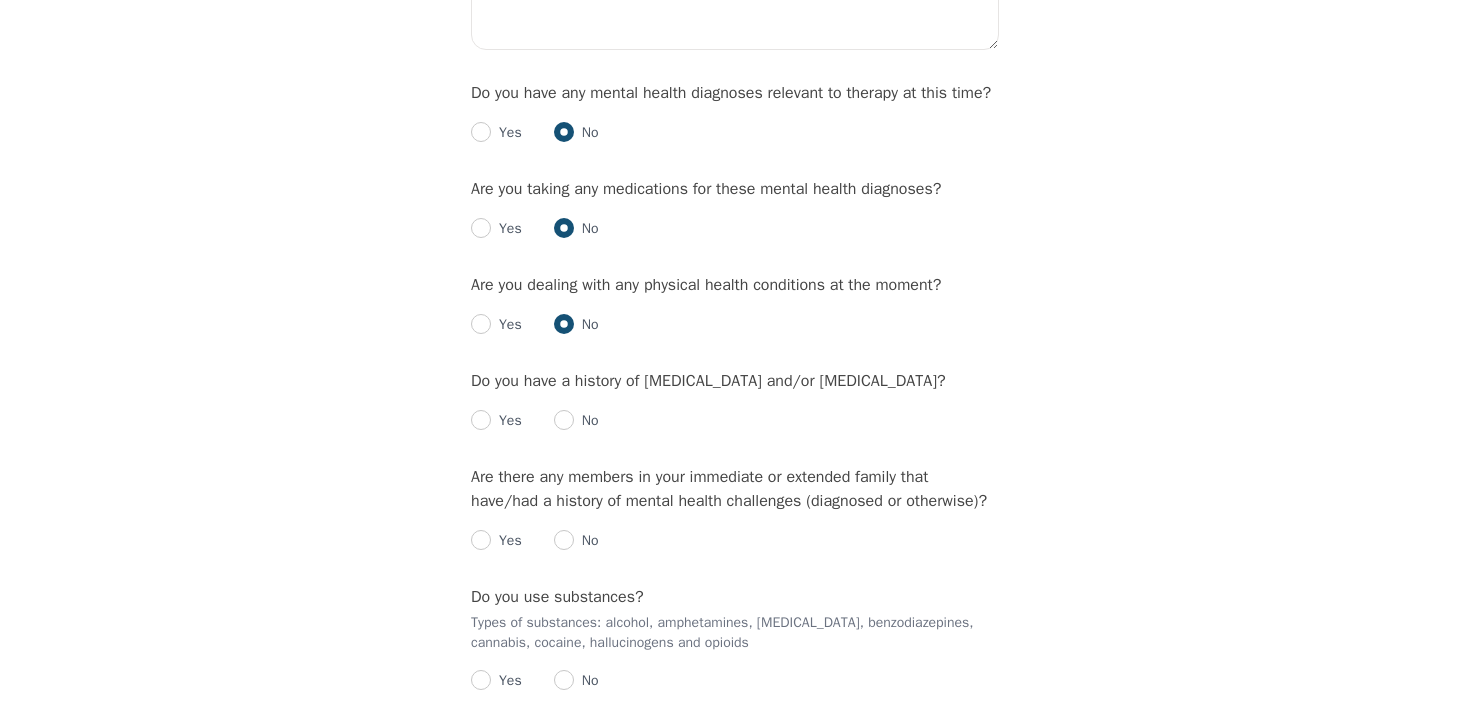radio on "true" 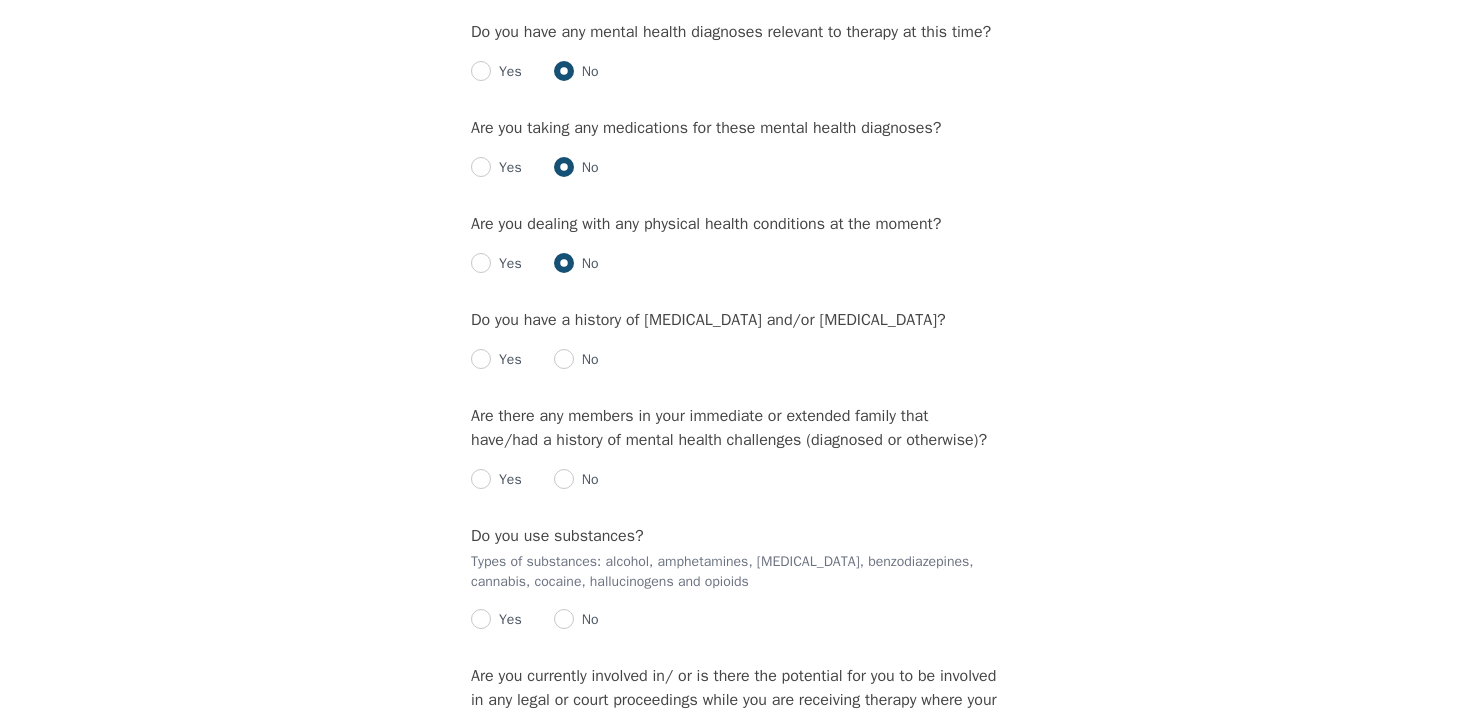 scroll, scrollTop: 2453, scrollLeft: 0, axis: vertical 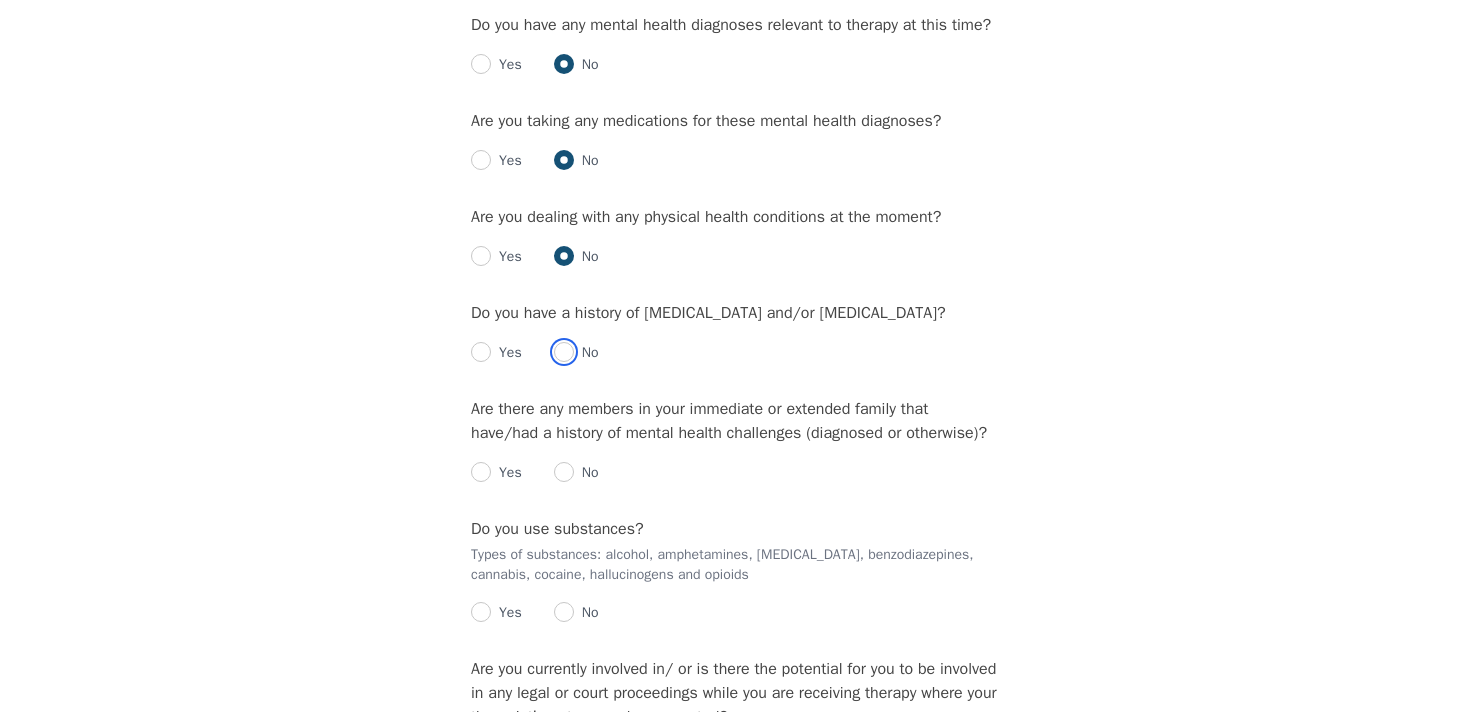 click at bounding box center [564, 352] 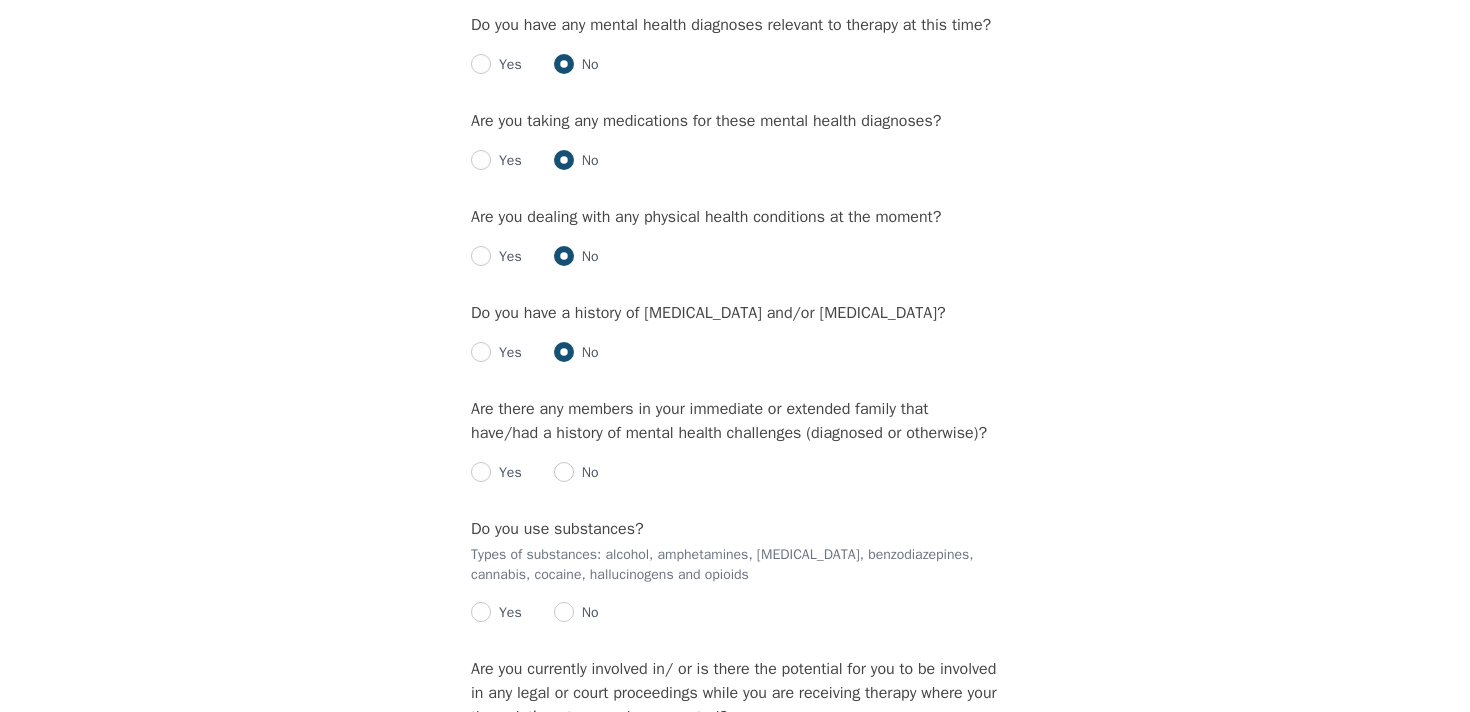 radio on "true" 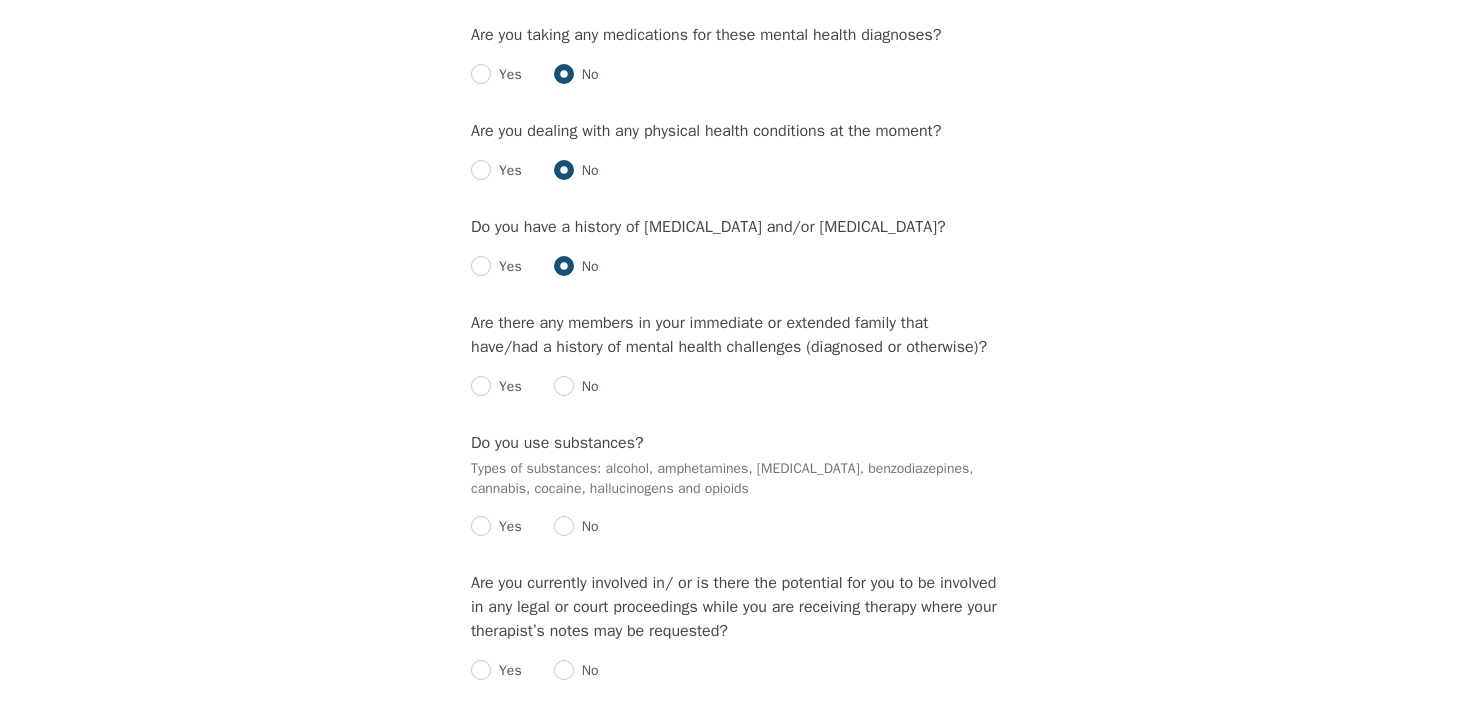 scroll, scrollTop: 2549, scrollLeft: 0, axis: vertical 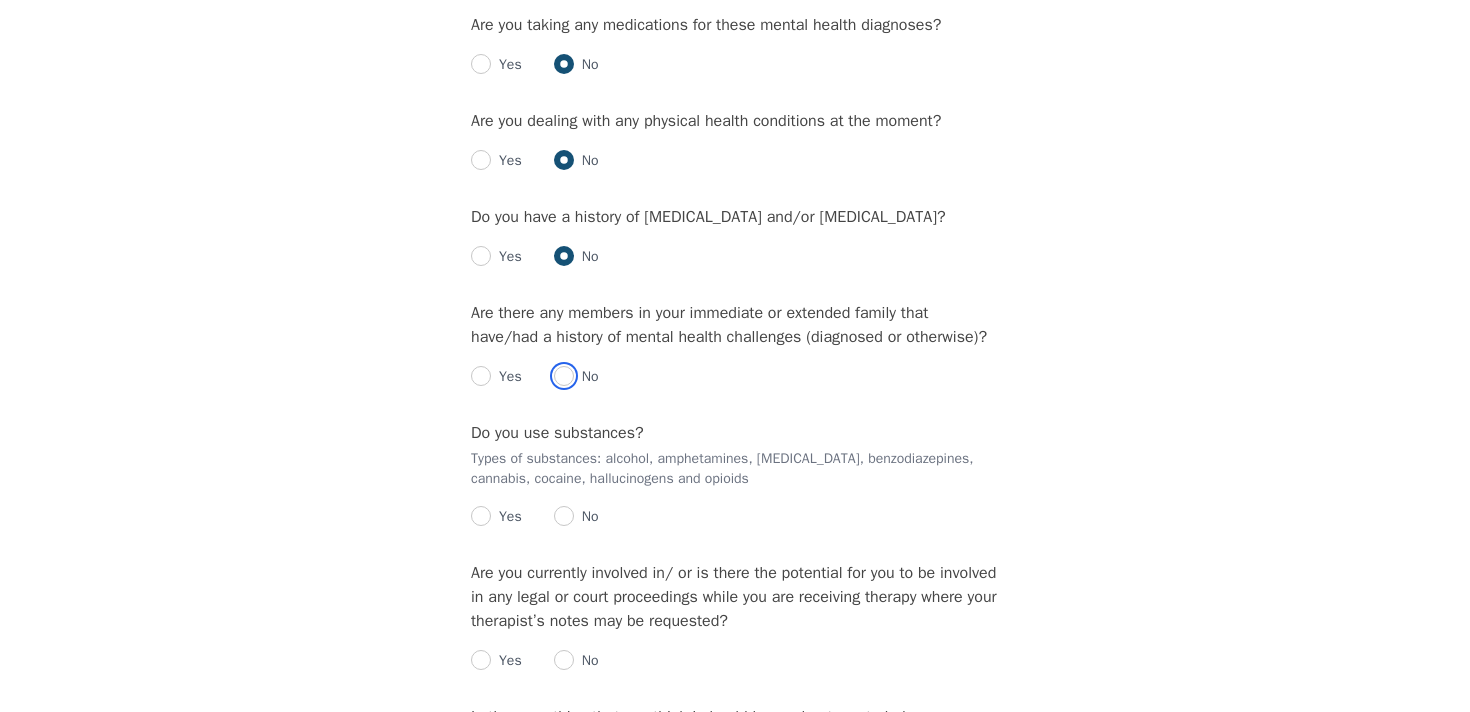 click at bounding box center (564, 376) 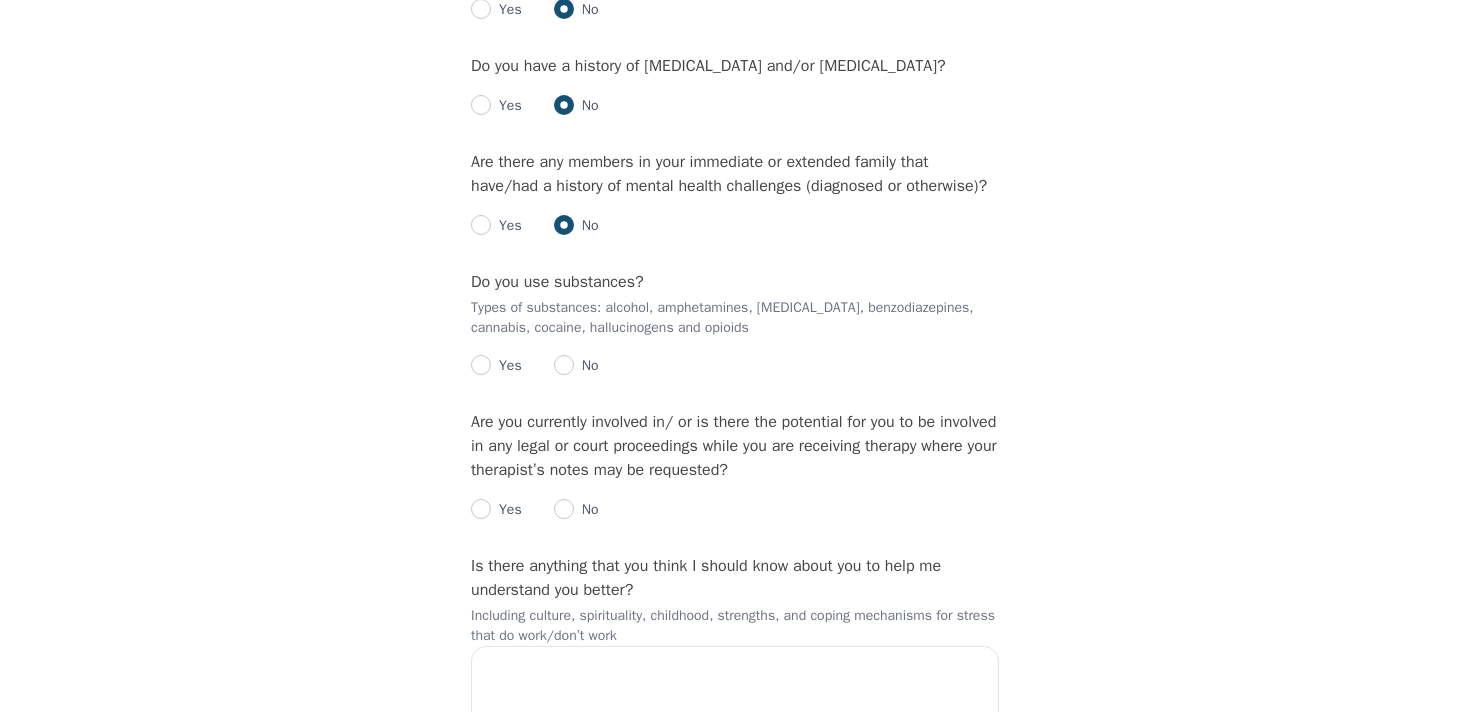 scroll, scrollTop: 2702, scrollLeft: 0, axis: vertical 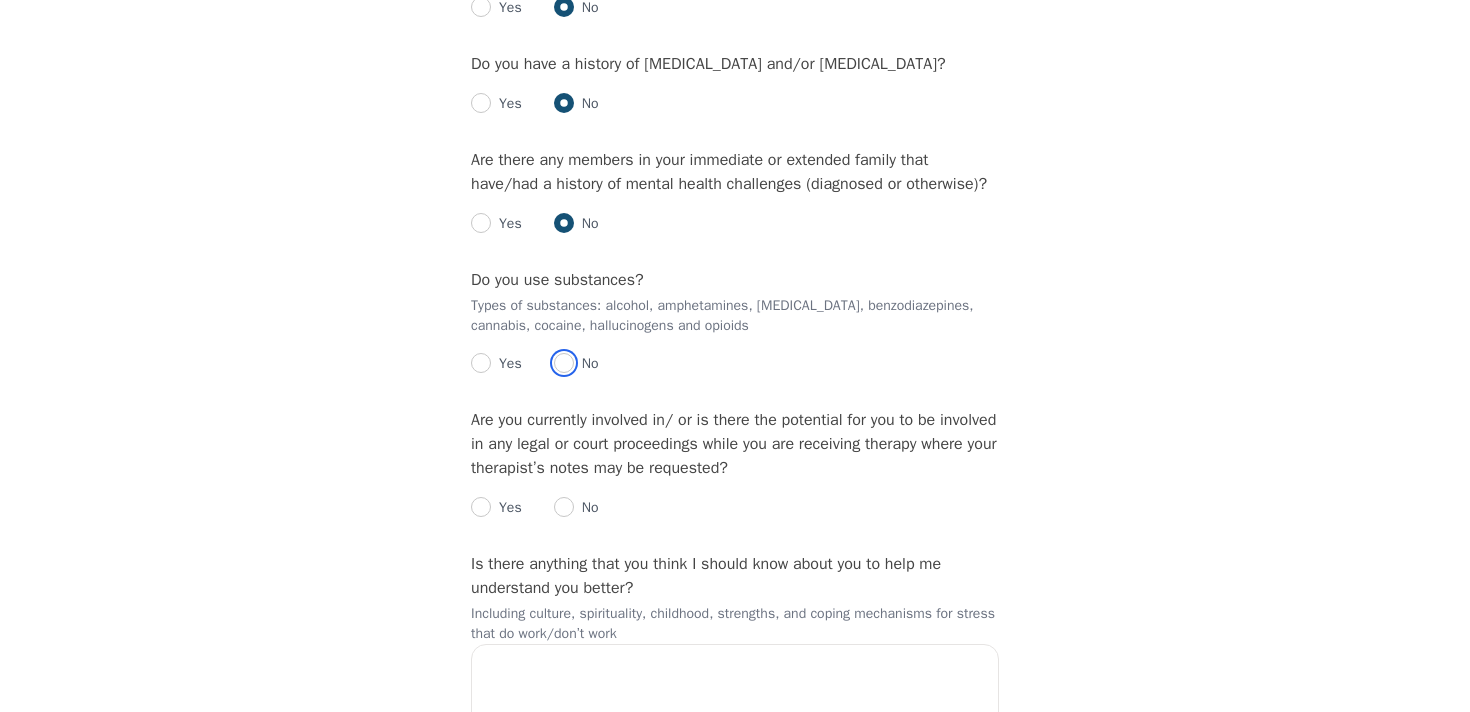 click at bounding box center (564, 363) 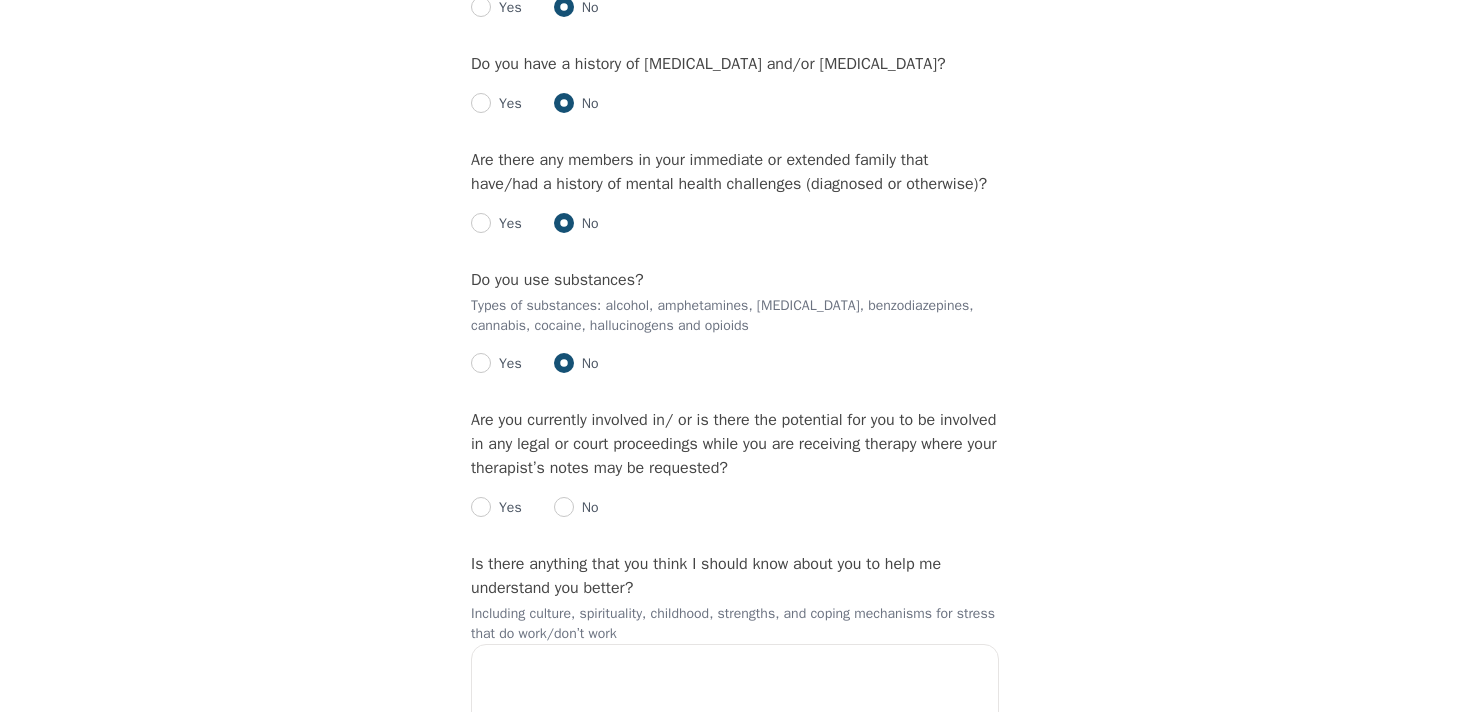 radio on "true" 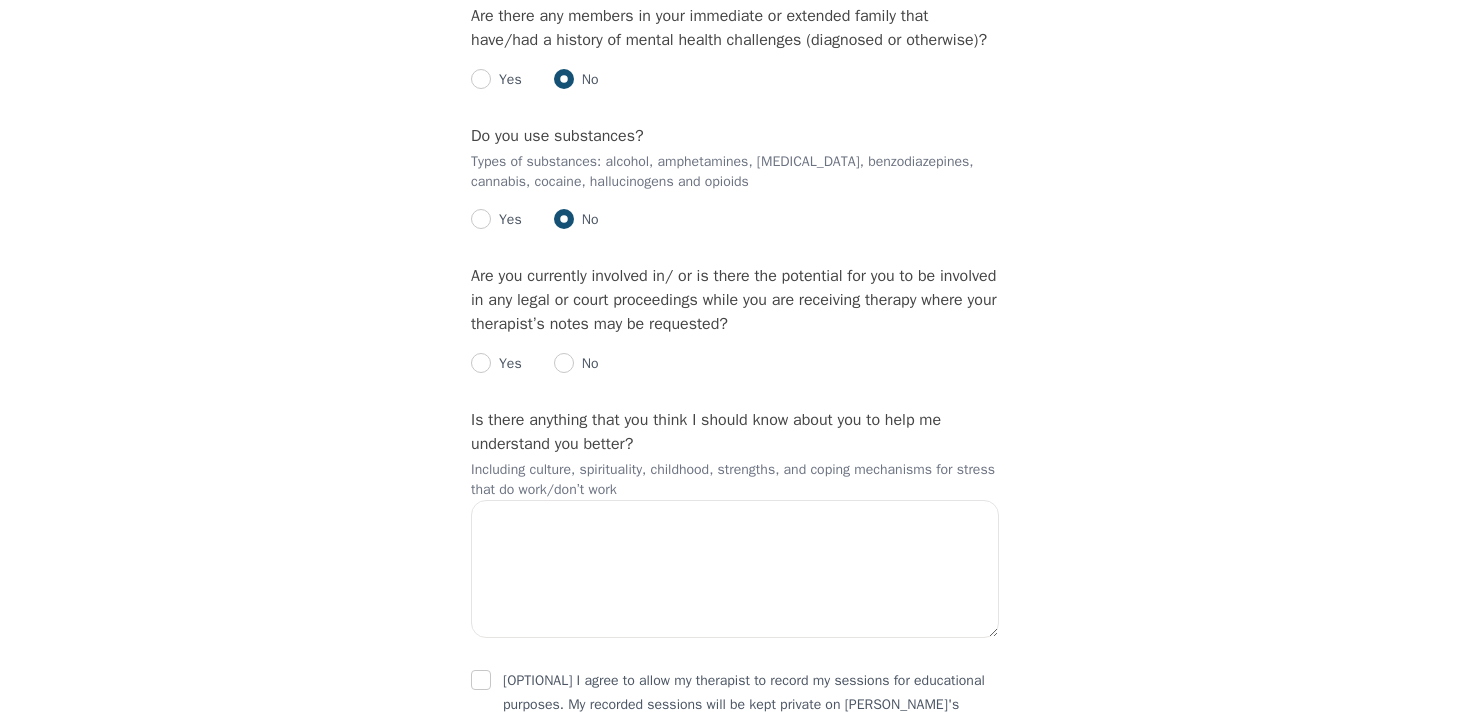 scroll, scrollTop: 2848, scrollLeft: 0, axis: vertical 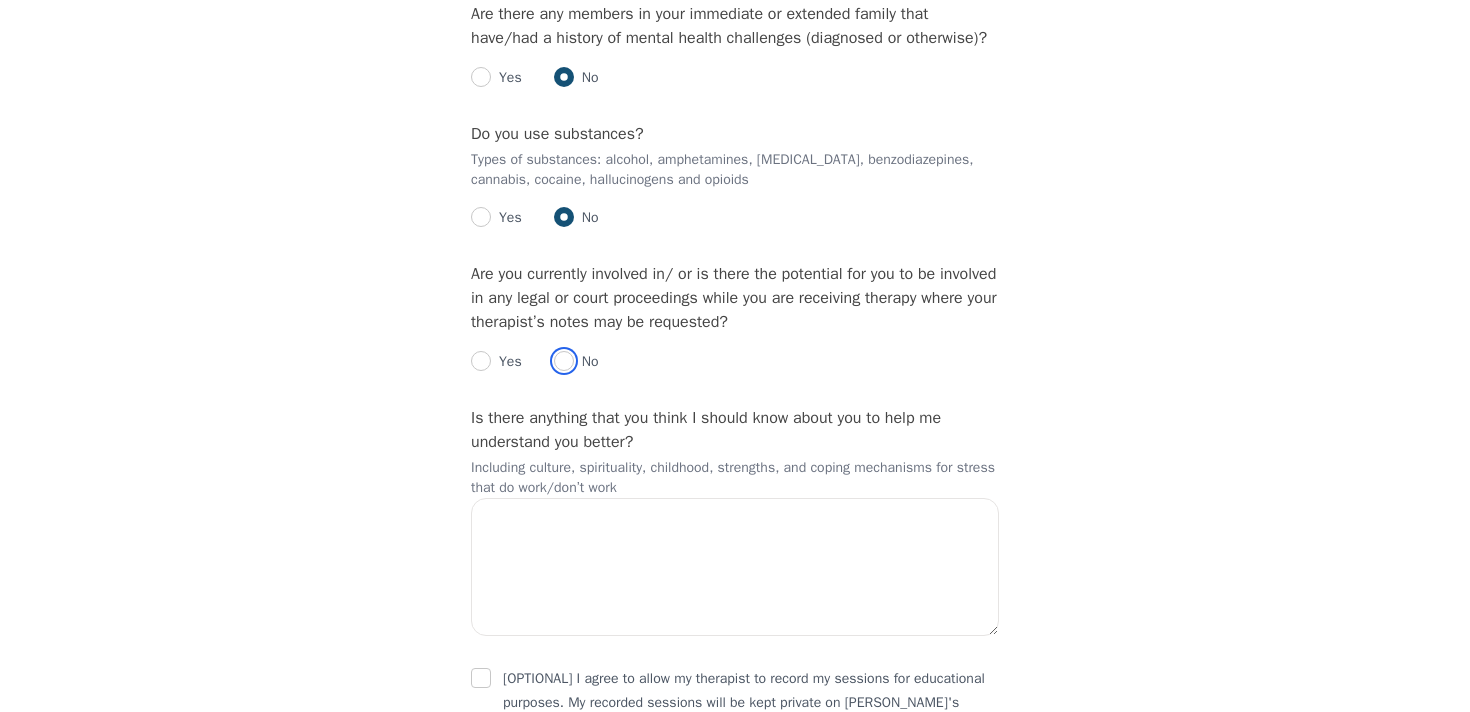 click at bounding box center [564, 361] 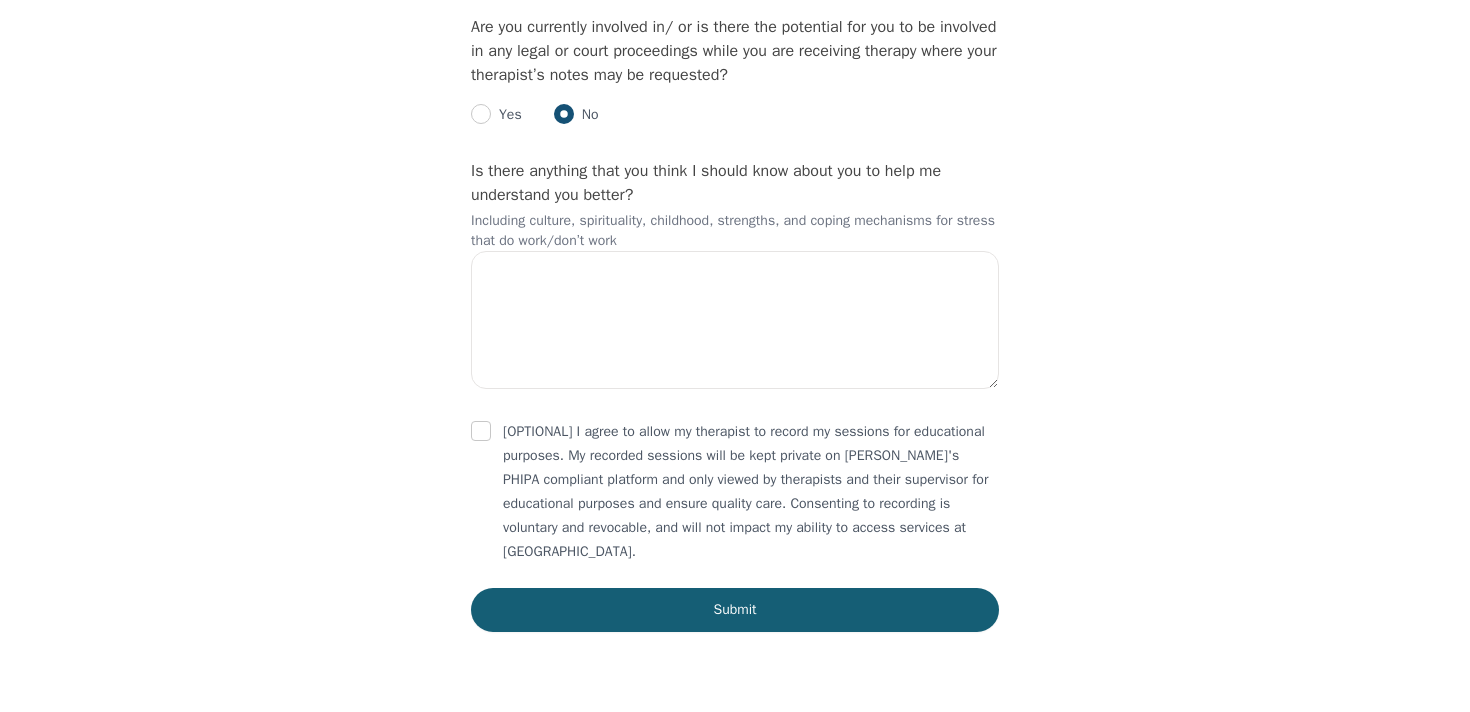 scroll, scrollTop: 3107, scrollLeft: 0, axis: vertical 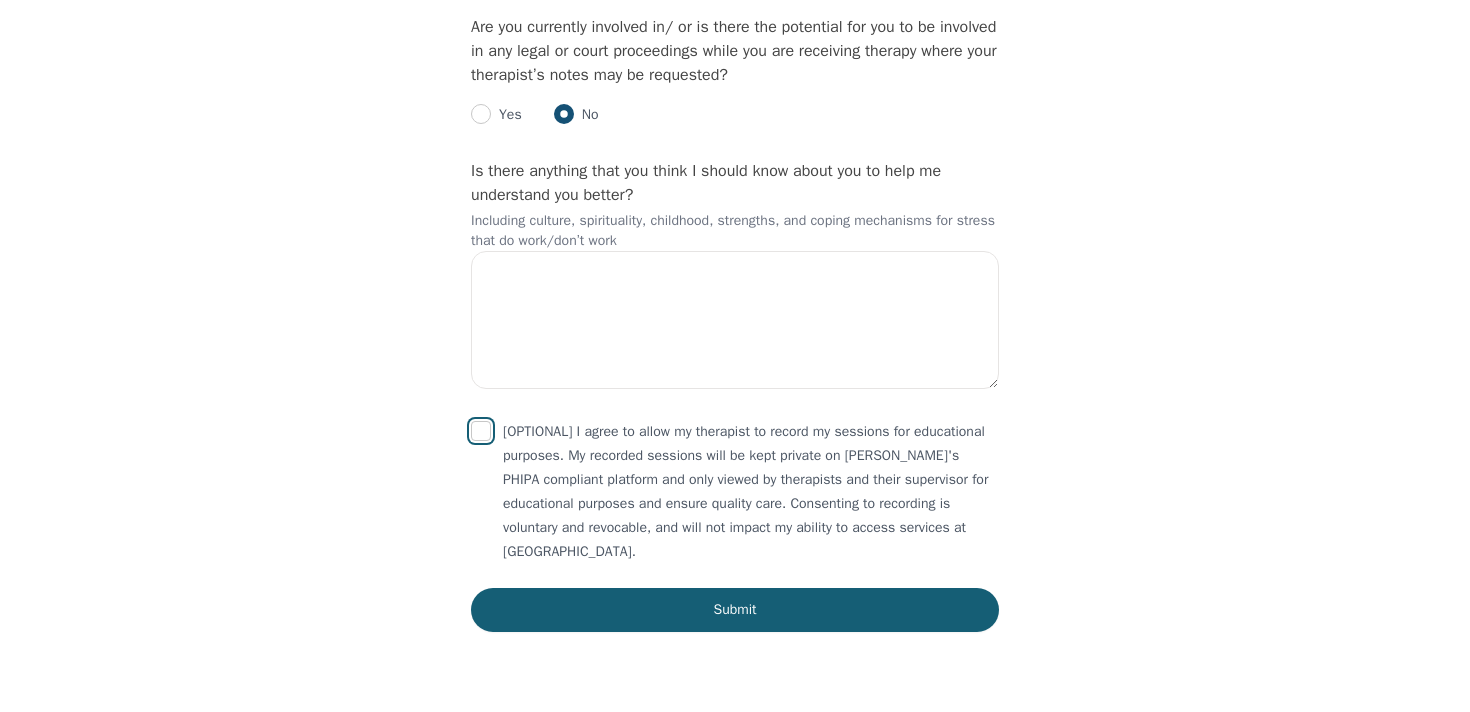 click at bounding box center (481, 431) 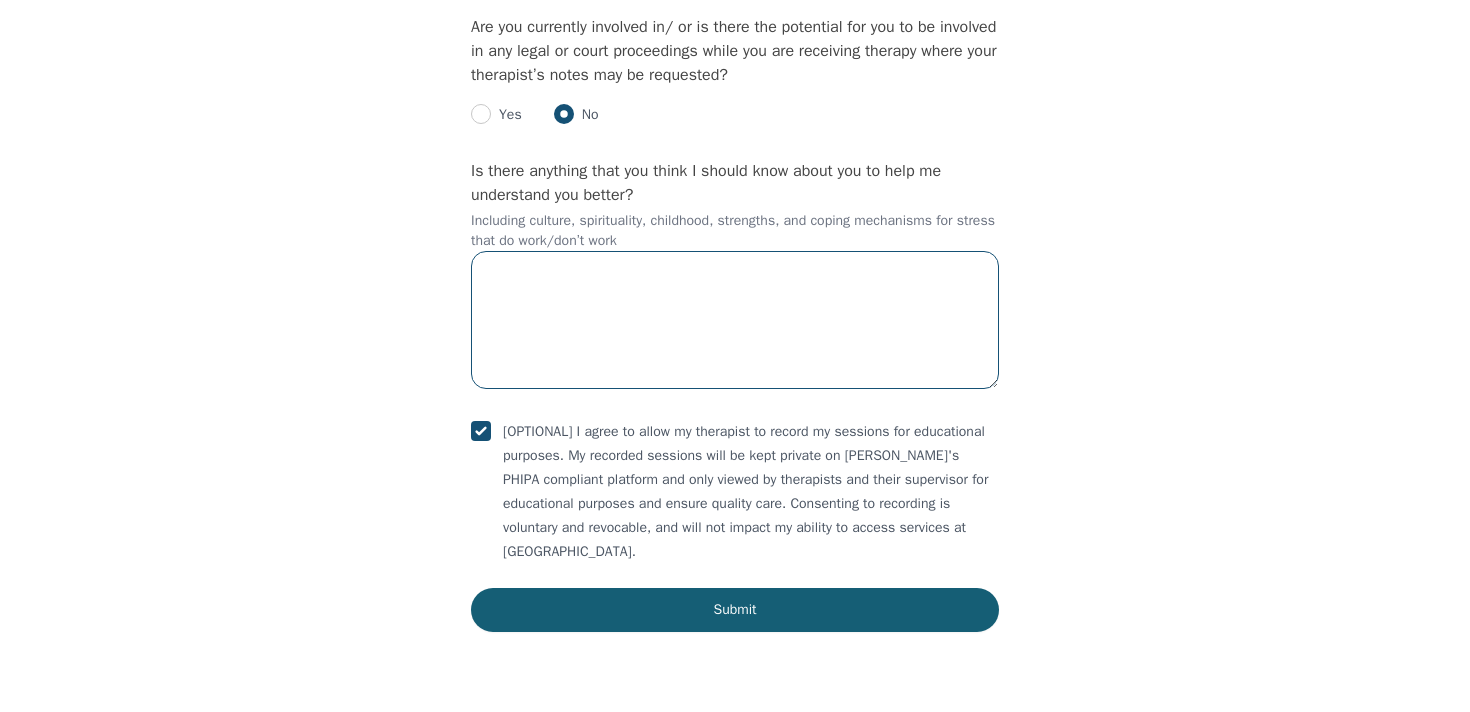 click at bounding box center [735, 320] 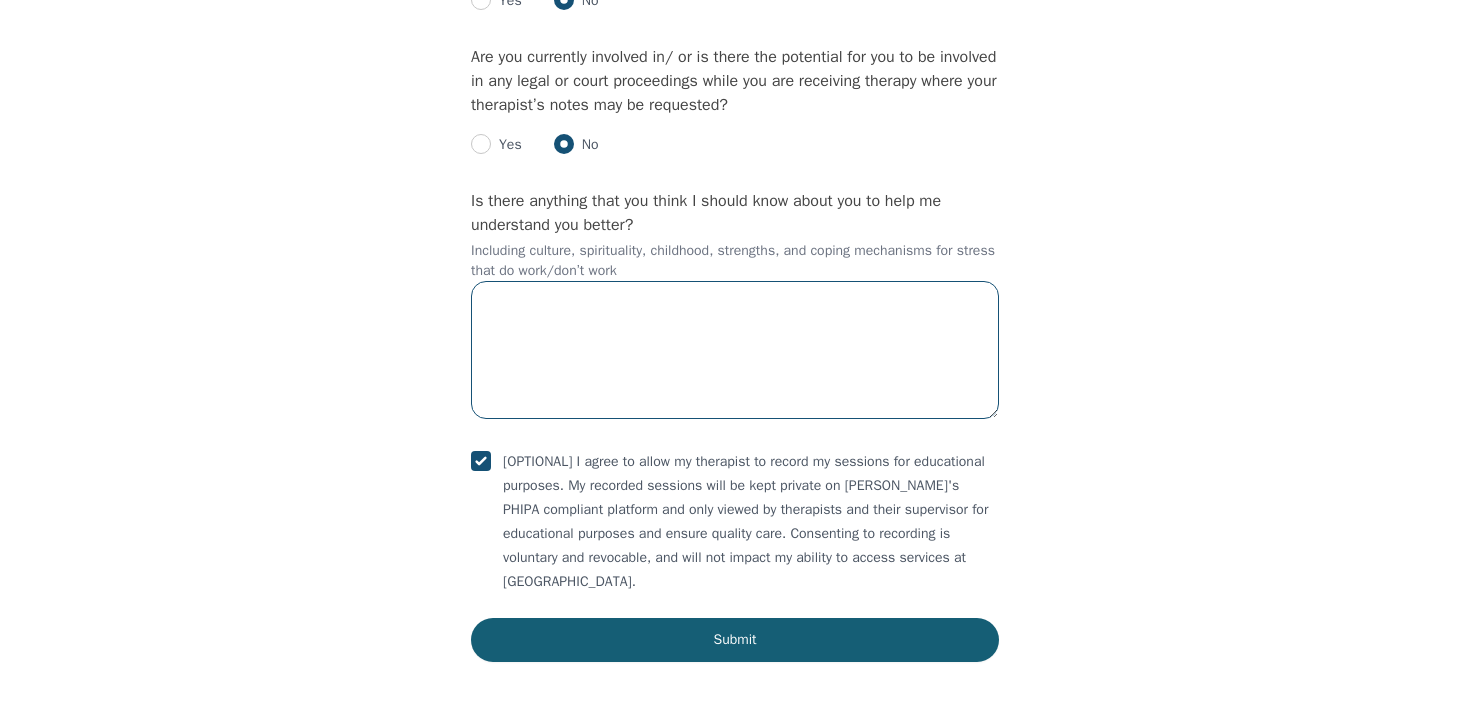 scroll, scrollTop: 3068, scrollLeft: 0, axis: vertical 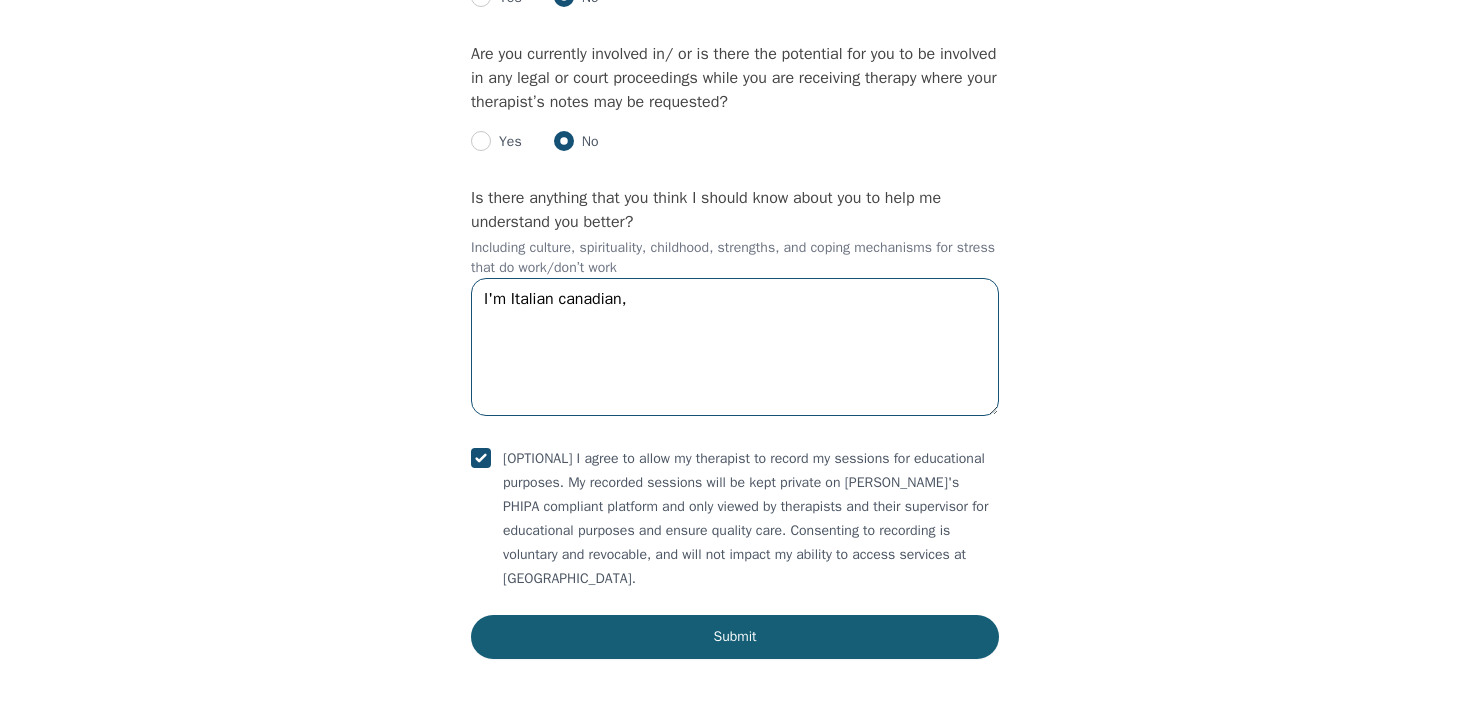 click on "I'm Italian canadian," at bounding box center (735, 347) 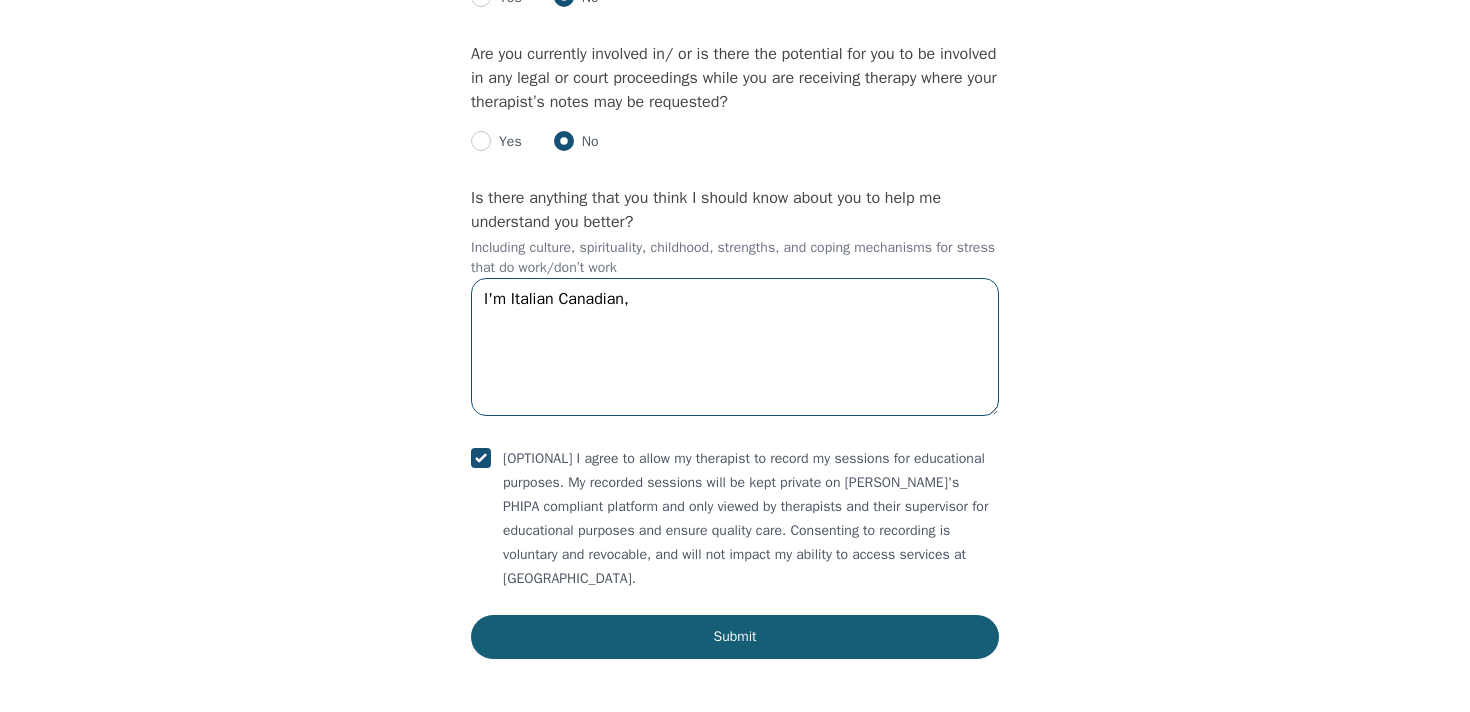 click on "I'm Italian Canadian," at bounding box center (735, 347) 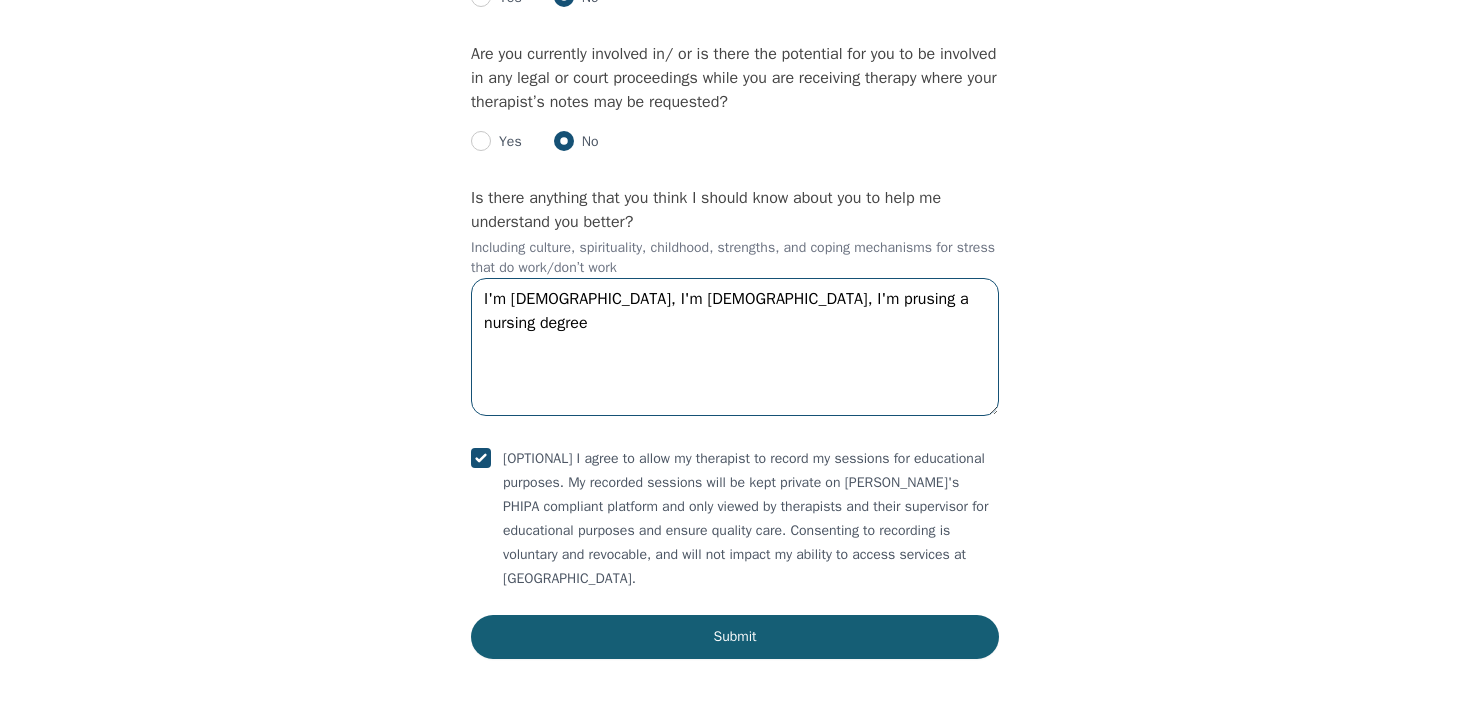 click on "I'm [DEMOGRAPHIC_DATA], I'm [DEMOGRAPHIC_DATA], I'm prusing a nursing degree" at bounding box center [735, 347] 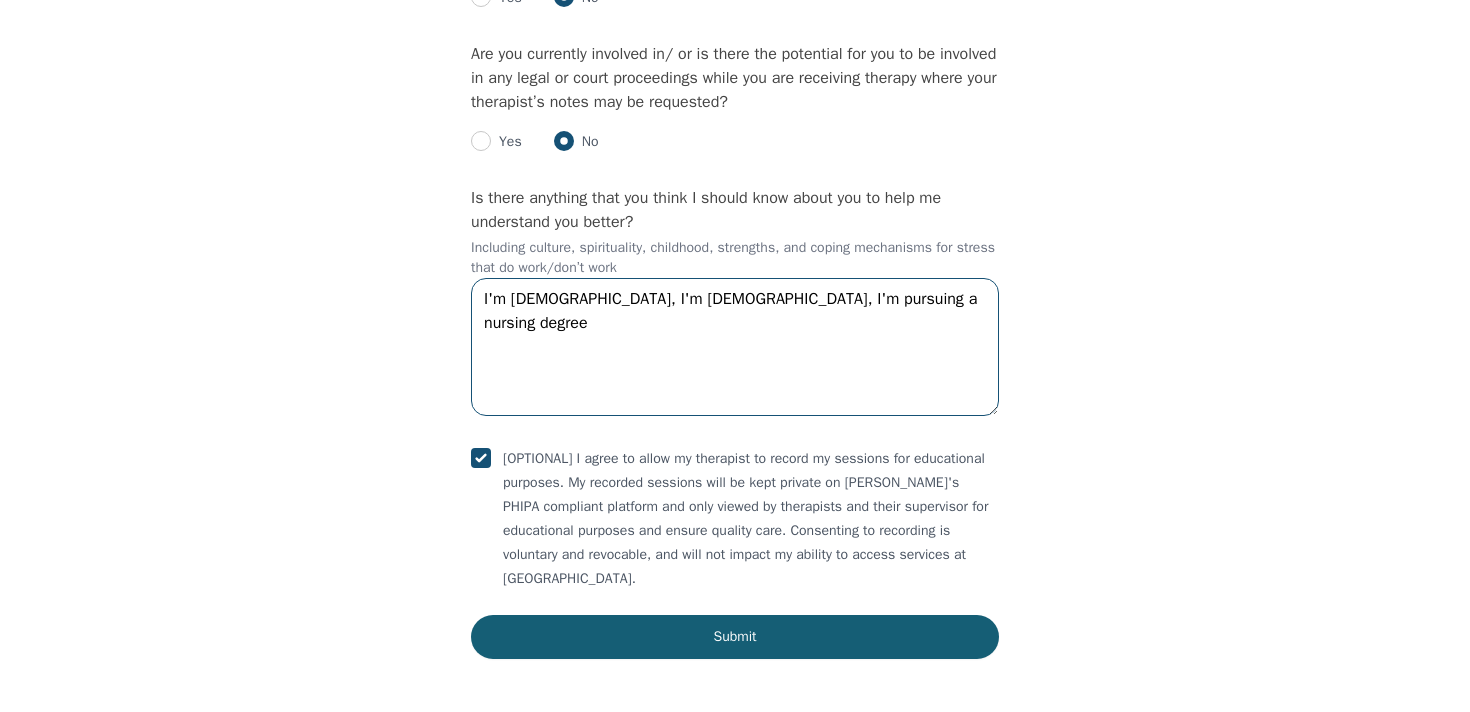 click on "I'm [DEMOGRAPHIC_DATA], I'm [DEMOGRAPHIC_DATA], I'm pursuing a nursing degree" at bounding box center [735, 347] 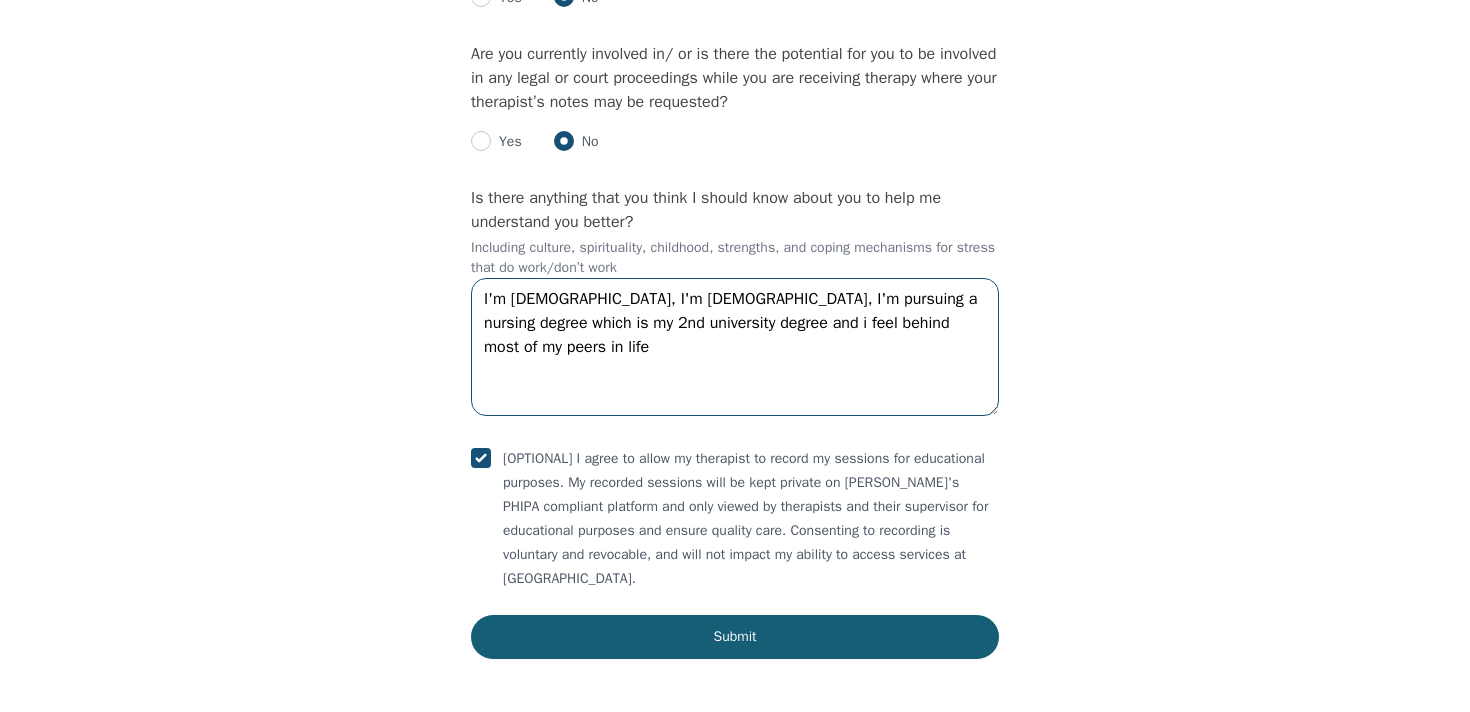type on "I'm [DEMOGRAPHIC_DATA], I'm [DEMOGRAPHIC_DATA], I'm pursuing a nursing degree which is my 2nd university degree and i feel behind most of my peers in life" 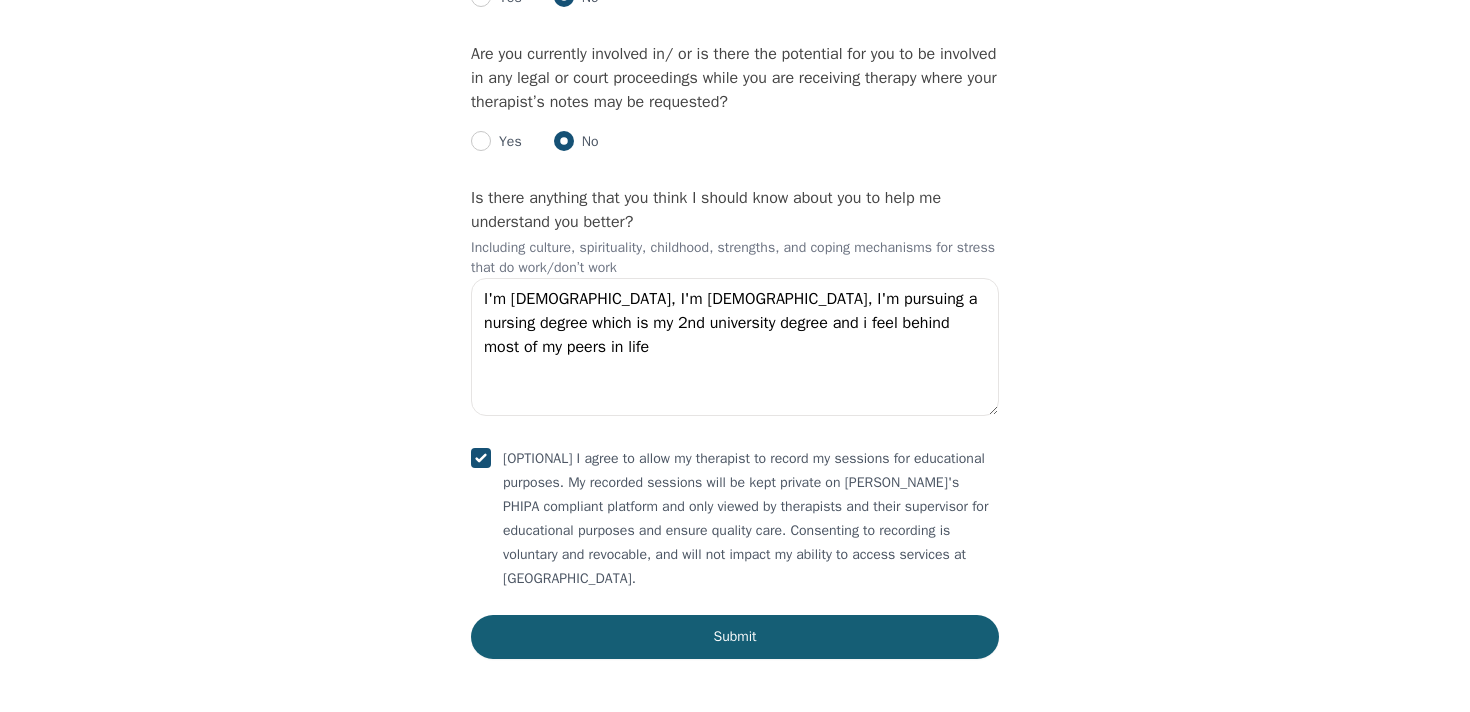 click on "Intake Assessment for [PERSON_NAME] Part 2 of 2: Clinical Self-Report Please complete the following information before your initial session. This step is crucial to kickstart your therapeutic journey with your therapist: Please describe what has brought you to seek therapy at this time? my (ex)girlfriend broke up with me and I am really struggling processing everything and dealing with the loneliness. How are your current issues affecting your daily life, and for how long have you been experiencing them? I just feel really lost and am lacking motivation to do anything, this started a couple days after the break up. On a daily basis, how do you typically feel? before the break up which happened around [DATE] . Rate your current emotional intensity on a scale of 1 (Low) to 10 (High): 1 2 3 4 5 6 7 8 9 10 Low Intensity High Intensity What current stressors are affecting your mental health? other than the breakup, there is some slight stress around paying for school. Lack of motivation [MEDICAL_DATA] Yes" at bounding box center [735, -1165] 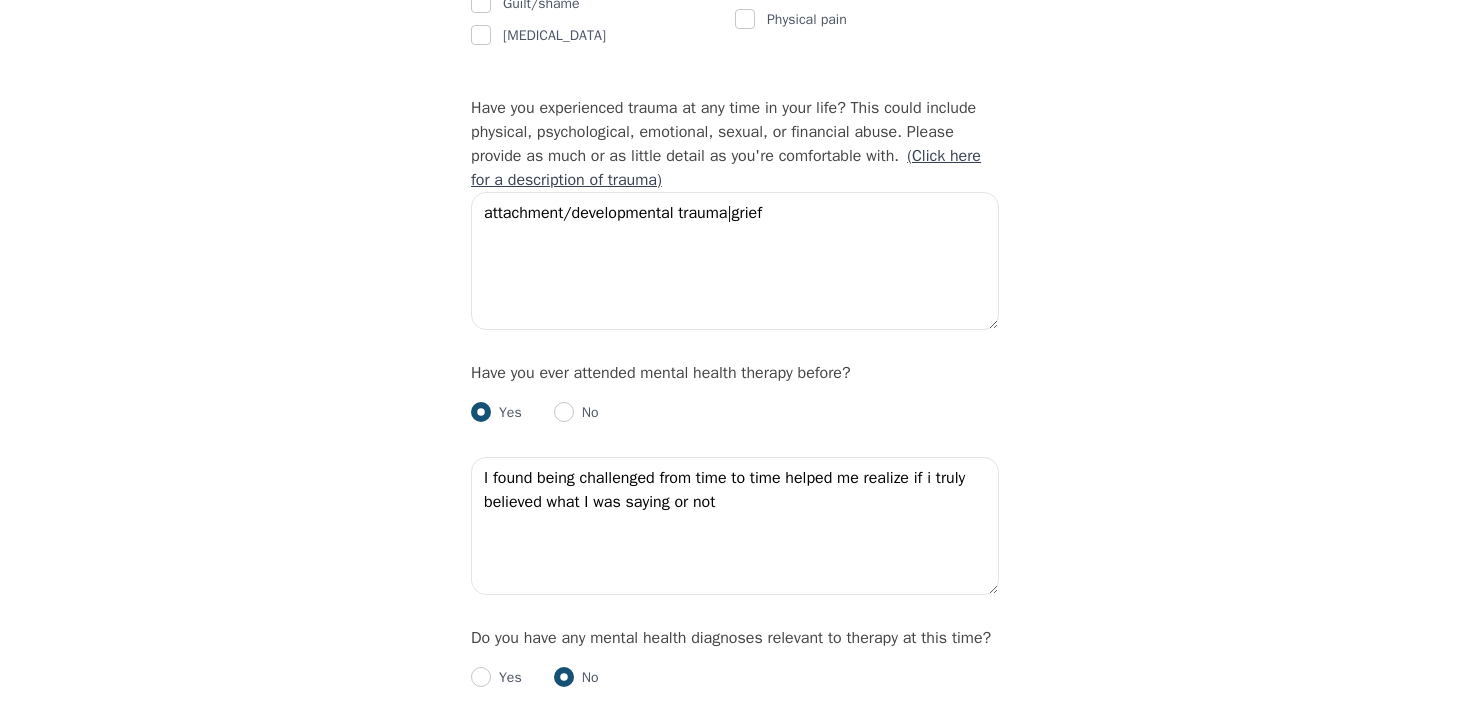 scroll, scrollTop: 1814, scrollLeft: 0, axis: vertical 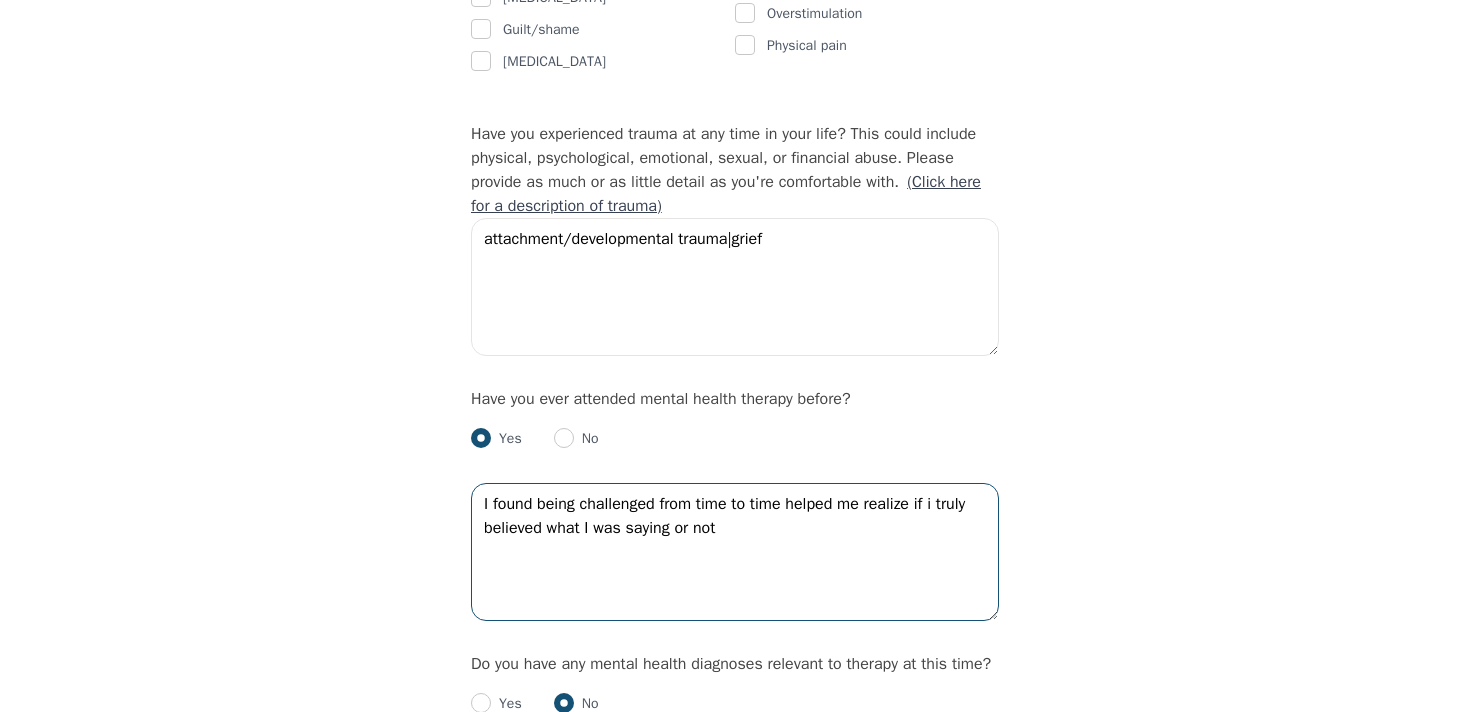 click on "I found being challenged from time to time helped me realize if i truly believed what I was saying or not" at bounding box center [735, 552] 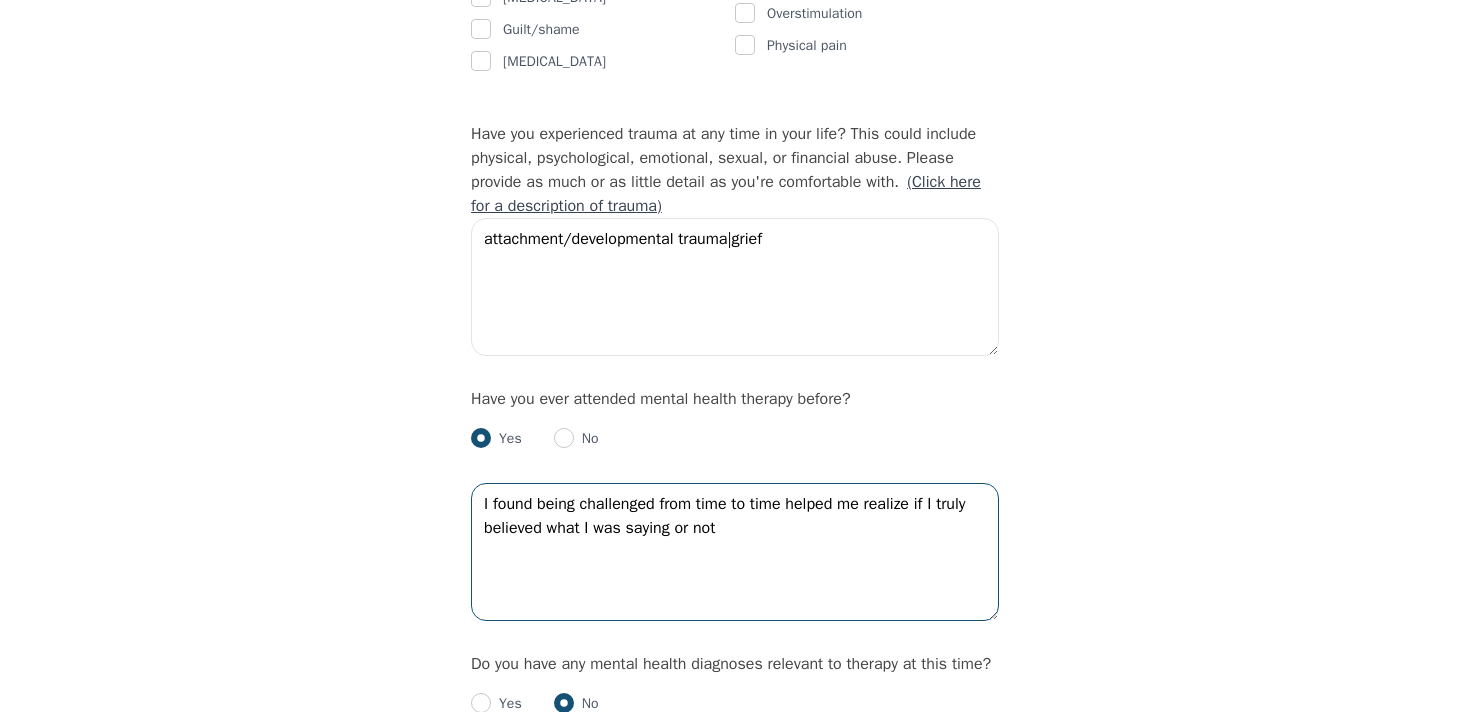 type on "I found being challenged from time to time helped me realize if I truly believed what I was saying or not" 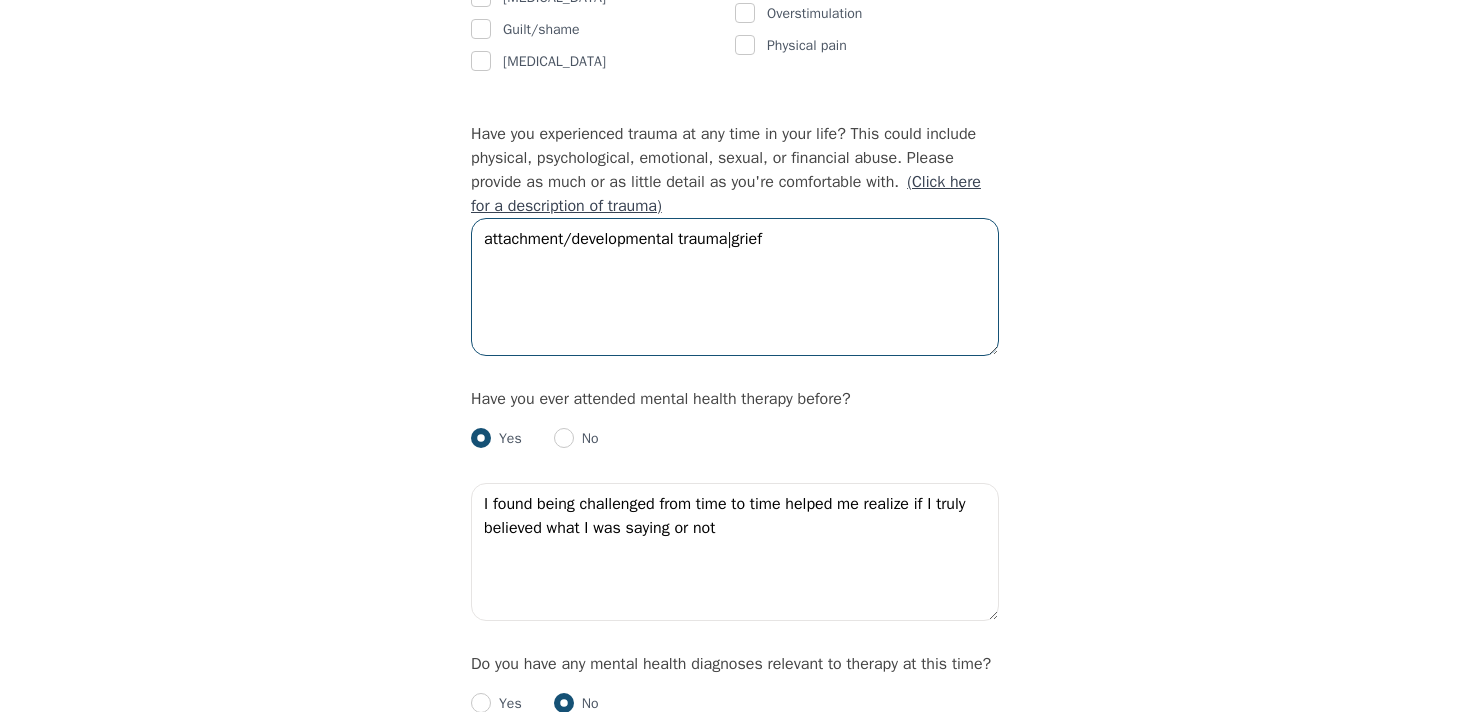 click on "attachment/developmental trauma|grief" at bounding box center [735, 287] 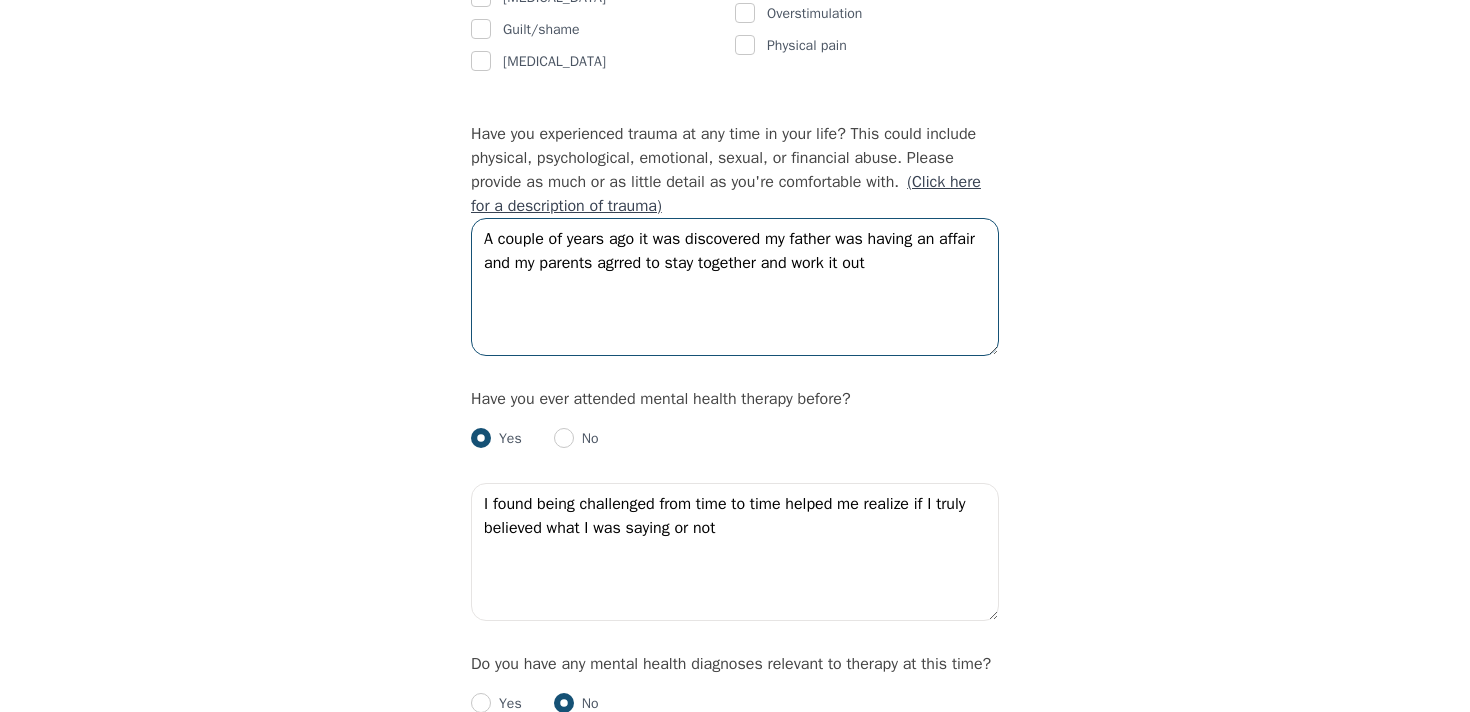 click on "A couple of years ago it was discovered my father was having an affair and my parents agrred to stay together and work it out" at bounding box center (735, 287) 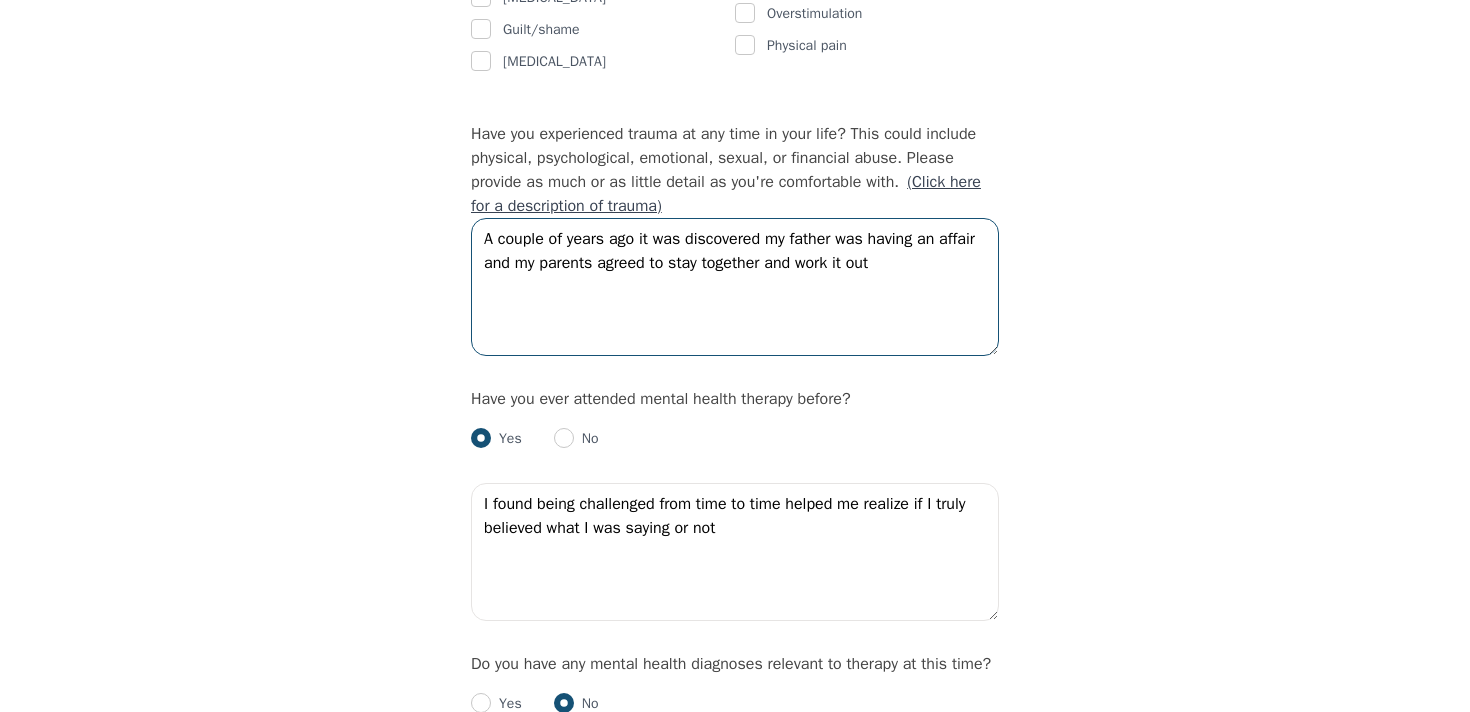 click on "A couple of years ago it was discovered my father was having an affair and my parents agreed to stay together and work it out" at bounding box center (735, 287) 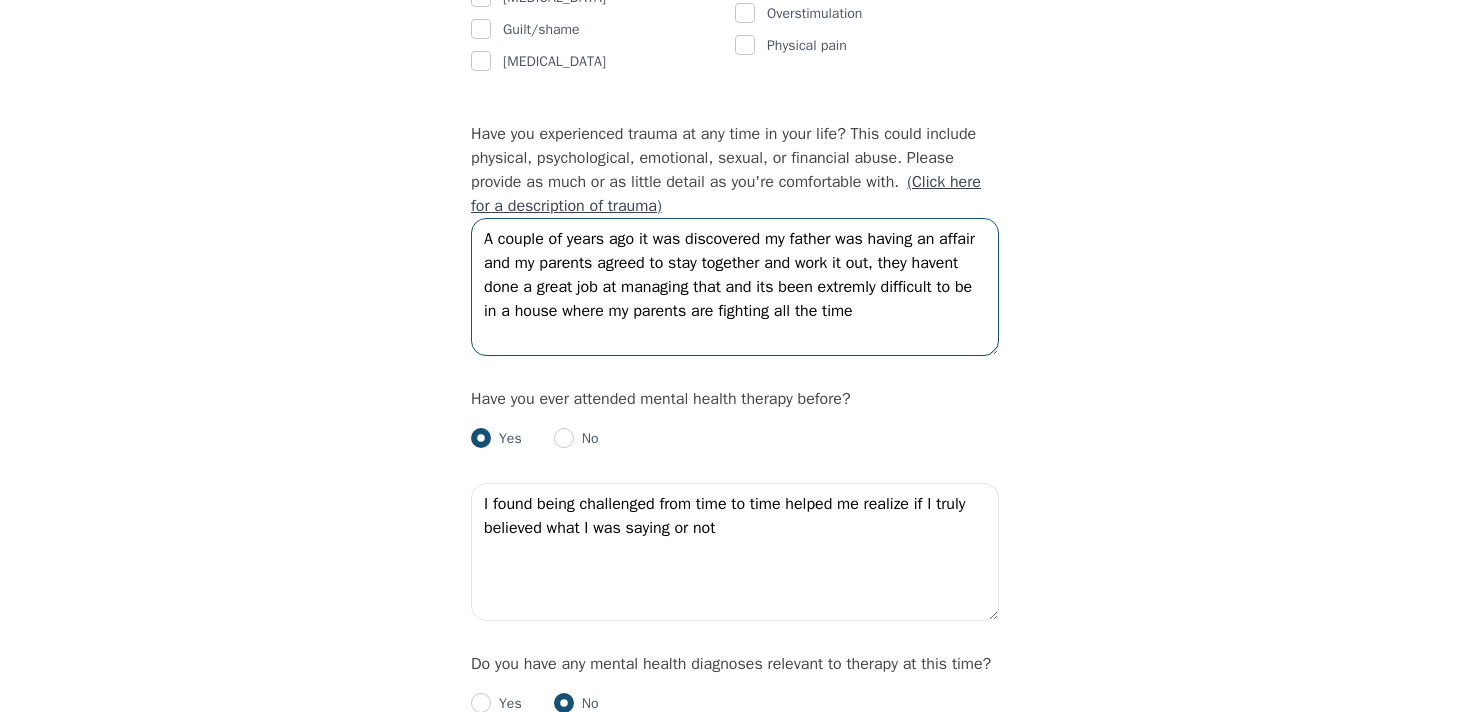 click on "A couple of years ago it was discovered my father was having an affair and my parents agreed to stay together and work it out, they havent done a great job at managing that and its been extremly difficult to be in a house where my parents are fighting all the time" at bounding box center [735, 287] 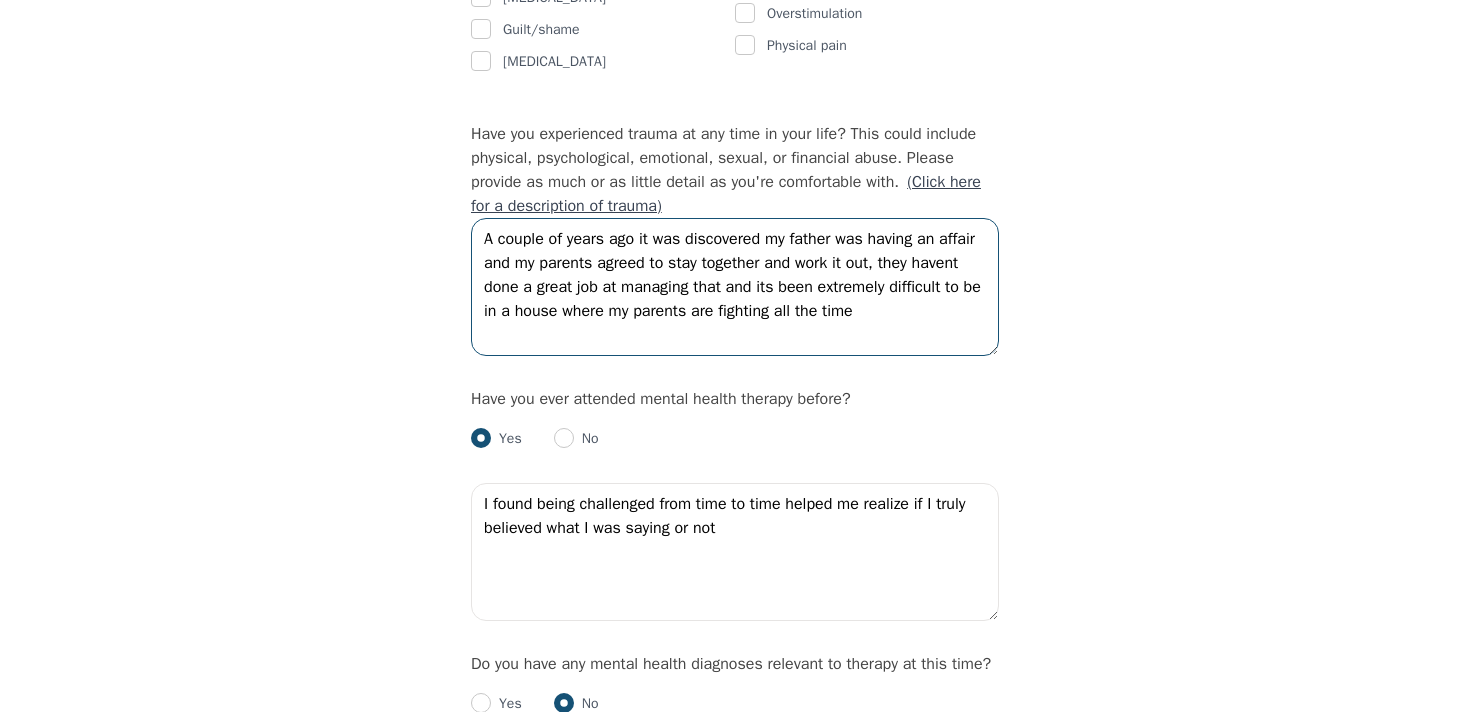 click on "A couple of years ago it was discovered my father was having an affair and my parents agreed to stay together and work it out, they havent done a great job at managing that and its been extremely difficult to be in a house where my parents are fighting all the time" at bounding box center (735, 287) 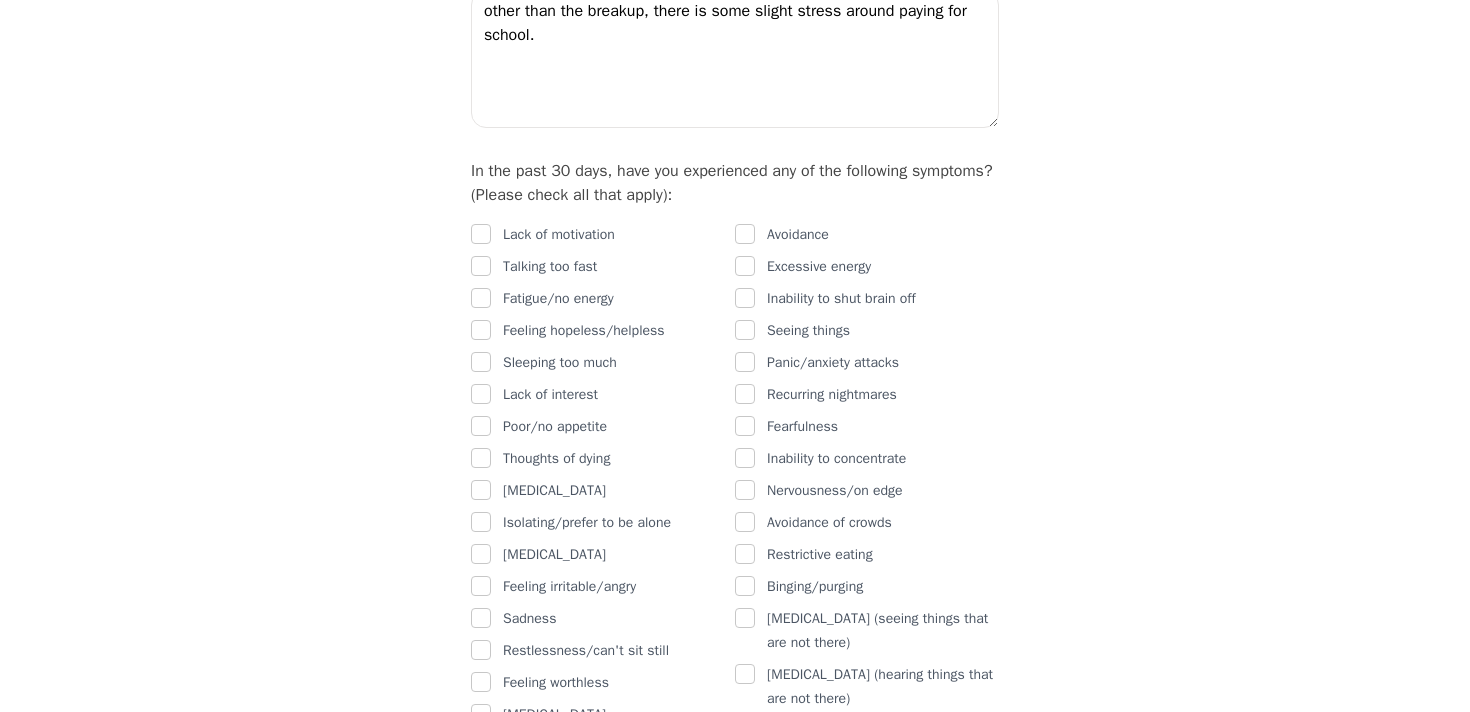 scroll, scrollTop: 1096, scrollLeft: 0, axis: vertical 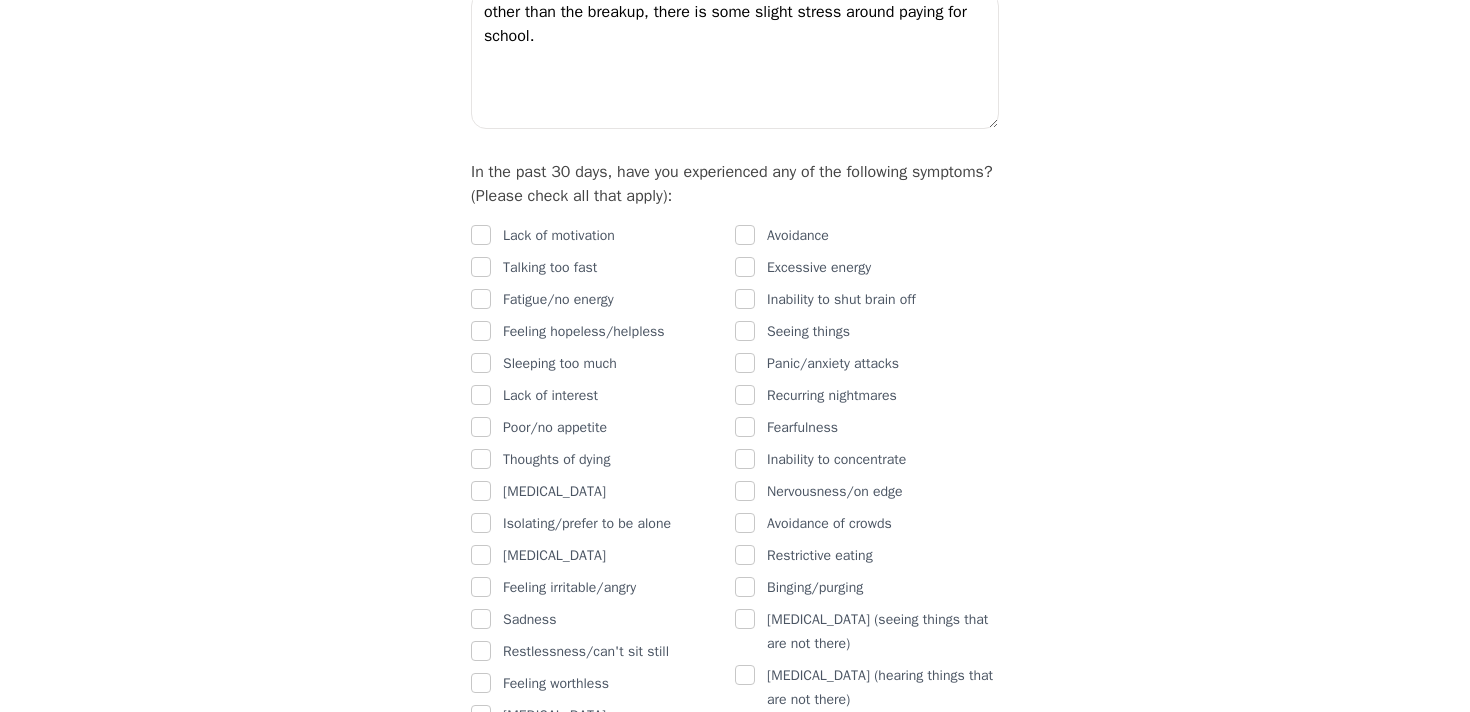 type on "A couple of years ago it was discovered my father was having an affair and my parents agreed to stay together and work it out, they haven't done a great job at managing that and its been extremely difficult to be in a house where my parents are fighting all the time" 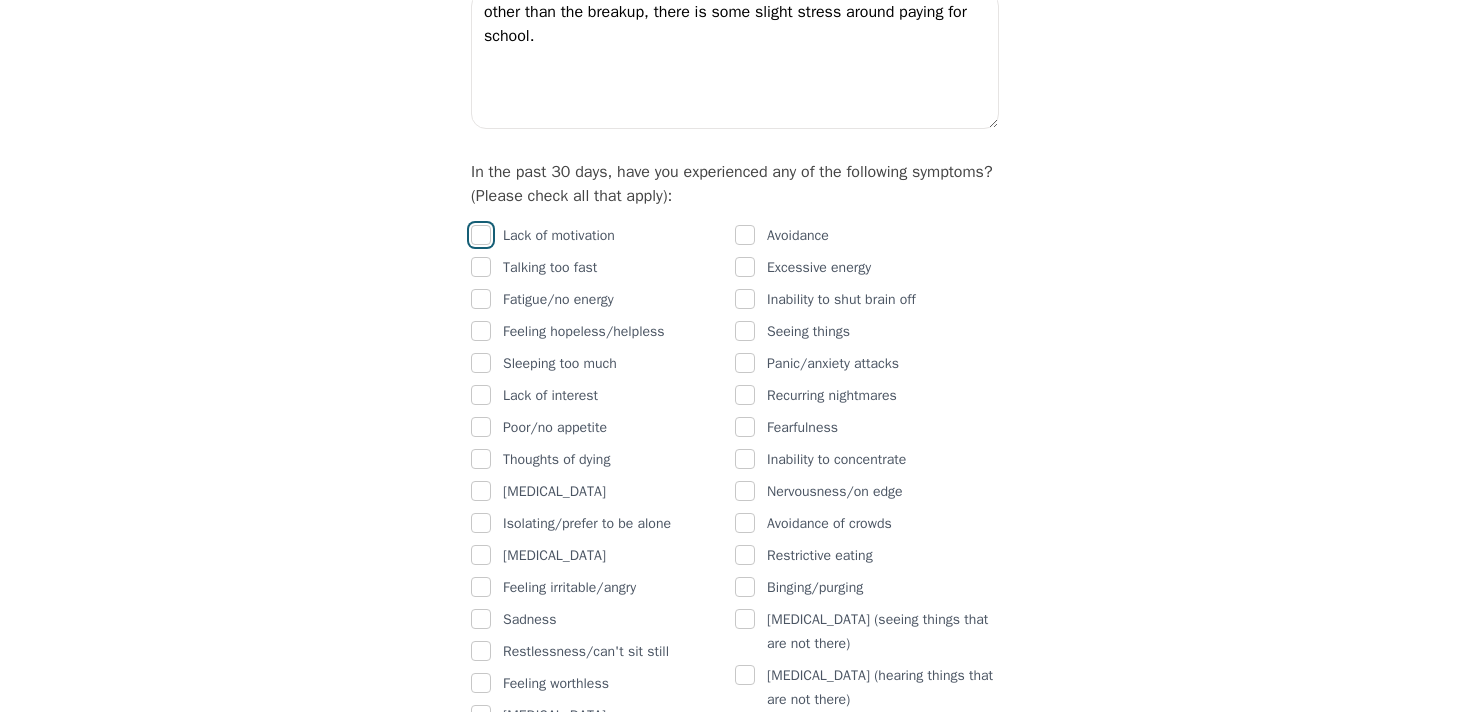 click at bounding box center (481, 235) 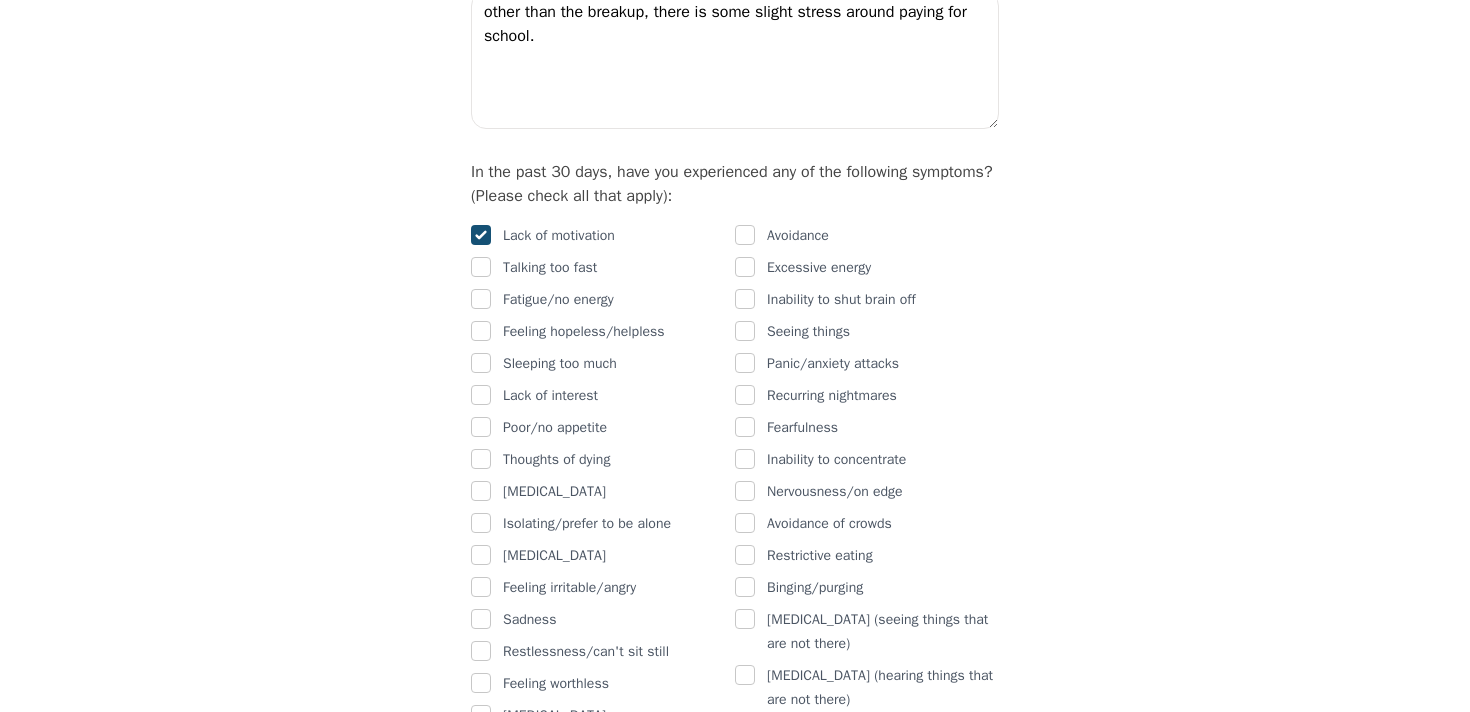 checkbox on "true" 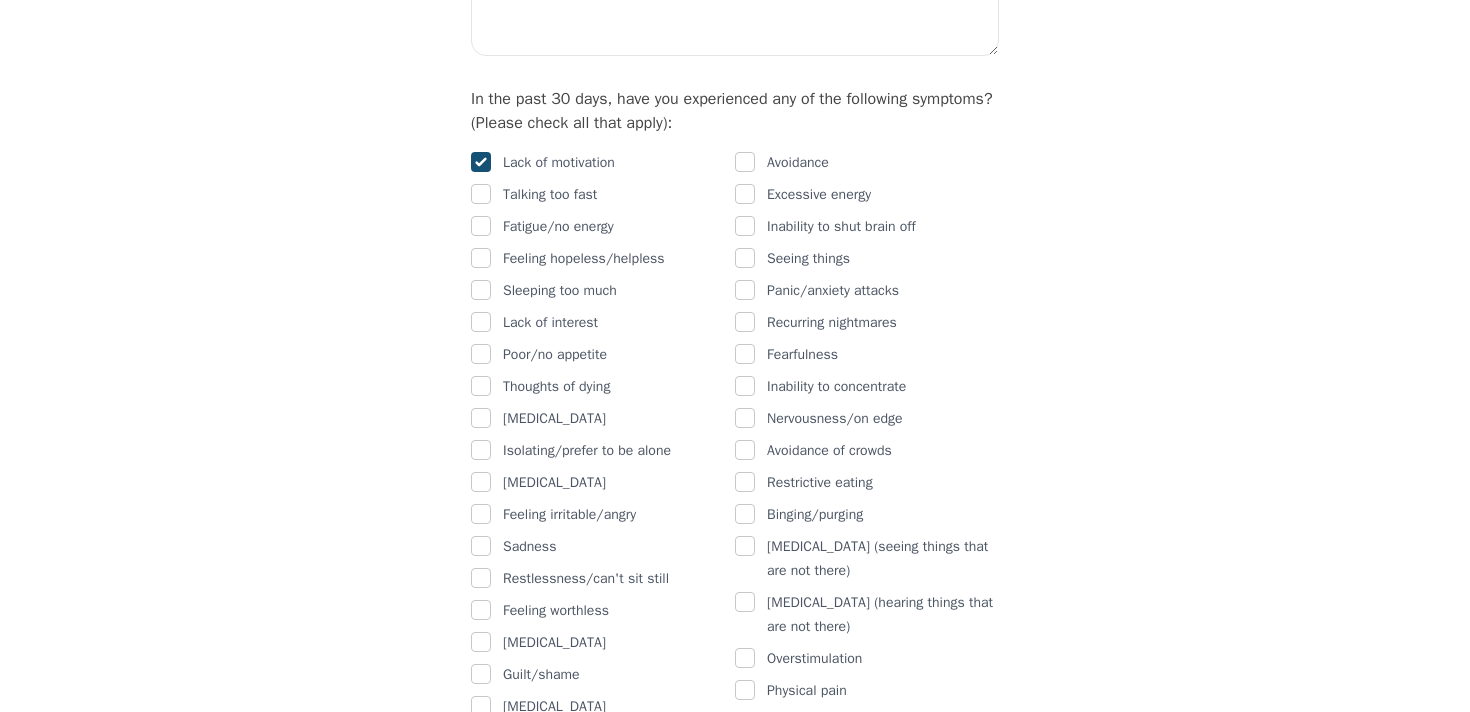 scroll, scrollTop: 1171, scrollLeft: 0, axis: vertical 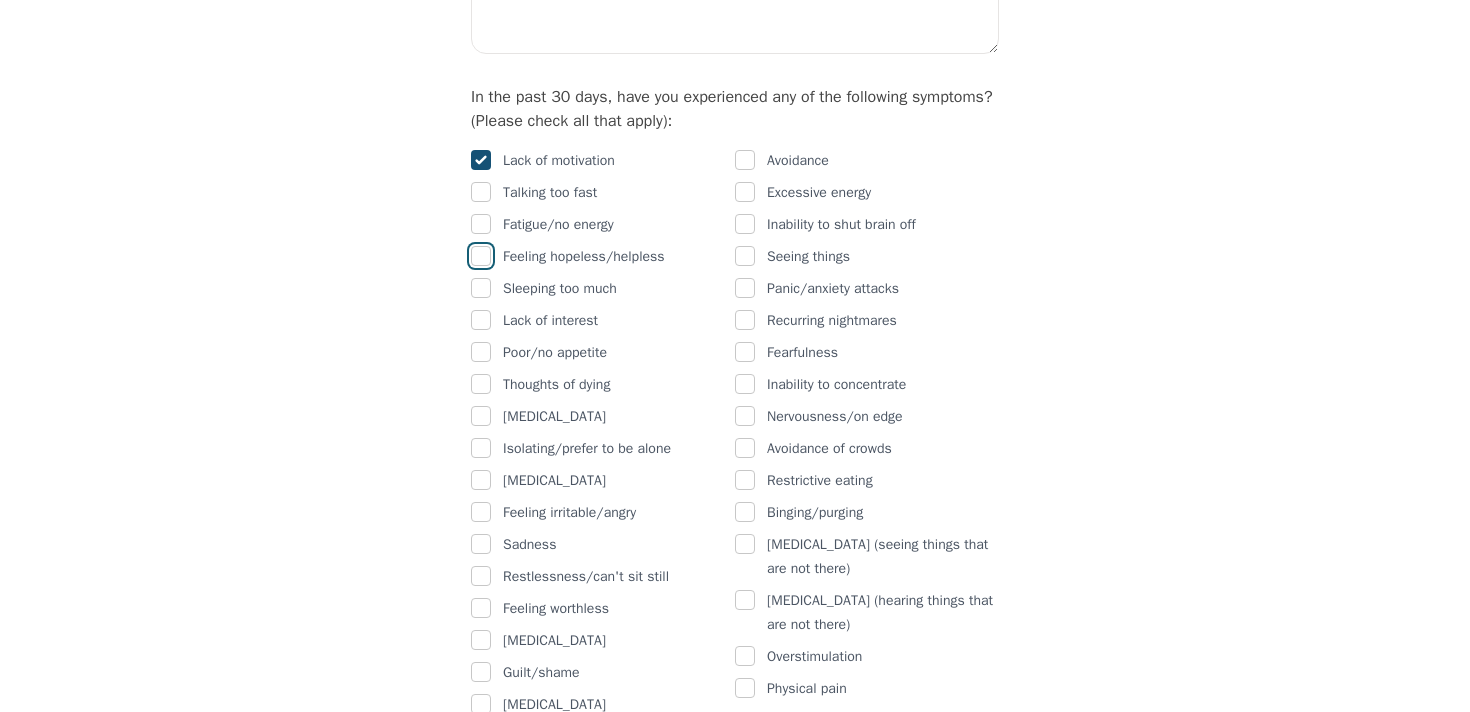 click at bounding box center (481, 256) 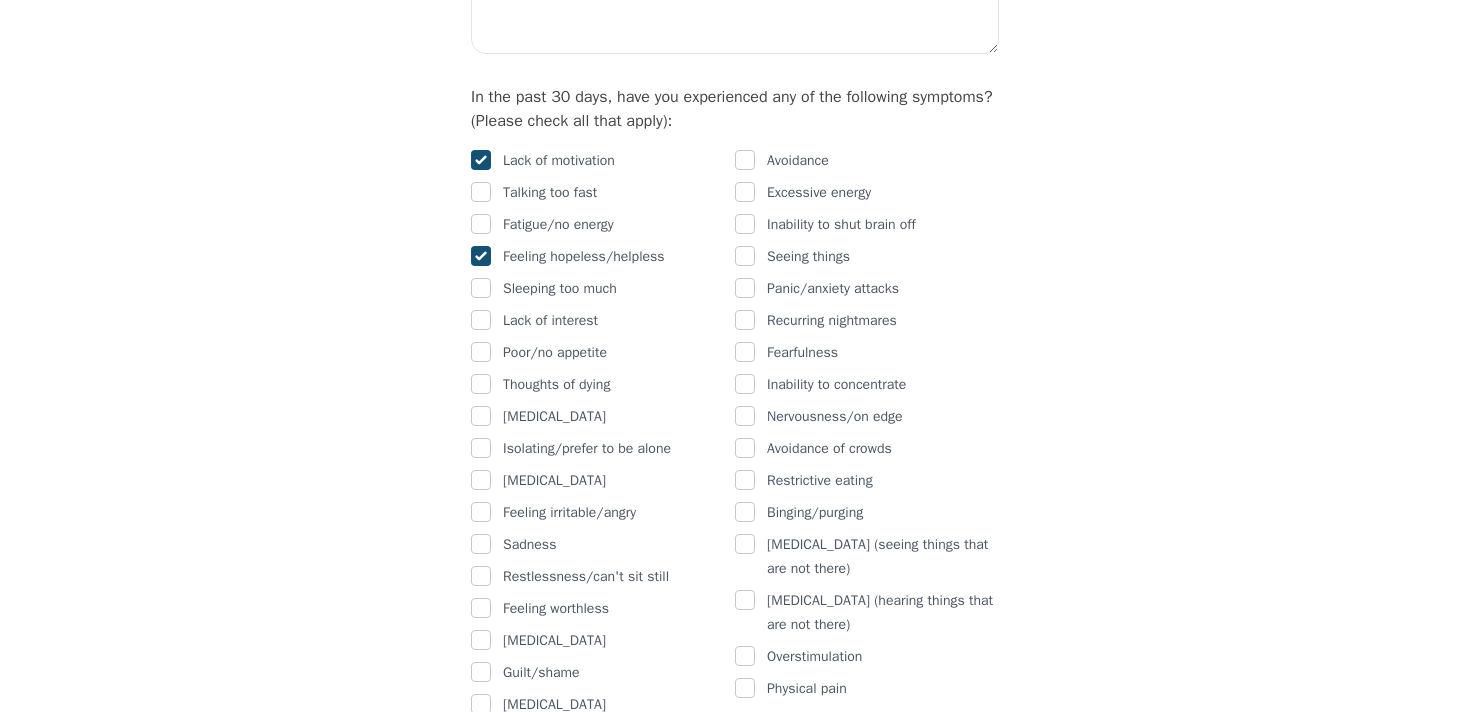 checkbox on "true" 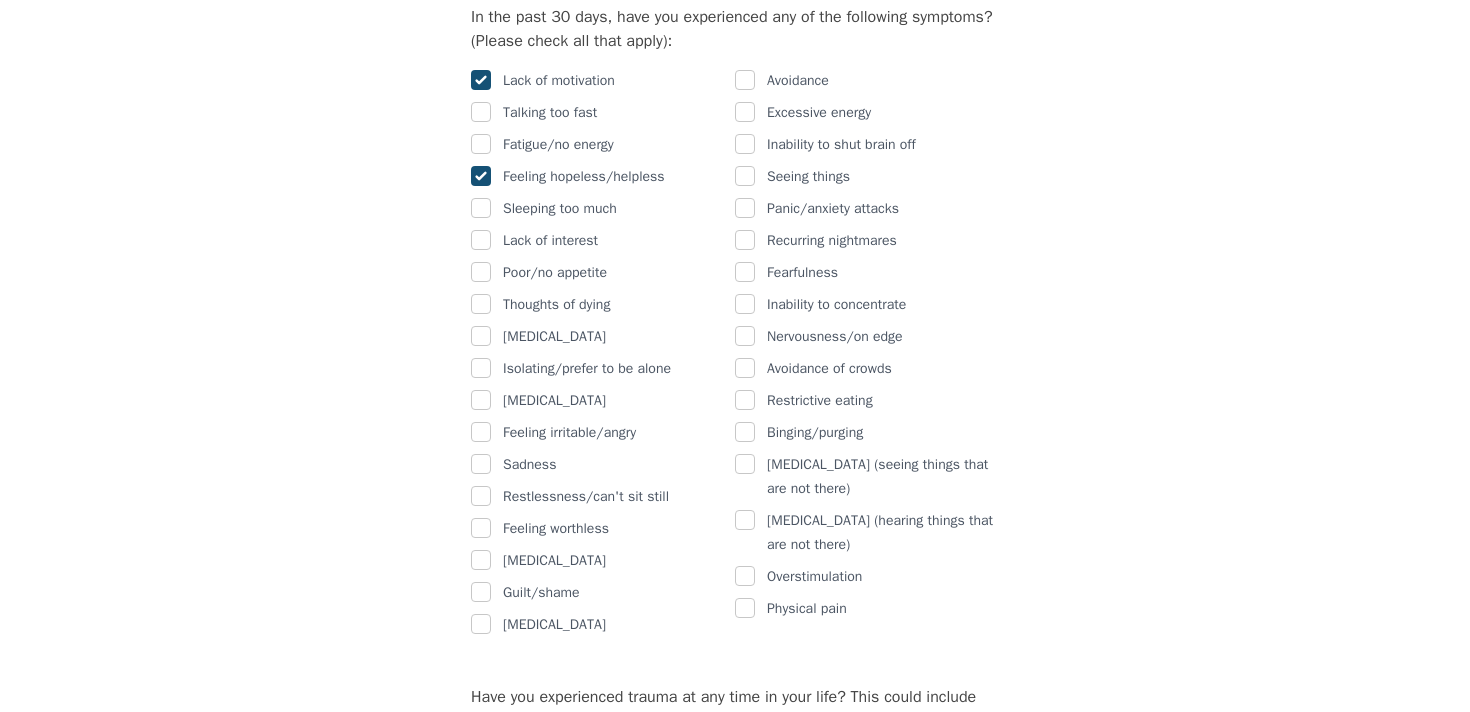 scroll, scrollTop: 1253, scrollLeft: 0, axis: vertical 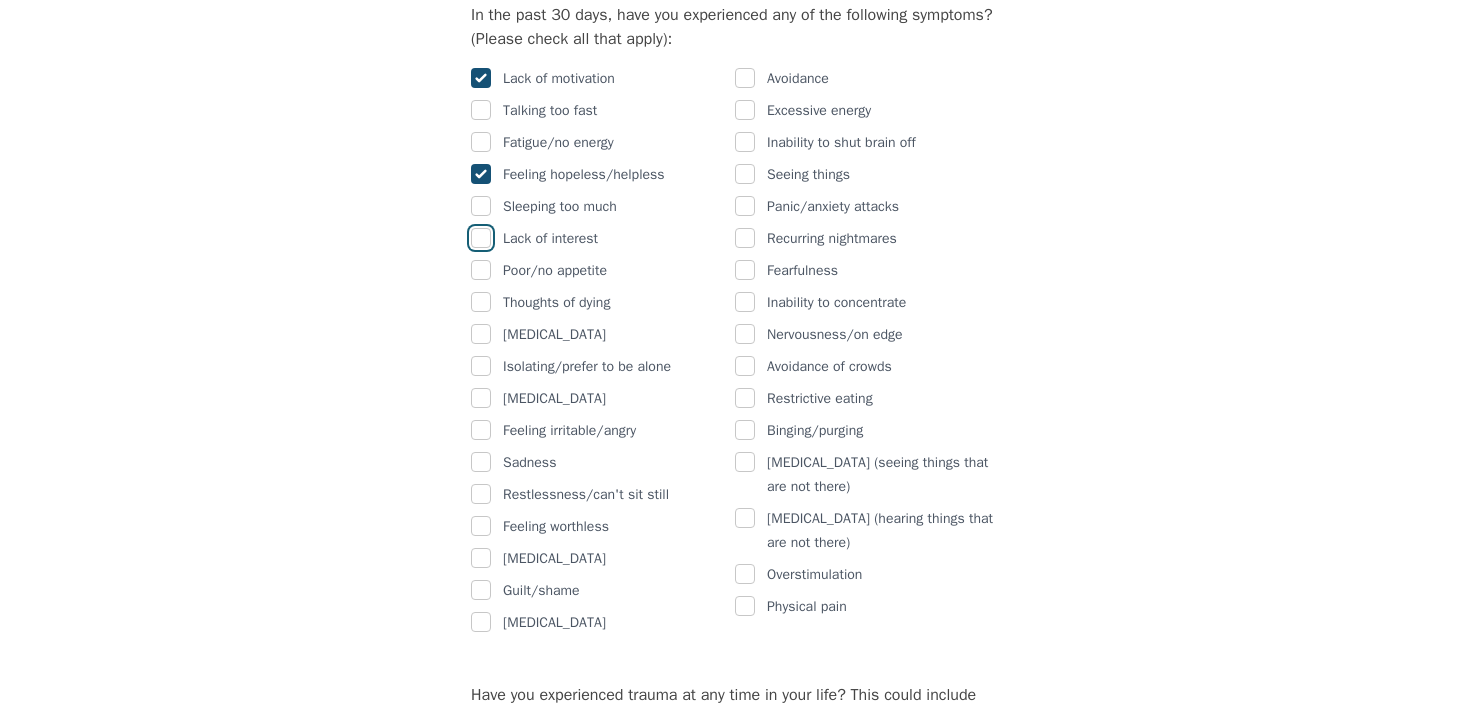 click at bounding box center (481, 238) 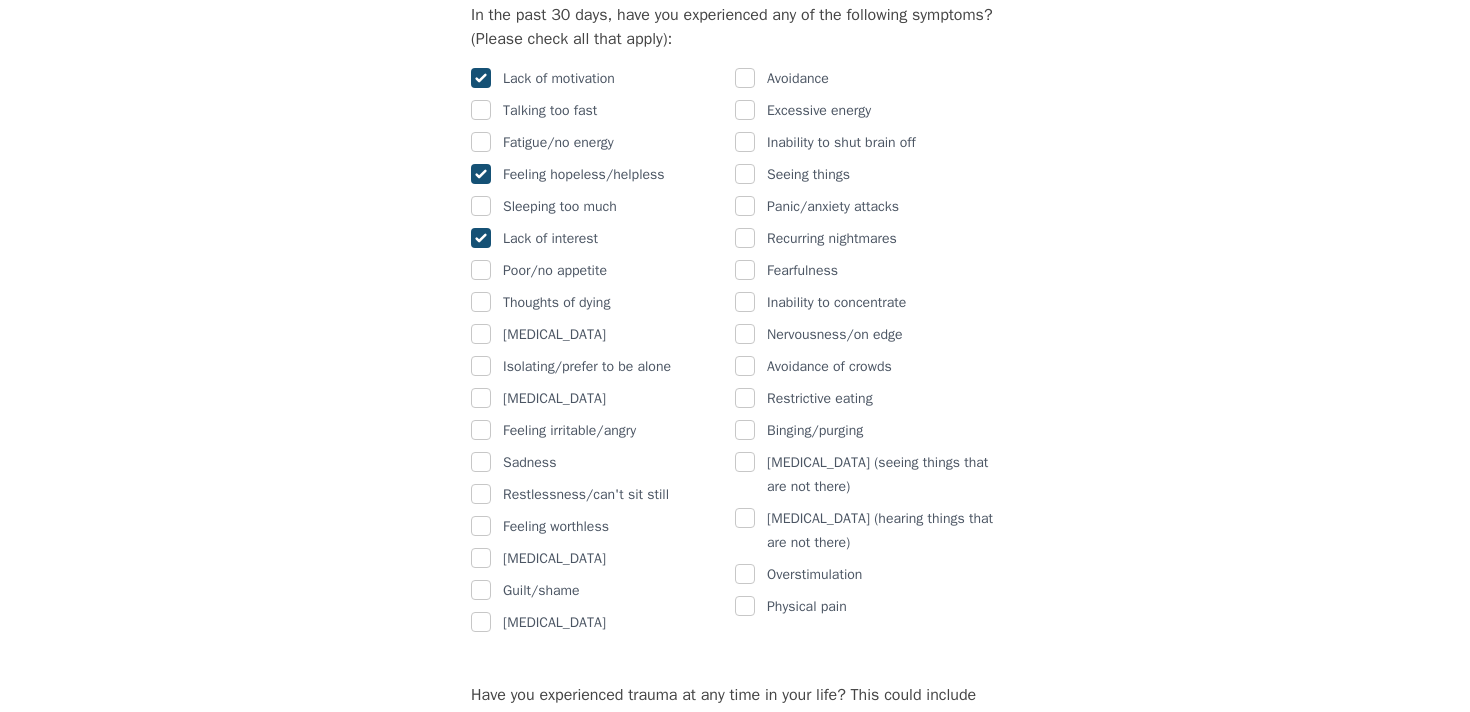 checkbox on "true" 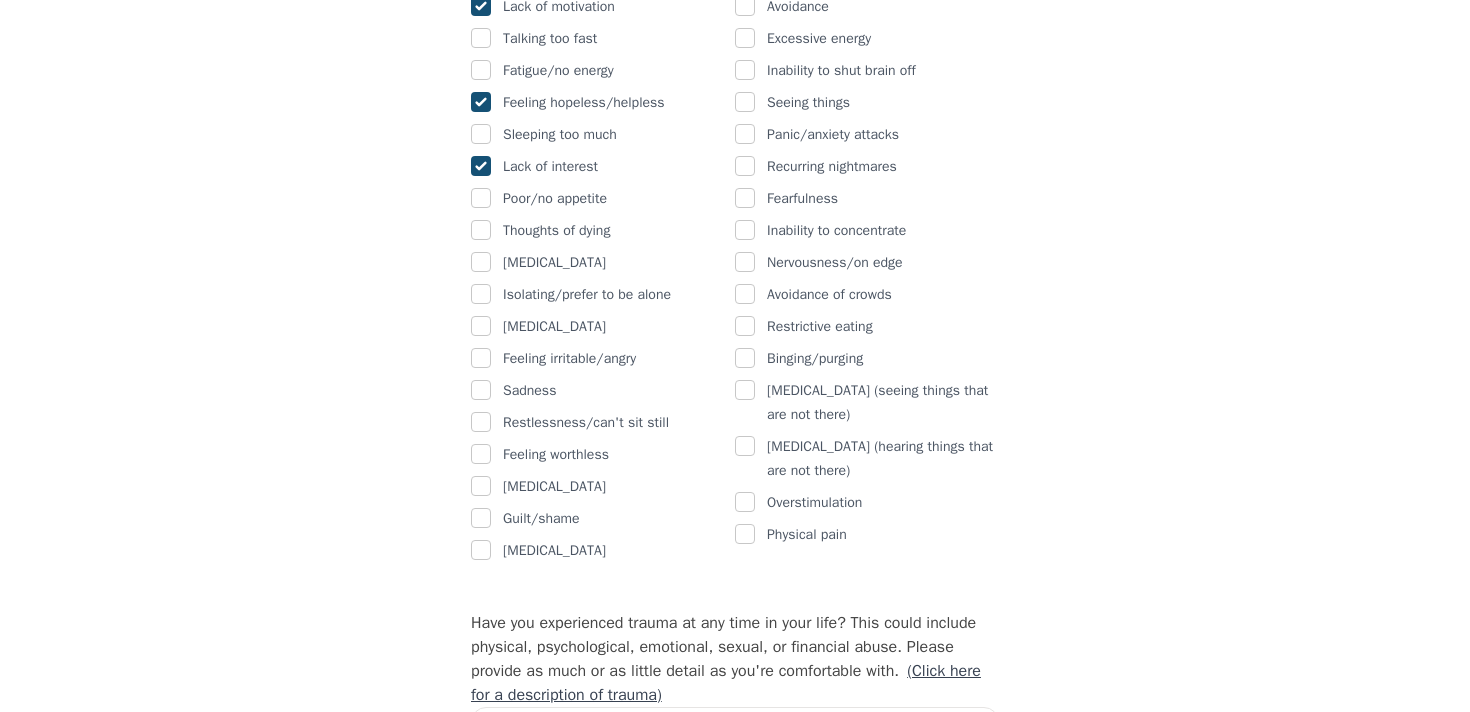 scroll, scrollTop: 1329, scrollLeft: 0, axis: vertical 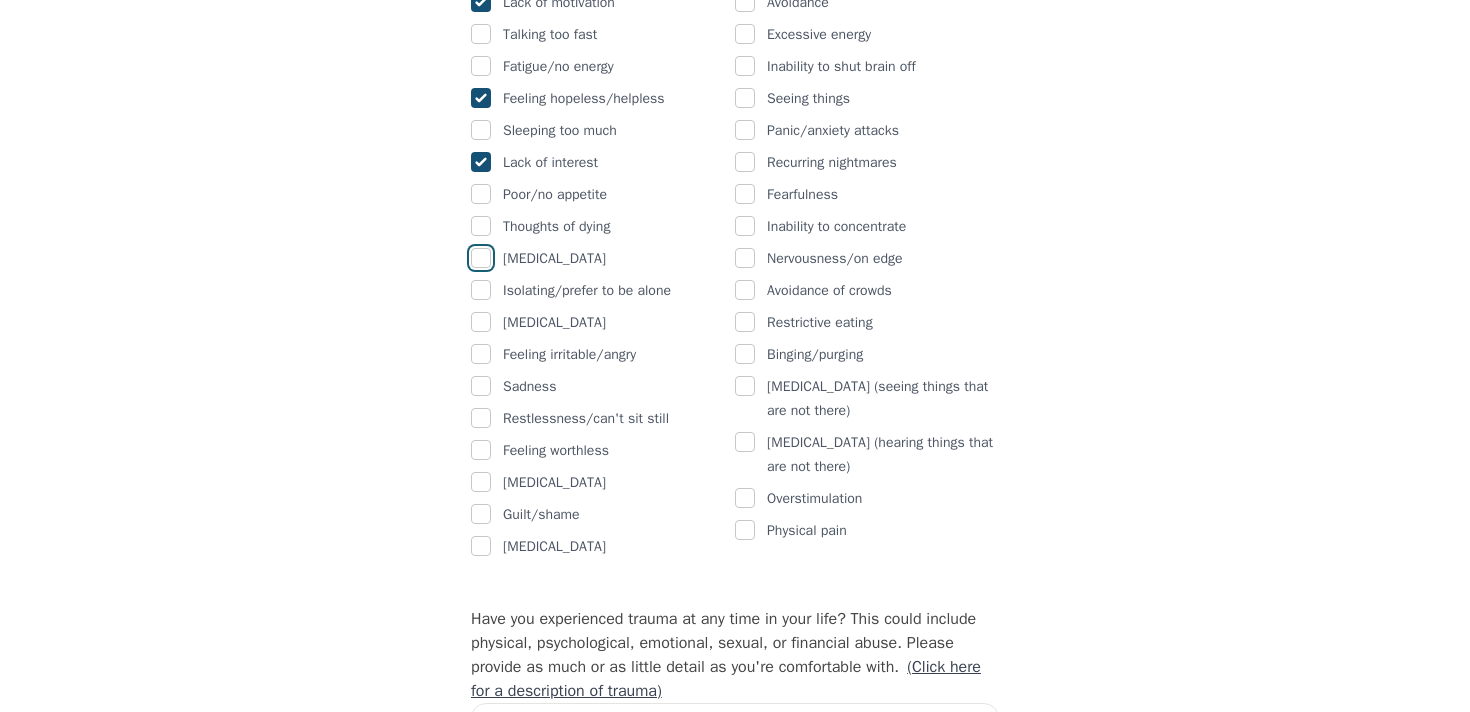 click at bounding box center (481, 258) 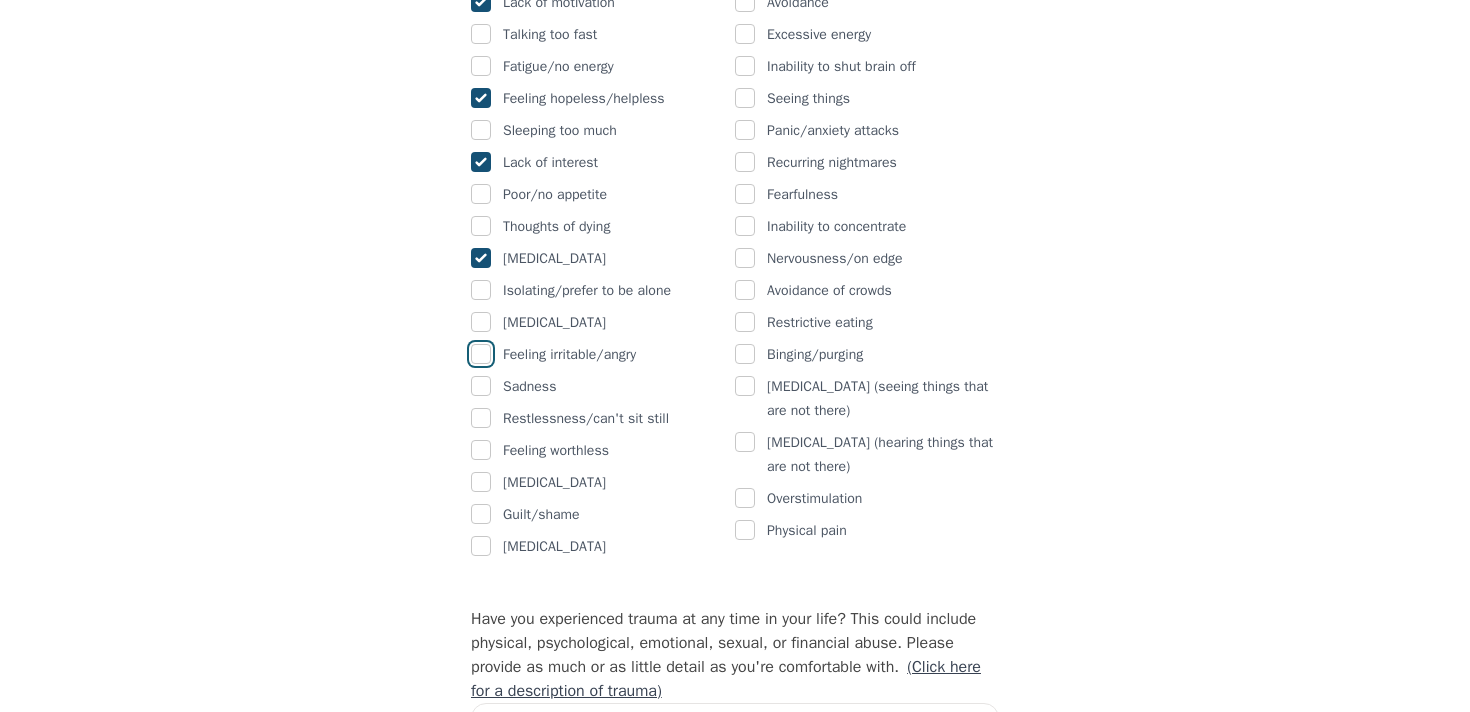 click at bounding box center (481, 354) 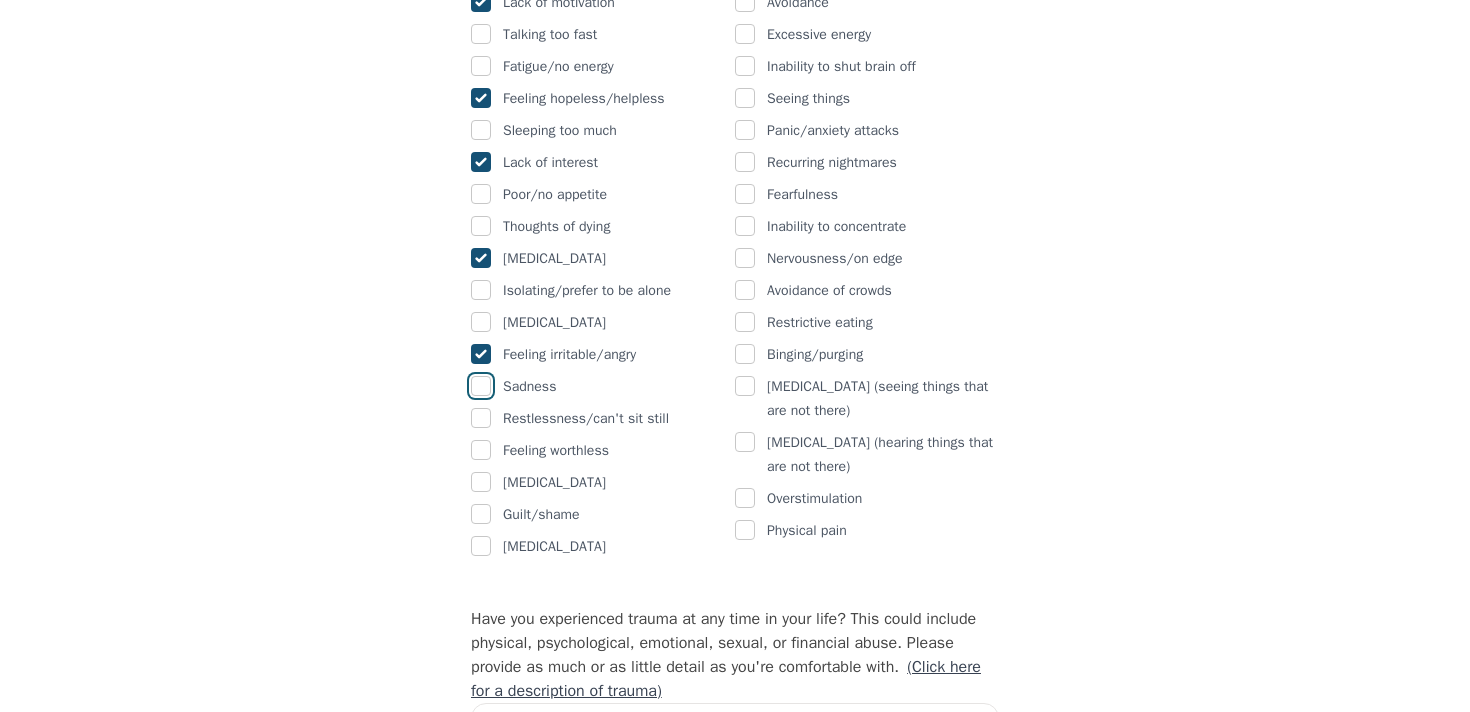 click at bounding box center (481, 386) 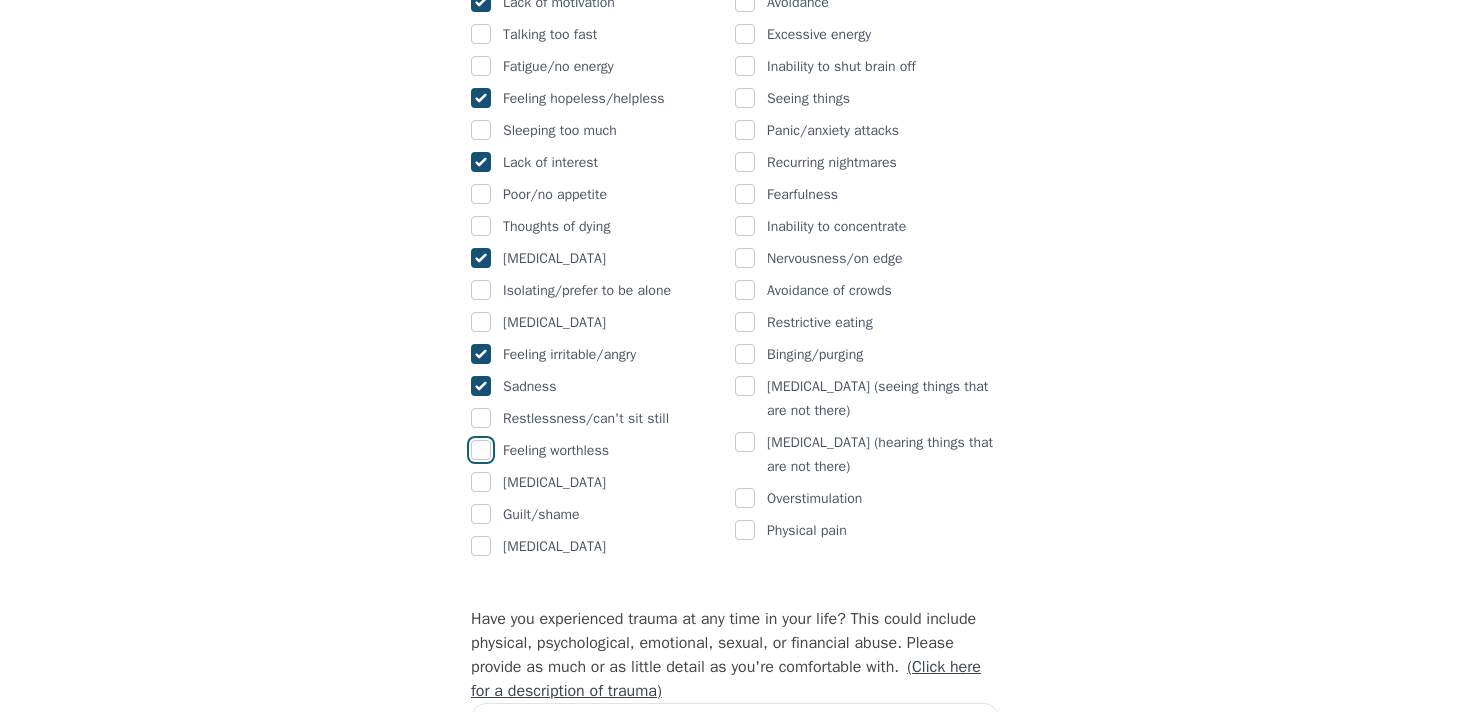 click at bounding box center (481, 450) 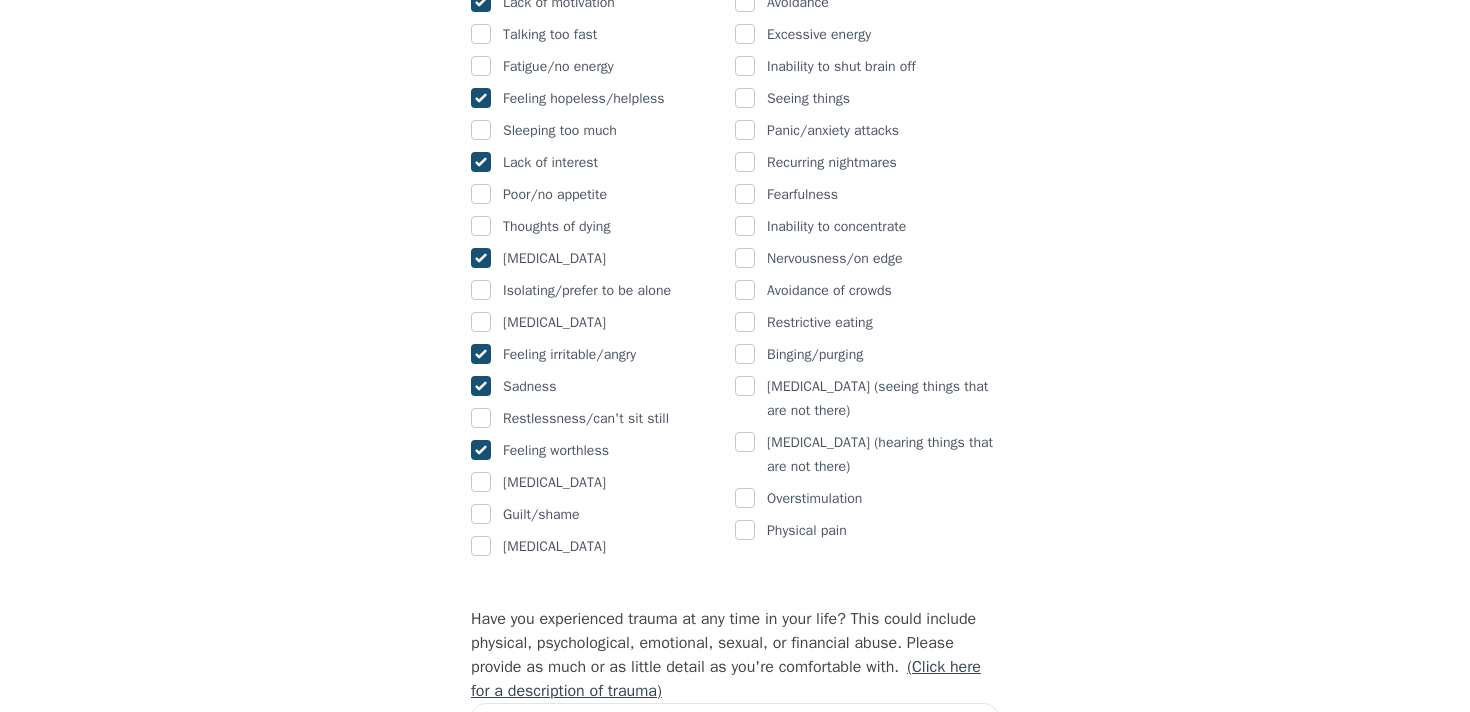 checkbox on "true" 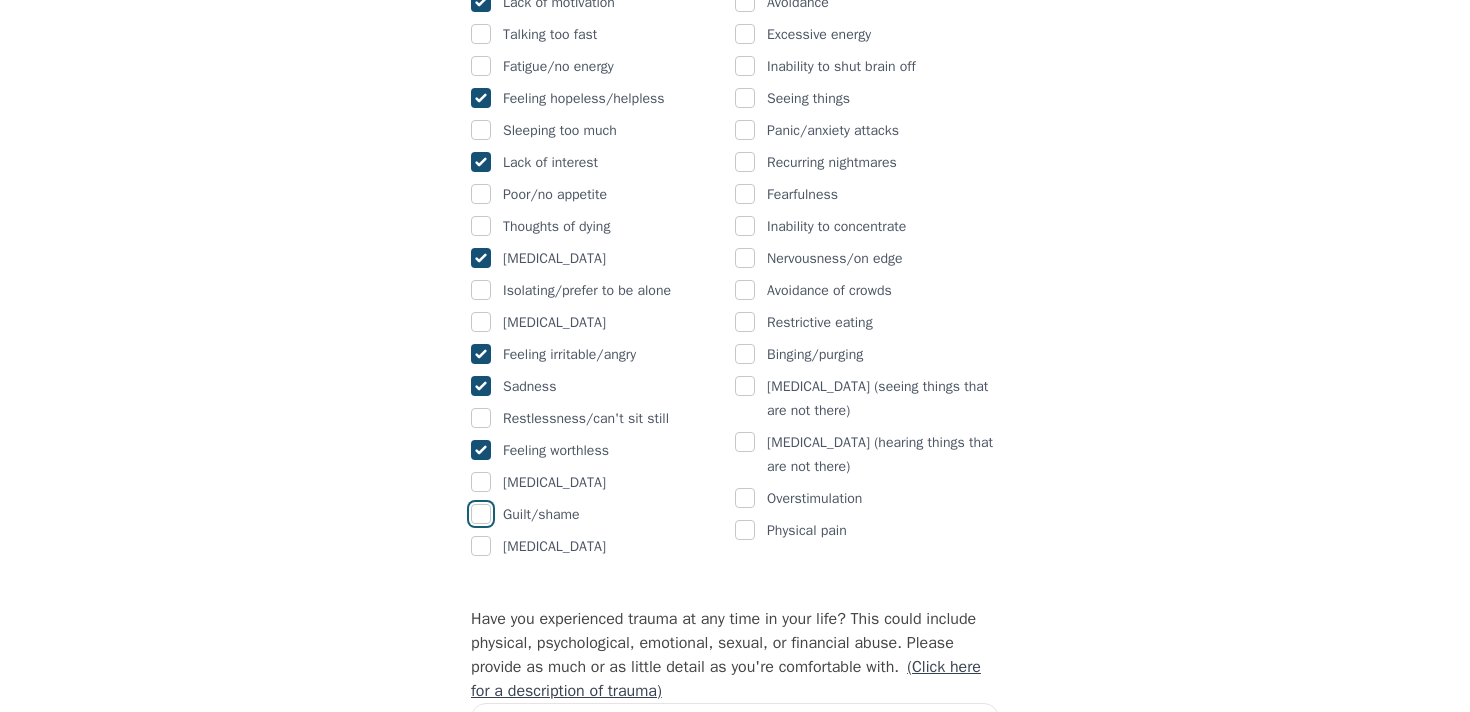 click at bounding box center (481, 514) 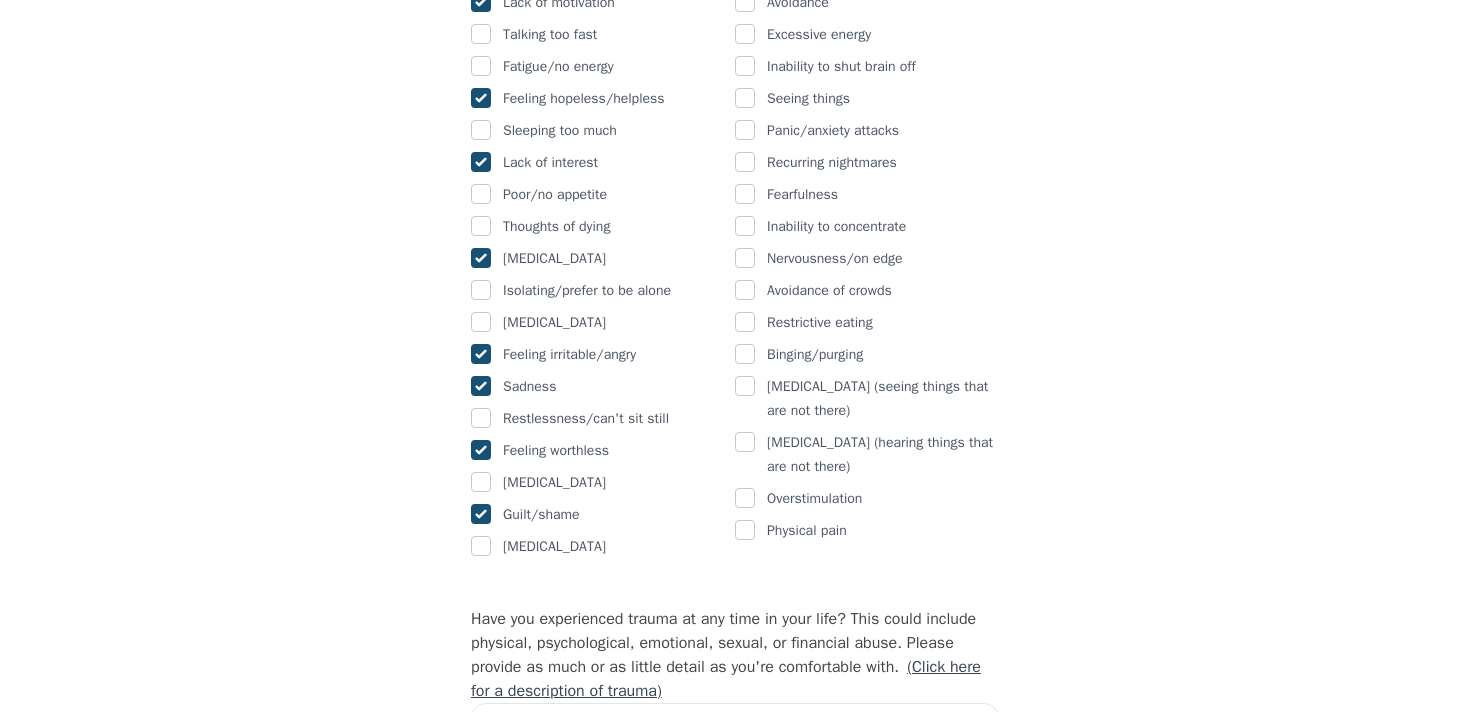 checkbox on "true" 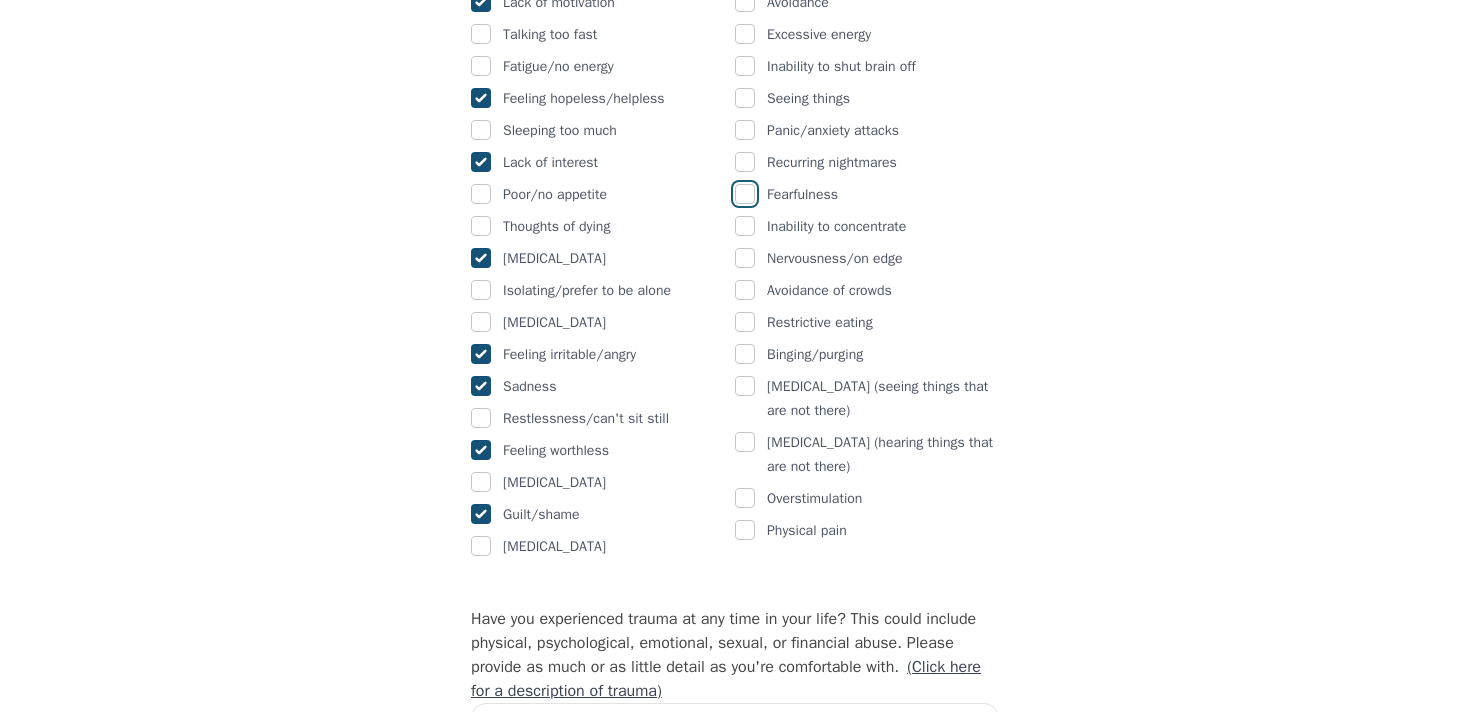 click at bounding box center (745, 194) 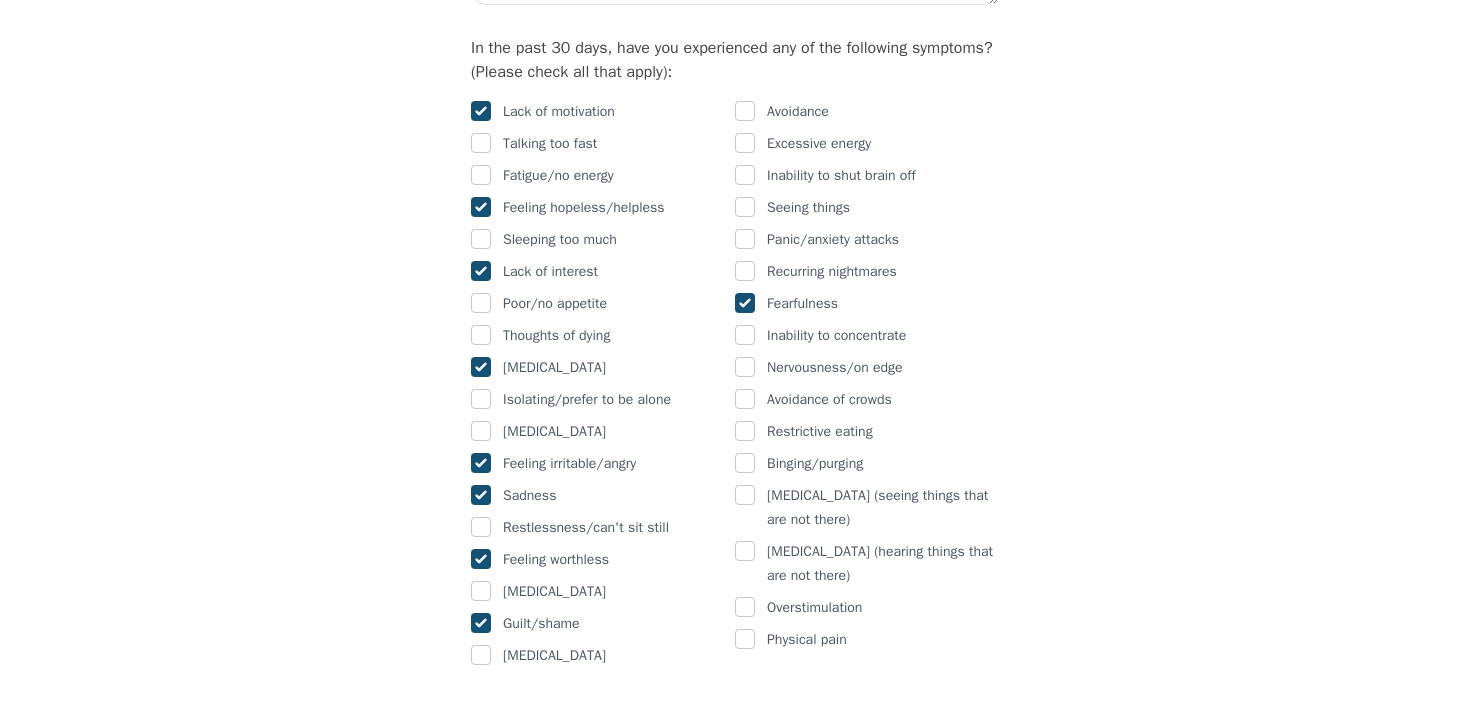 scroll, scrollTop: 1216, scrollLeft: 0, axis: vertical 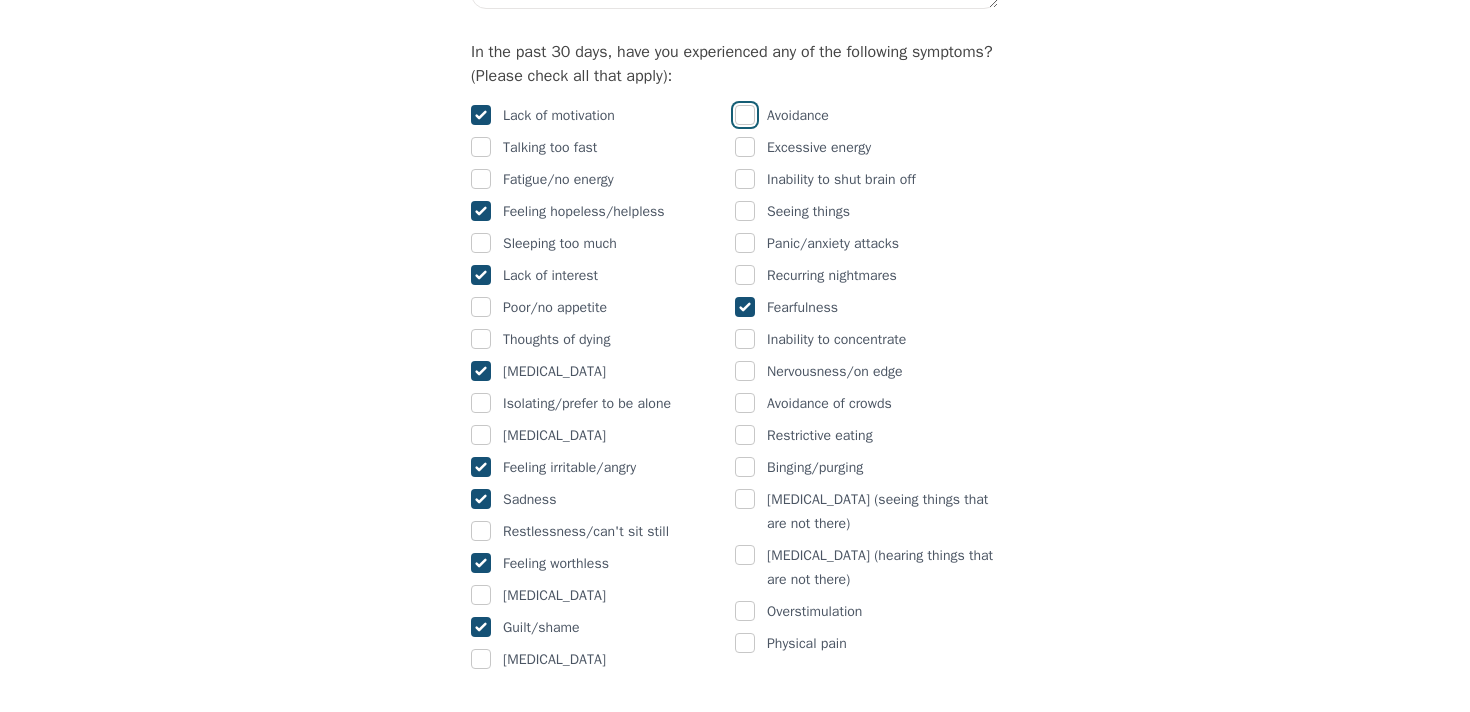 click at bounding box center (745, 115) 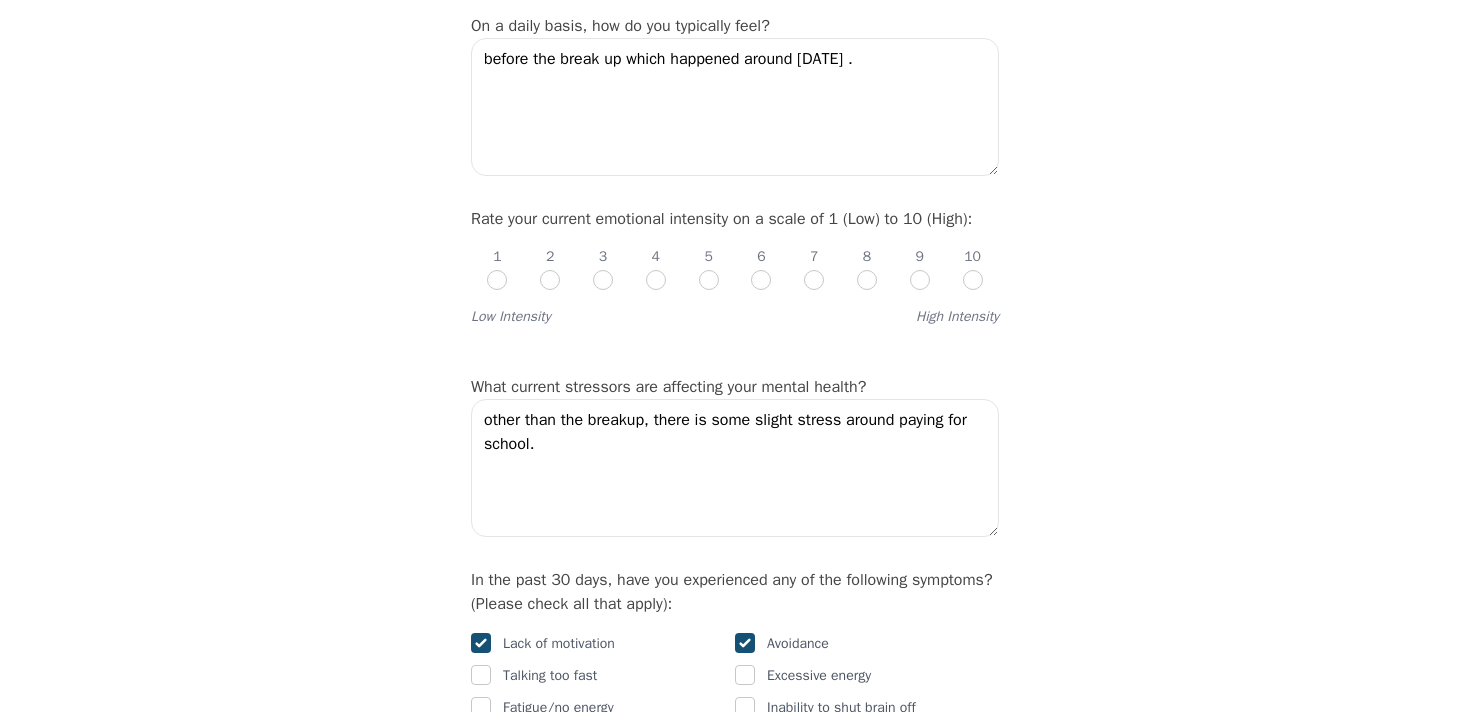 scroll, scrollTop: 687, scrollLeft: 0, axis: vertical 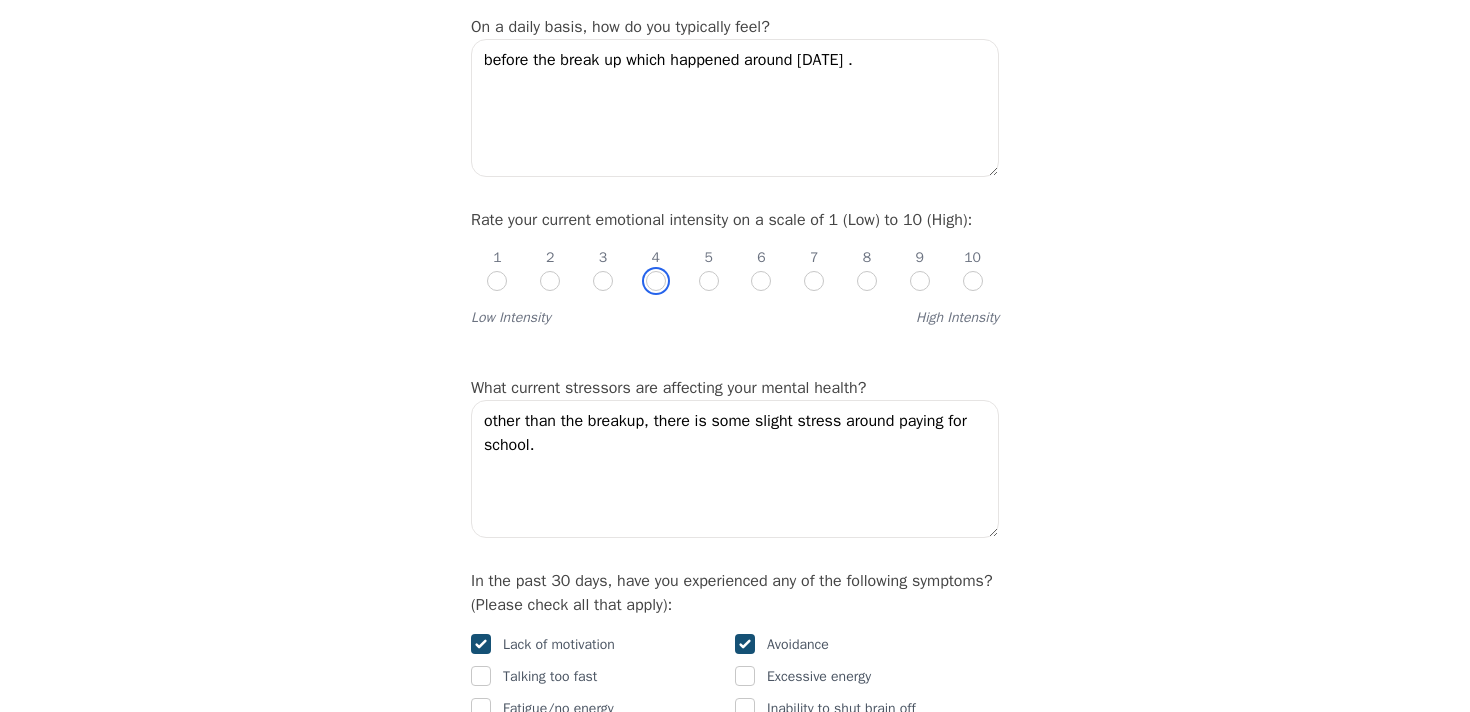 click at bounding box center [656, 281] 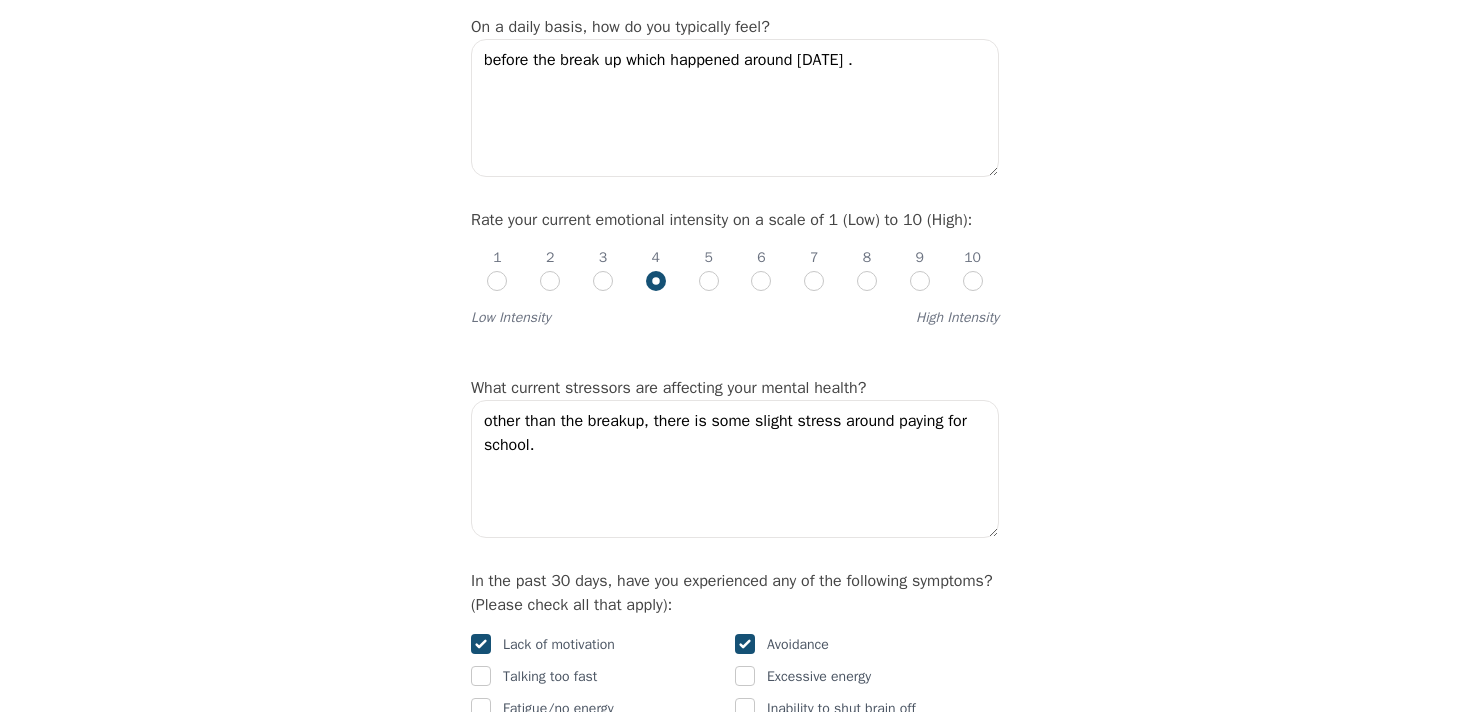 radio on "true" 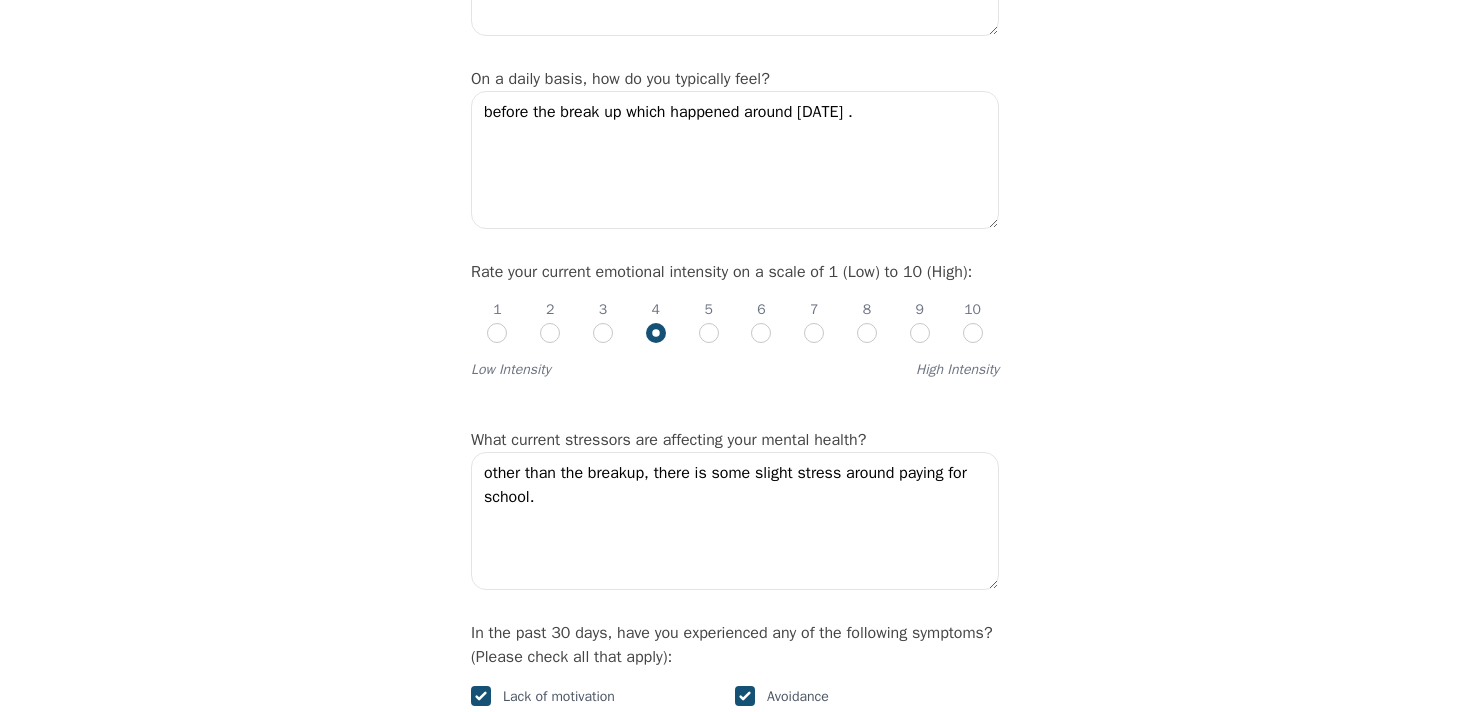 scroll, scrollTop: 637, scrollLeft: 0, axis: vertical 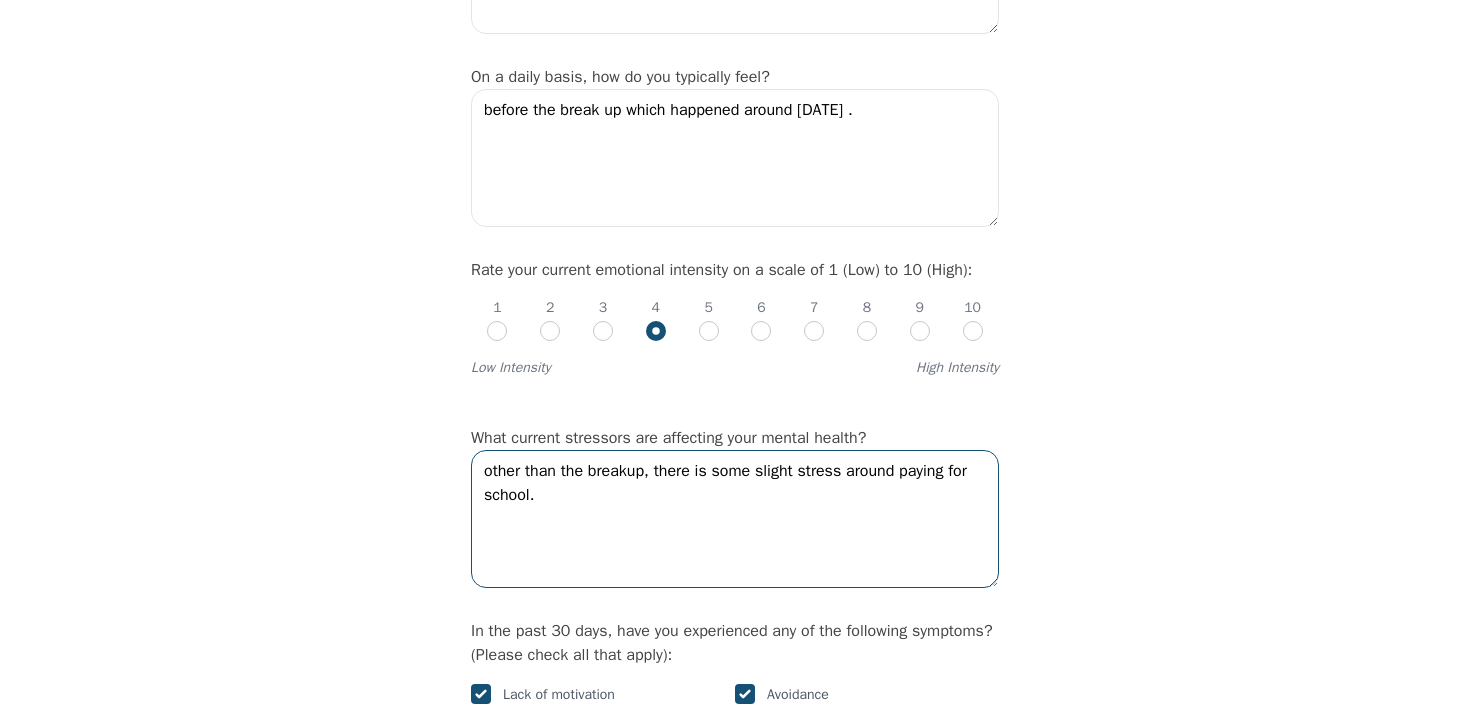 drag, startPoint x: 551, startPoint y: 557, endPoint x: 469, endPoint y: 517, distance: 91.235954 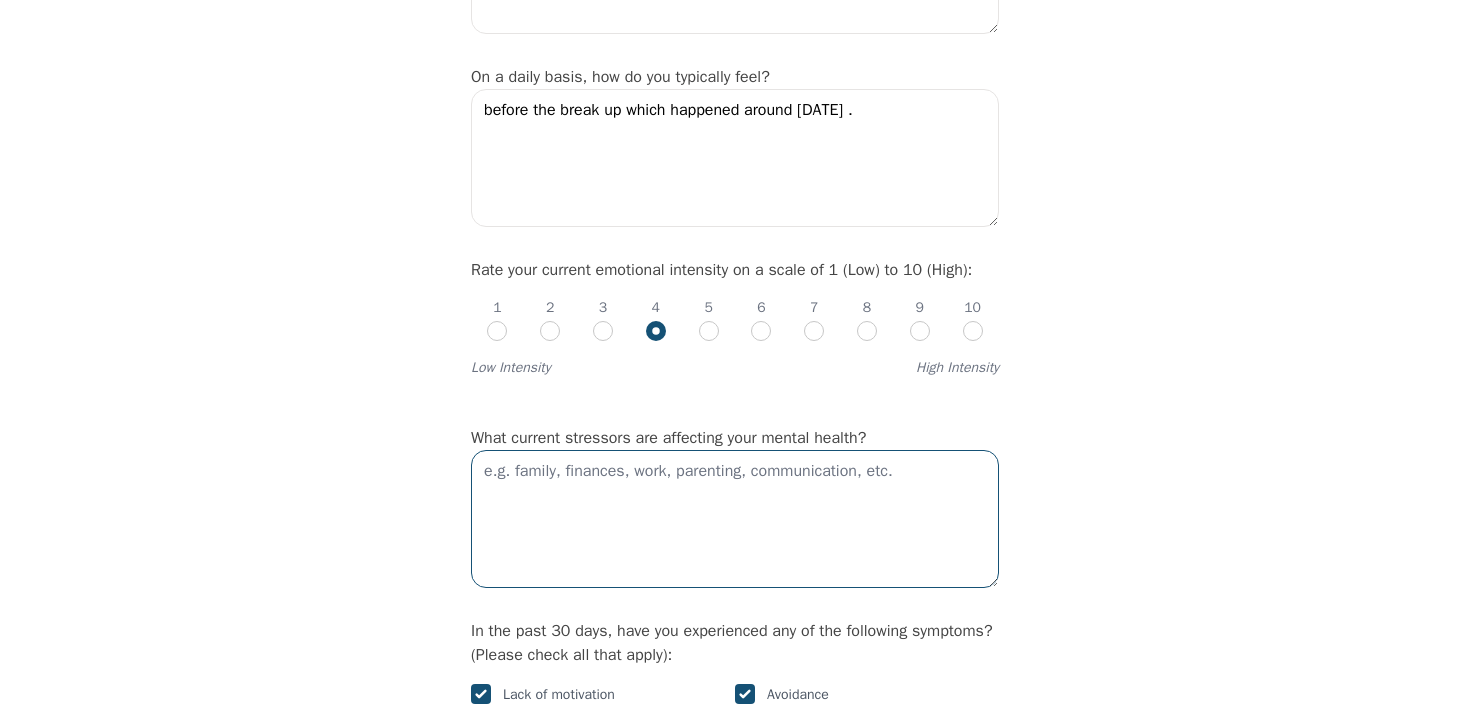 type 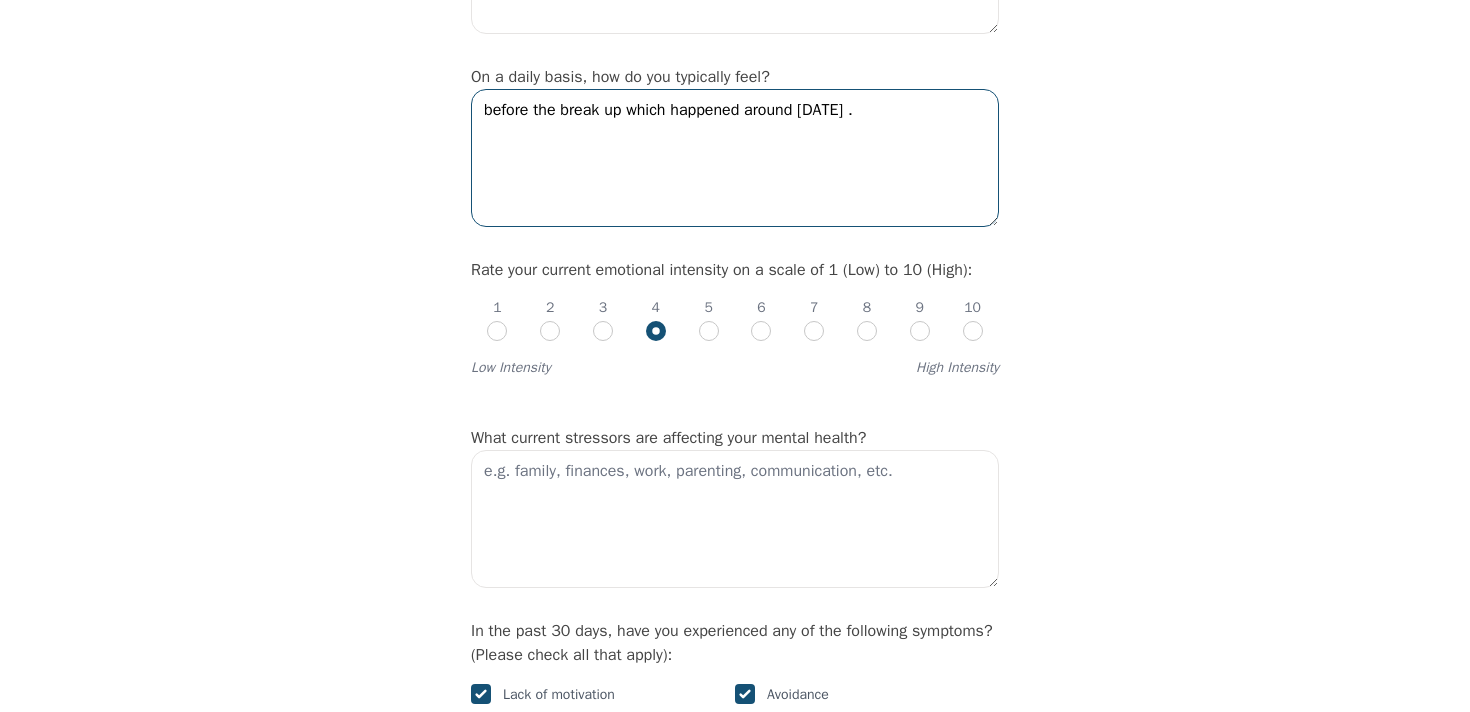 drag, startPoint x: 929, startPoint y: 168, endPoint x: 466, endPoint y: 169, distance: 463.00107 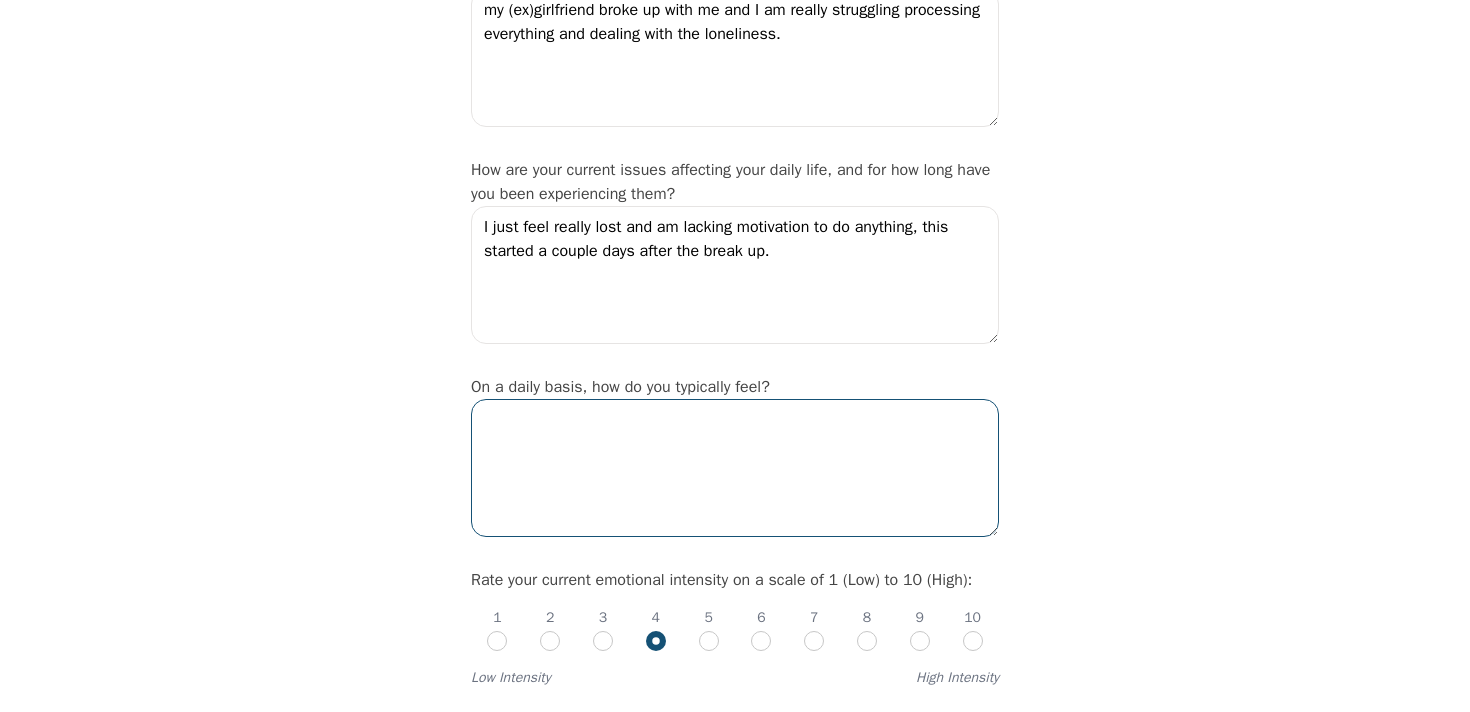 scroll, scrollTop: 304, scrollLeft: 0, axis: vertical 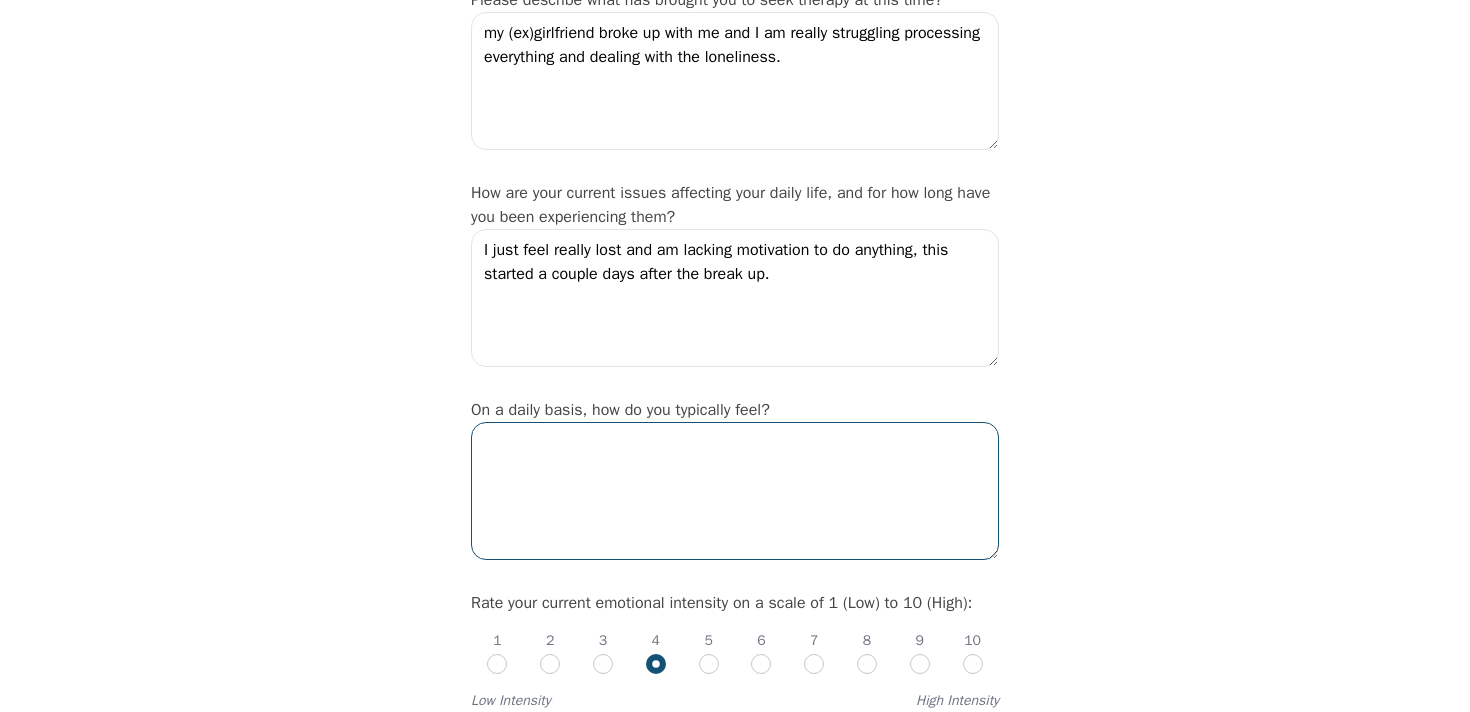 type 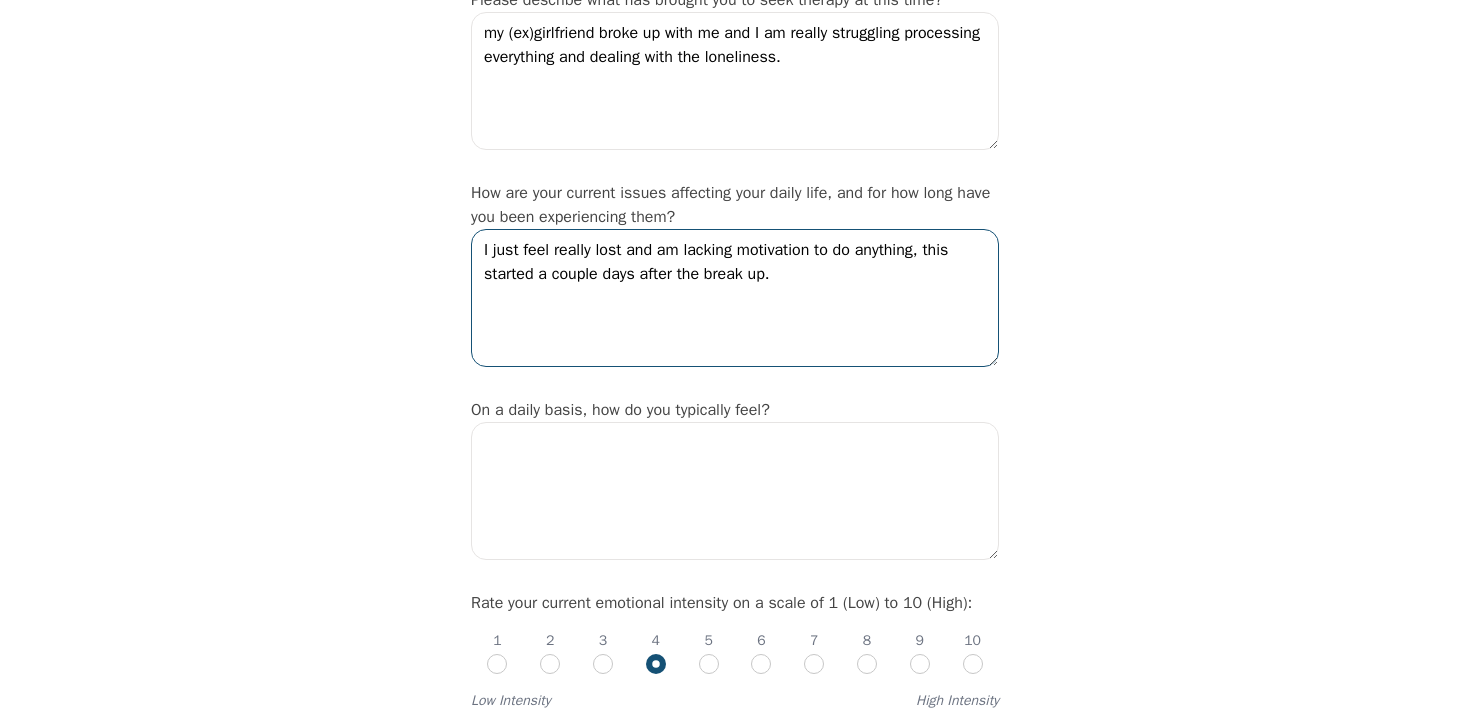 click on "I just feel really lost and am lacking motivation to do anything, this started a couple days after the break up." at bounding box center (735, 298) 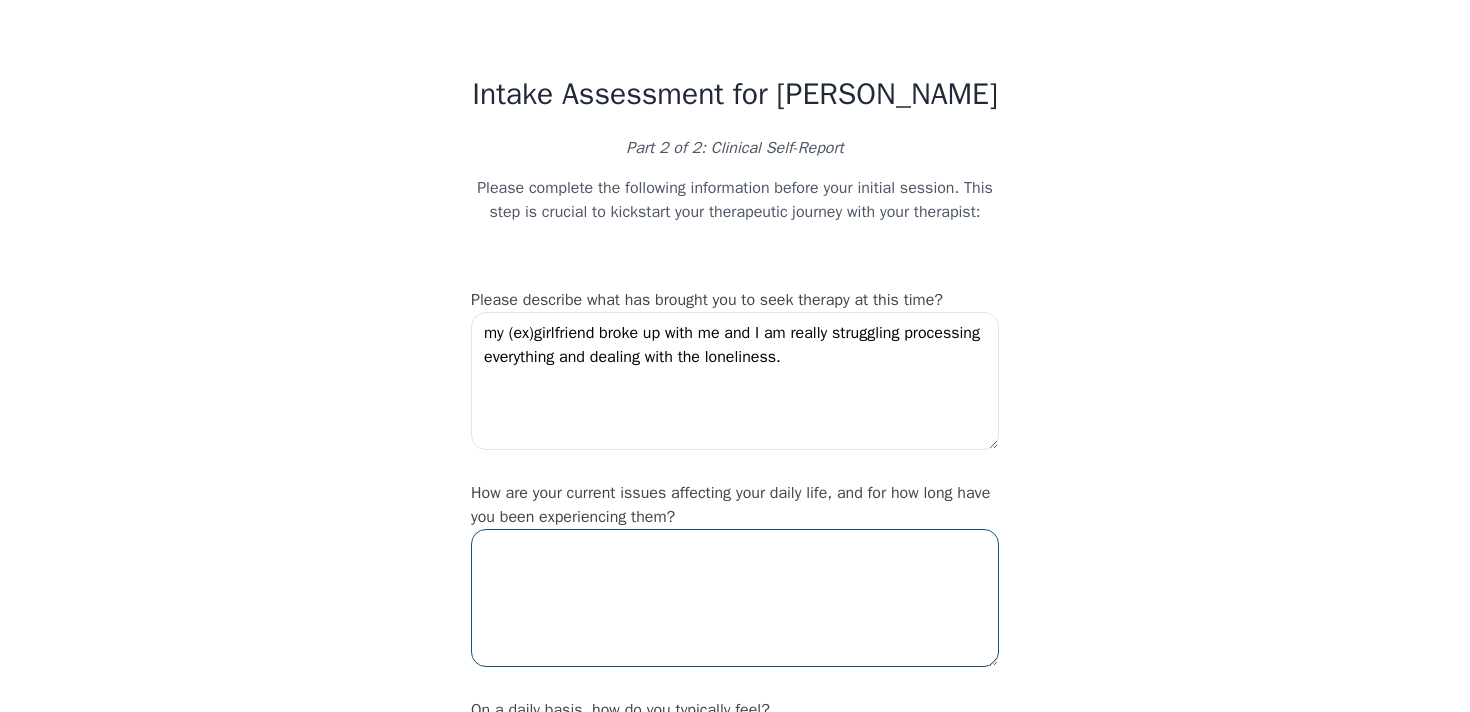 scroll, scrollTop: 0, scrollLeft: 0, axis: both 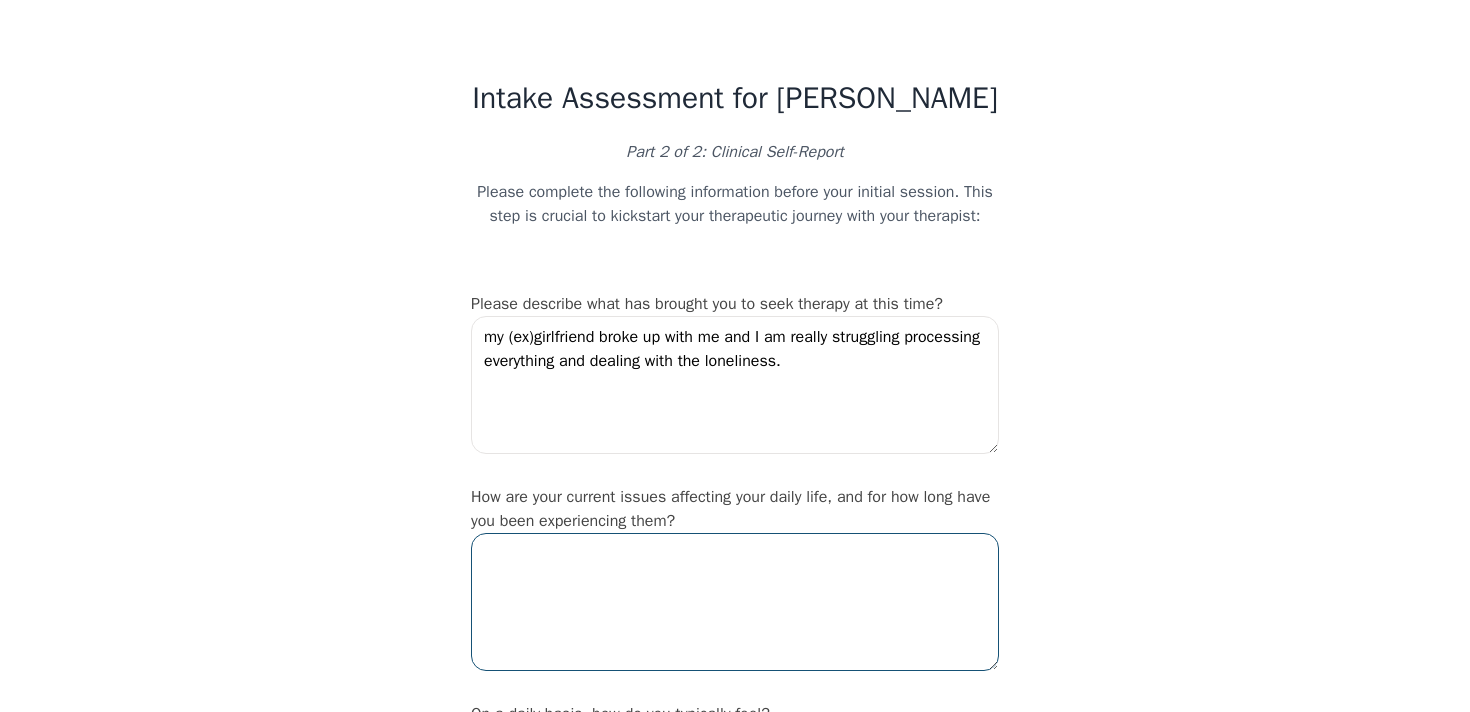 type 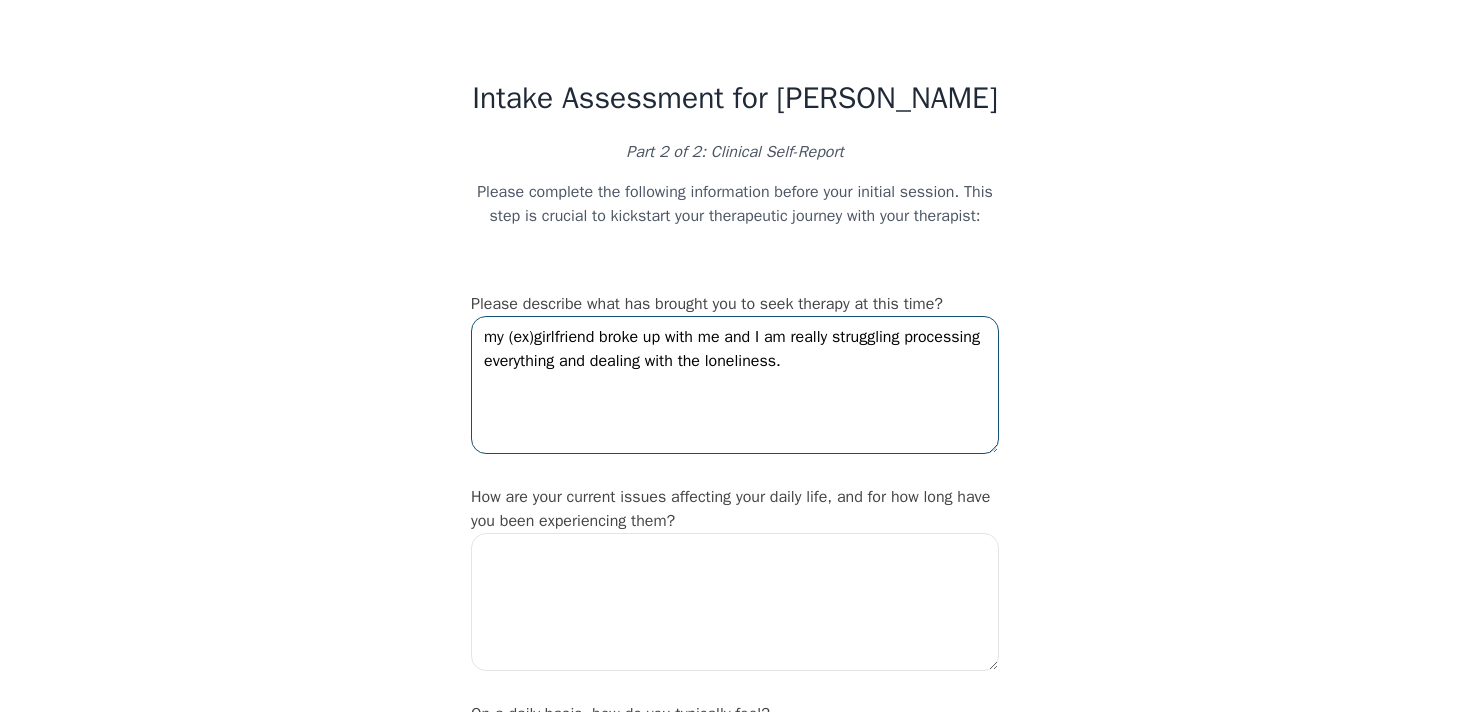 drag, startPoint x: 901, startPoint y: 414, endPoint x: 468, endPoint y: 383, distance: 434.10828 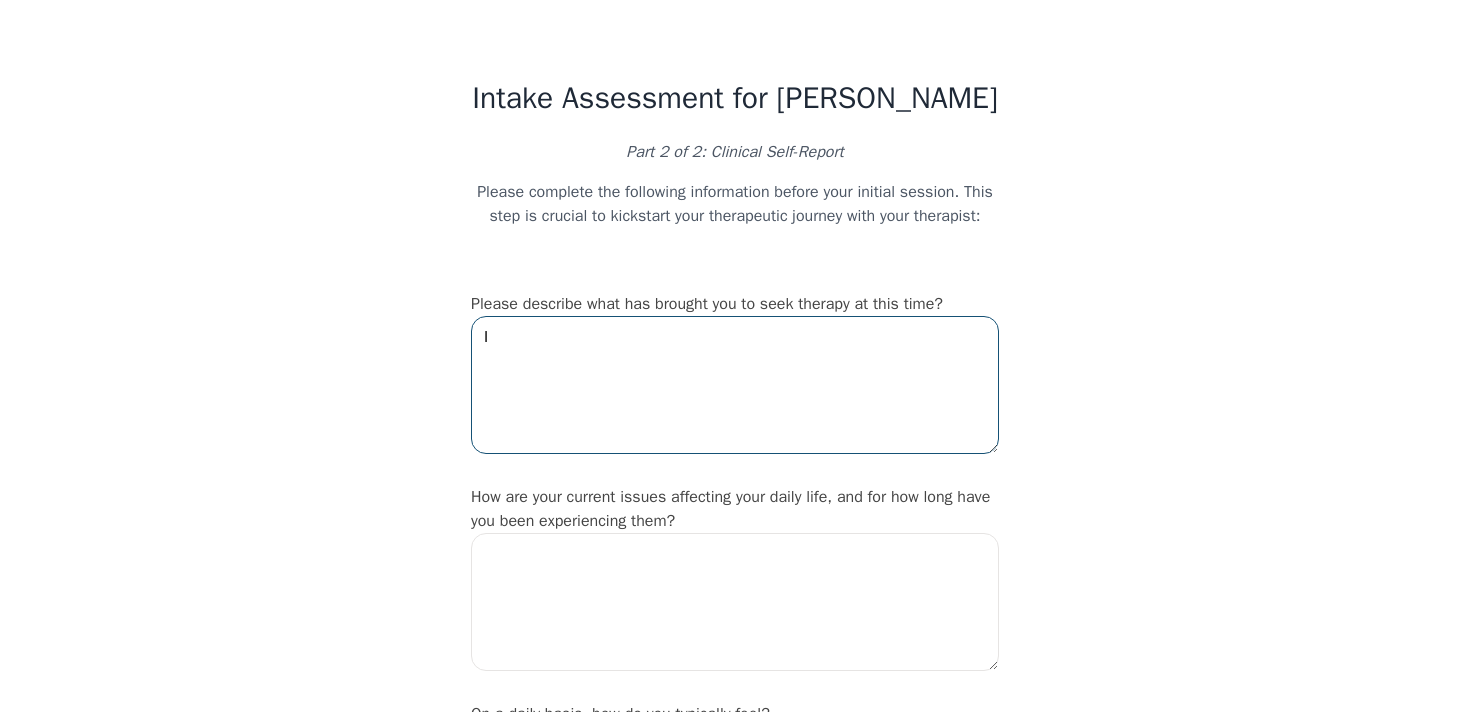 type on "I" 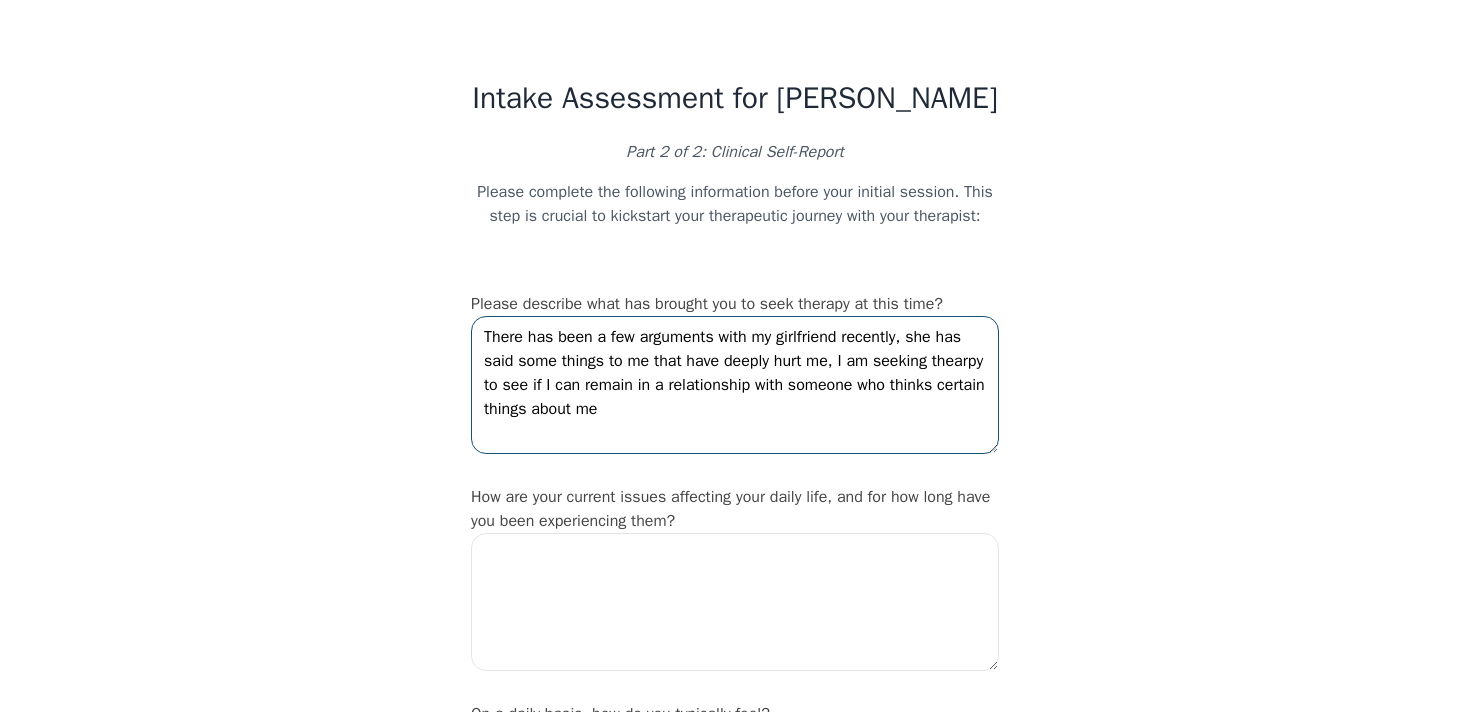 click on "There has been a few arguments with my girlfriend recently, she has said some things to me that have deeply hurt me, I am seeking thearpy to see if I can remain in a relationship with someone who thinks certain things about me" at bounding box center [735, 385] 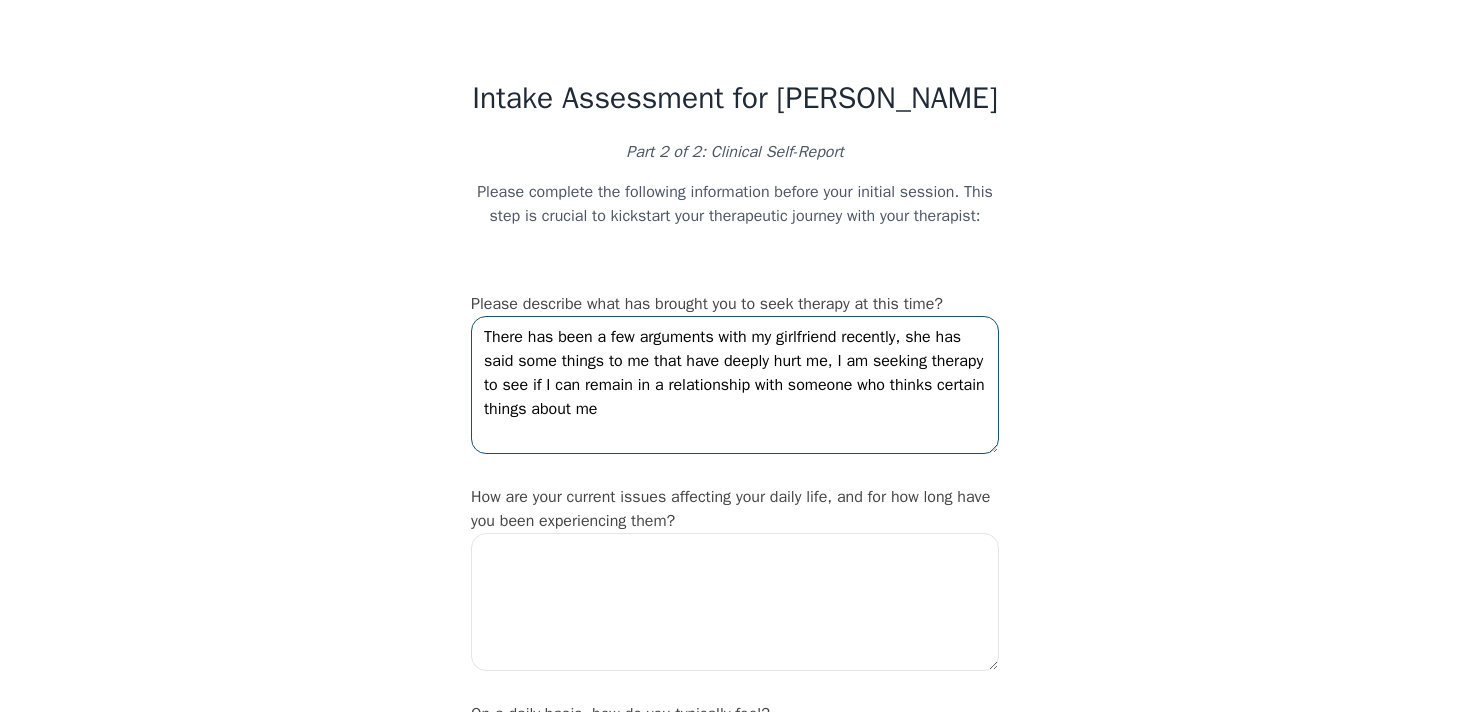 click on "There has been a few arguments with my girlfriend recently, she has said some things to me that have deeply hurt me, I am seeking therapy to see if I can remain in a relationship with someone who thinks certain things about me" at bounding box center [735, 385] 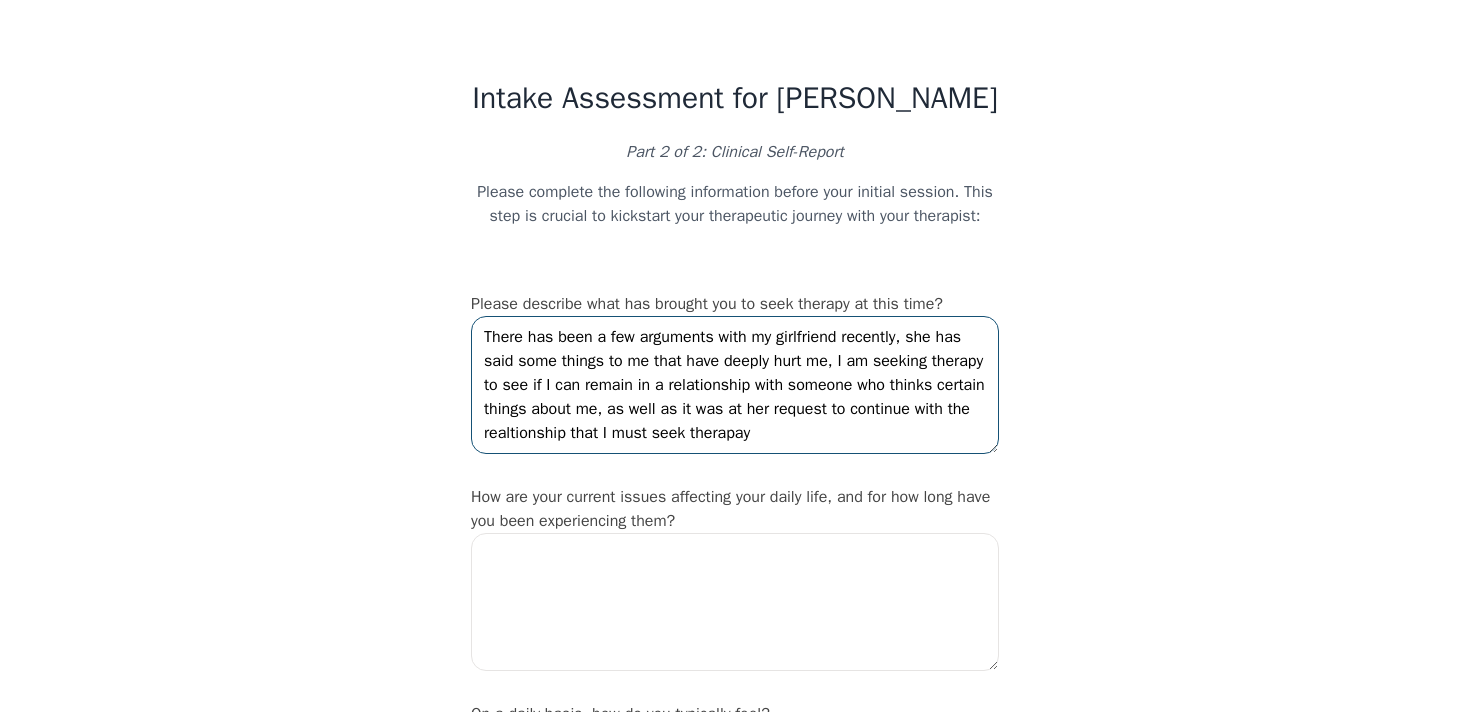 click on "There has been a few arguments with my girlfriend recently, she has said some things to me that have deeply hurt me, I am seeking therapy to see if I can remain in a relationship with someone who thinks certain things about me, as well as it was at her request to continue with the realtionship that I must seek therapay" at bounding box center (735, 385) 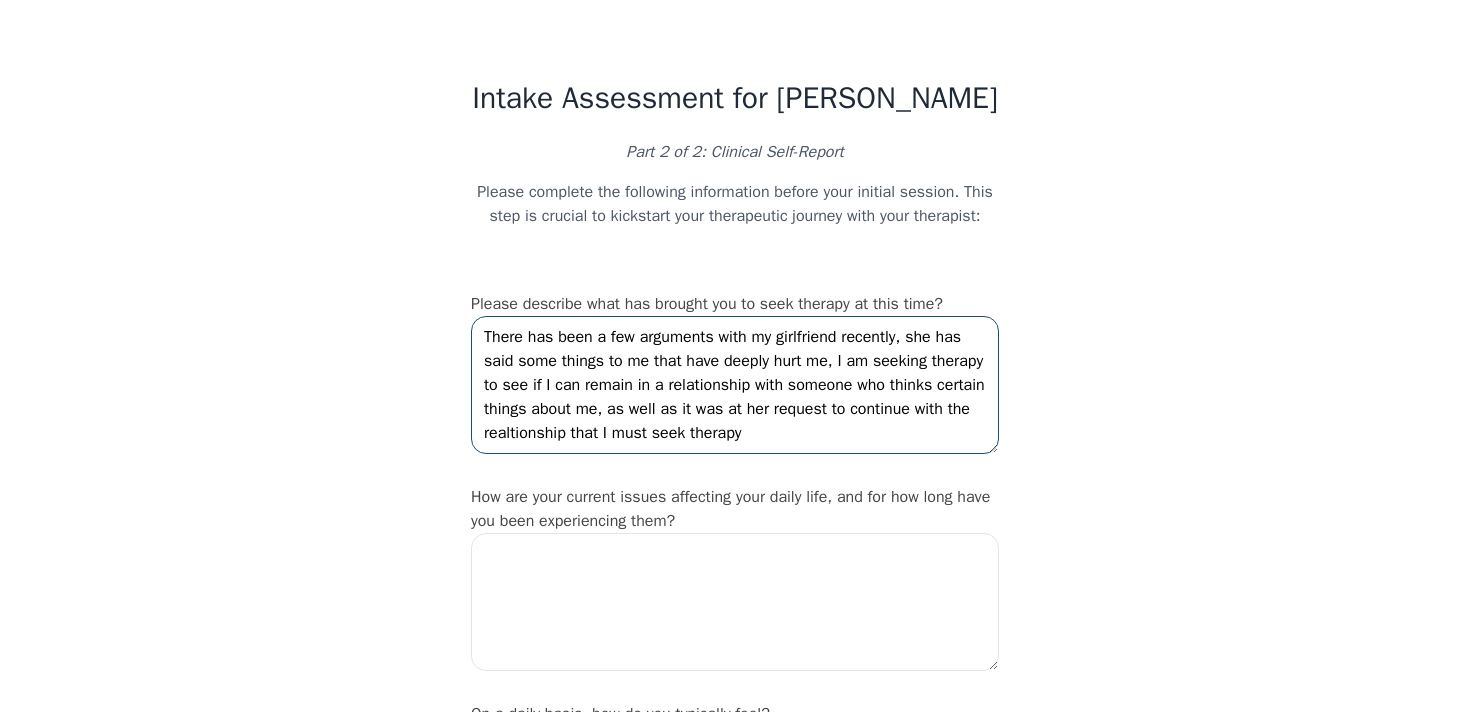 click on "There has been a few arguments with my girlfriend recently, she has said some things to me that have deeply hurt me, I am seeking therapy to see if I can remain in a relationship with someone who thinks certain things about me, as well as it was at her request to continue with the realtionship that I must seek therapy" at bounding box center (735, 385) 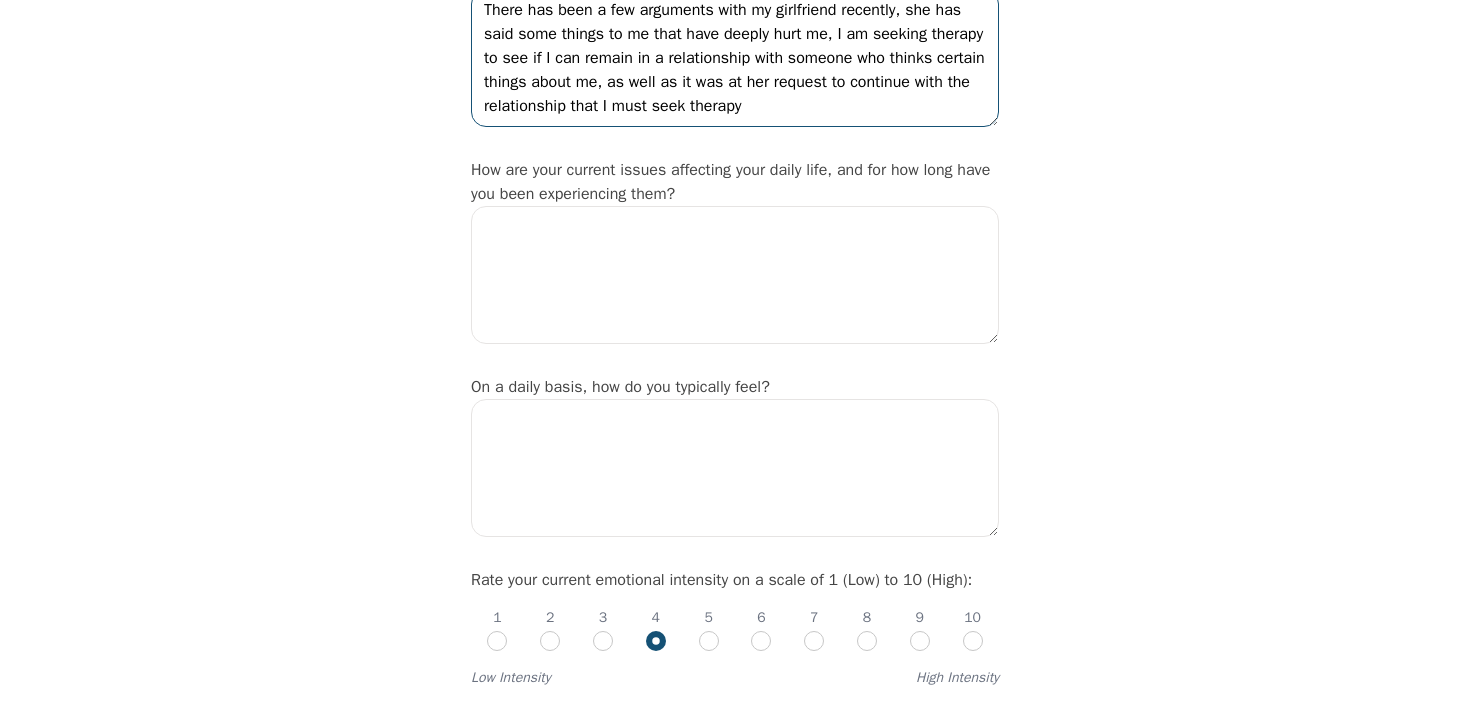 scroll, scrollTop: 335, scrollLeft: 0, axis: vertical 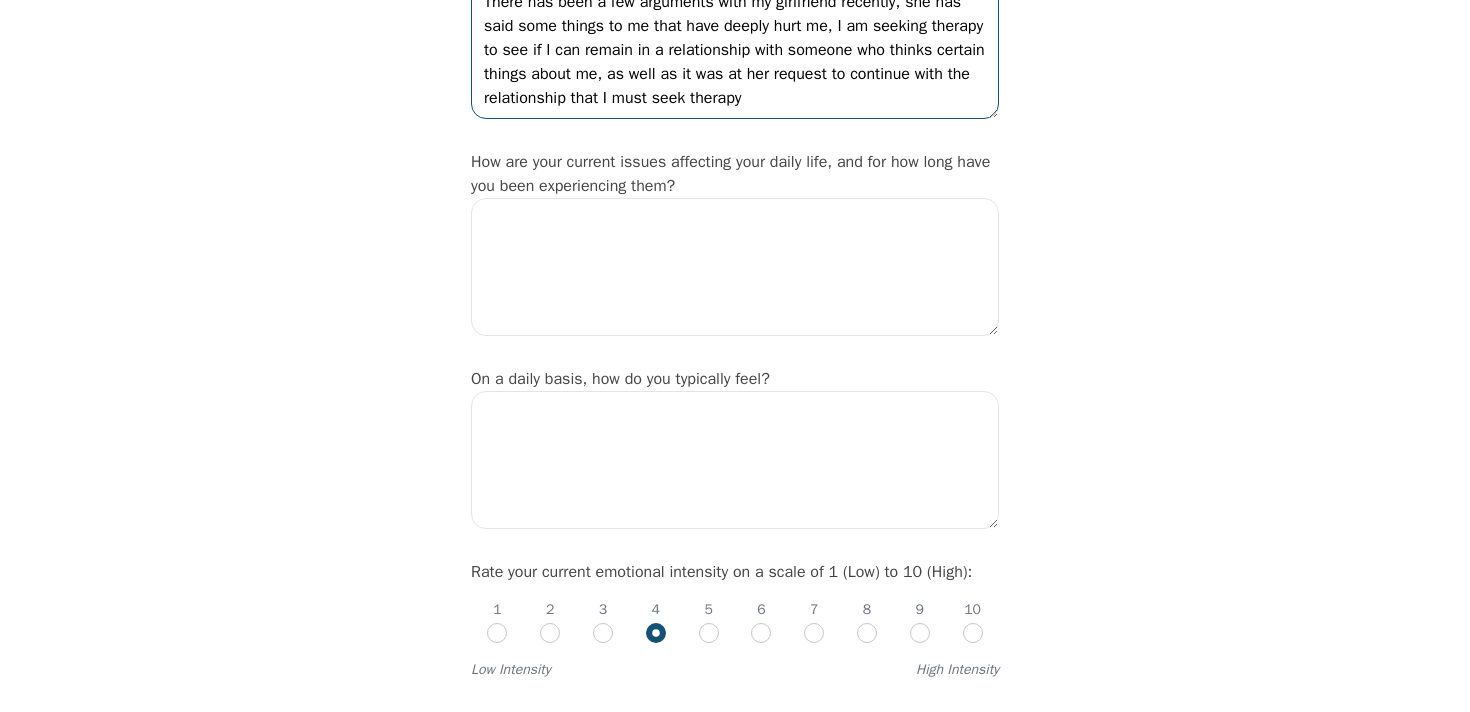 type on "There has been a few arguments with my girlfriend recently, she has said some things to me that have deeply hurt me, I am seeking therapy to see if I can remain in a relationship with someone who thinks certain things about me, as well as it was at her request to continue with the relationship that I must seek therapy" 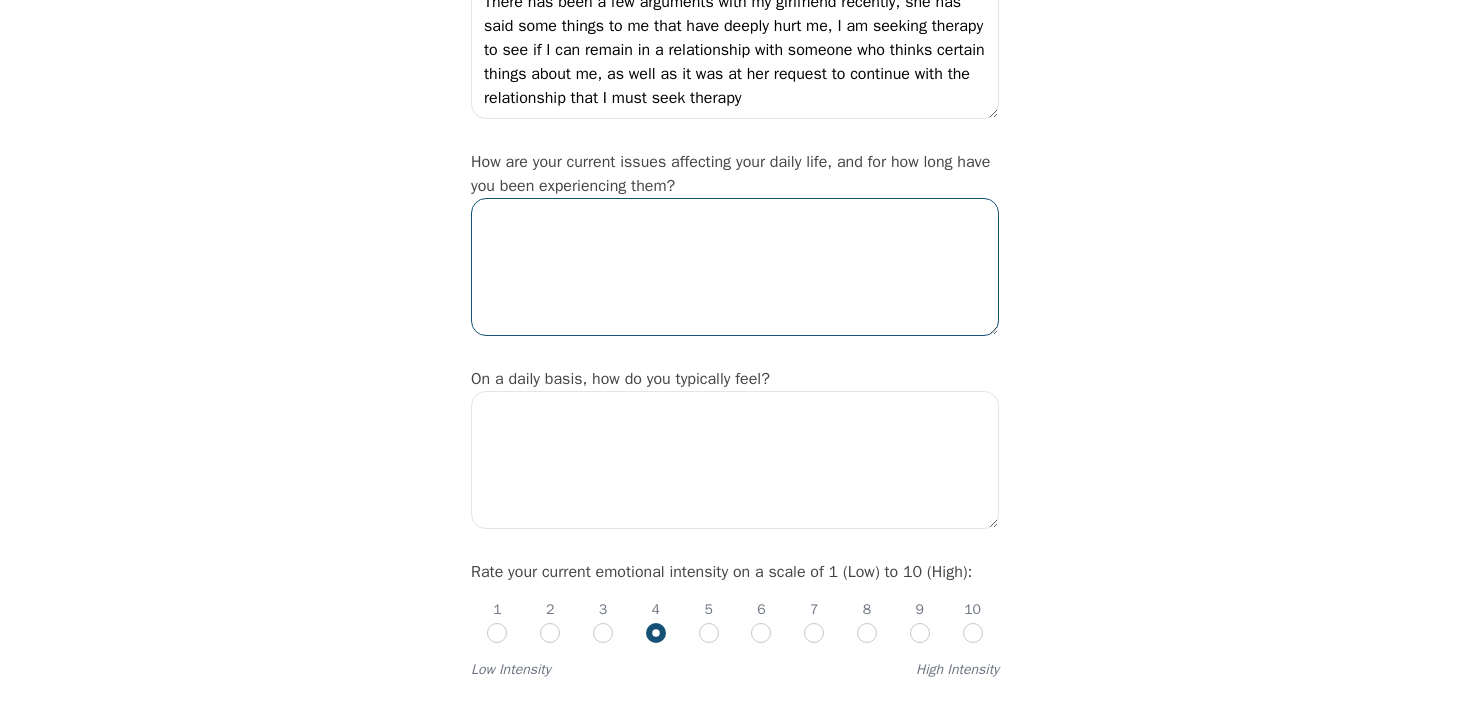 click at bounding box center [735, 267] 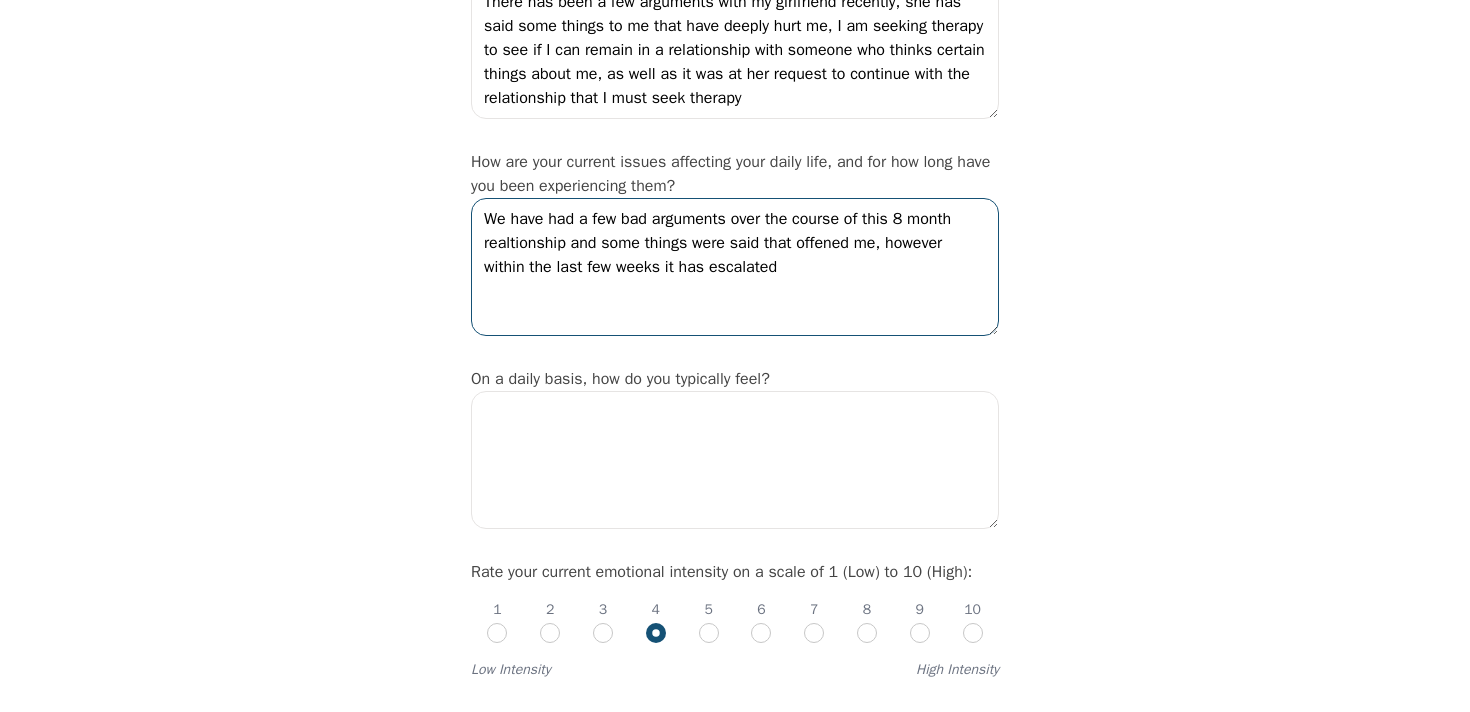 click on "We have had a few bad arguments over the course of this 8 month realtionship and some things were said that offened me, however within the last few weeks it has escalated" at bounding box center (735, 267) 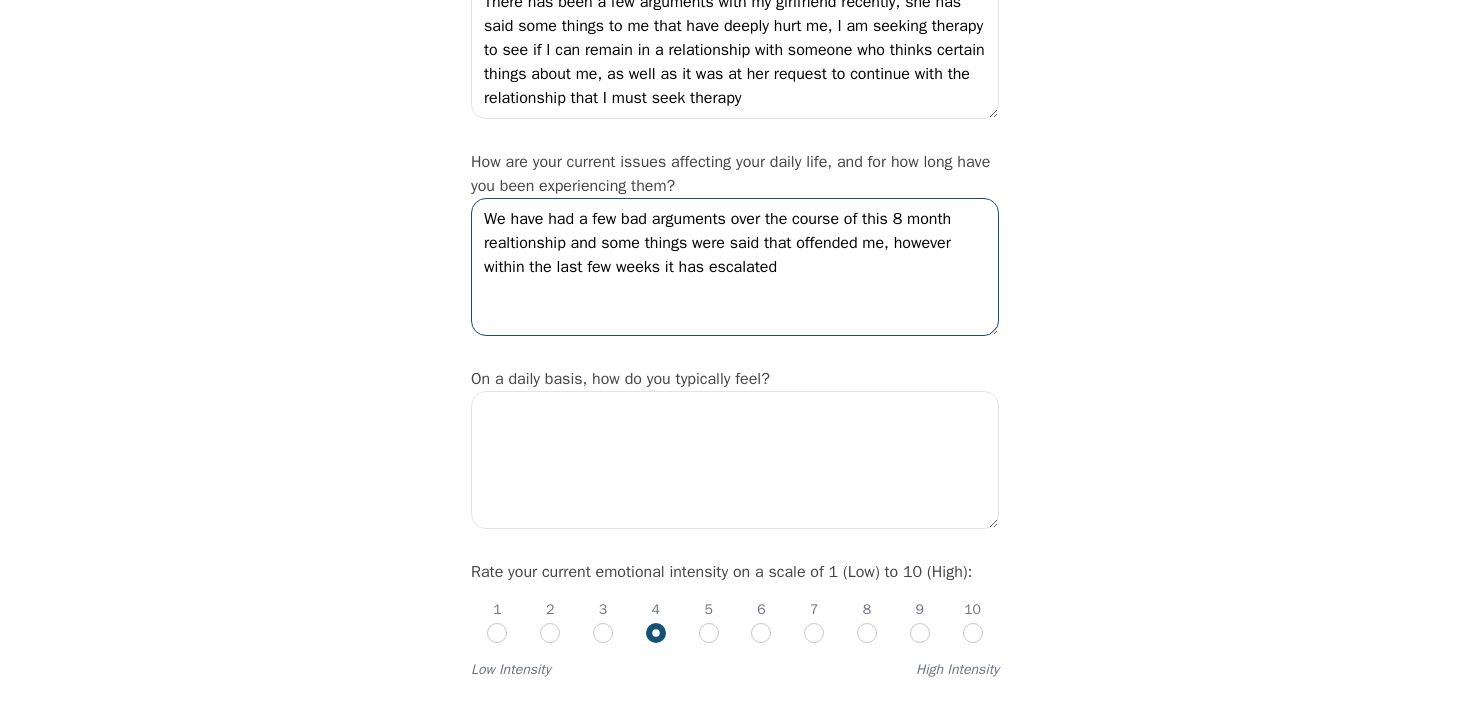 click on "We have had a few bad arguments over the course of this 8 month realtionship and some things were said that offended me, however within the last few weeks it has escalated" at bounding box center [735, 267] 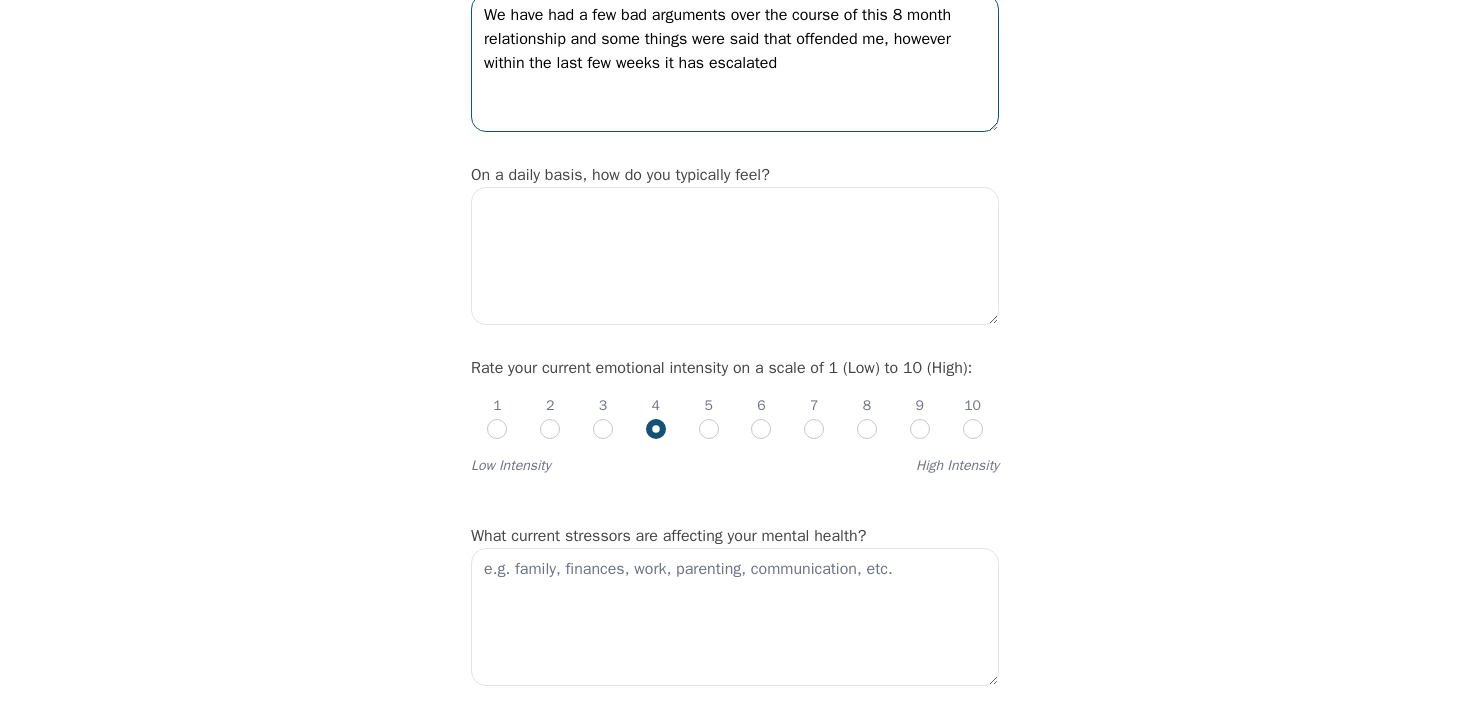 scroll, scrollTop: 560, scrollLeft: 0, axis: vertical 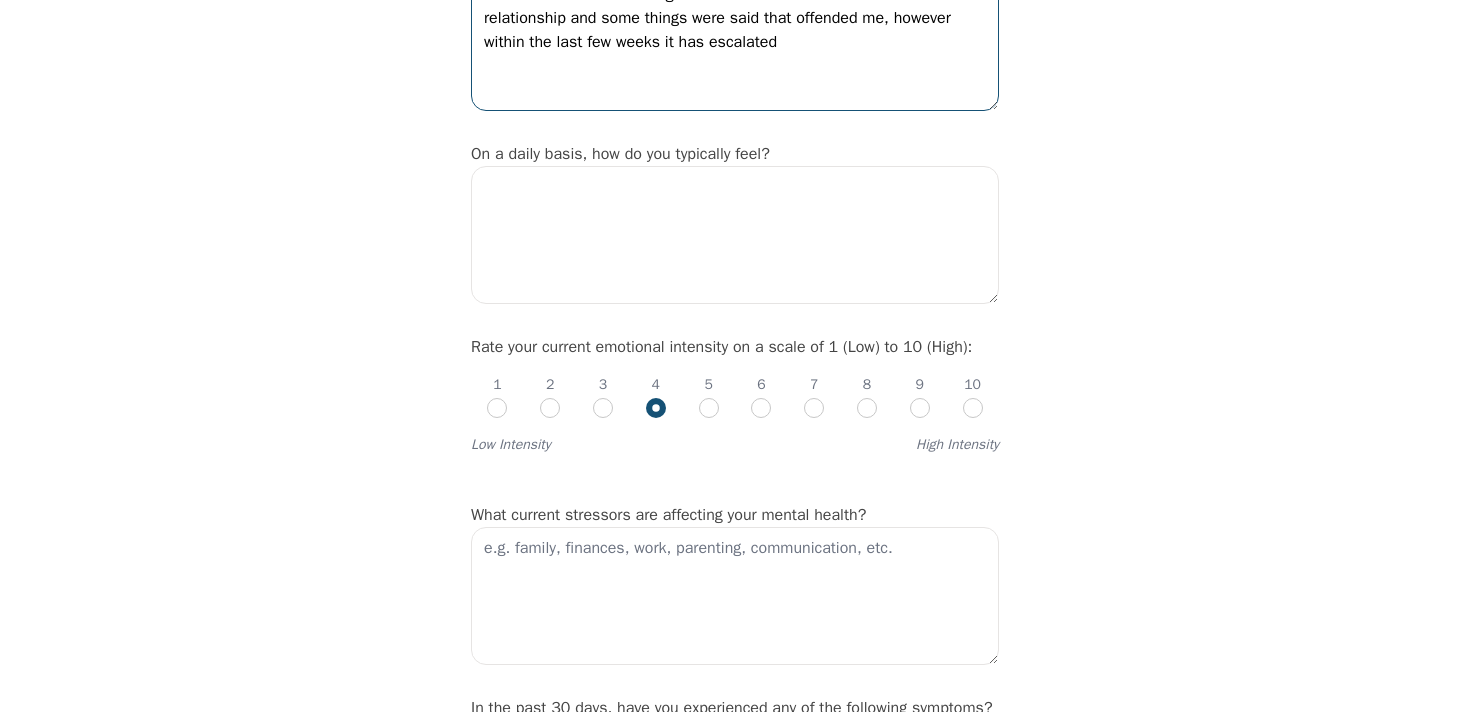 type on "We have had a few bad arguments over the course of this 8 month relationship and some things were said that offended me, however within the last few weeks it has escalated" 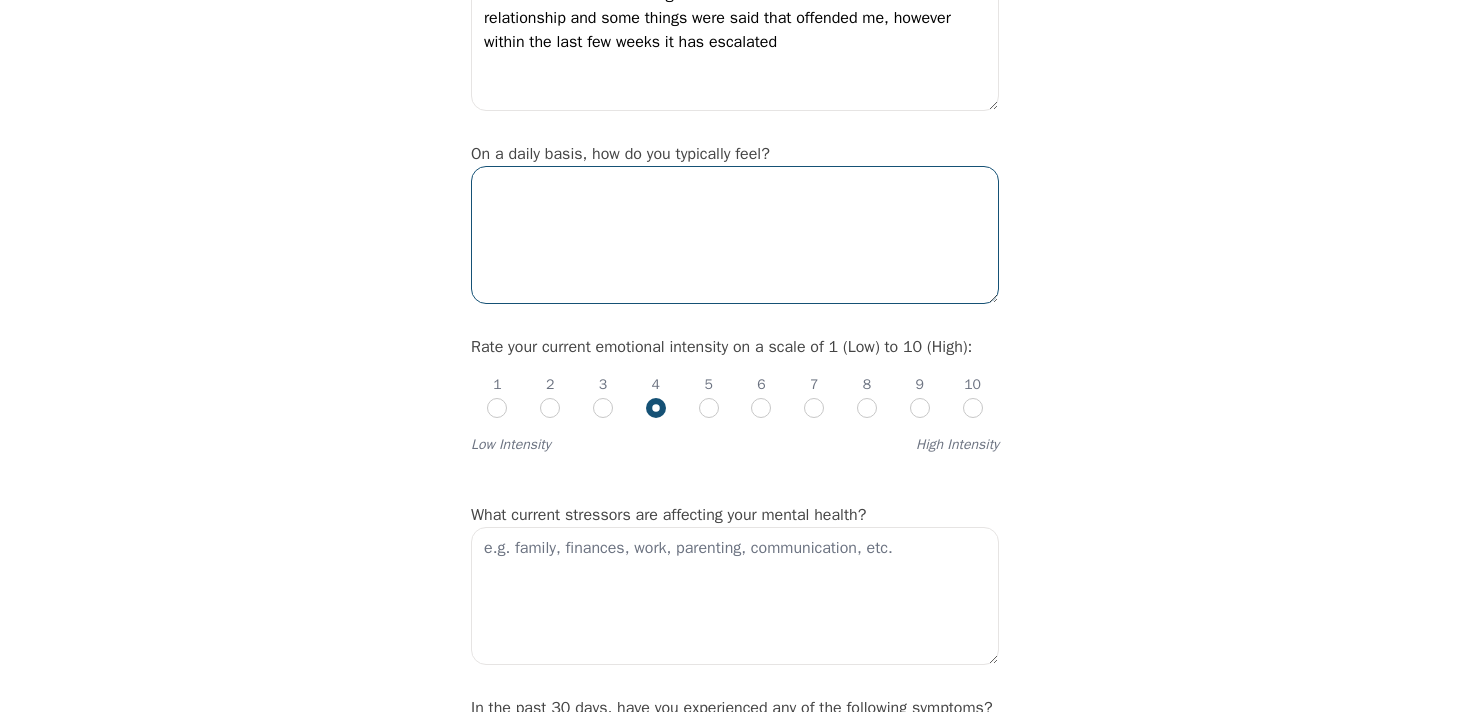 click at bounding box center (735, 235) 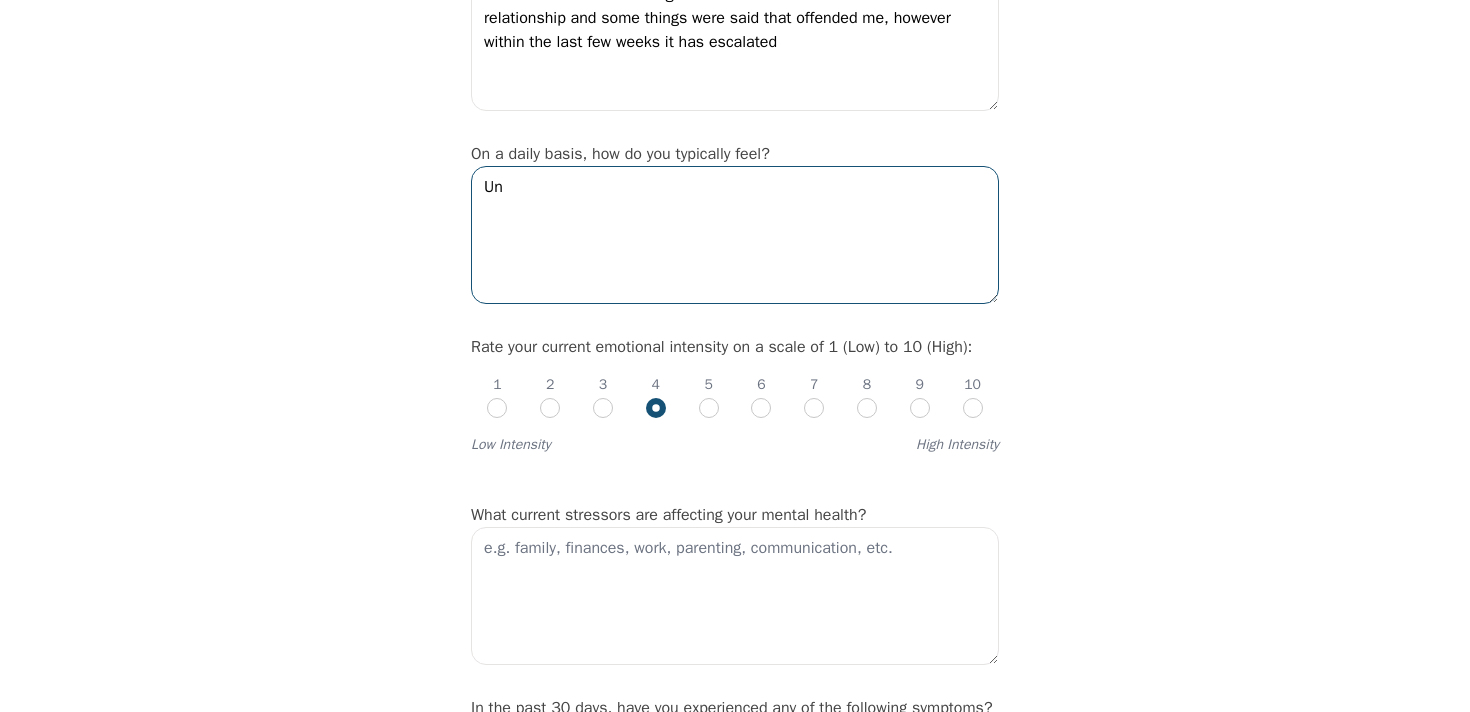 type on "U" 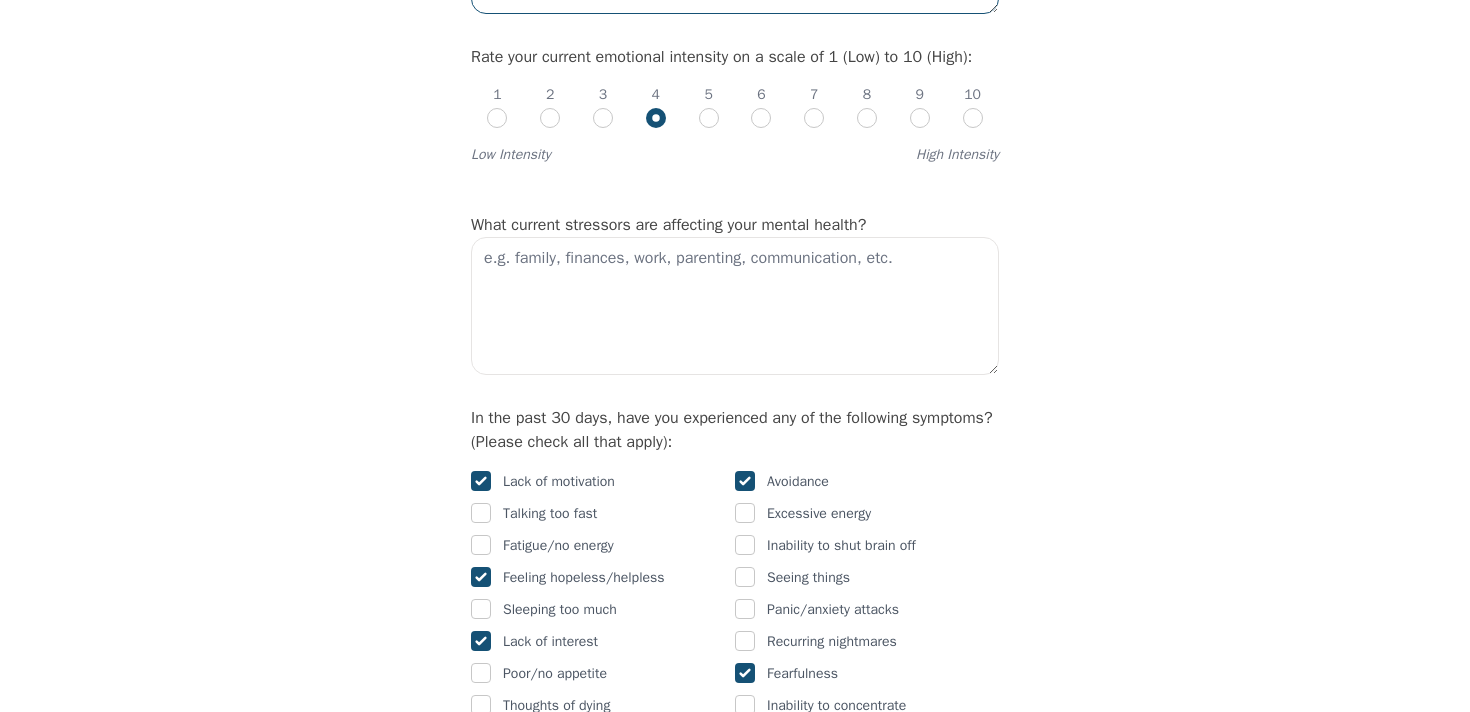 scroll, scrollTop: 858, scrollLeft: 0, axis: vertical 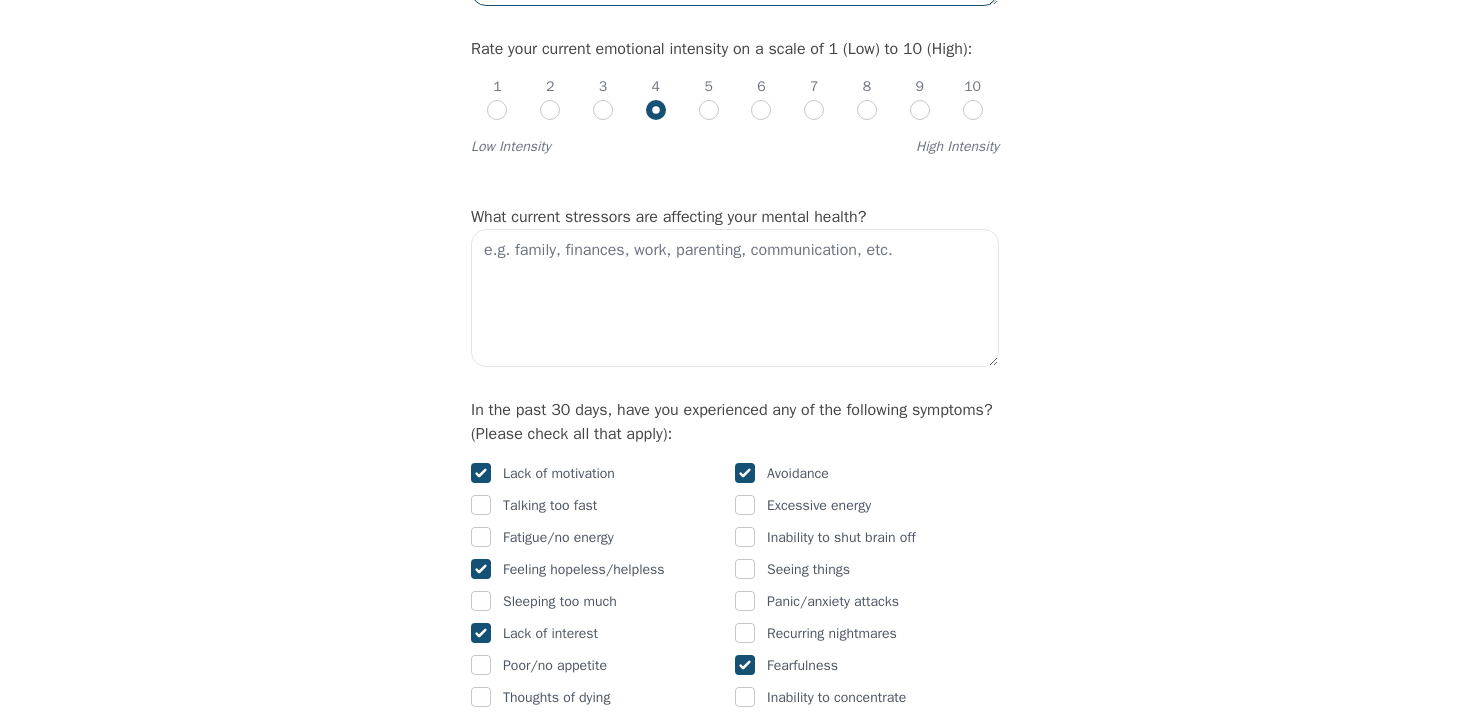 type on "for the most part I feel pretty neutral about day to day life, however in the past few weeks i've been feeling sad and more detached" 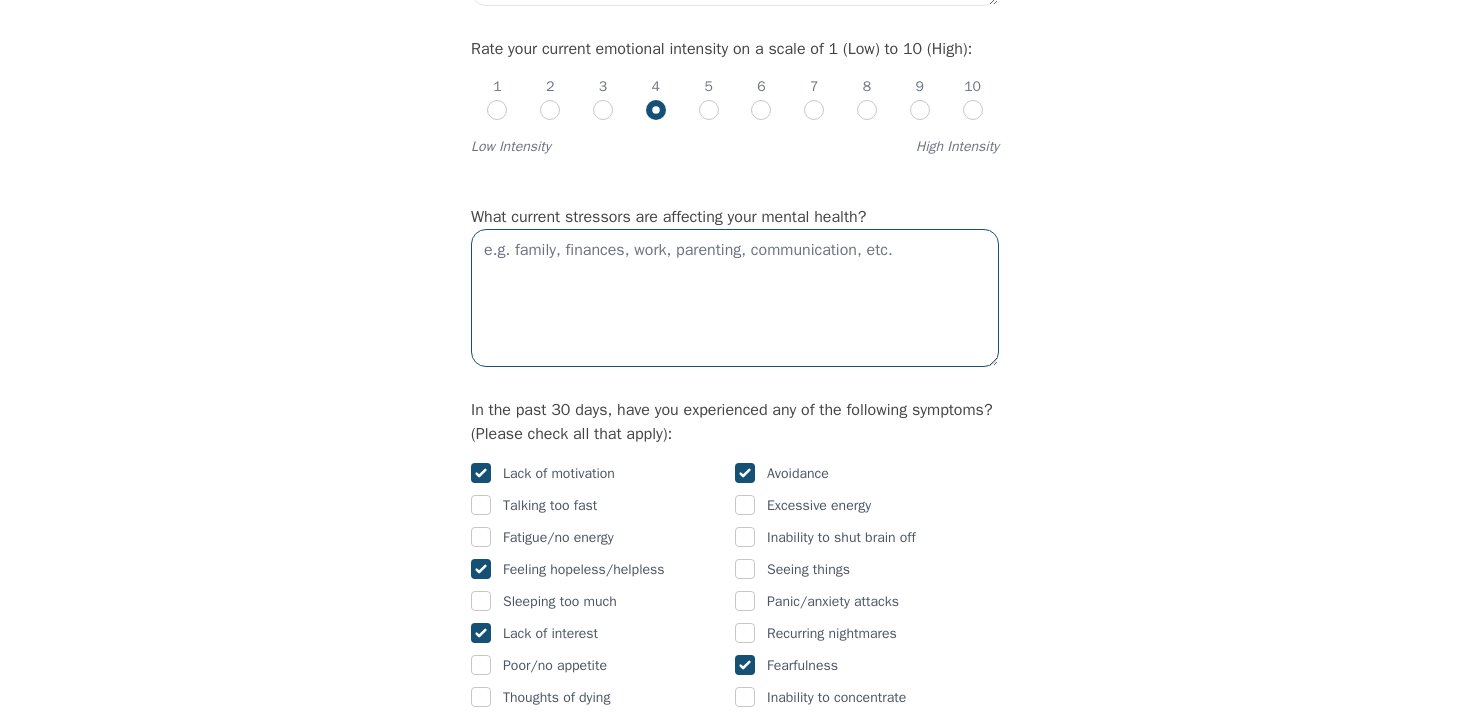 click at bounding box center (735, 298) 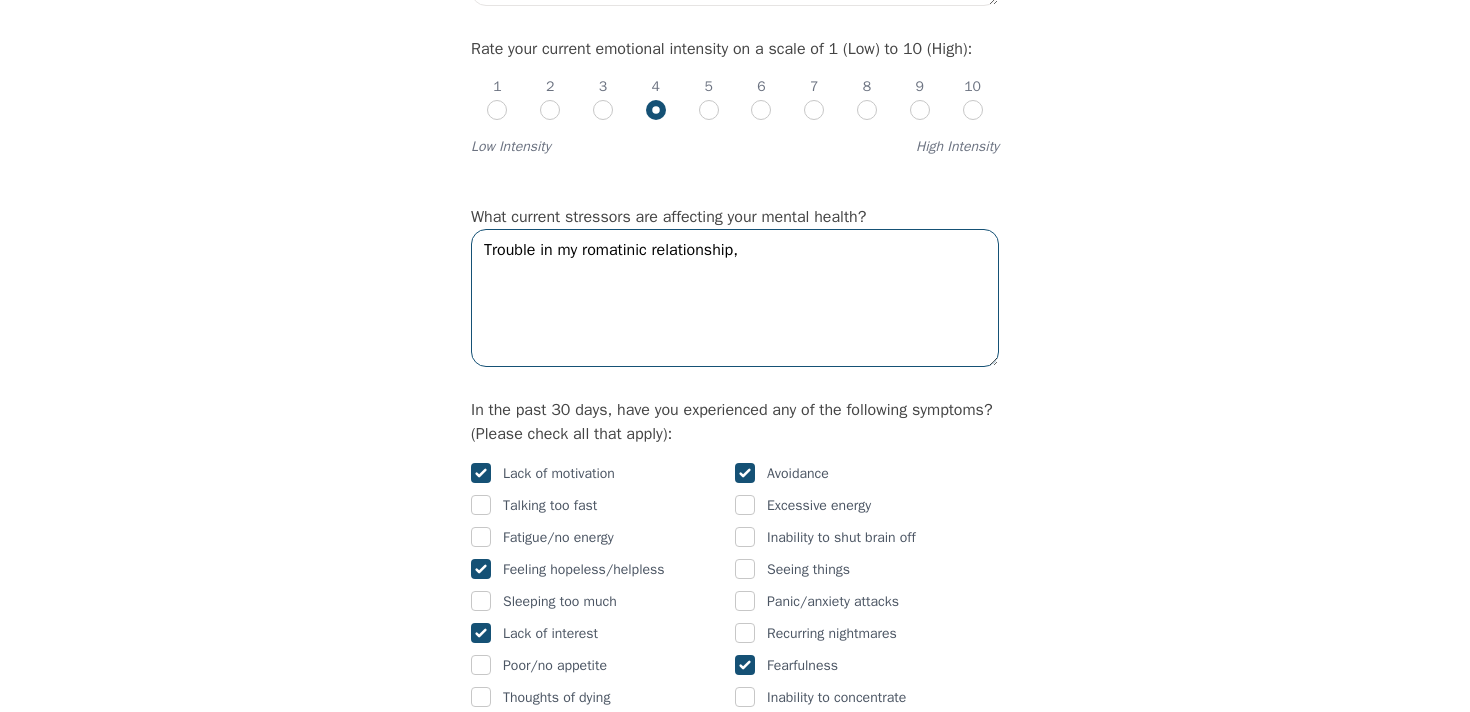 click on "Trouble in my romatinic relationship," at bounding box center [735, 298] 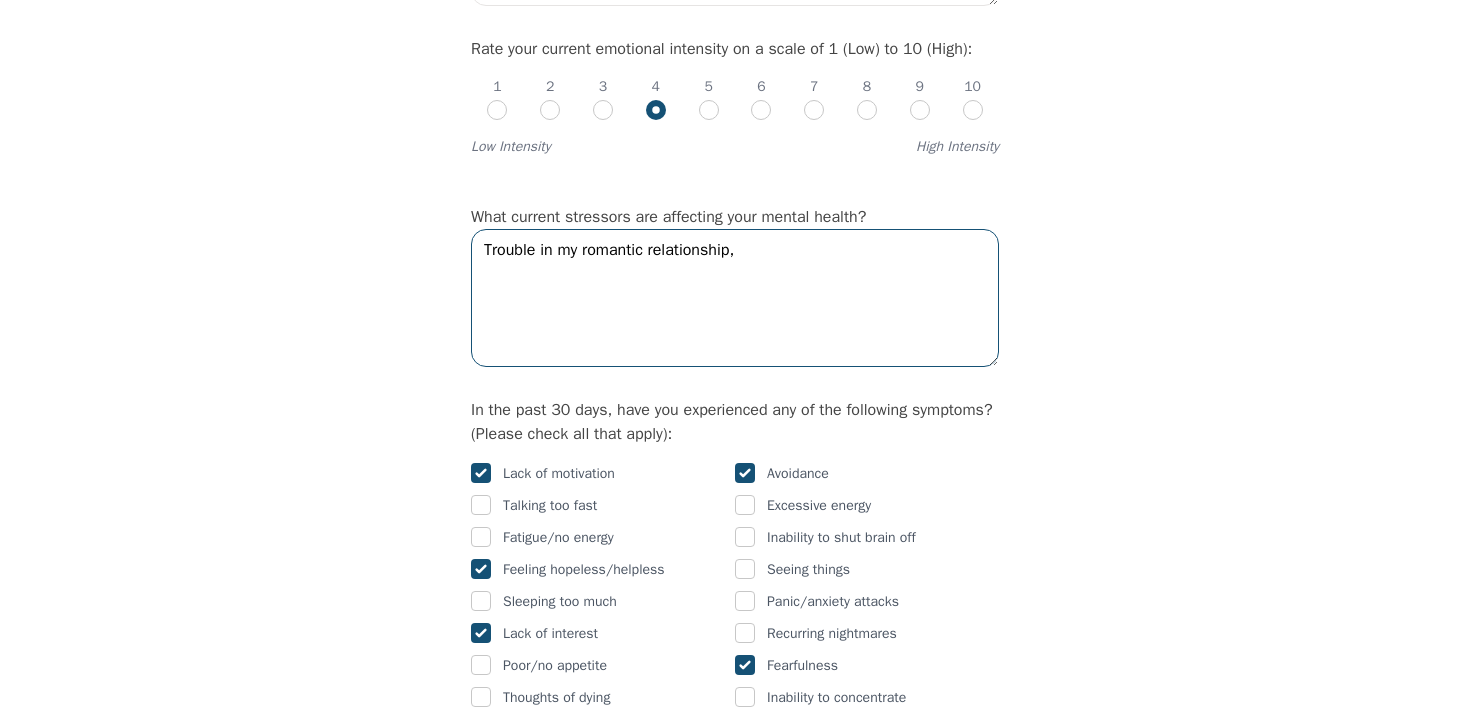click on "Trouble in my romantic relationship," at bounding box center (735, 298) 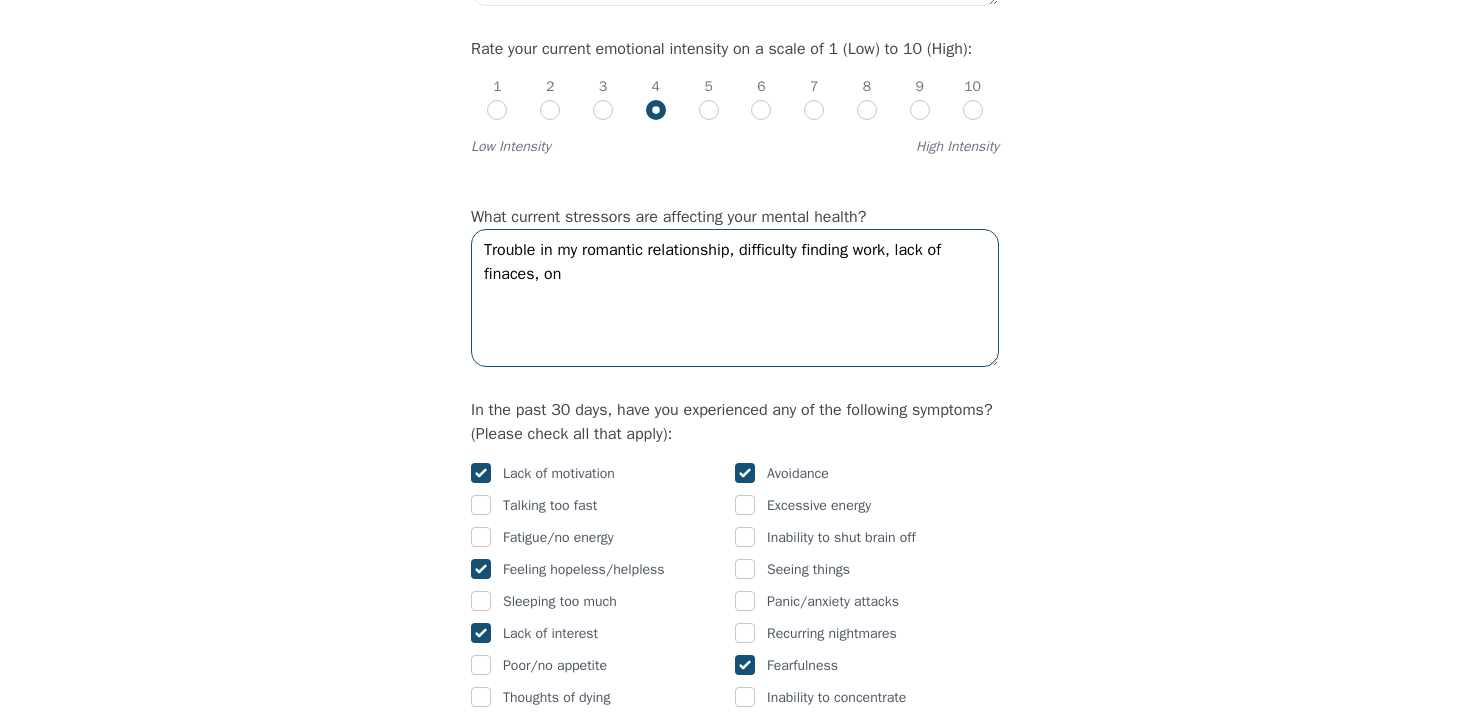click on "Trouble in my romantic relationship, difficulty finding work, lack of finaces, on" at bounding box center [735, 298] 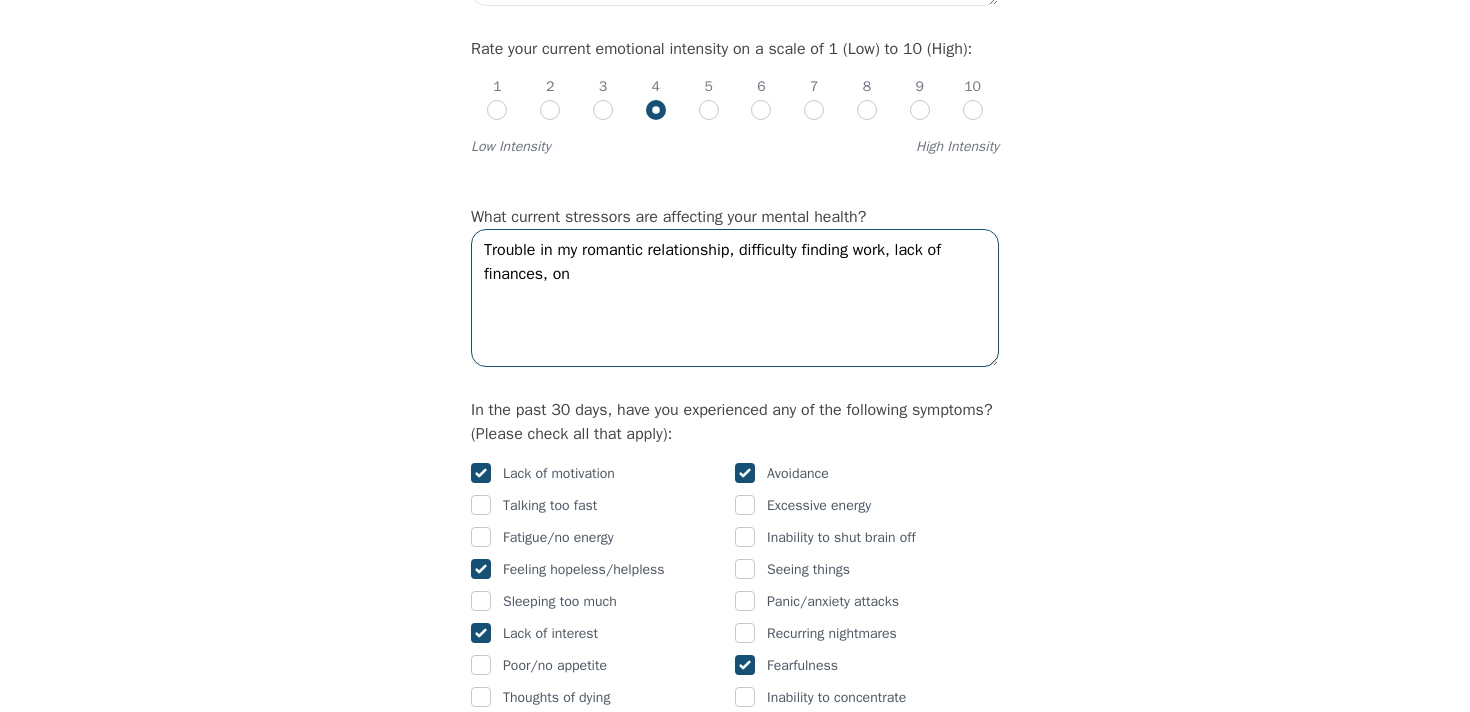 click on "Trouble in my romantic relationship, difficulty finding work, lack of finances, on" at bounding box center (735, 298) 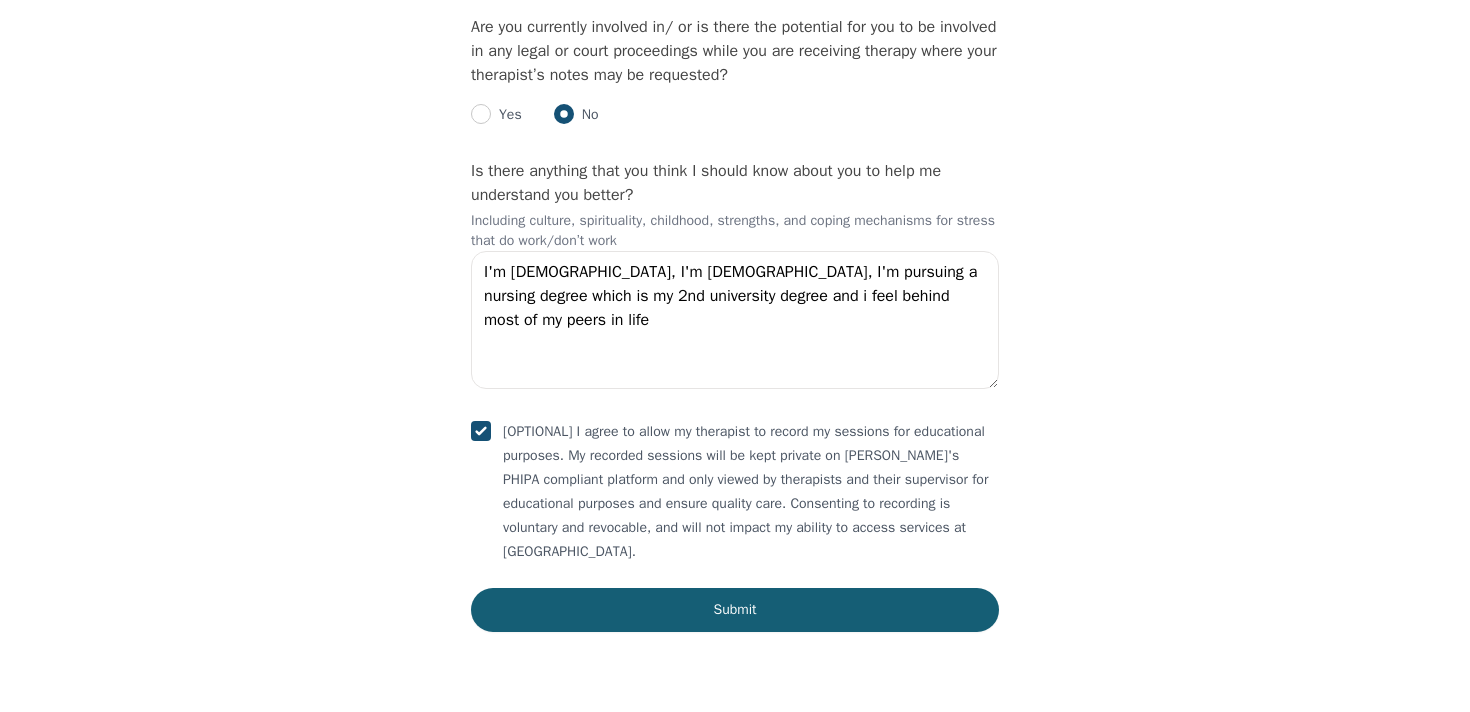 scroll, scrollTop: 3196, scrollLeft: 0, axis: vertical 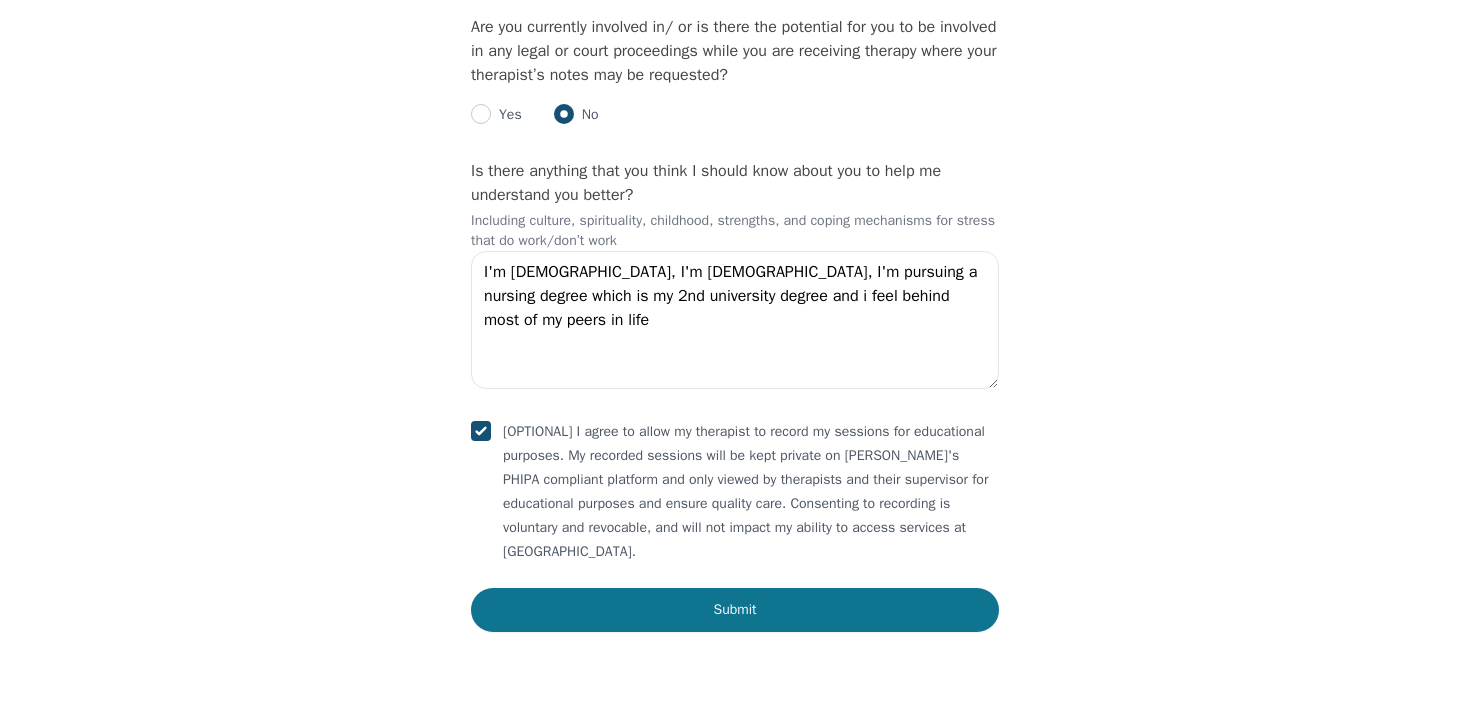 type on "Trouble in my romantic relationship, difficulty finding work, lack of finances, going into my last year of school and feeling unpaired" 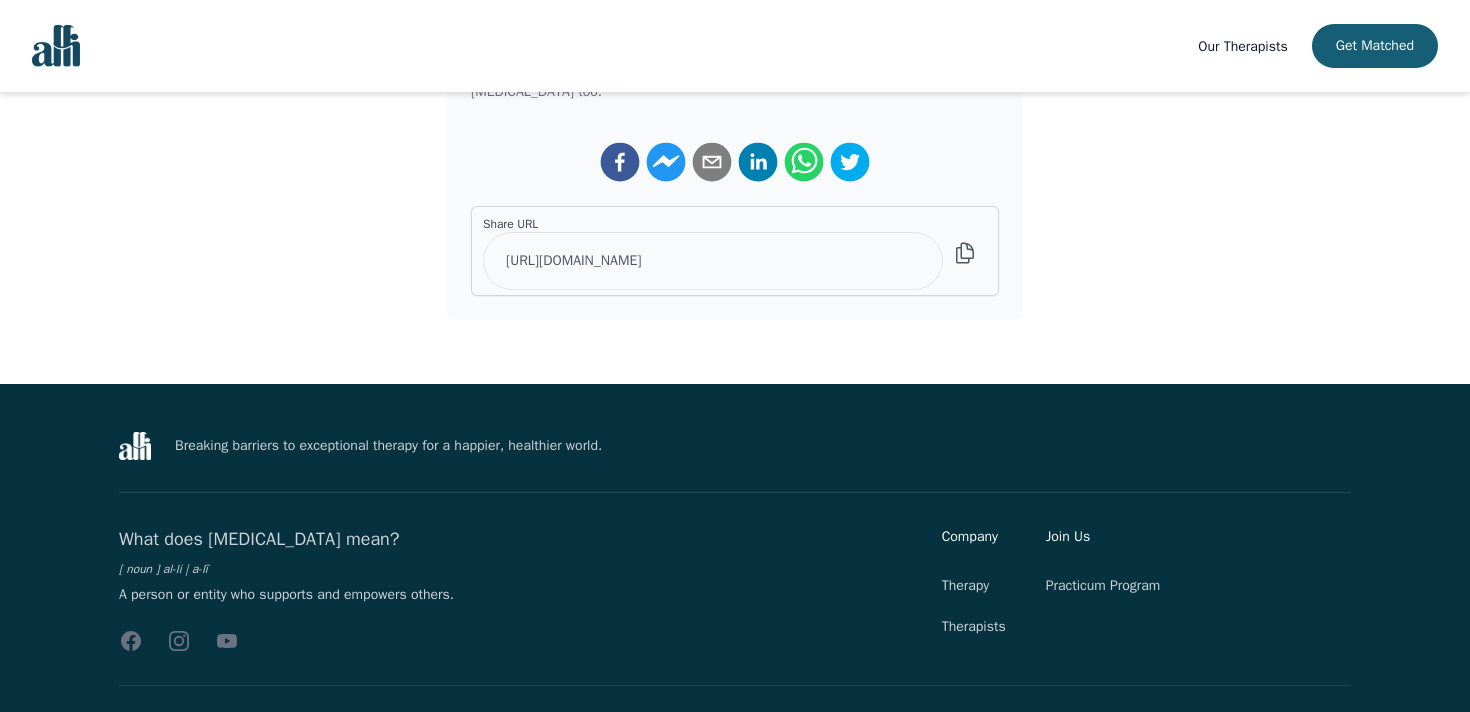 scroll, scrollTop: 616, scrollLeft: 0, axis: vertical 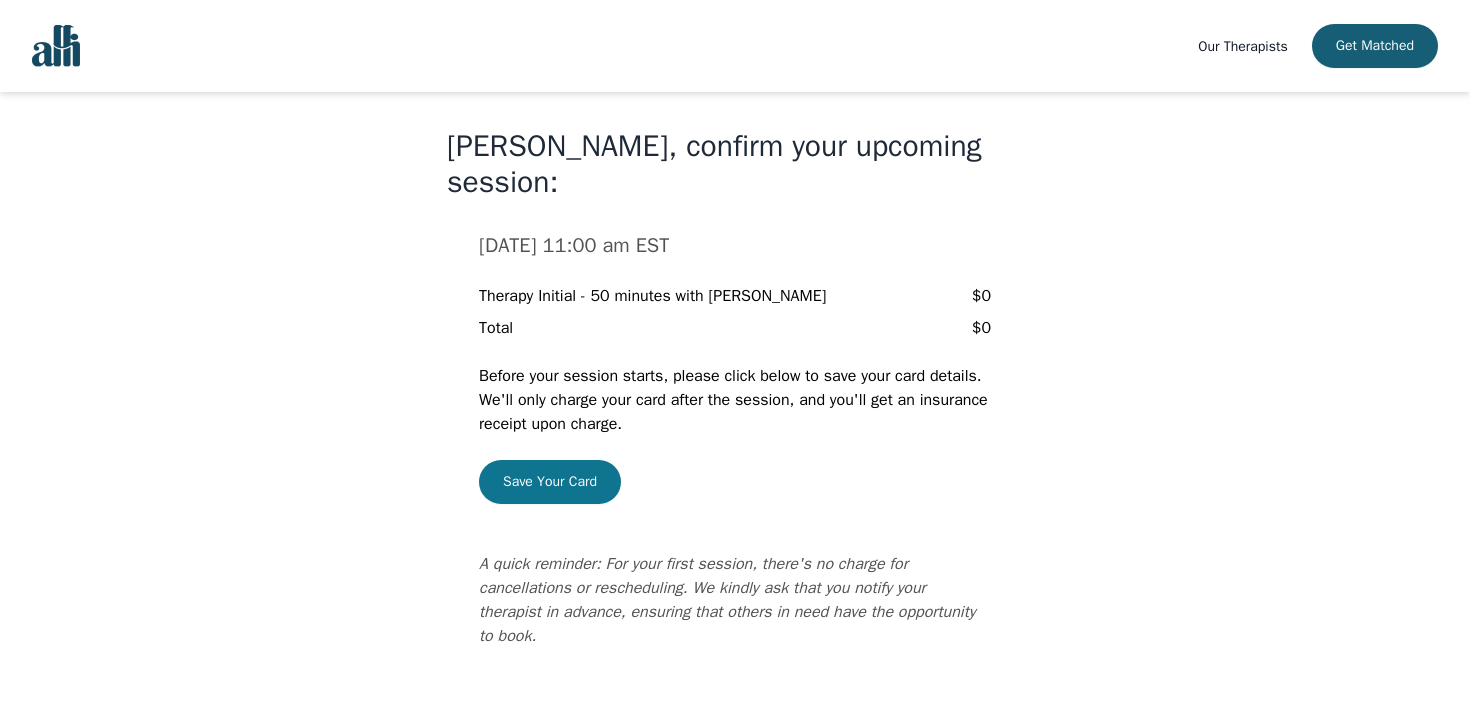 click on "Save Your Card" at bounding box center (550, 482) 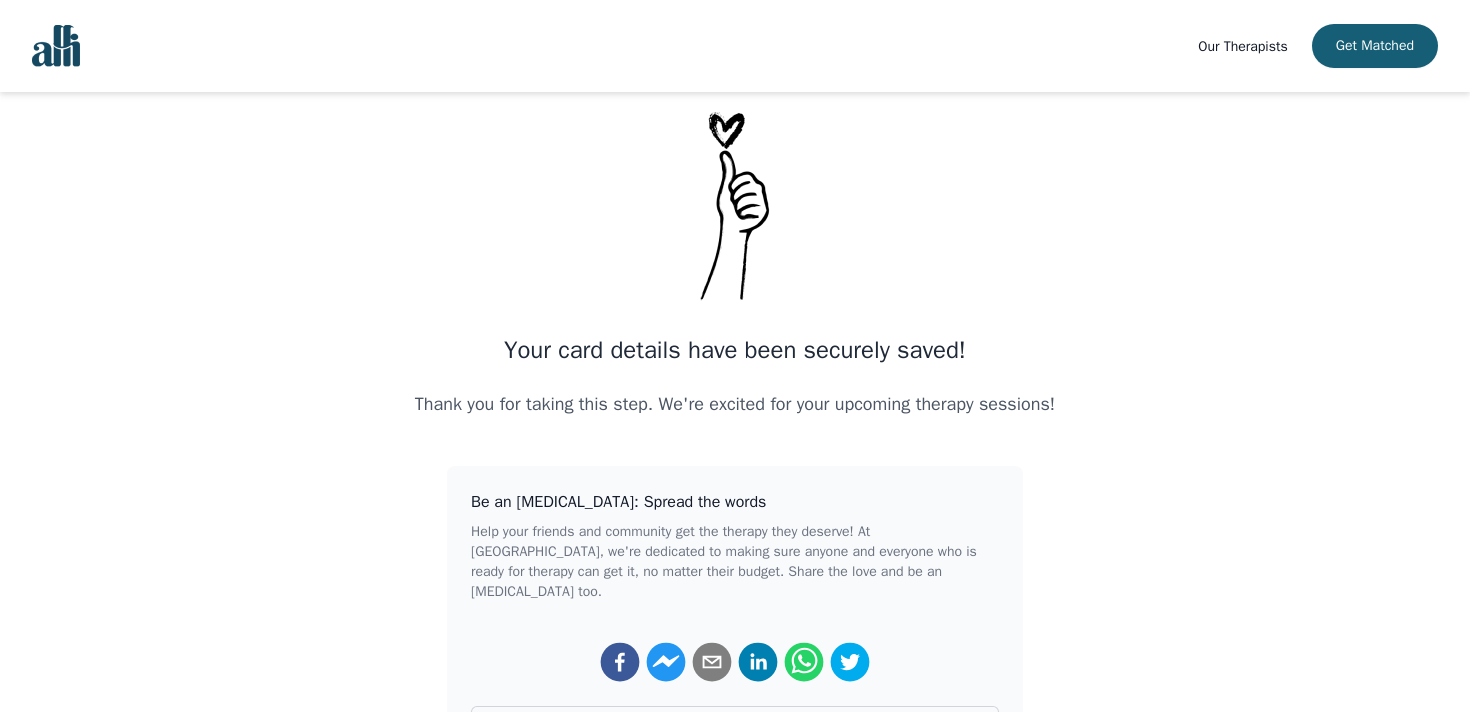 scroll, scrollTop: 0, scrollLeft: 0, axis: both 